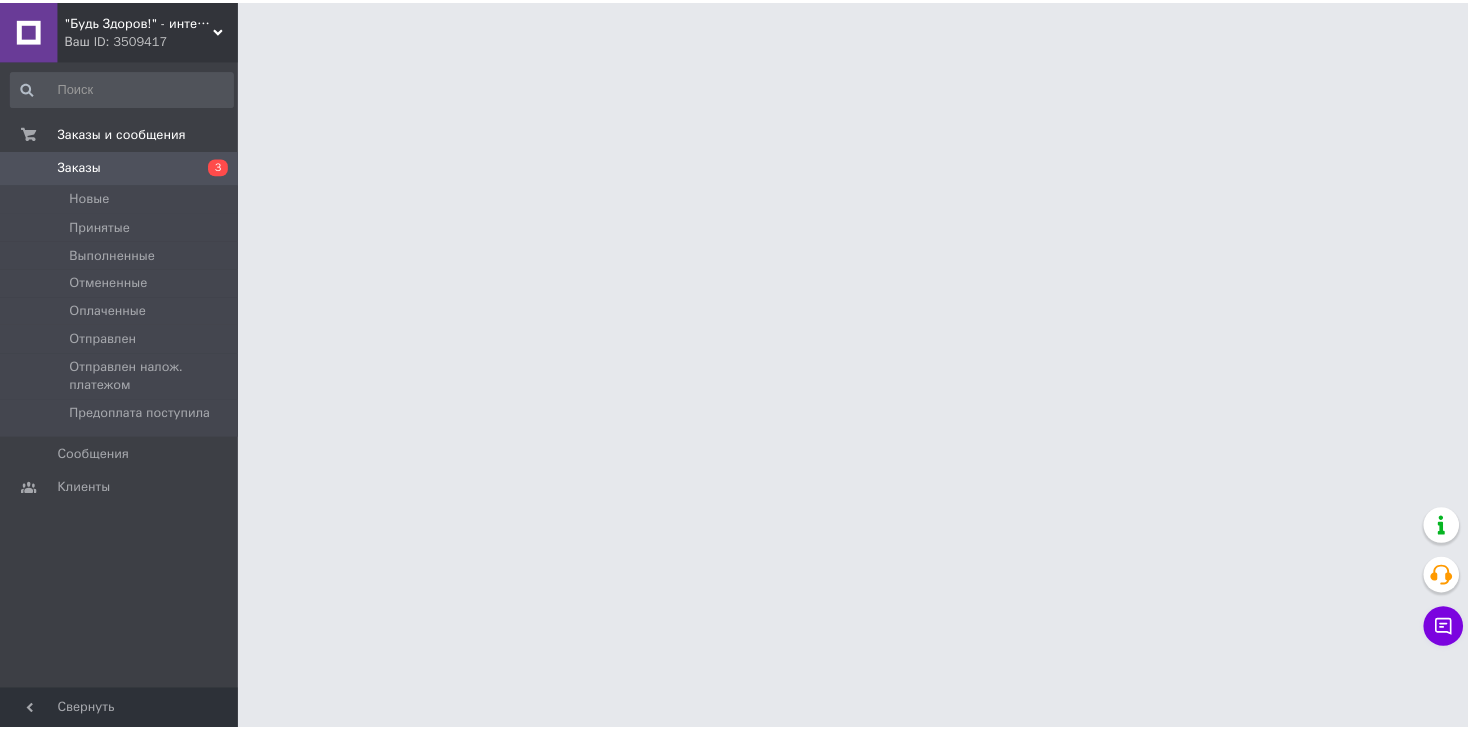 scroll, scrollTop: 0, scrollLeft: 0, axis: both 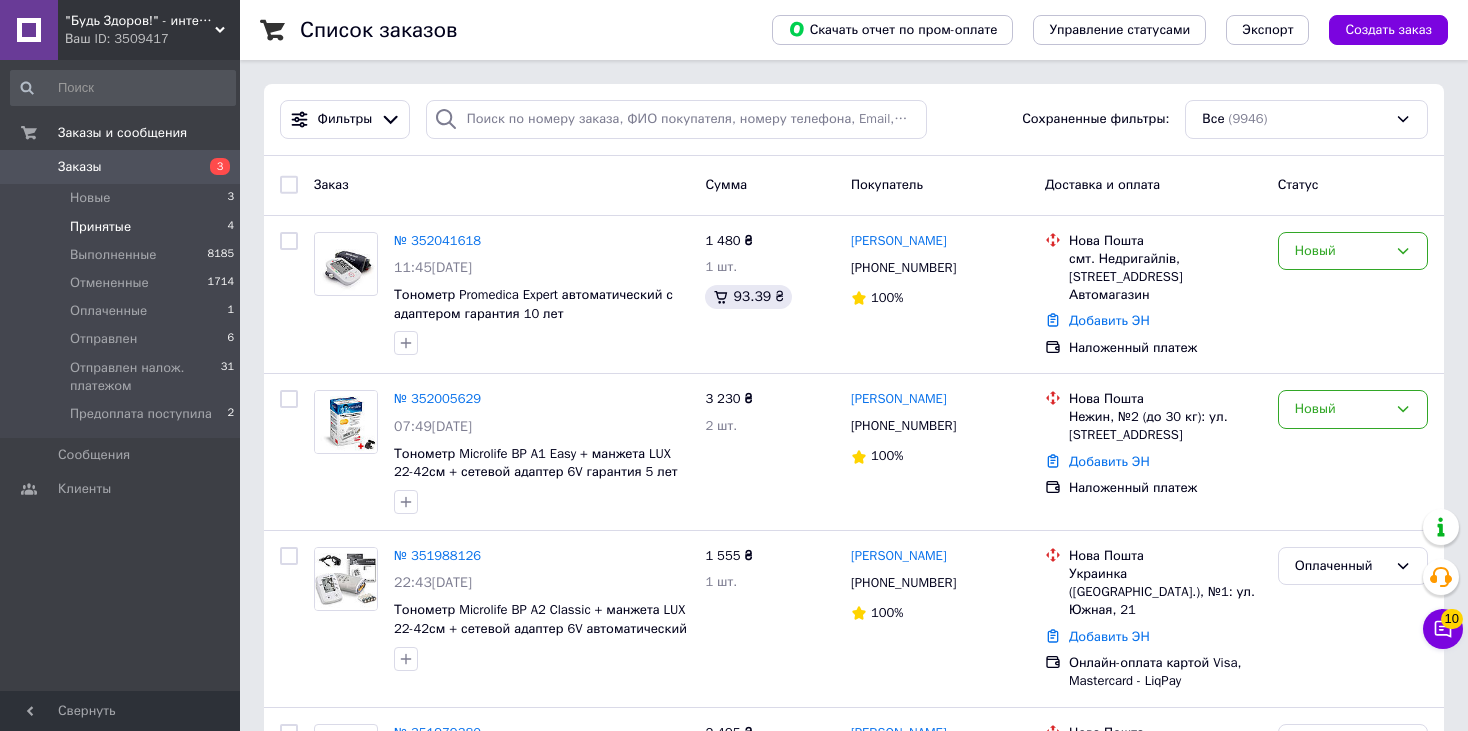 click on "Принятые" at bounding box center (100, 227) 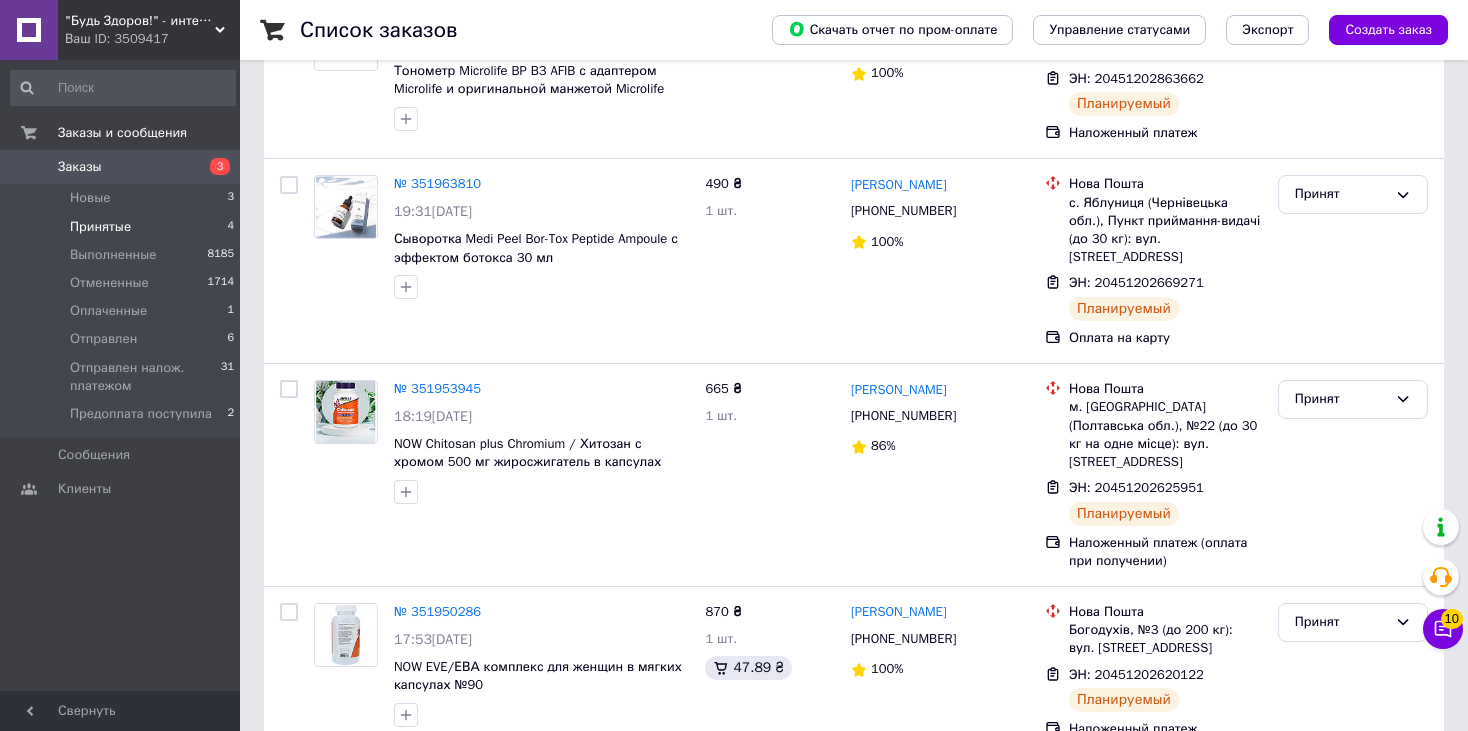 scroll, scrollTop: 305, scrollLeft: 0, axis: vertical 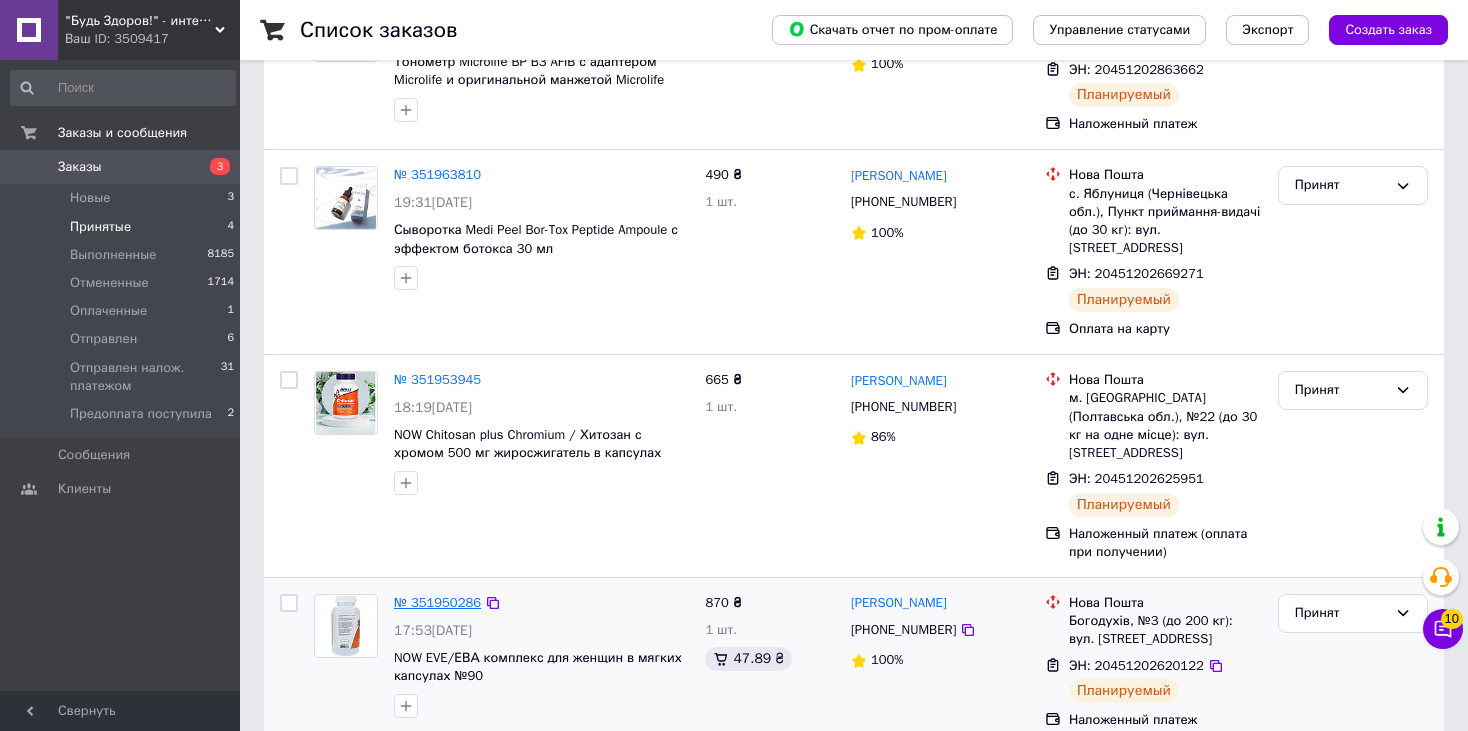 click on "№ 351950286" at bounding box center [437, 602] 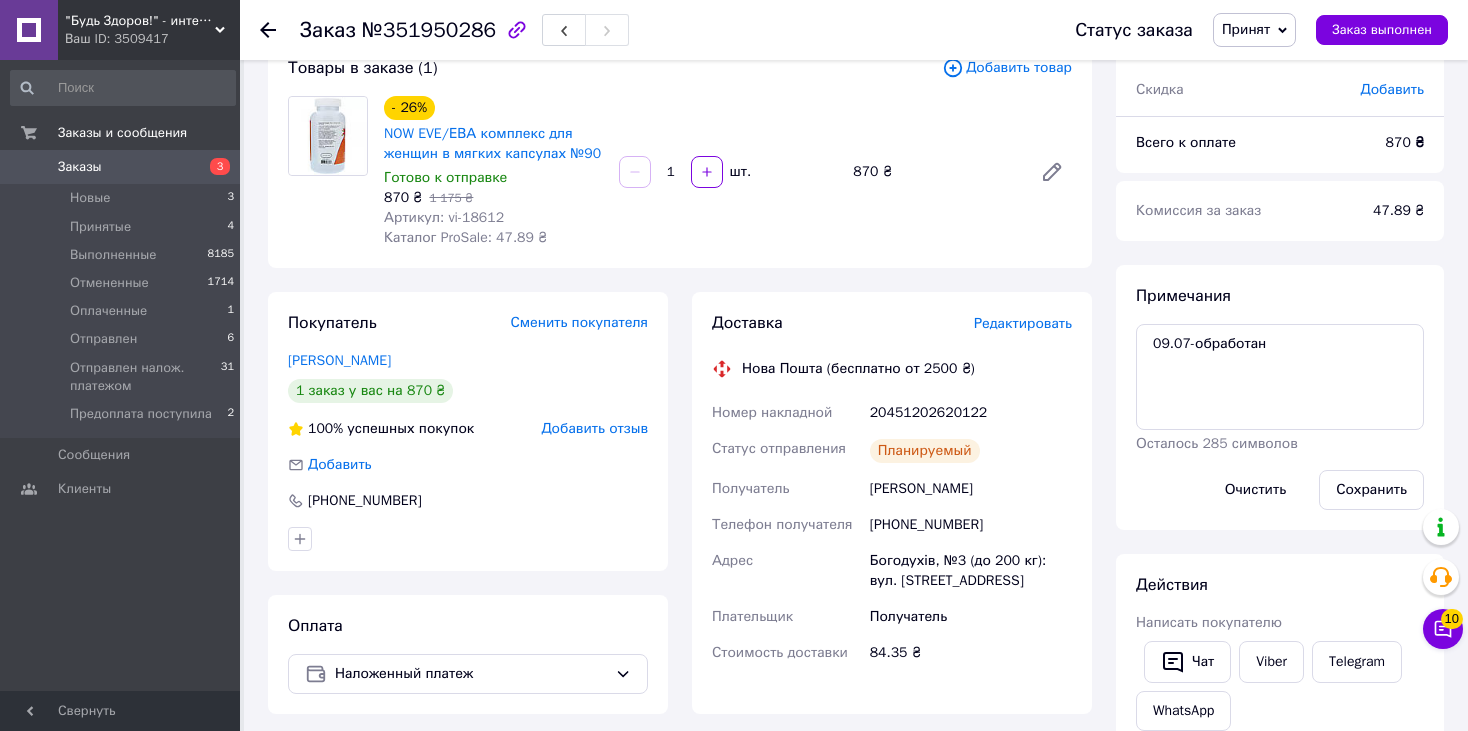scroll, scrollTop: 100, scrollLeft: 0, axis: vertical 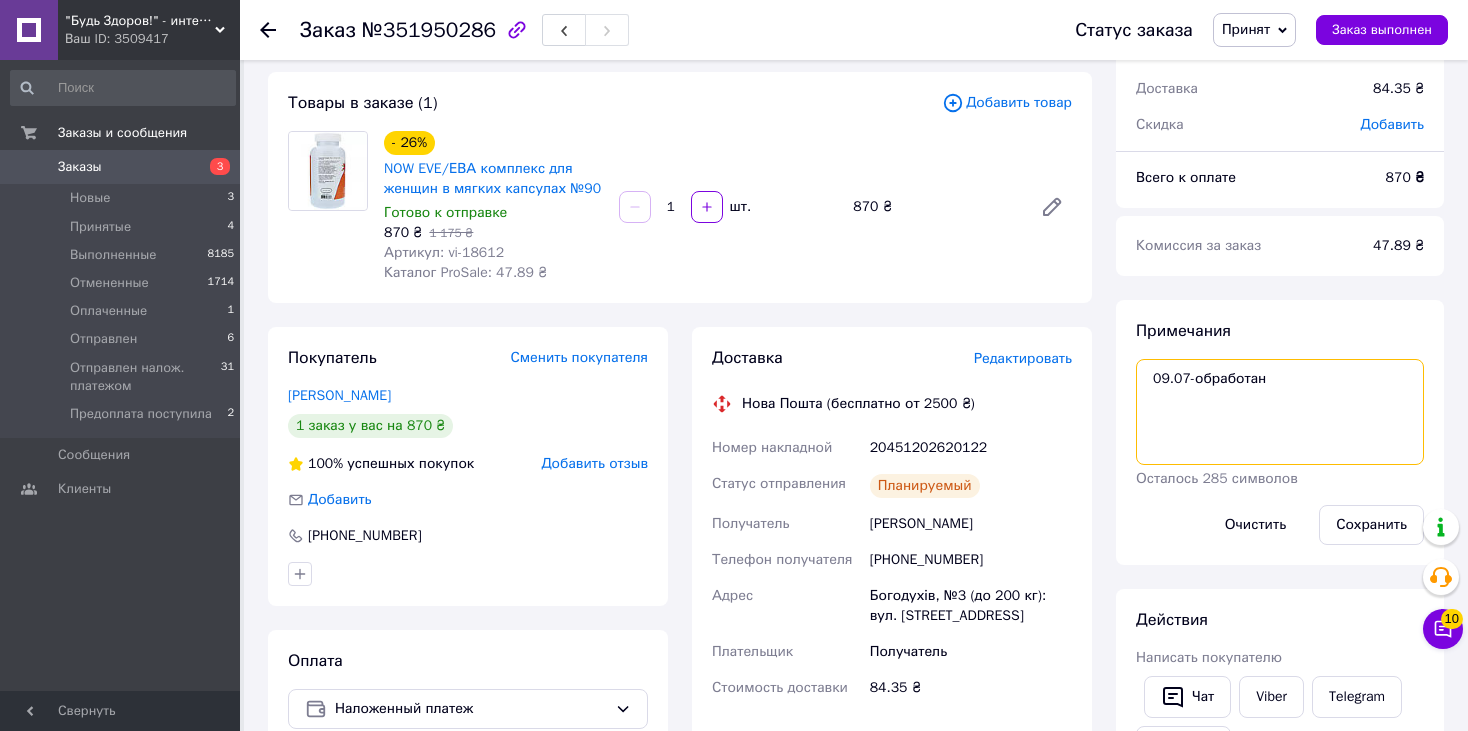 click on "09.07-обработан" at bounding box center (1280, 412) 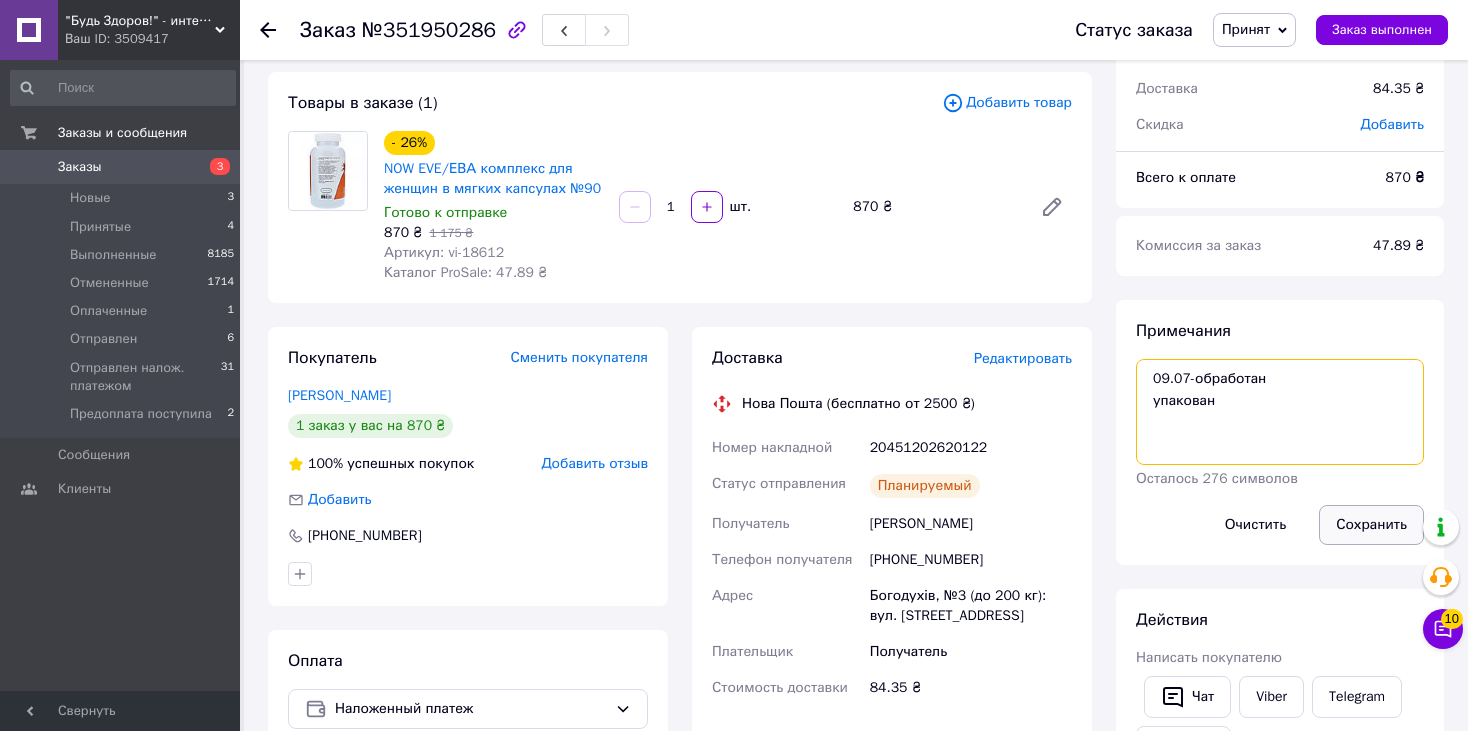 type on "09.07-обработан
упакован" 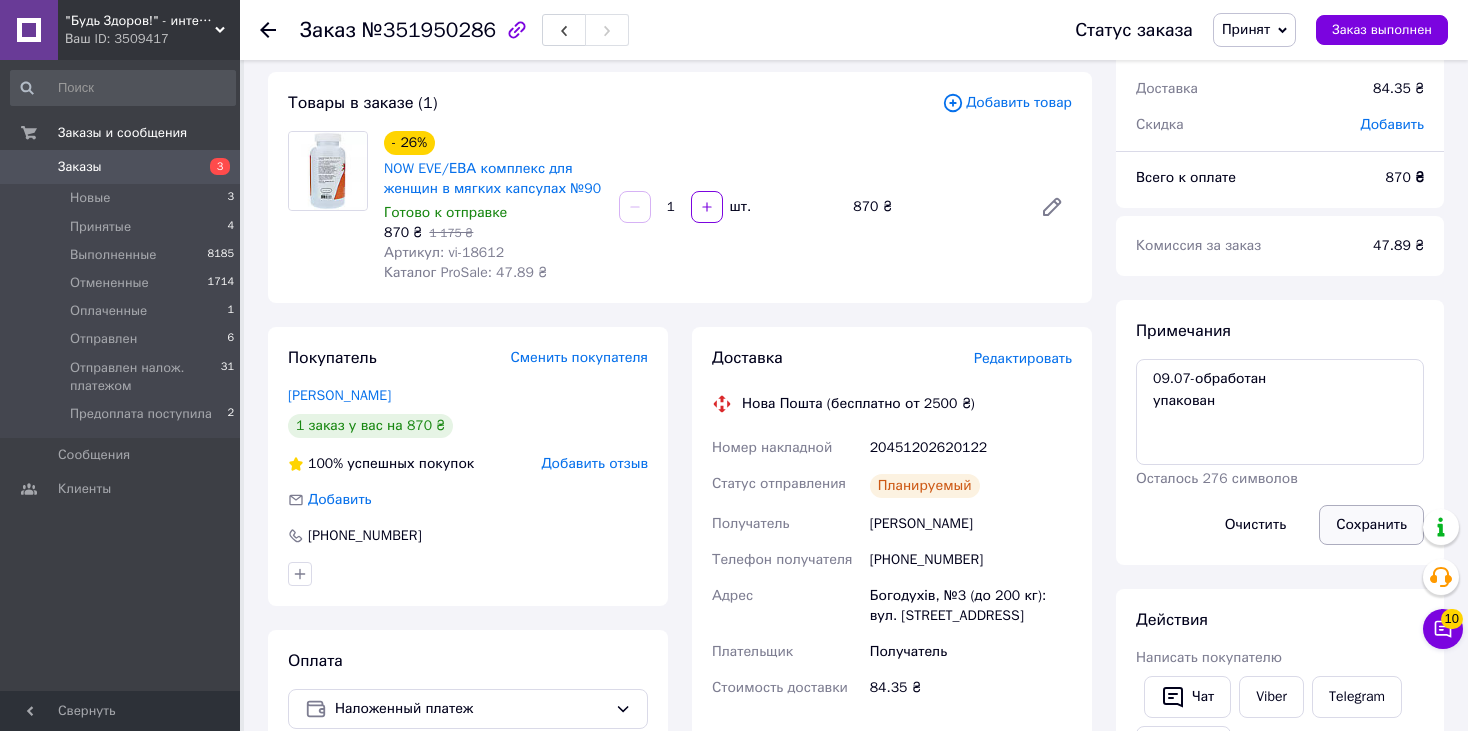 click on "Сохранить" at bounding box center [1371, 525] 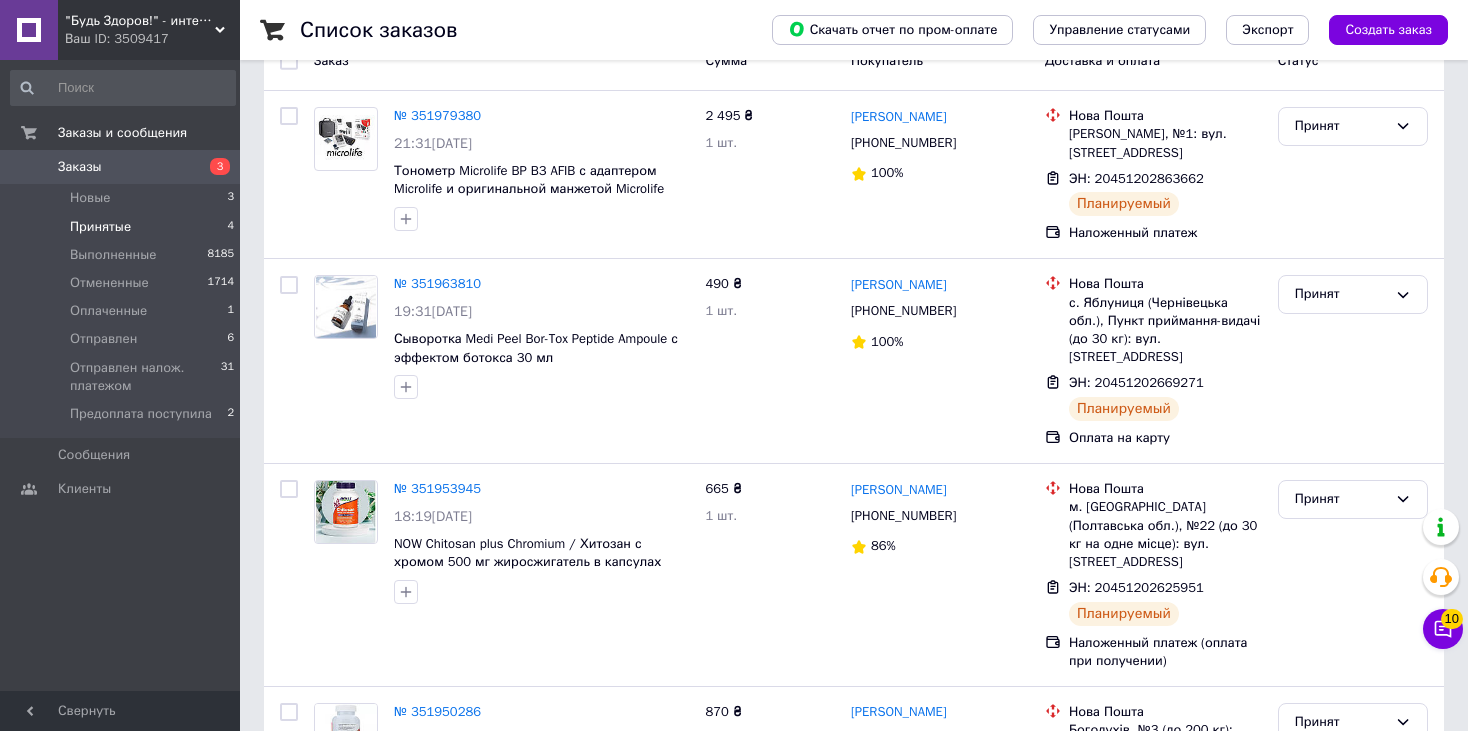 scroll, scrollTop: 305, scrollLeft: 0, axis: vertical 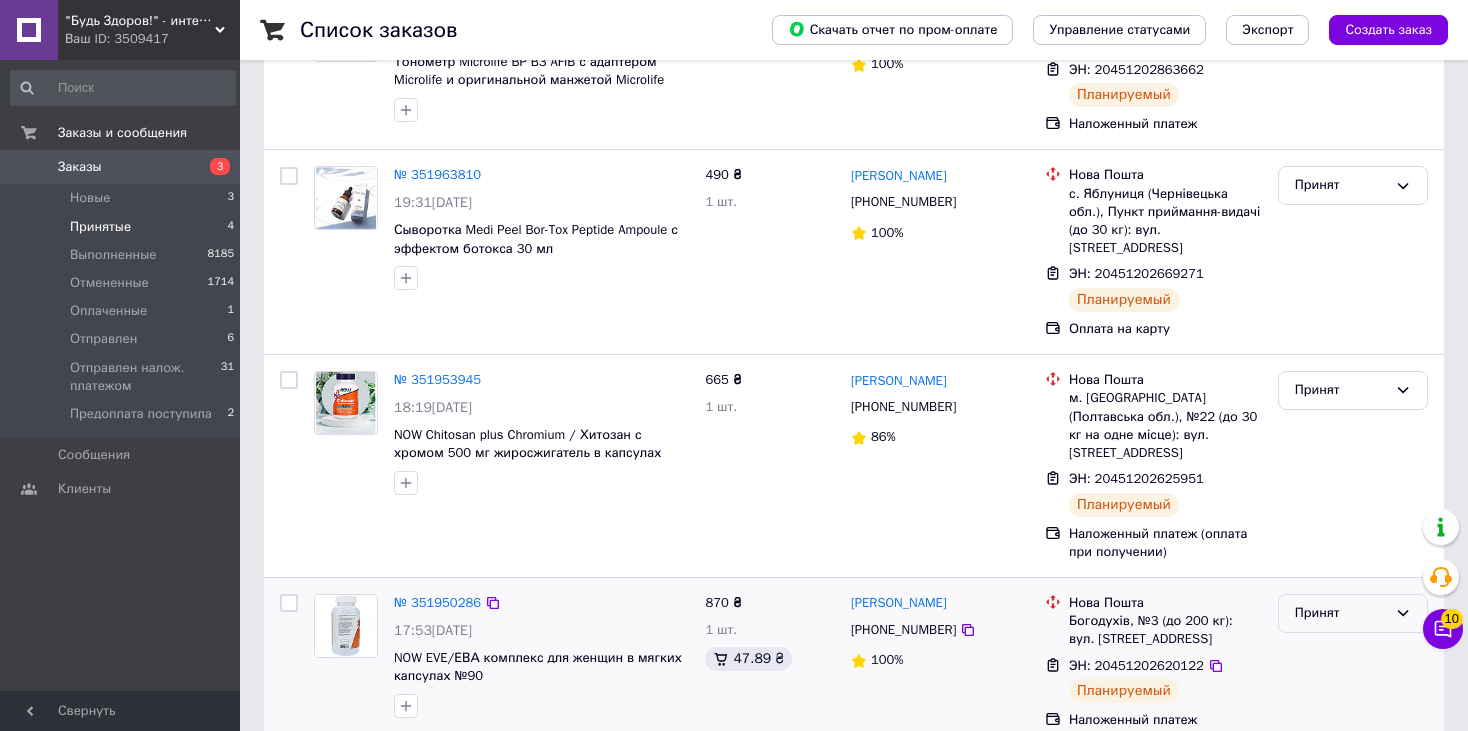 click on "Принят" at bounding box center [1341, 613] 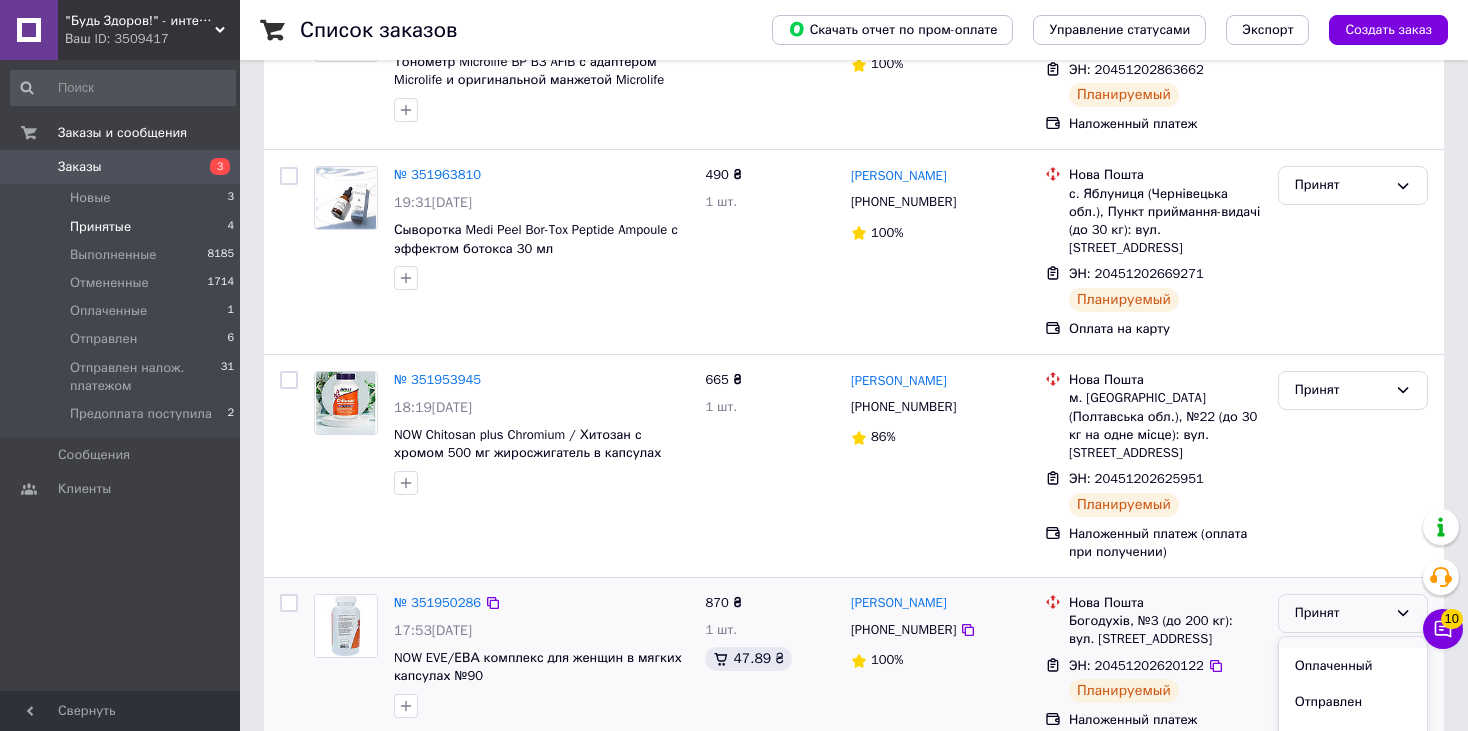 scroll, scrollTop: 95, scrollLeft: 0, axis: vertical 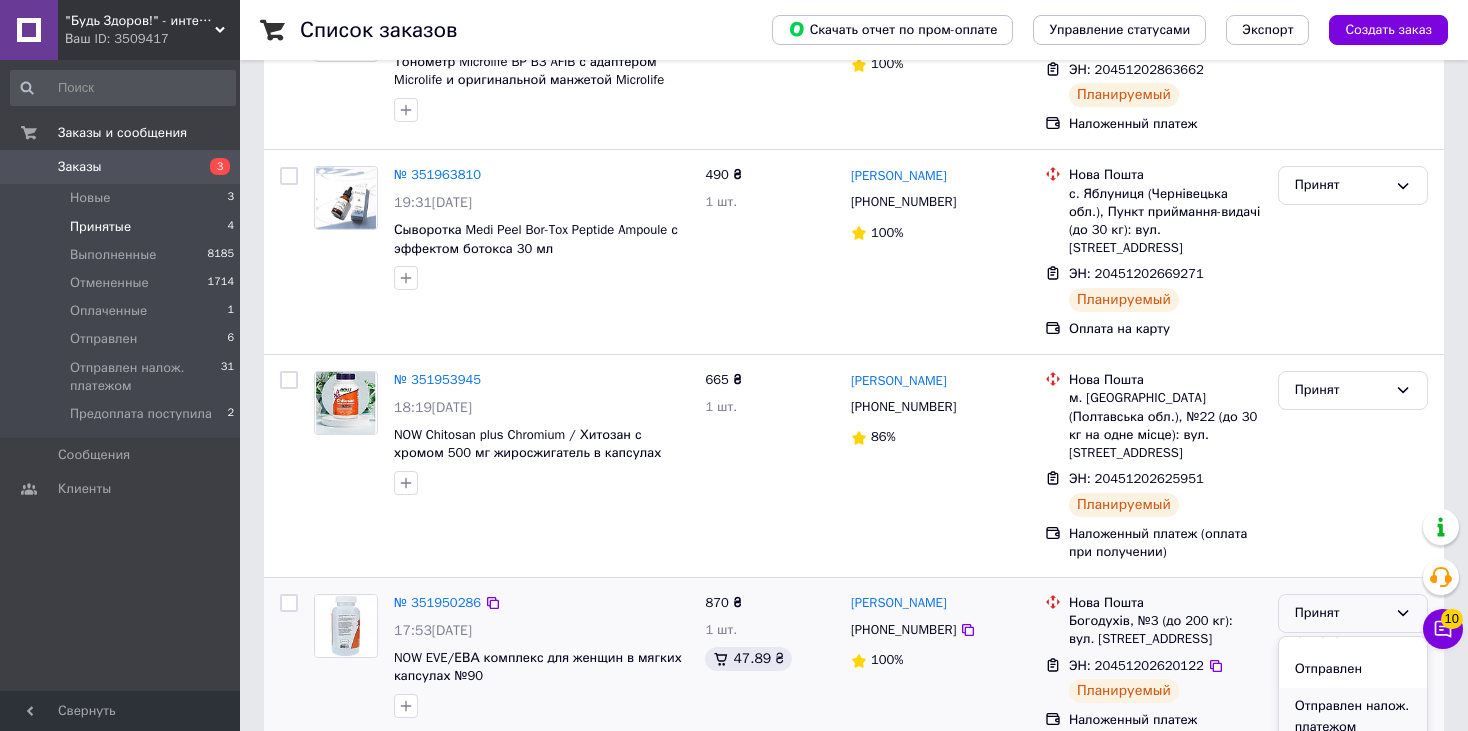 click on "Отправлен налож. платежом" at bounding box center [1353, 716] 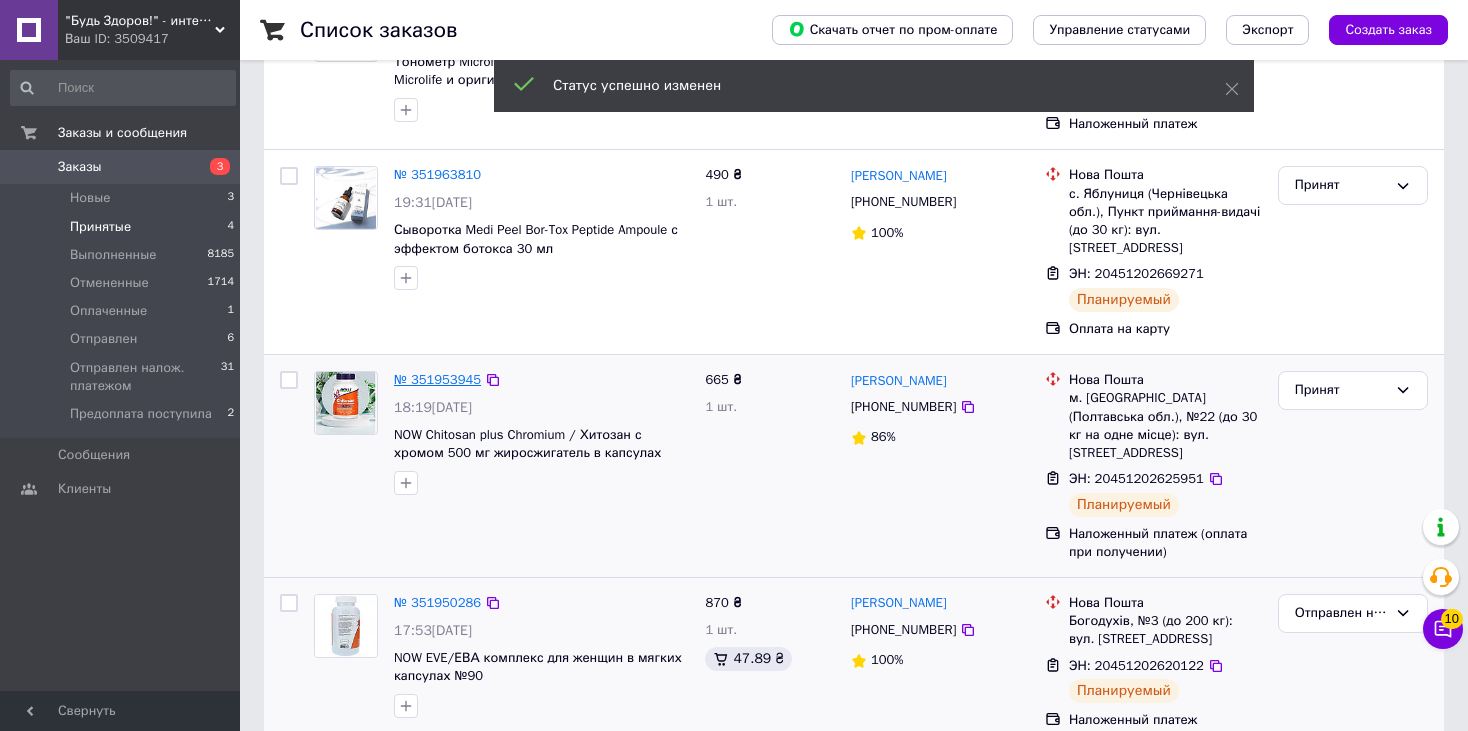 click on "№ 351953945" at bounding box center (437, 379) 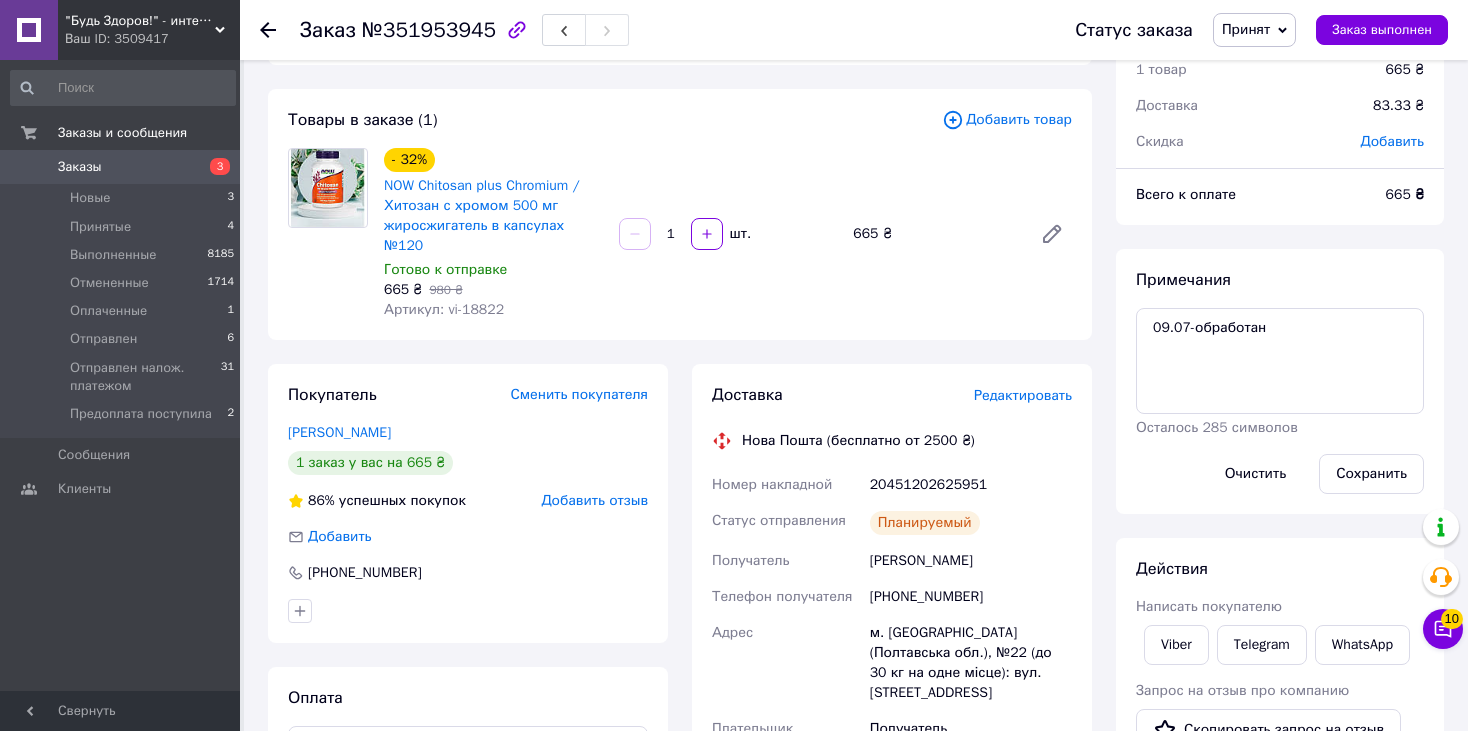 scroll, scrollTop: 0, scrollLeft: 0, axis: both 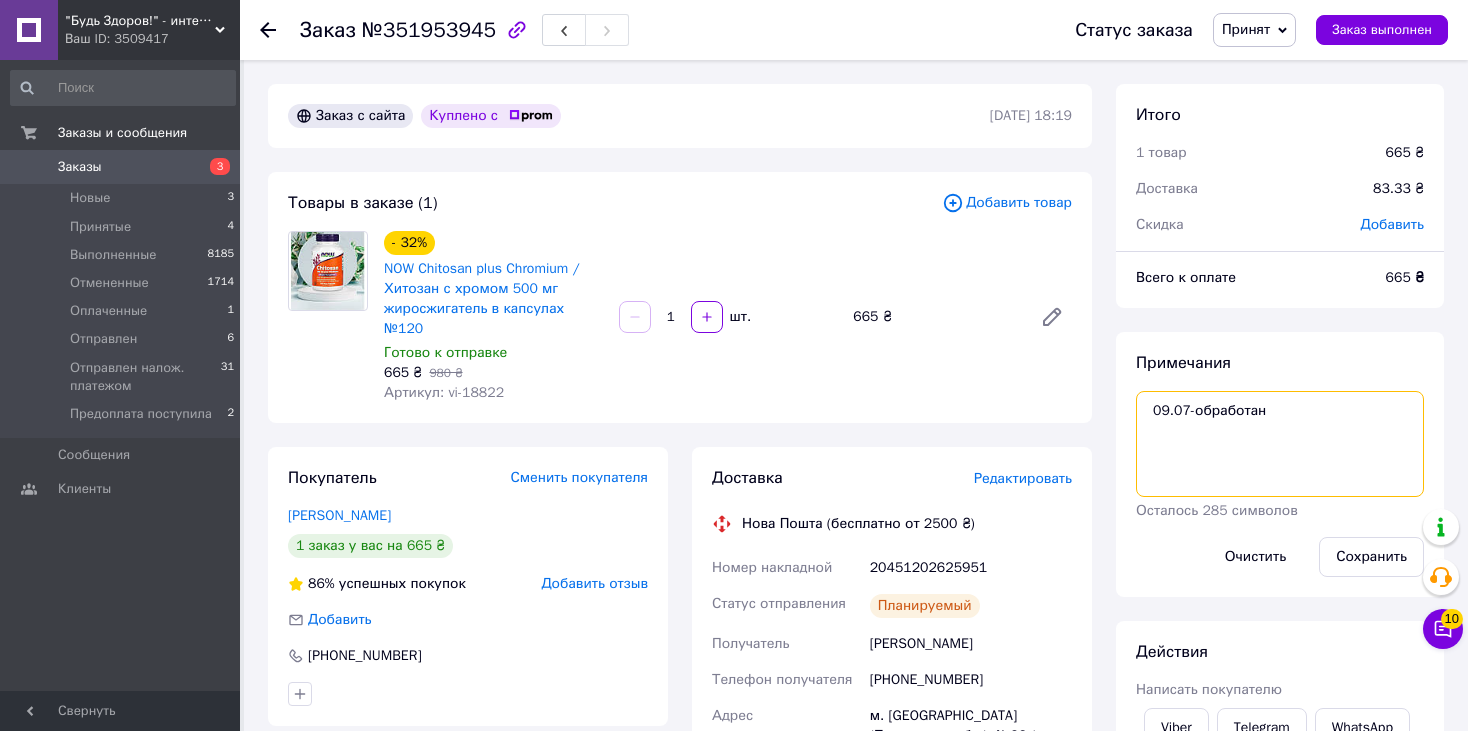 click on "09.07-обработан" at bounding box center [1280, 444] 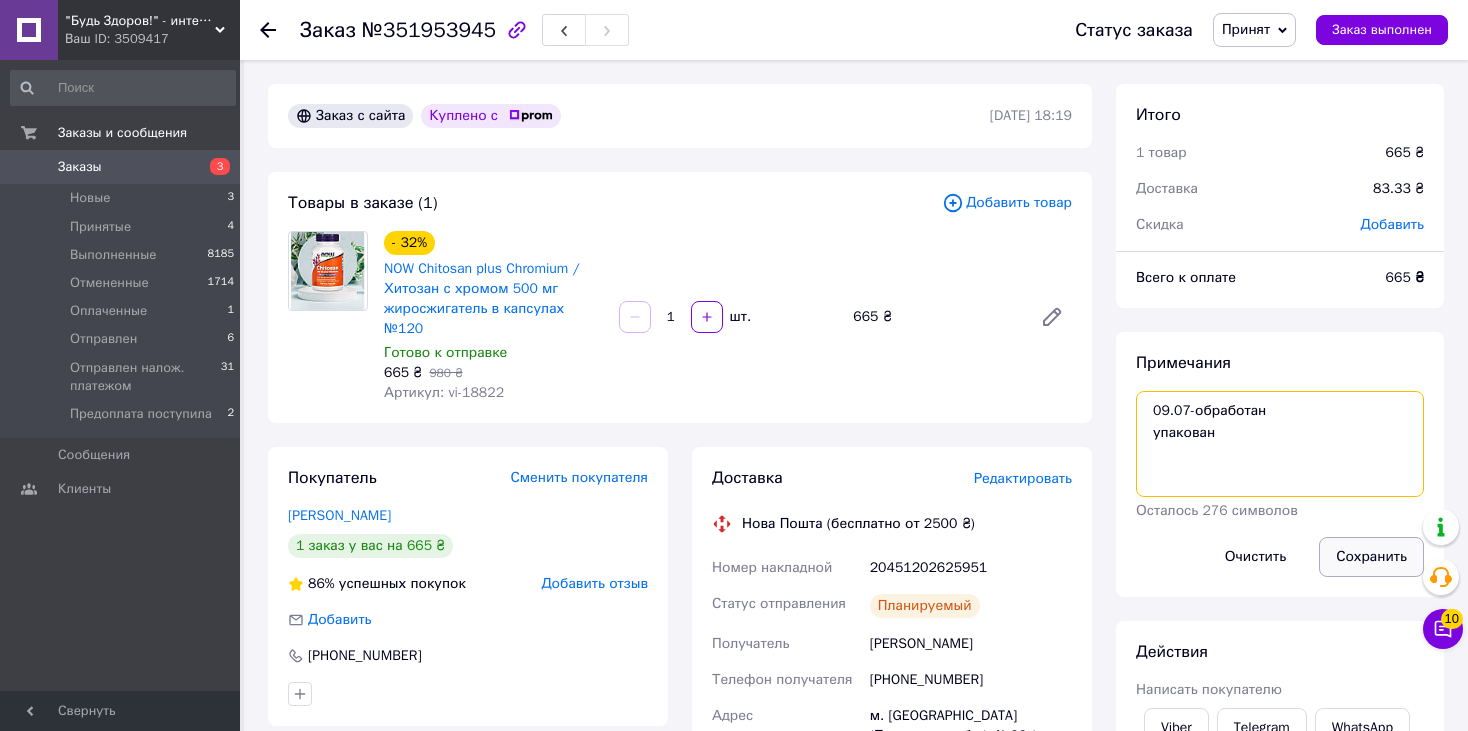 type on "09.07-обработан
упакован" 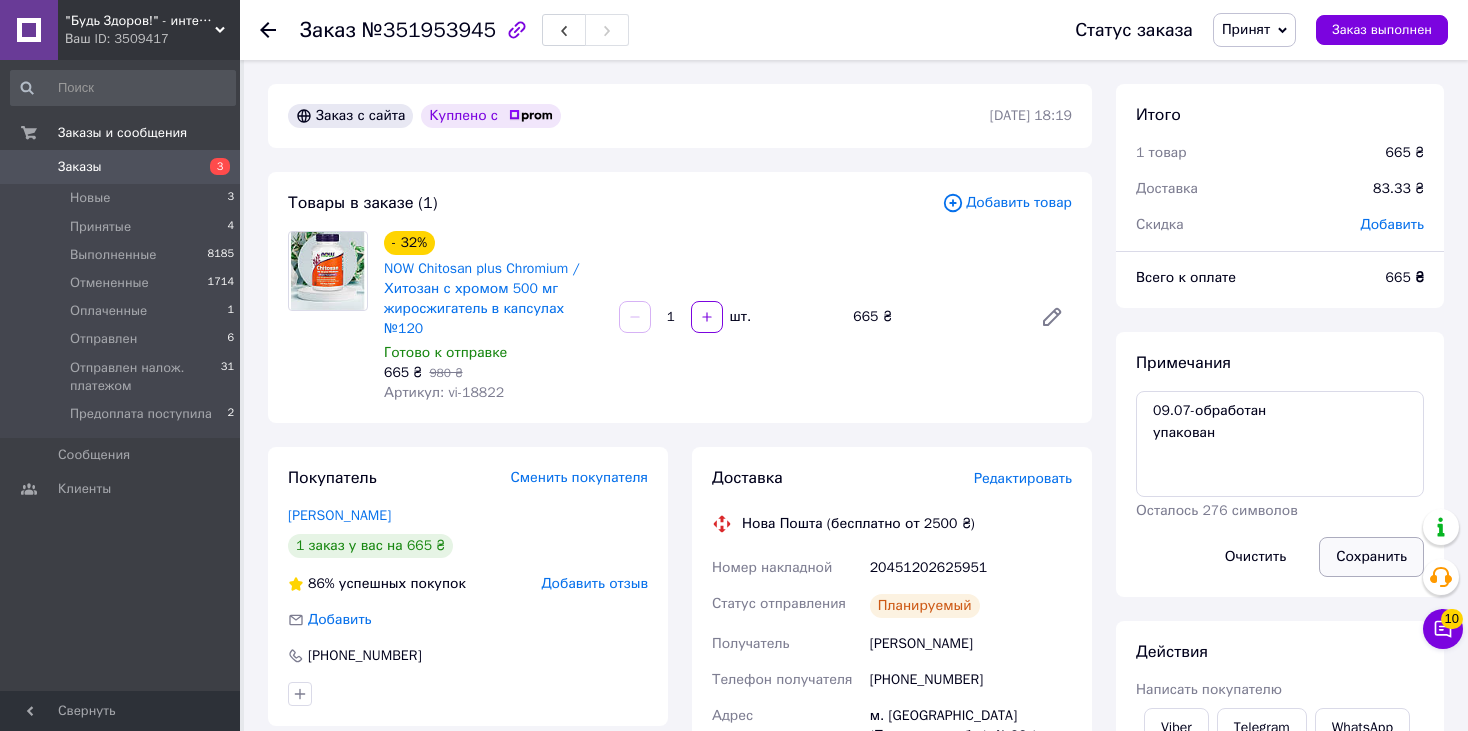 click on "Сохранить" at bounding box center (1371, 557) 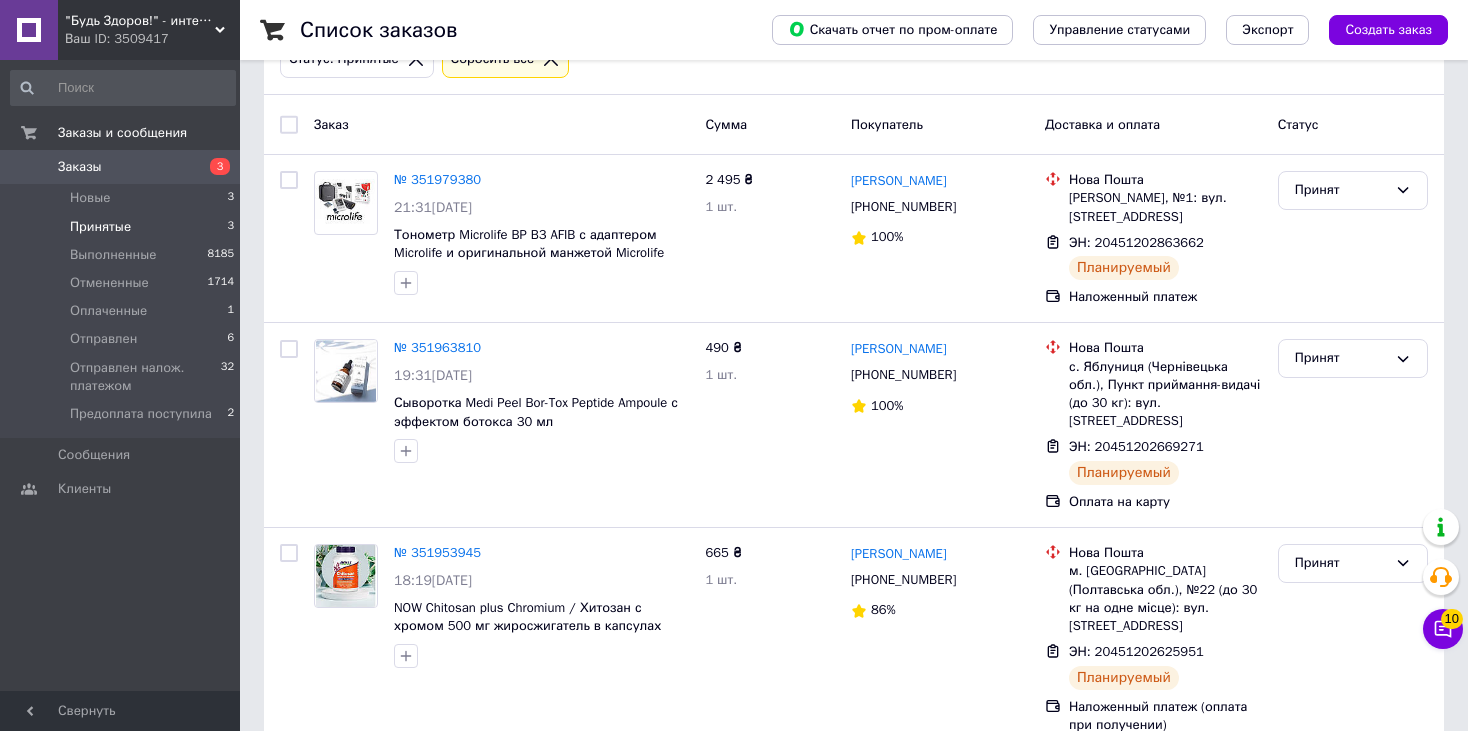 scroll, scrollTop: 136, scrollLeft: 0, axis: vertical 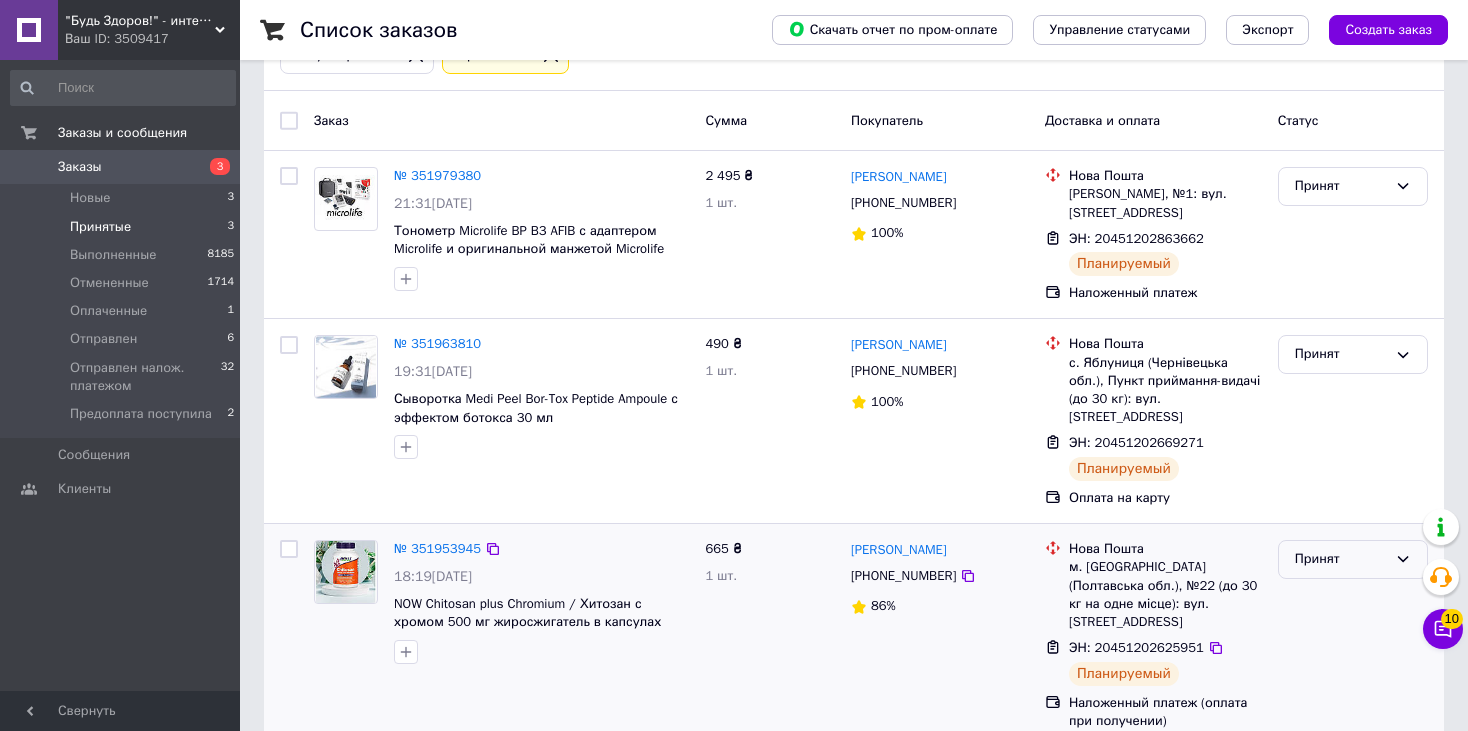 click on "Принят" at bounding box center (1341, 559) 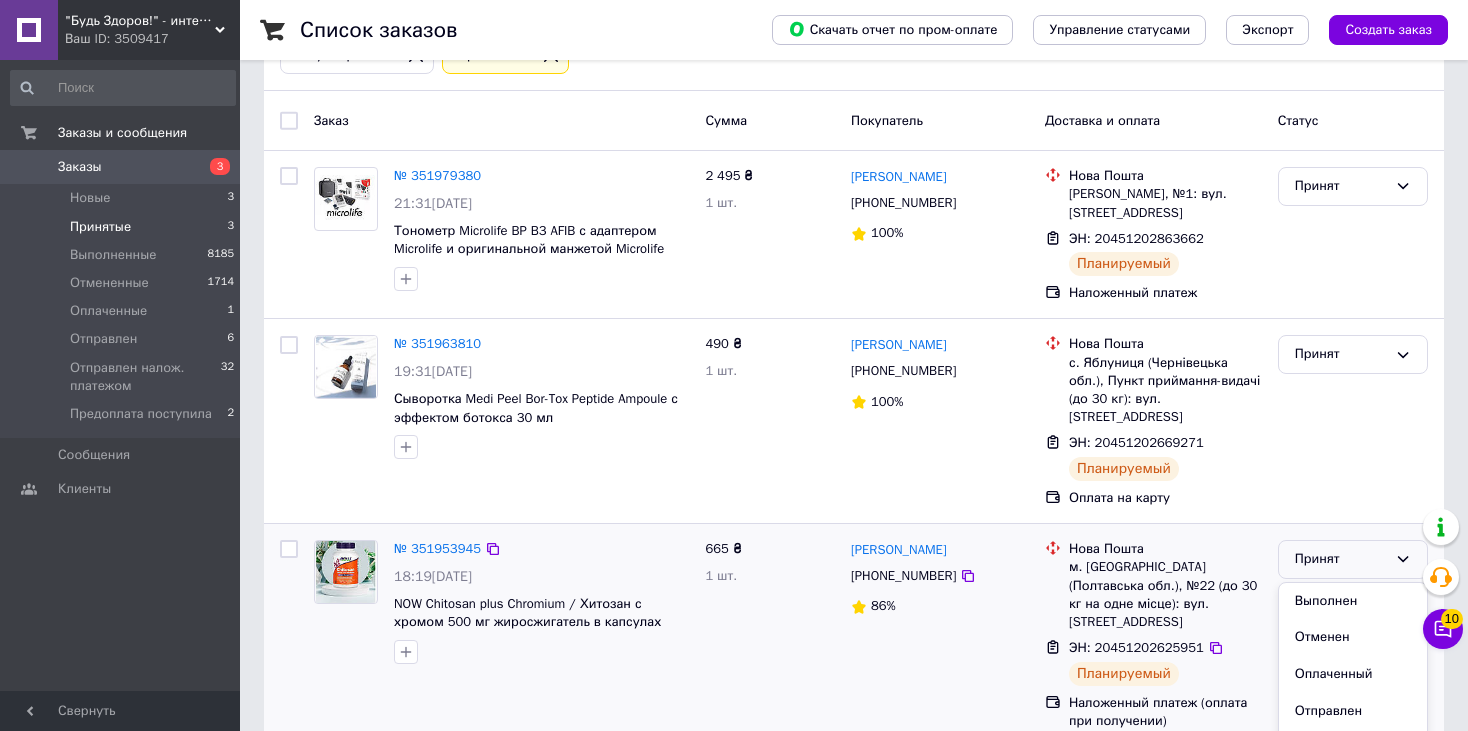 scroll, scrollTop: 95, scrollLeft: 0, axis: vertical 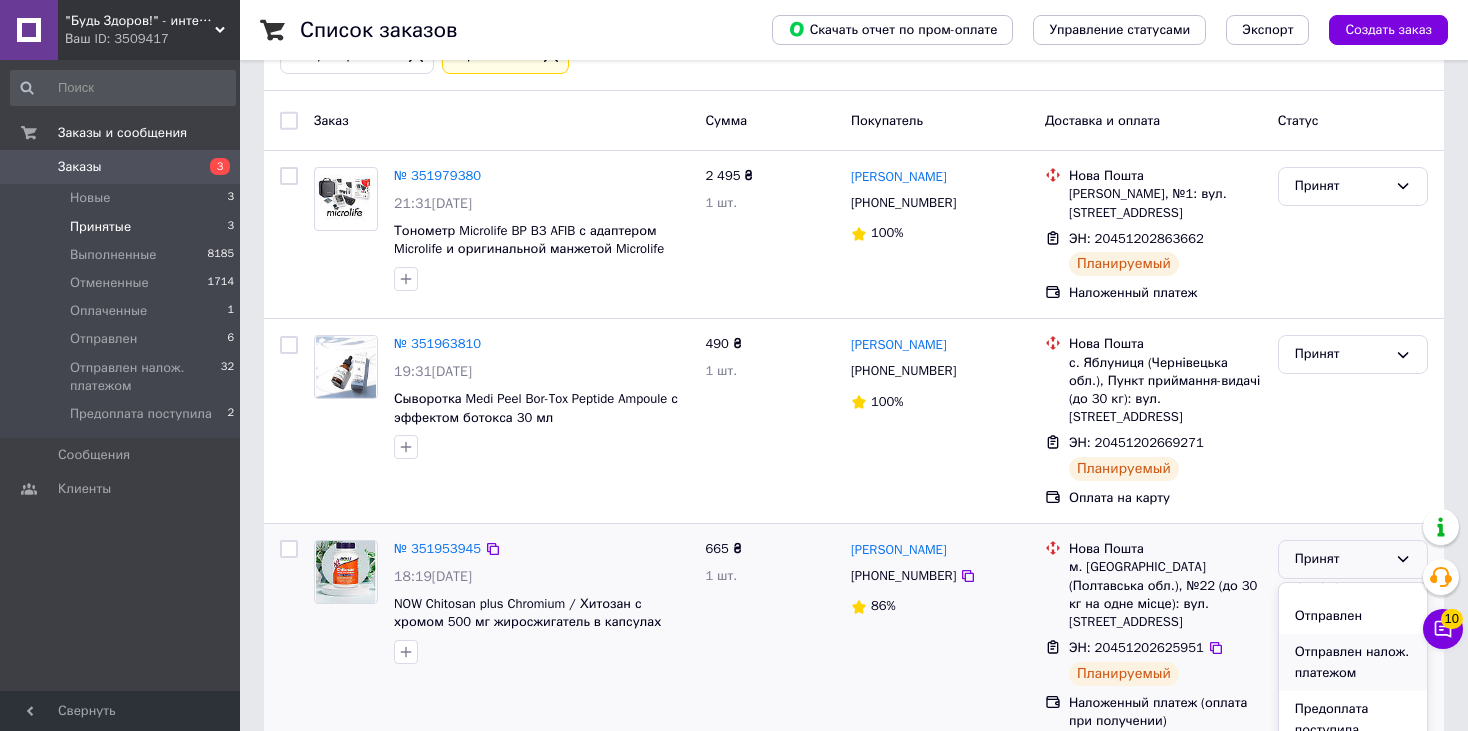 click on "Отправлен налож. платежом" at bounding box center [1353, 662] 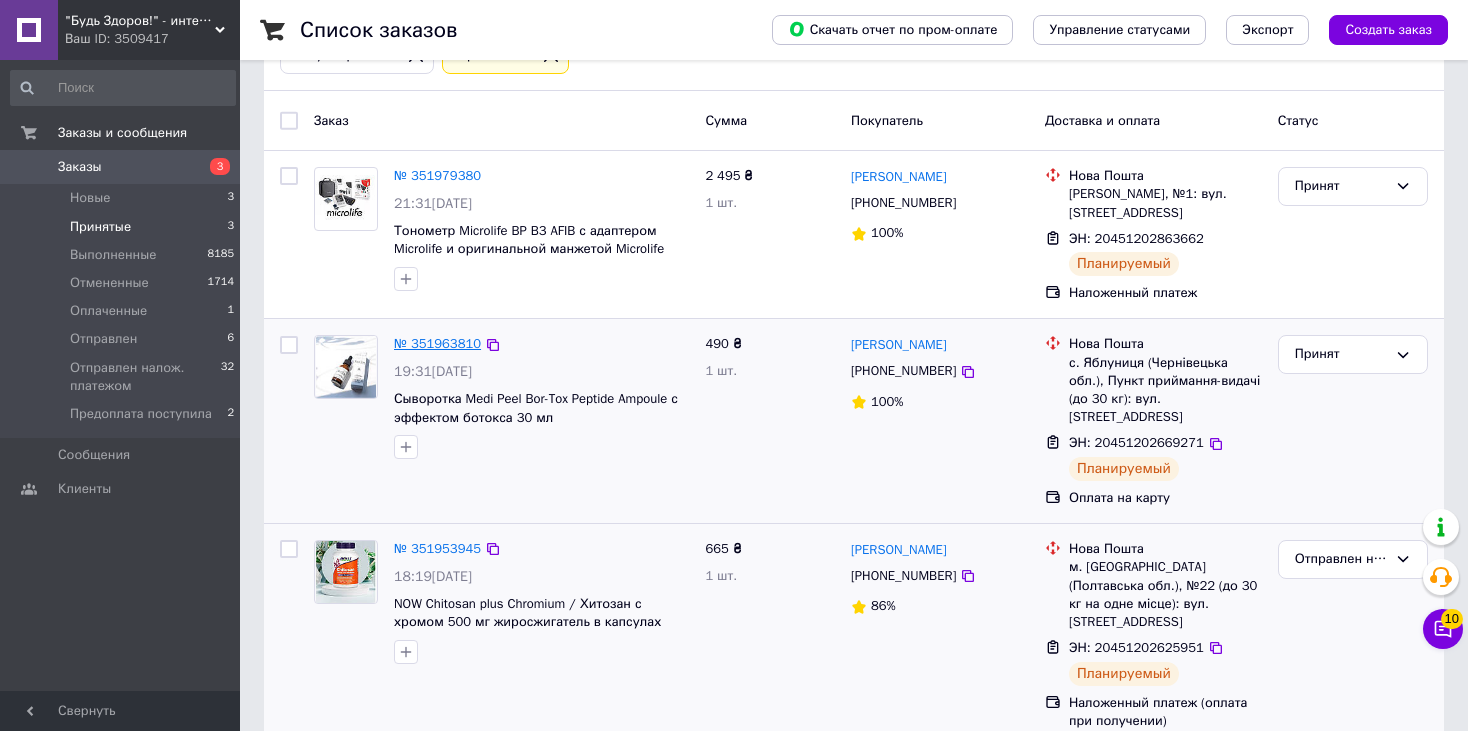 click on "№ 351963810" at bounding box center (437, 343) 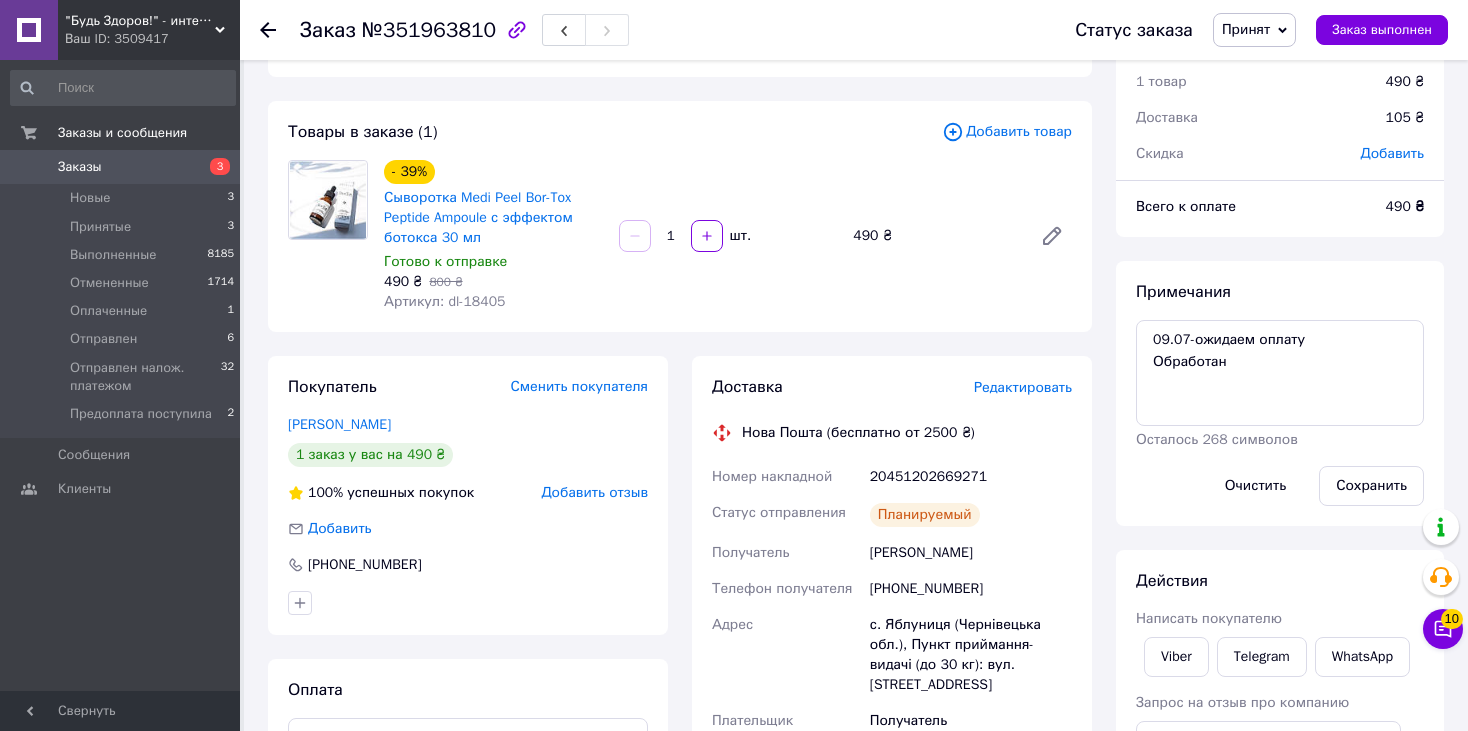 scroll, scrollTop: 36, scrollLeft: 0, axis: vertical 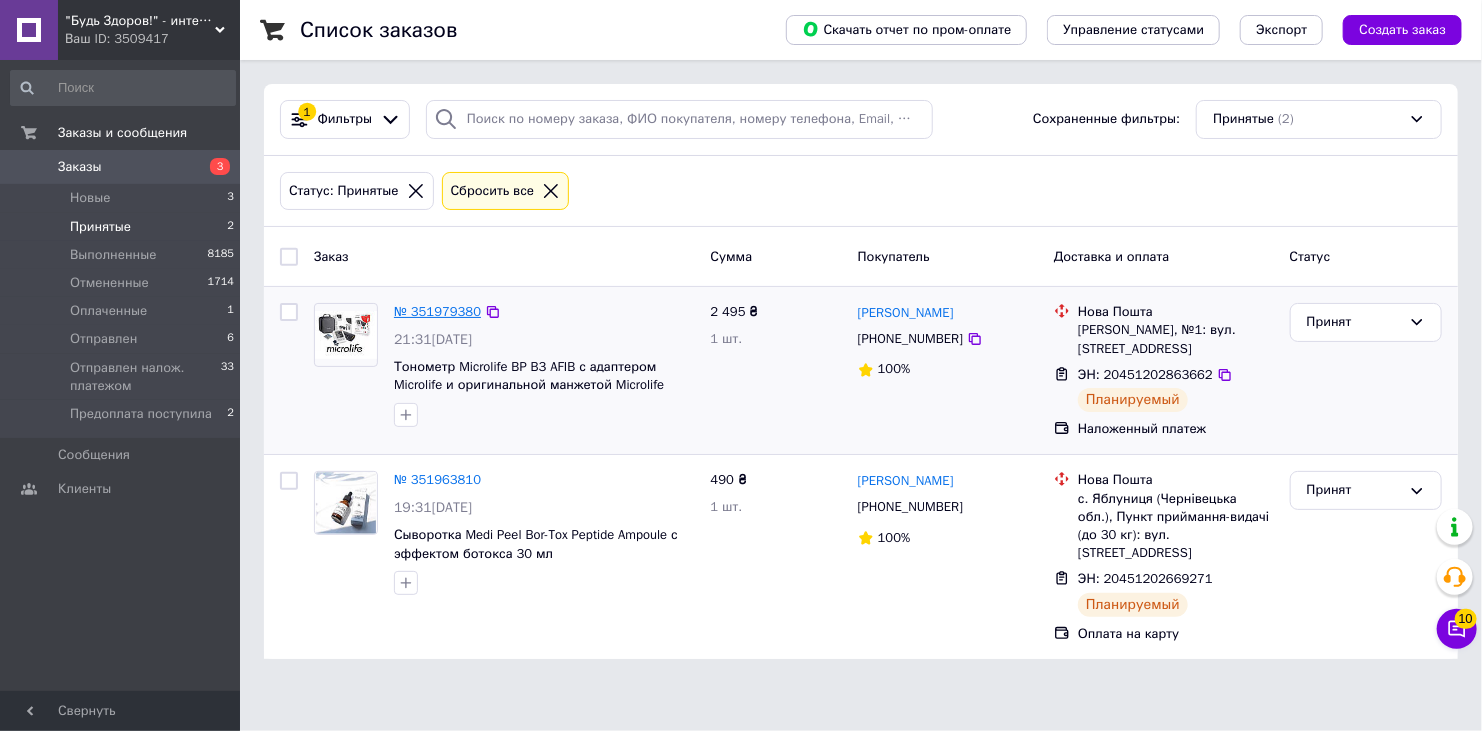 click on "№ 351979380" at bounding box center (437, 311) 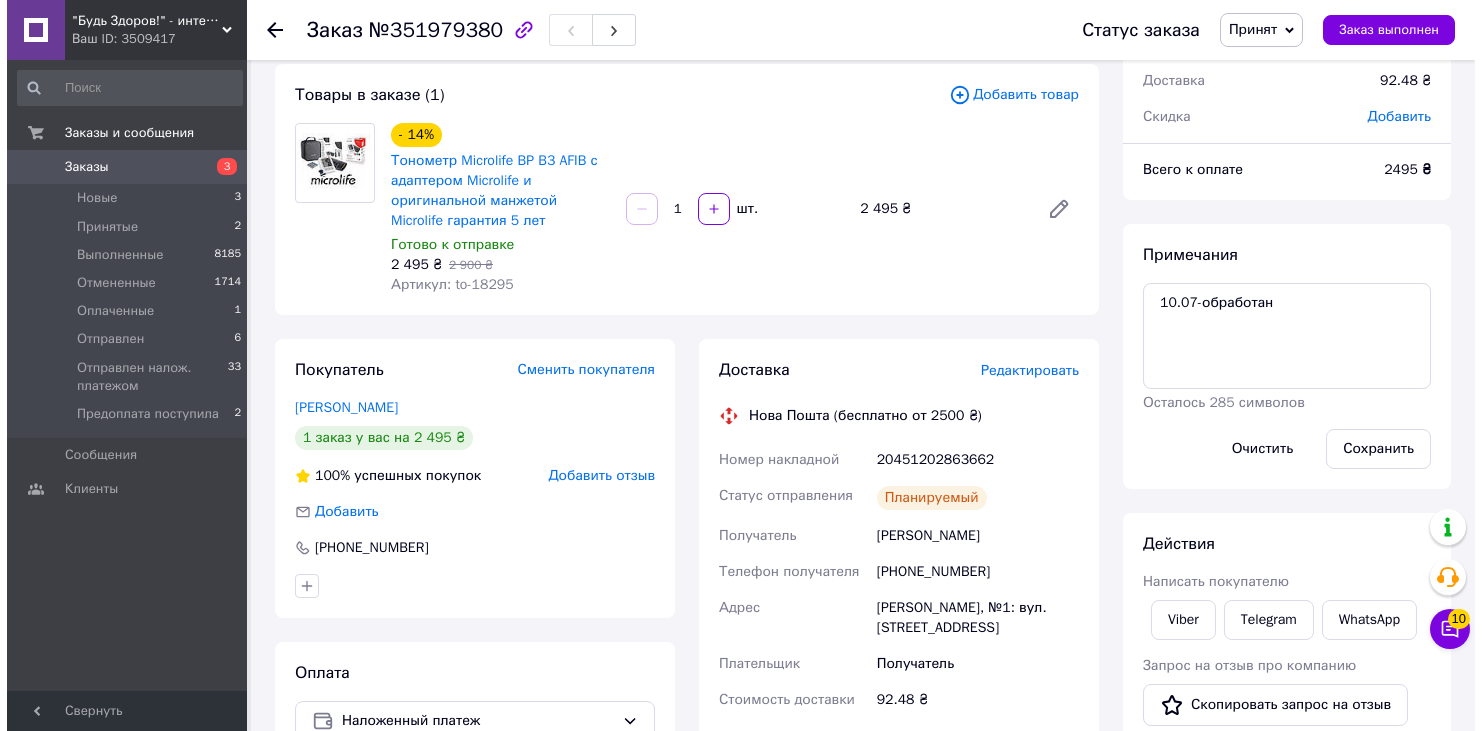 scroll, scrollTop: 0, scrollLeft: 0, axis: both 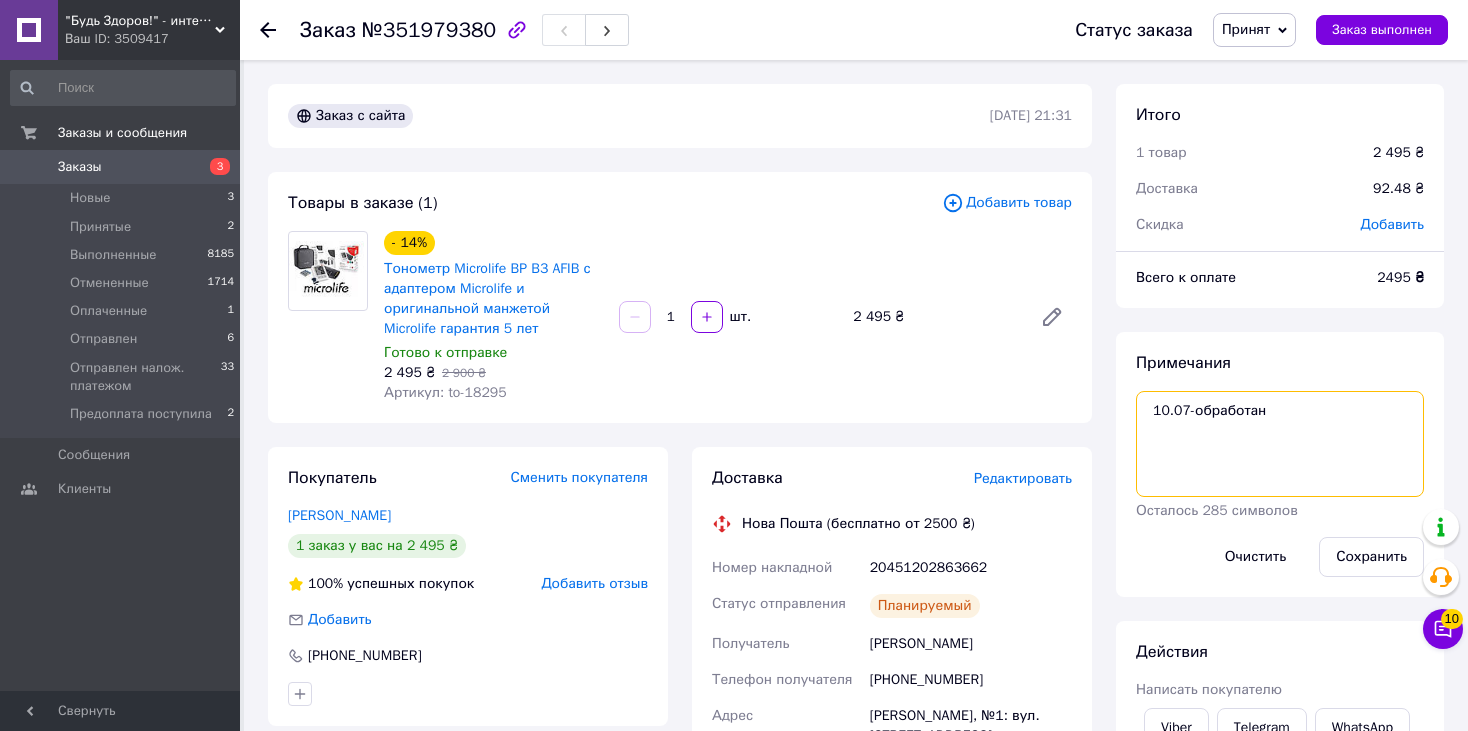 click on "10.07-обработан" at bounding box center (1280, 444) 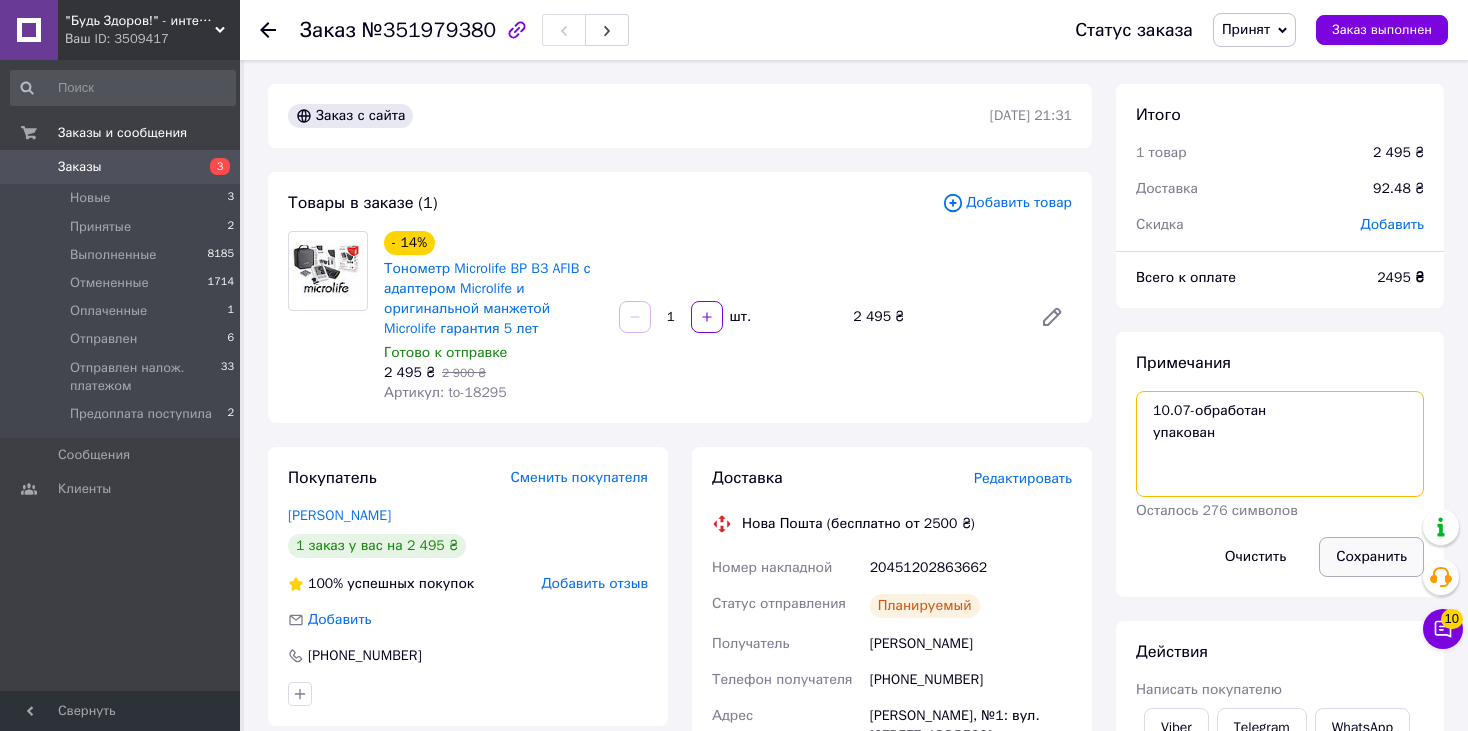 type on "10.07-обработан
упакован" 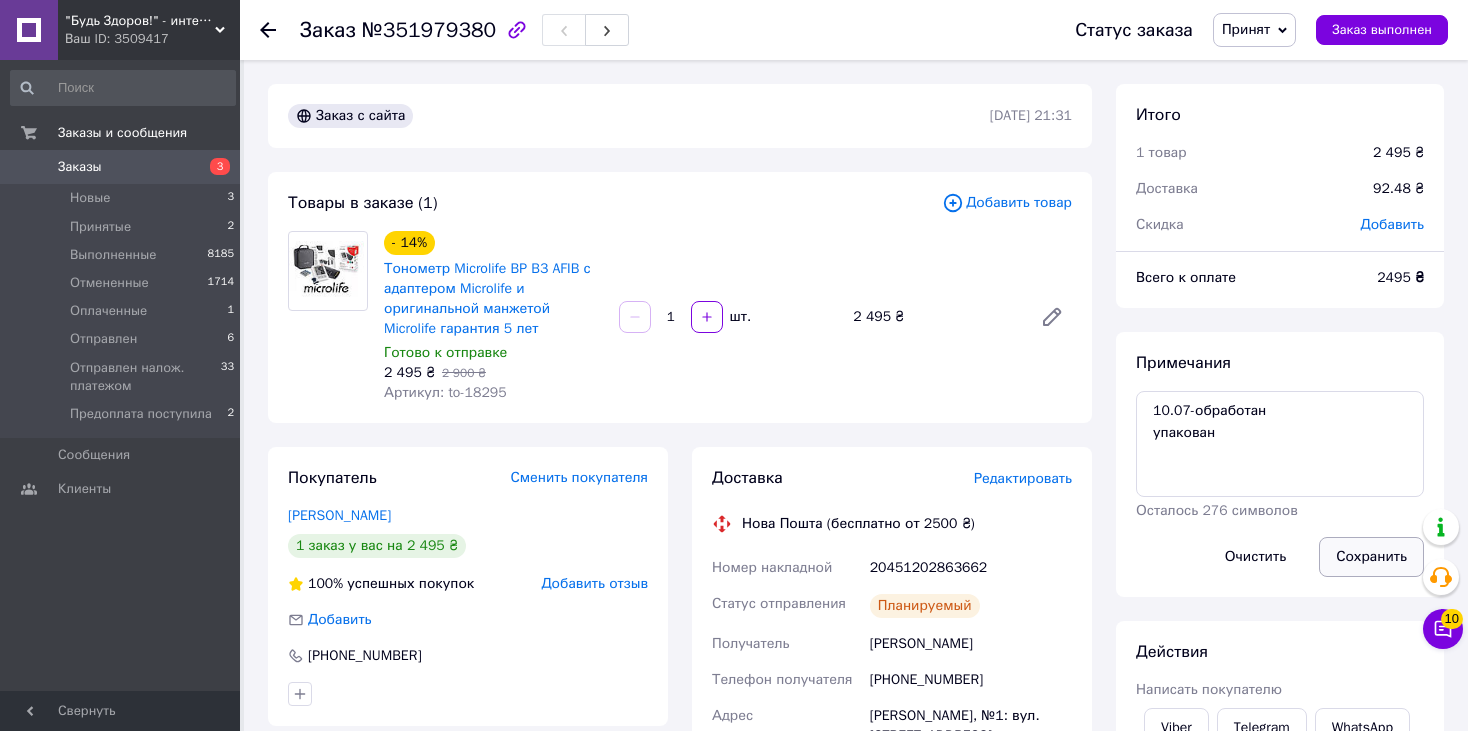 click on "Сохранить" at bounding box center [1371, 557] 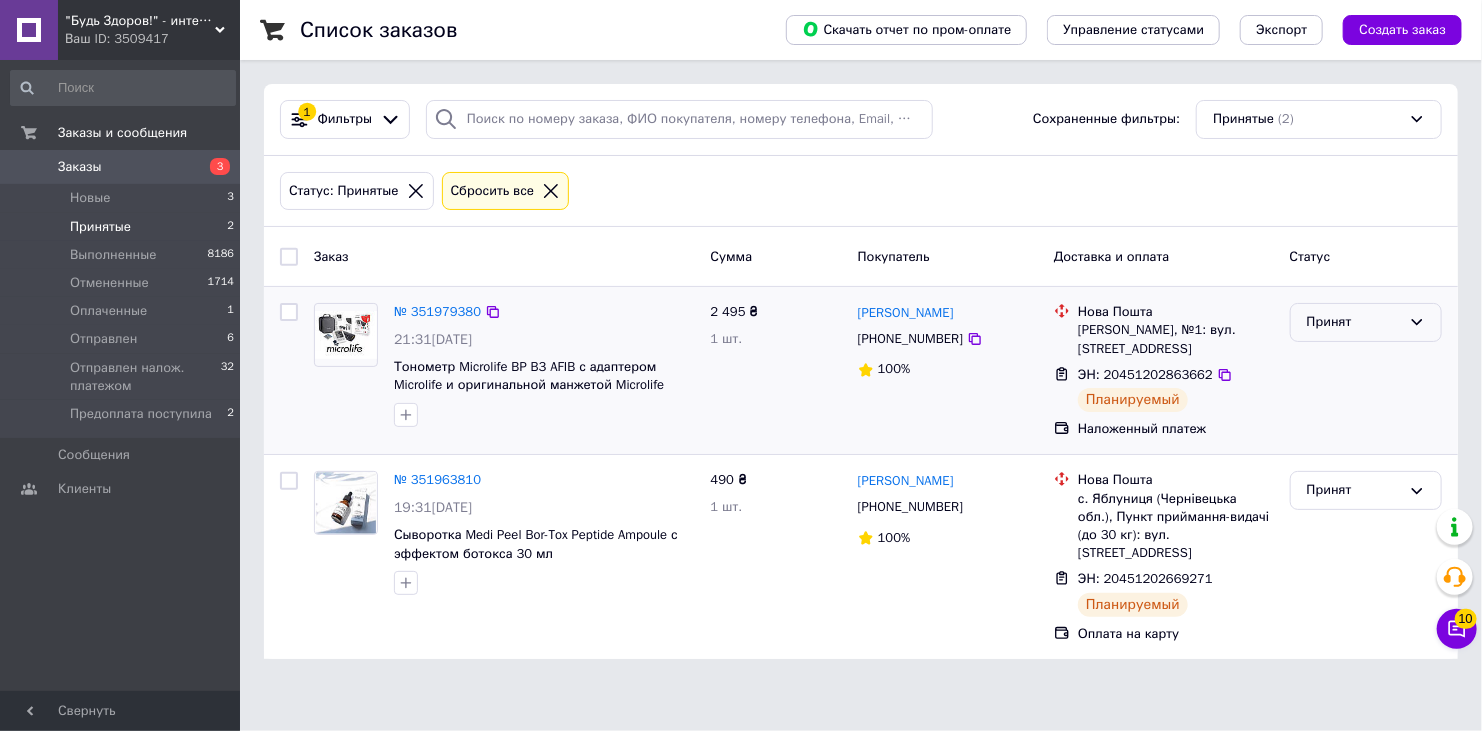 click on "Принят" at bounding box center (1354, 322) 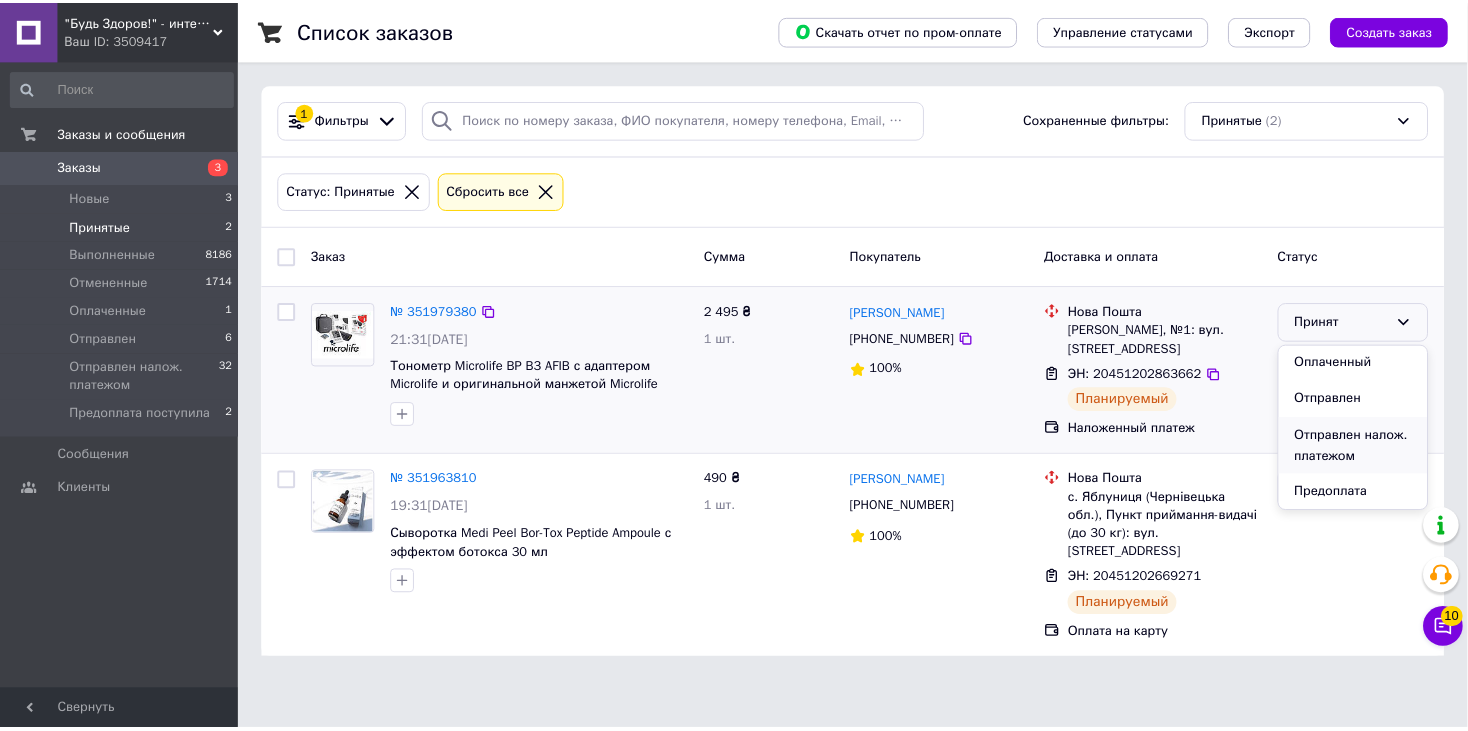 scroll, scrollTop: 95, scrollLeft: 0, axis: vertical 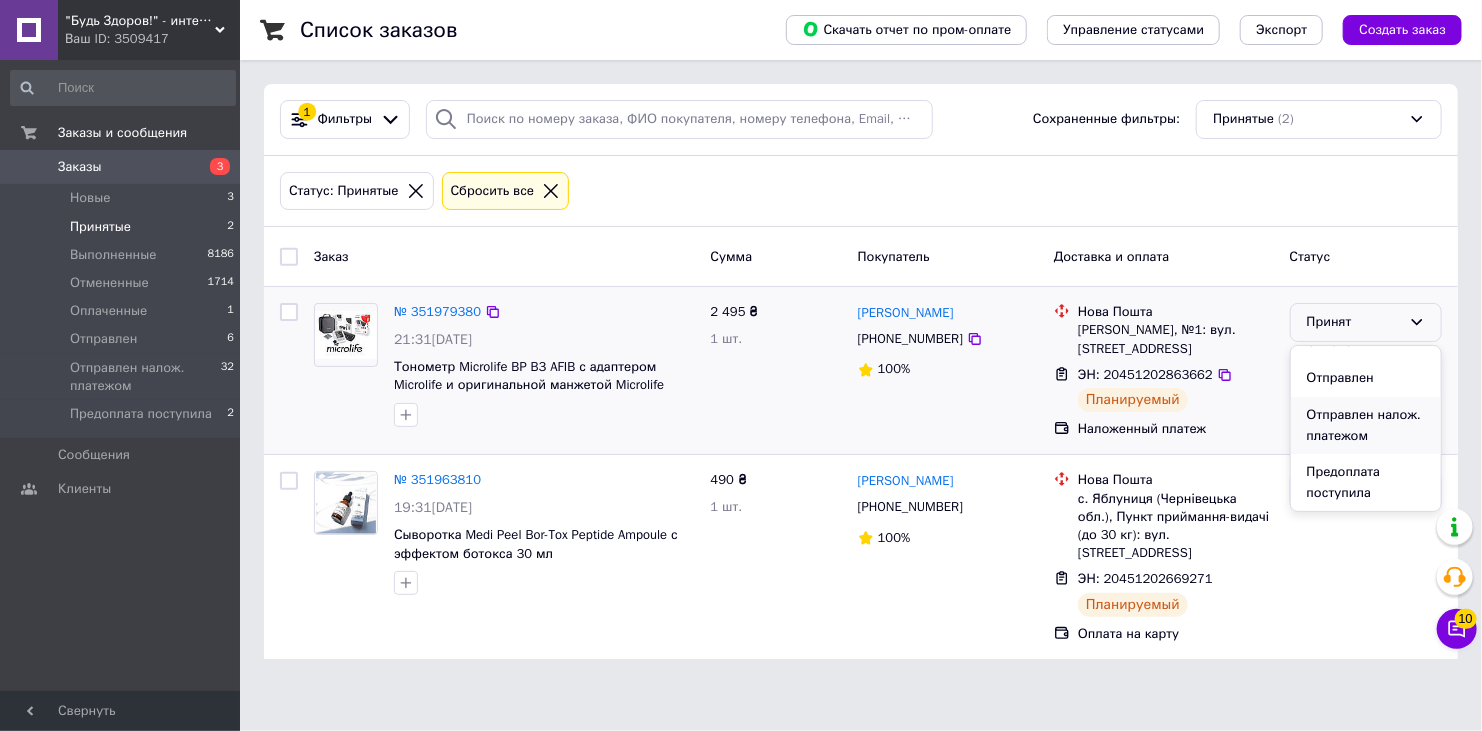 click on "Отправлен налож. платежом" at bounding box center [1366, 425] 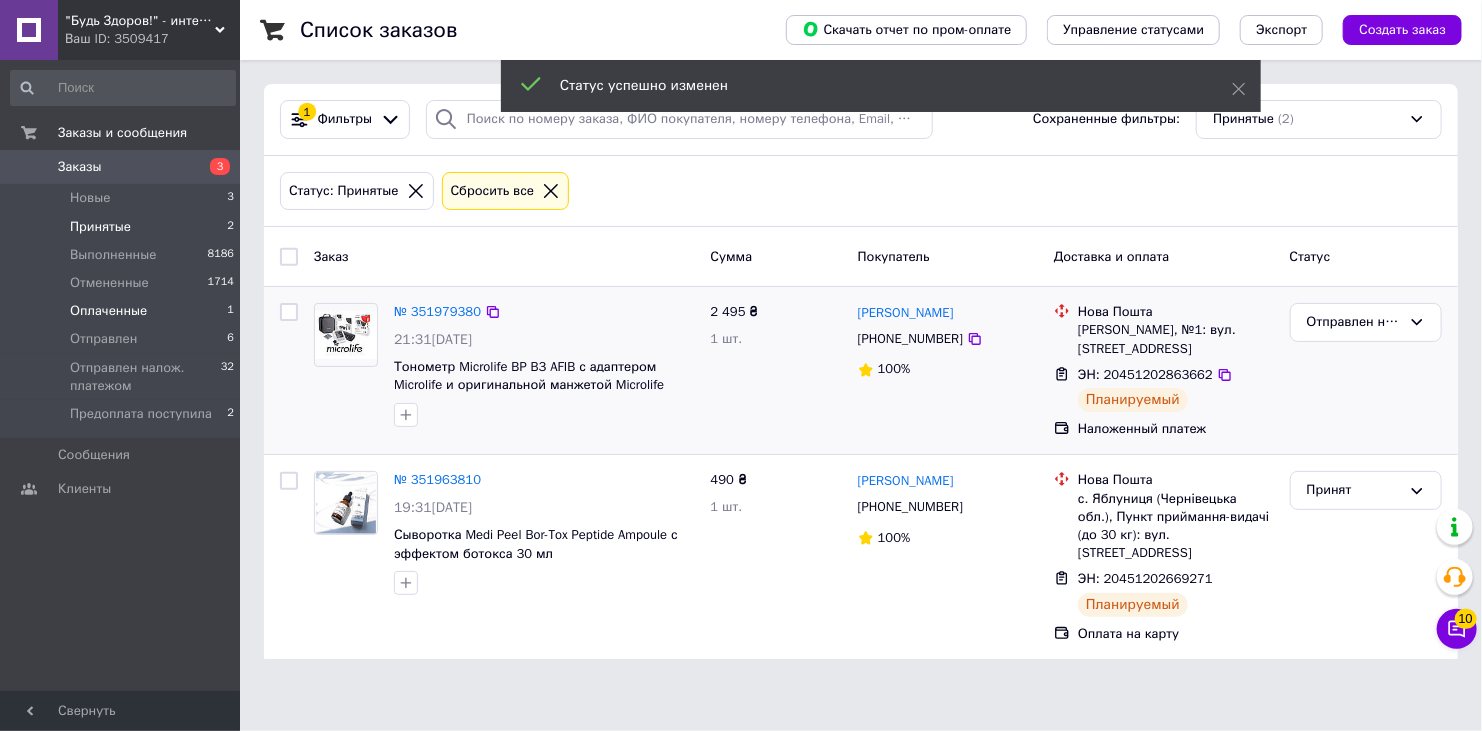 click on "Оплаченные" at bounding box center [108, 311] 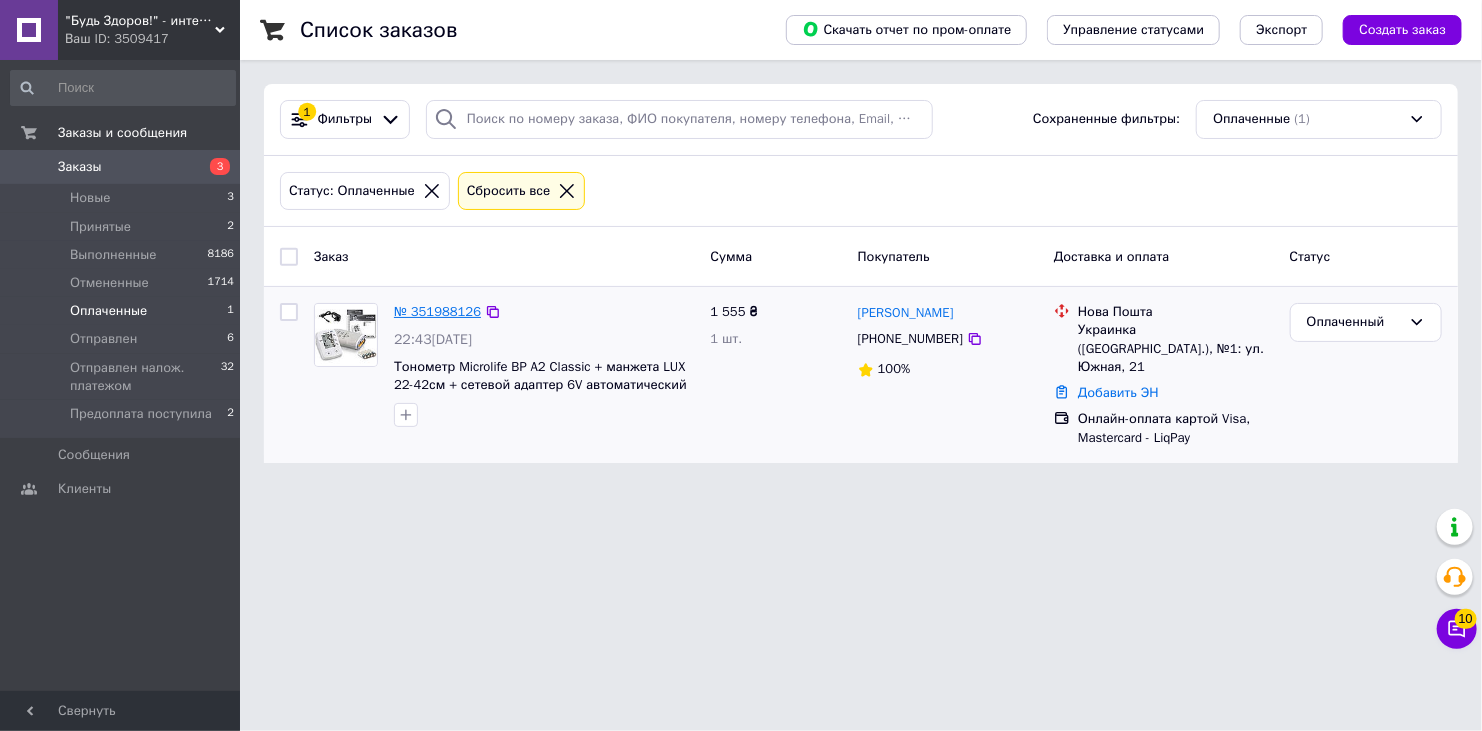 click on "№ 351988126" at bounding box center (437, 311) 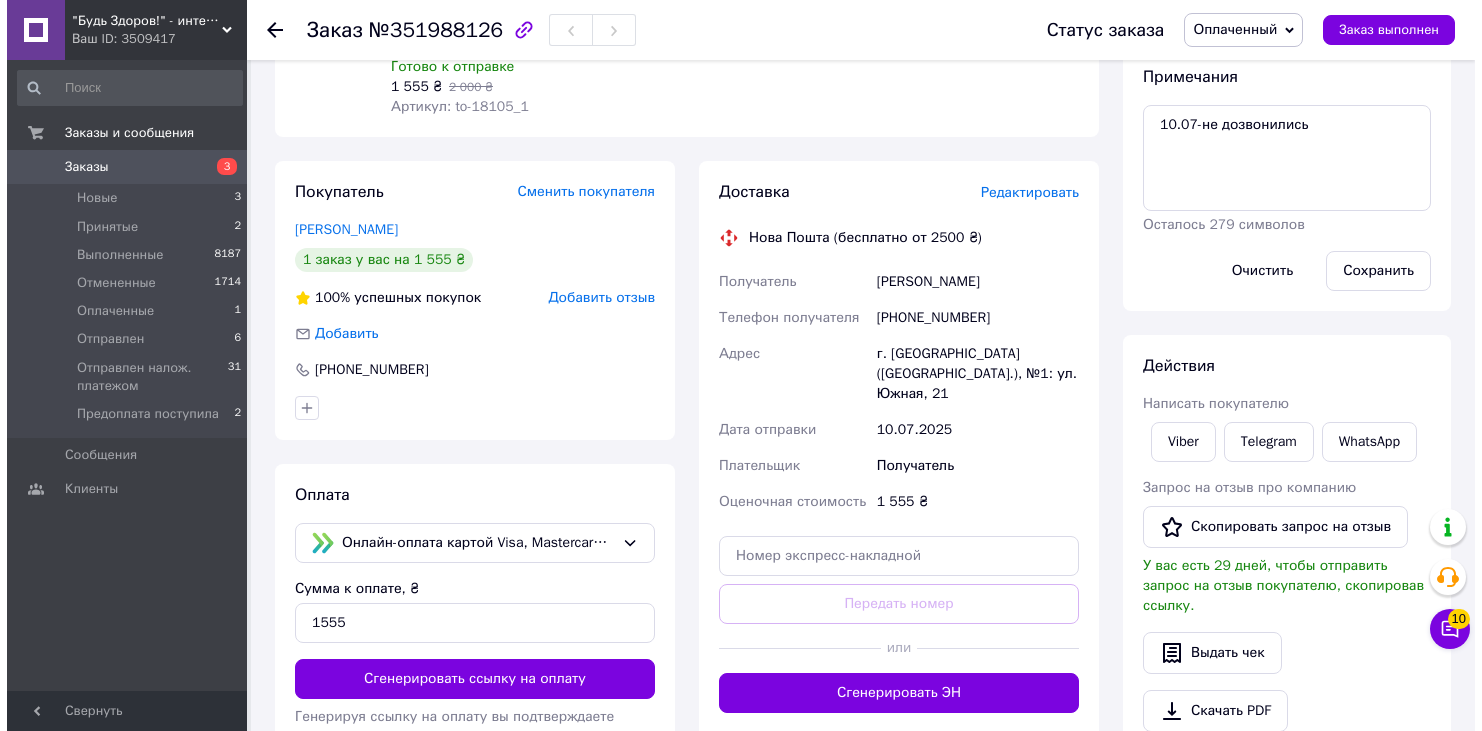 scroll, scrollTop: 0, scrollLeft: 0, axis: both 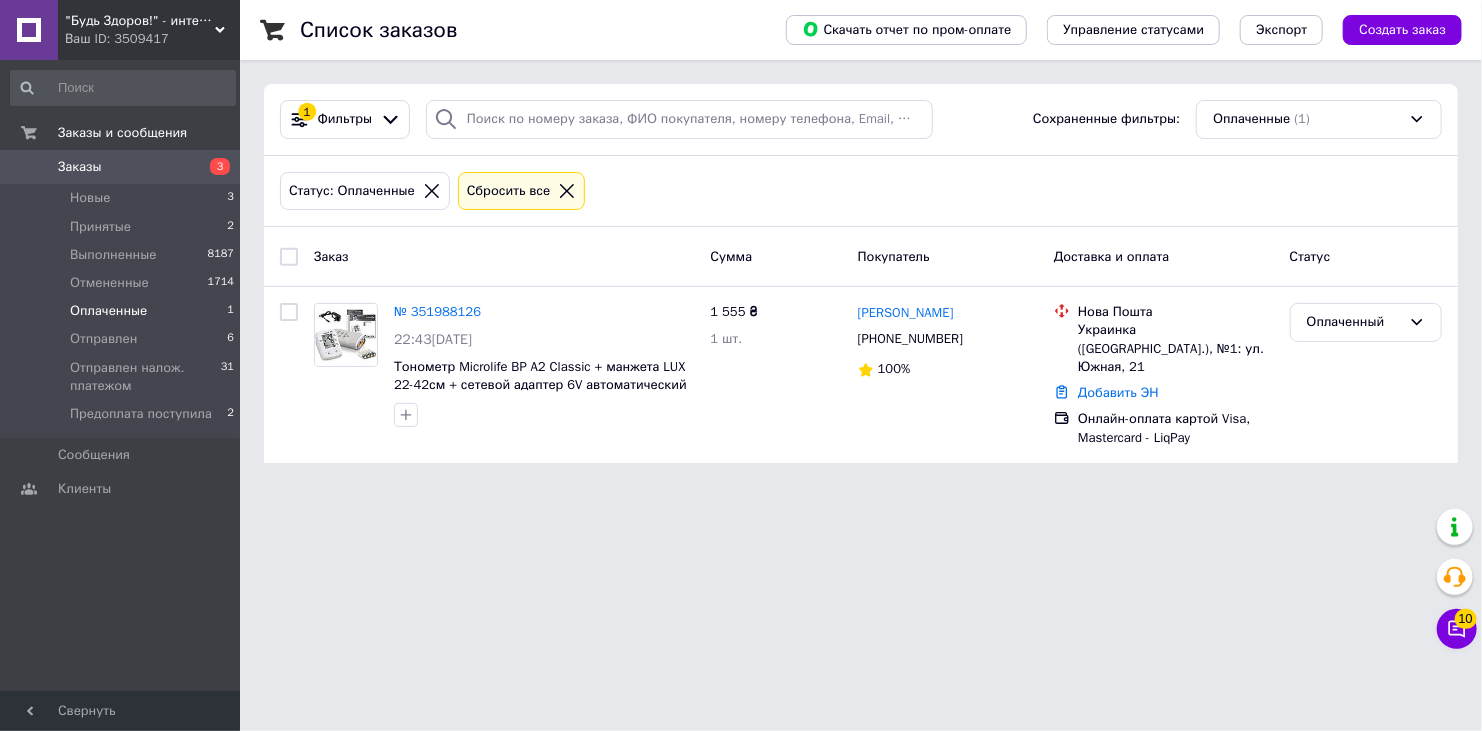 click 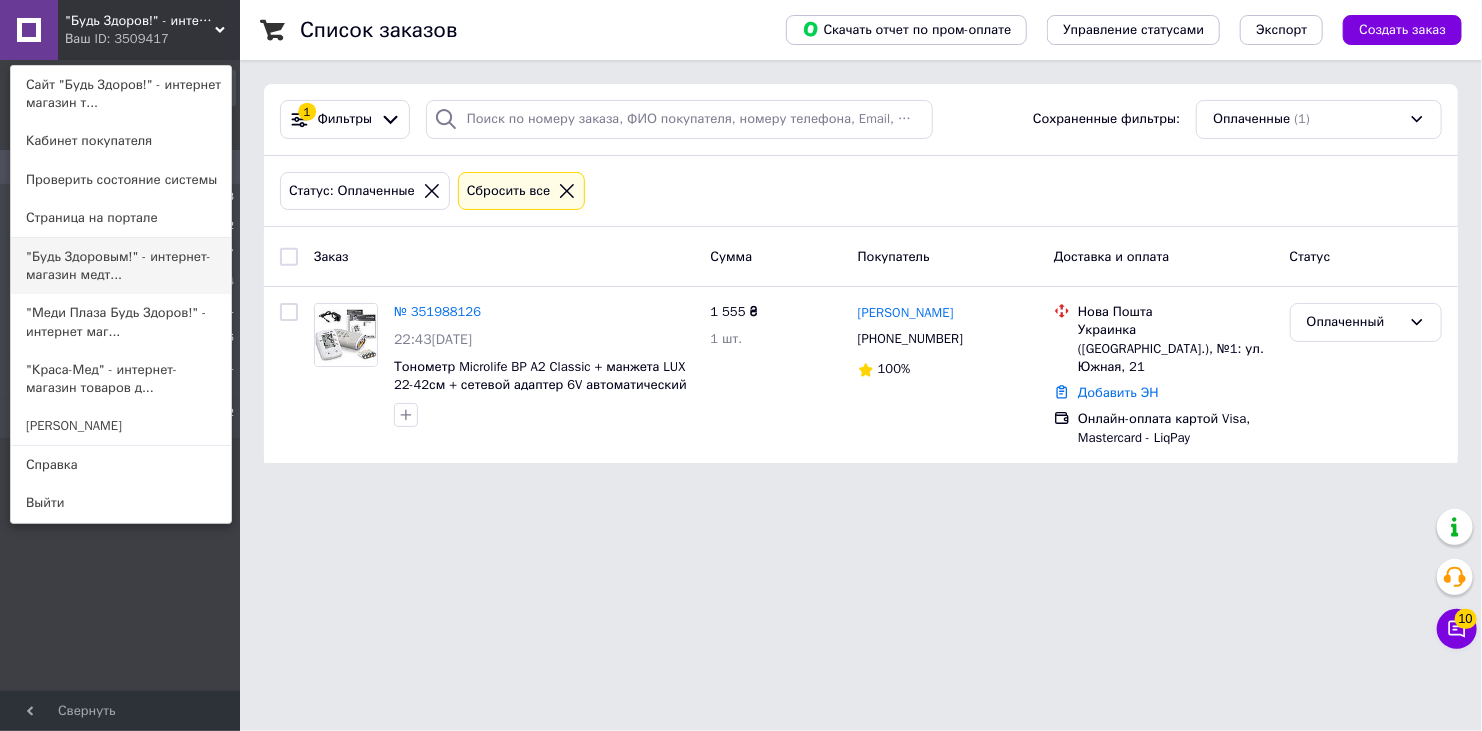 click on ""Будь Здоровым!" - интернет-магазин медт..." at bounding box center (121, 266) 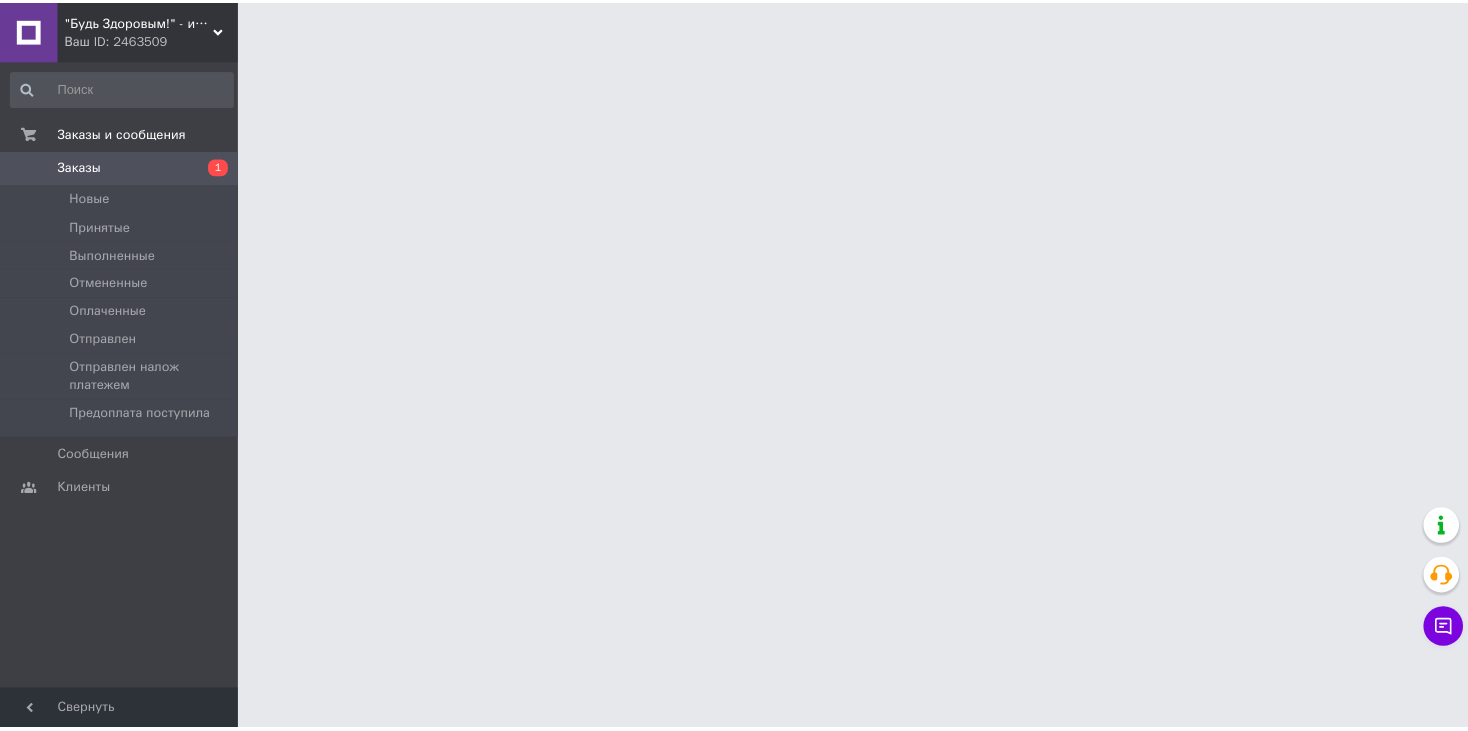 scroll, scrollTop: 0, scrollLeft: 0, axis: both 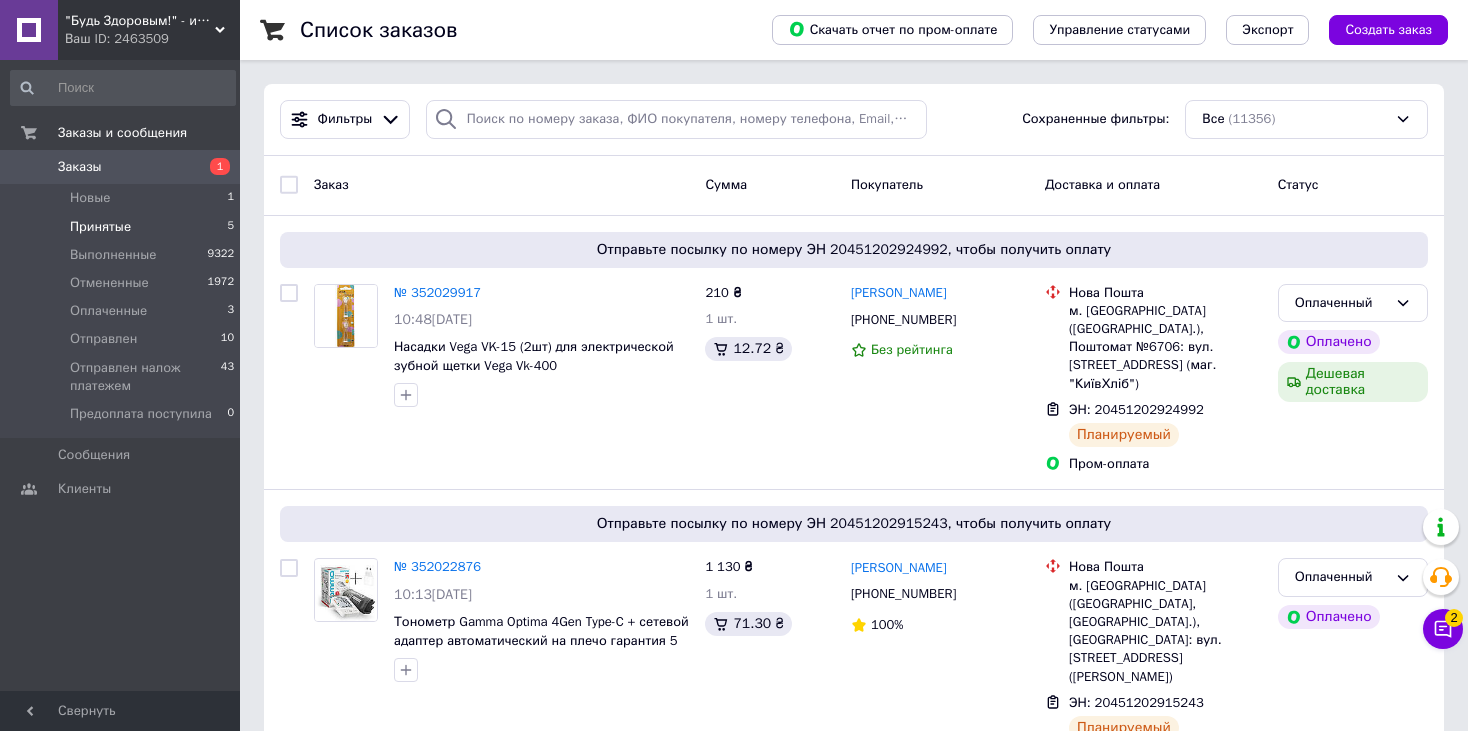 click on "Принятые" at bounding box center (100, 227) 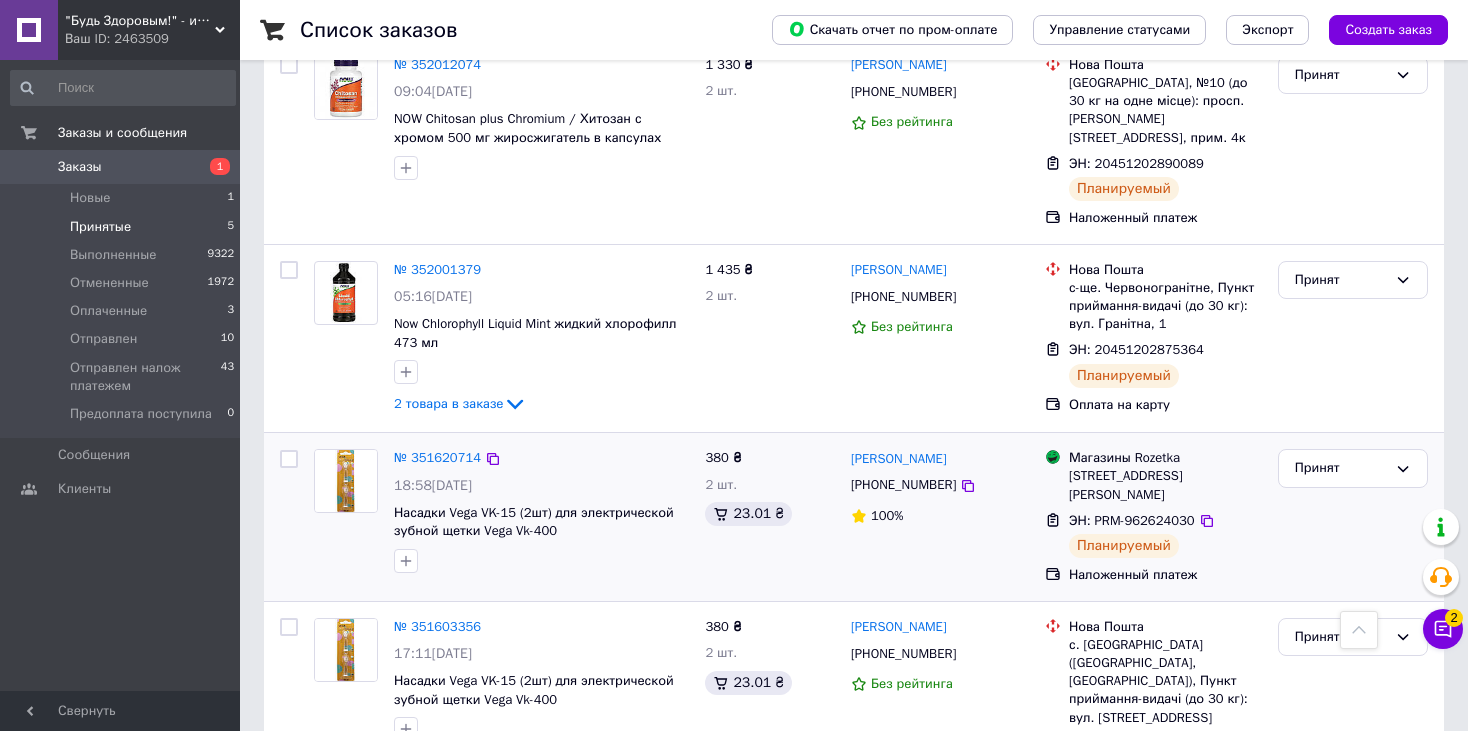 scroll, scrollTop: 418, scrollLeft: 0, axis: vertical 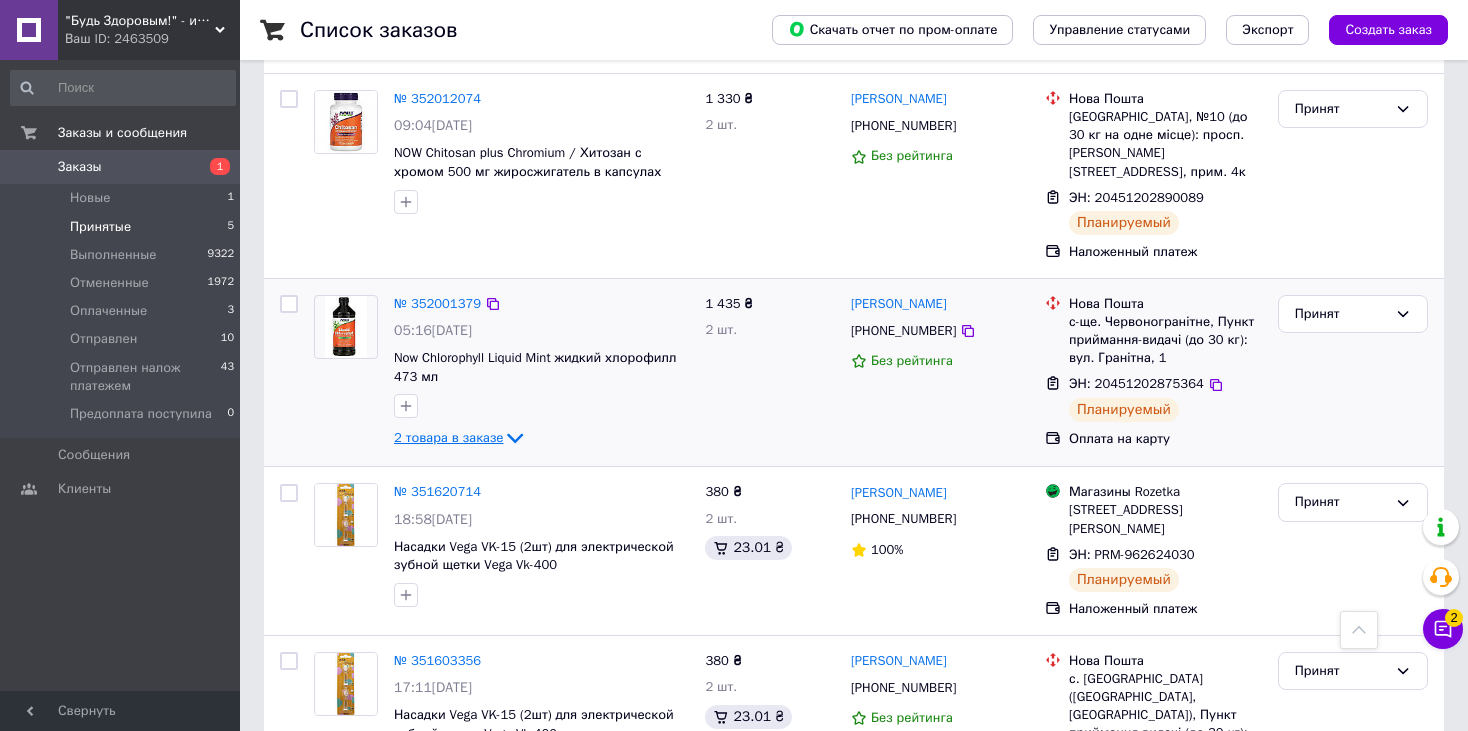 click on "2 товара в заказе" at bounding box center (448, 437) 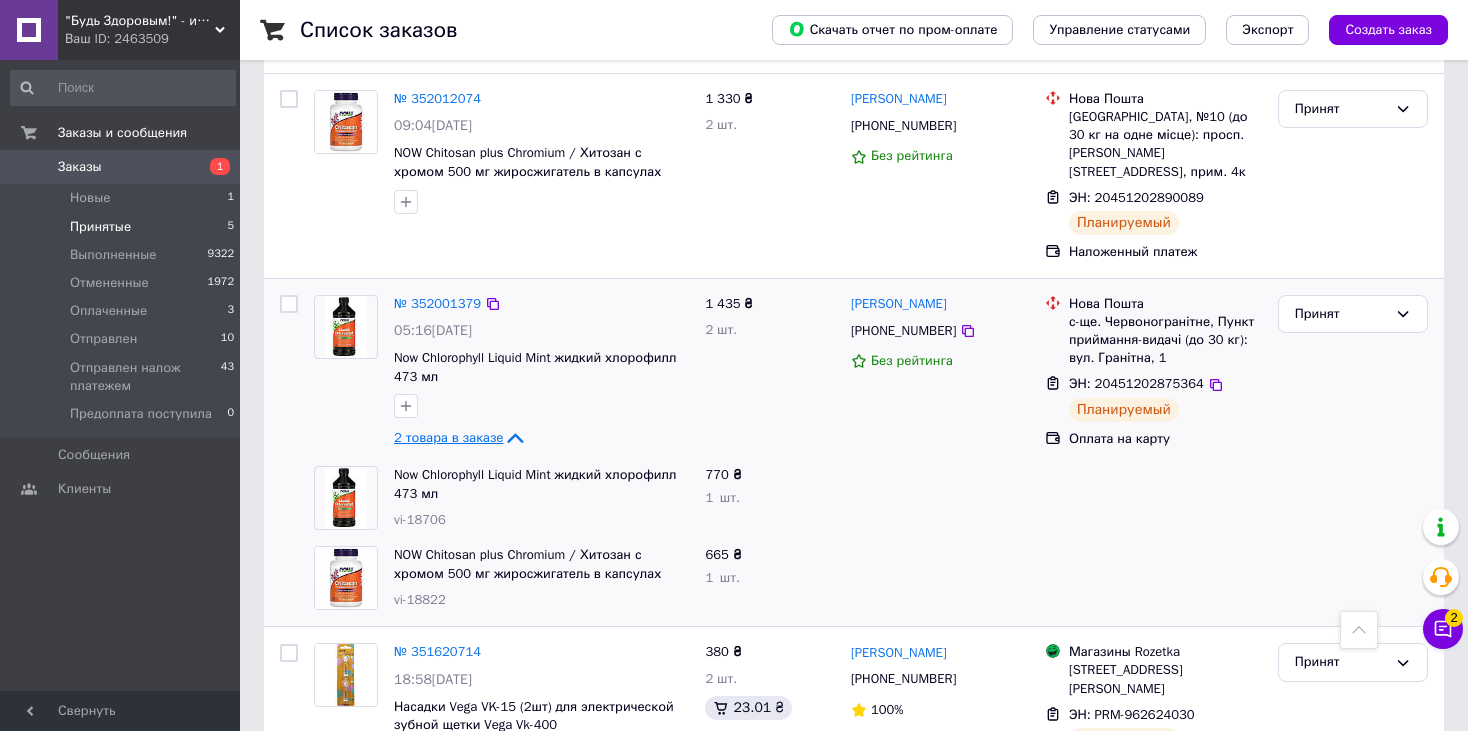 click on "2 товара в заказе" at bounding box center [448, 437] 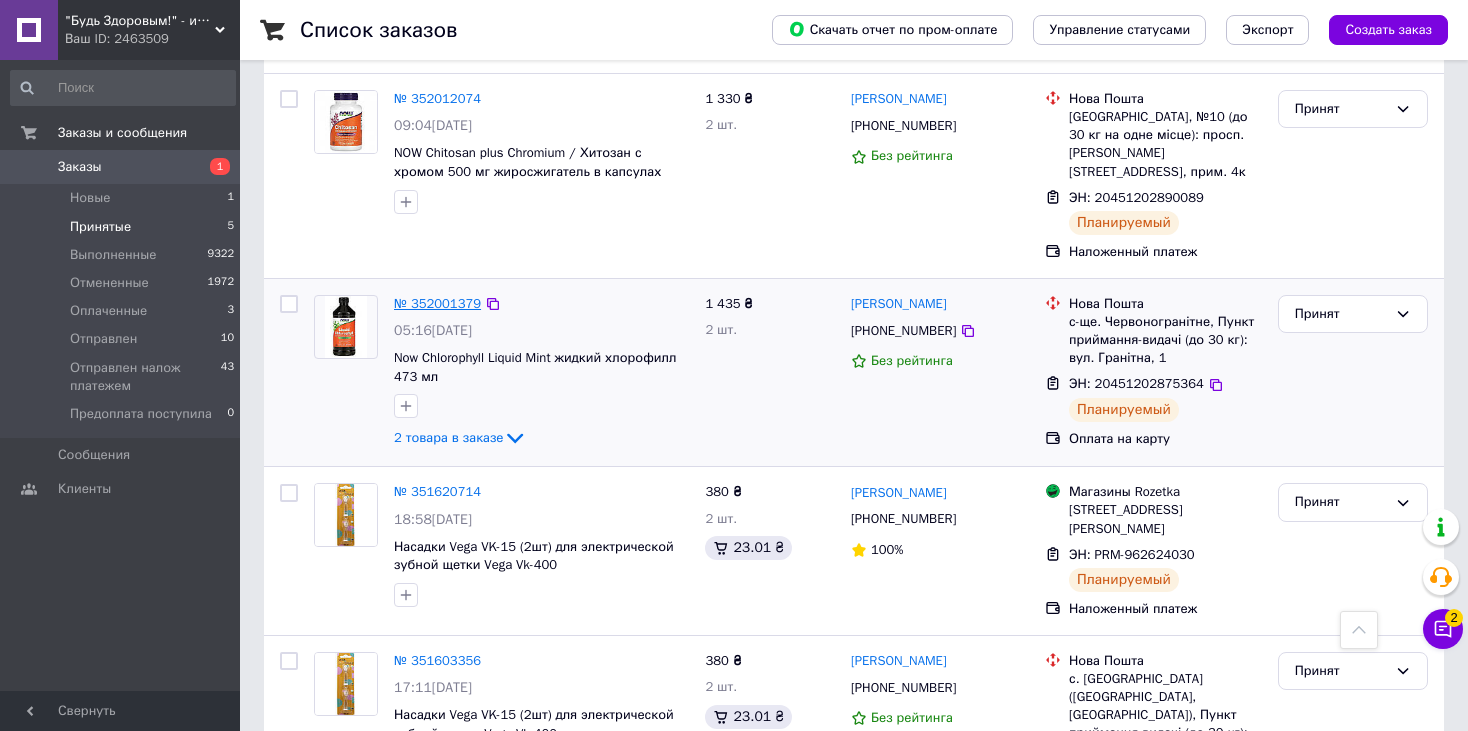 click on "№ 352001379" at bounding box center (437, 303) 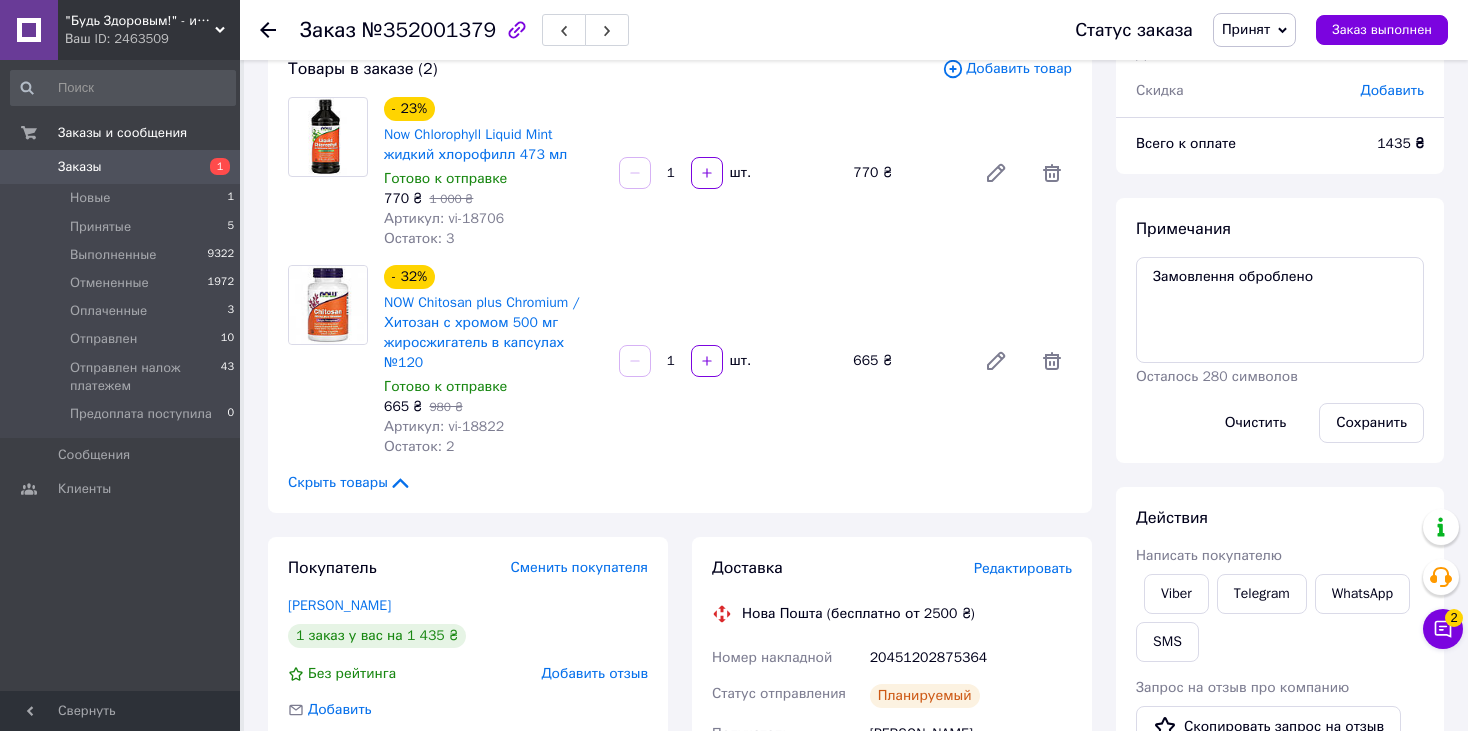 scroll, scrollTop: 100, scrollLeft: 0, axis: vertical 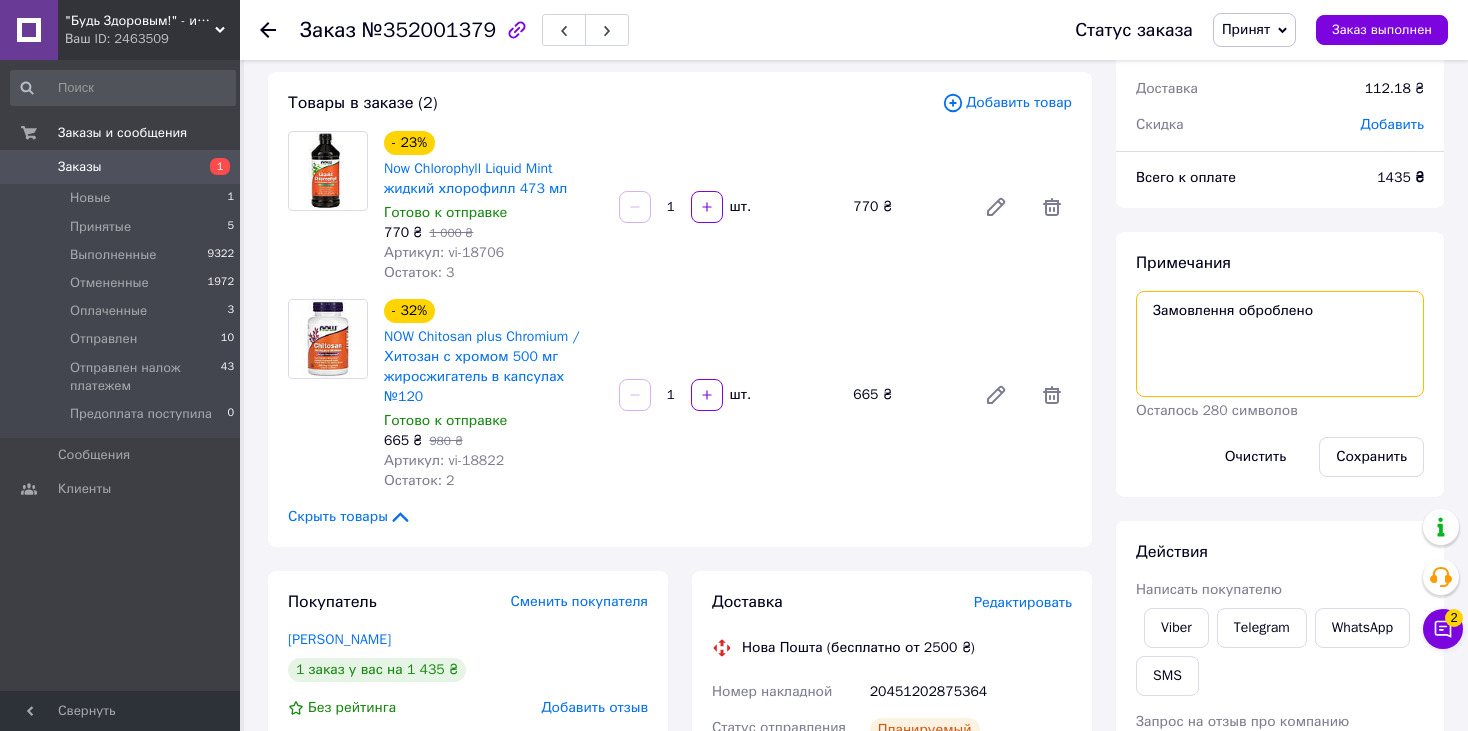 click on "Замовлення оброблено" at bounding box center [1280, 344] 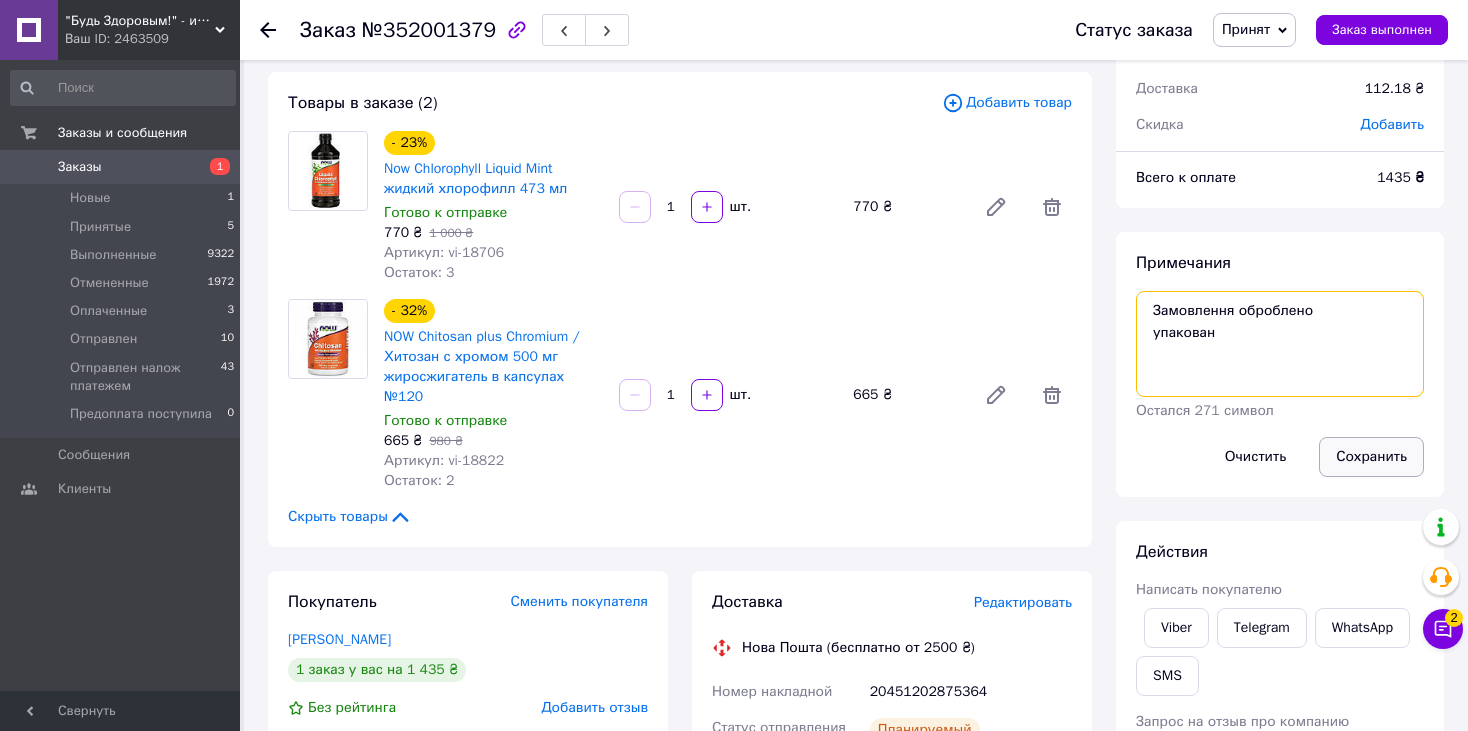 type on "Замовлення оброблено
упакован" 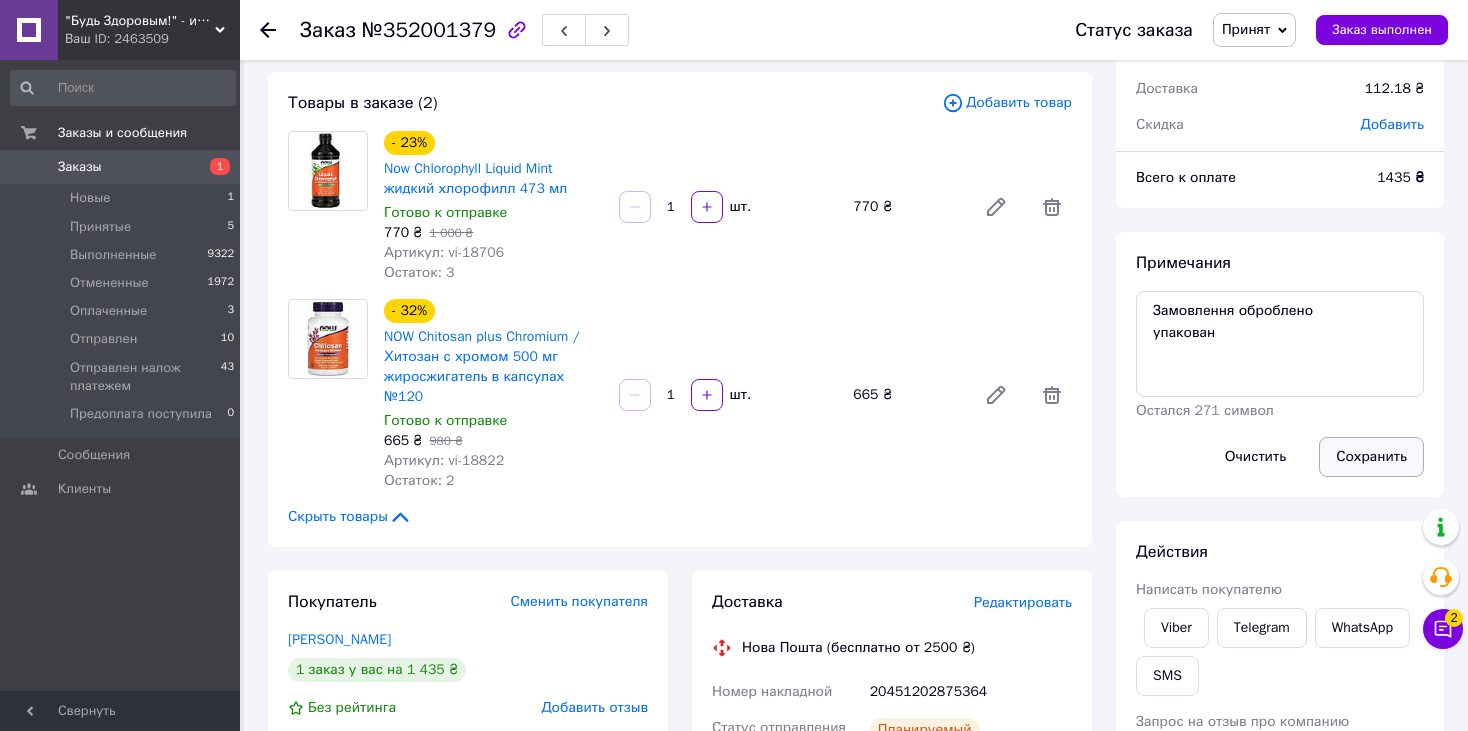 click on "Сохранить" at bounding box center (1371, 457) 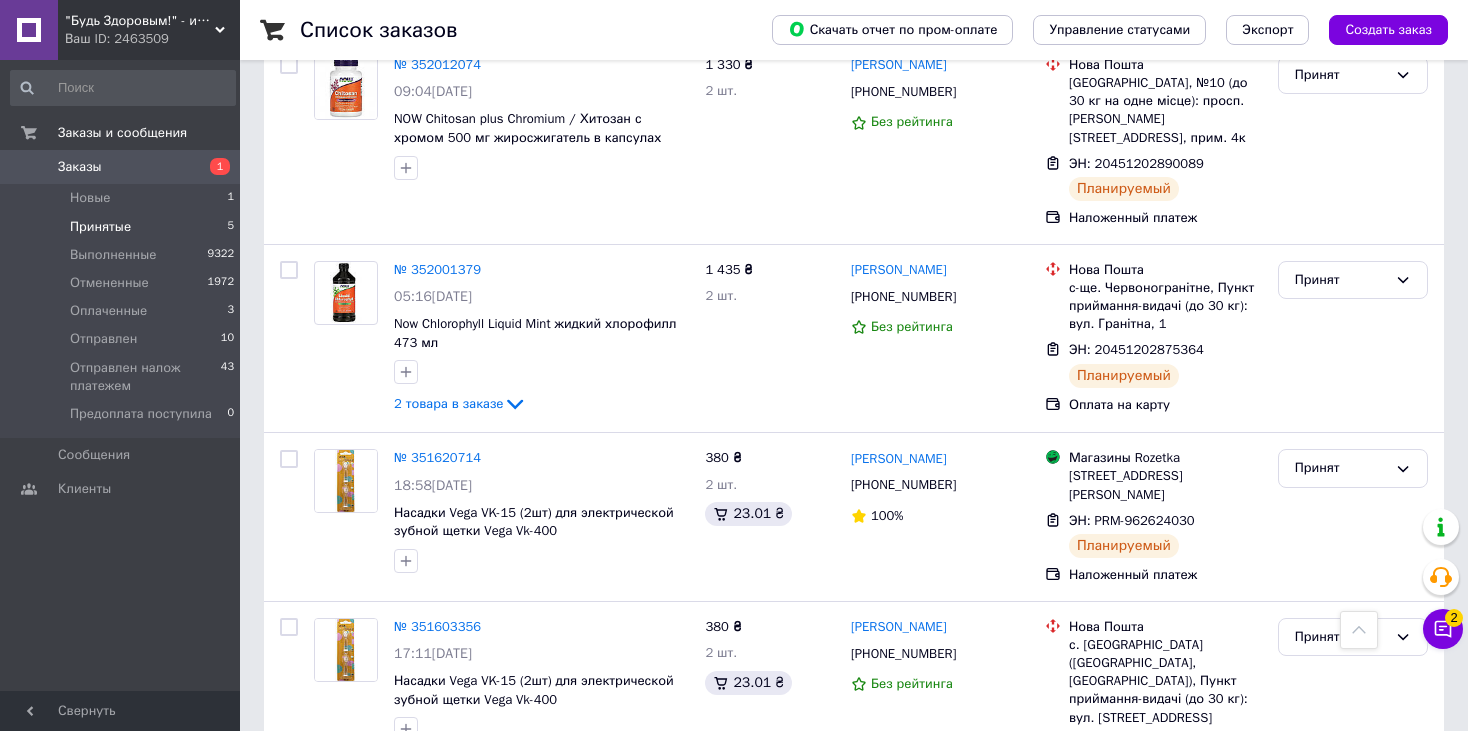 scroll, scrollTop: 418, scrollLeft: 0, axis: vertical 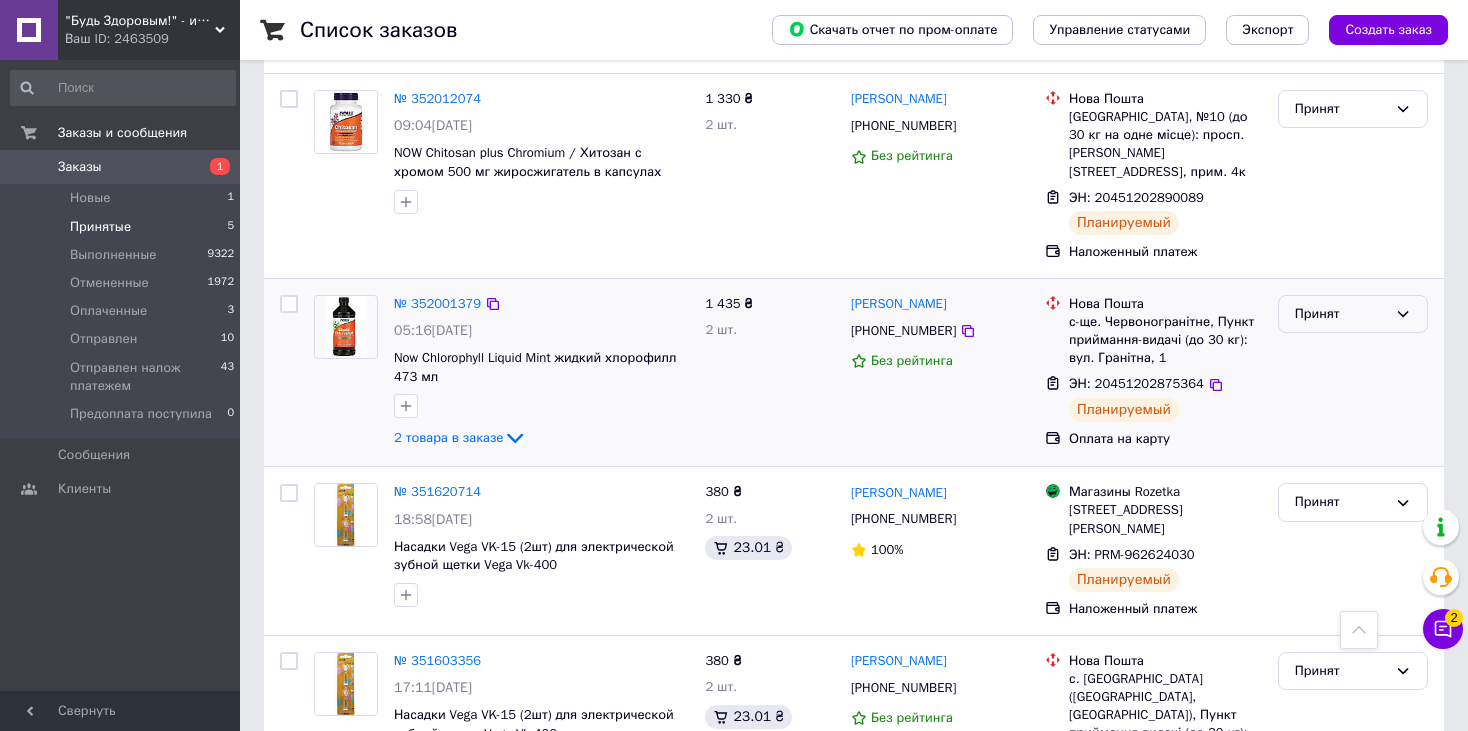 click on "Принят" at bounding box center (1353, 314) 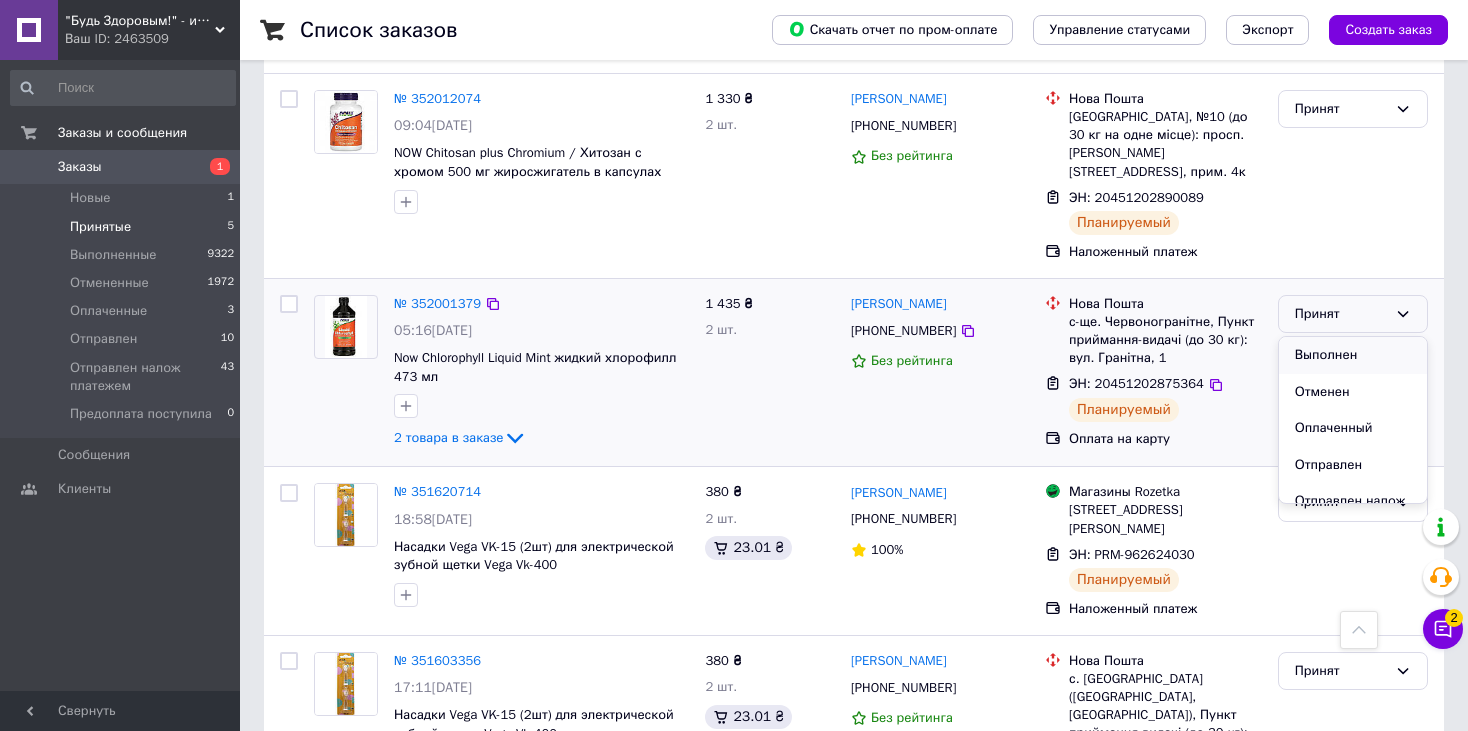 click on "Выполнен" at bounding box center [1353, 355] 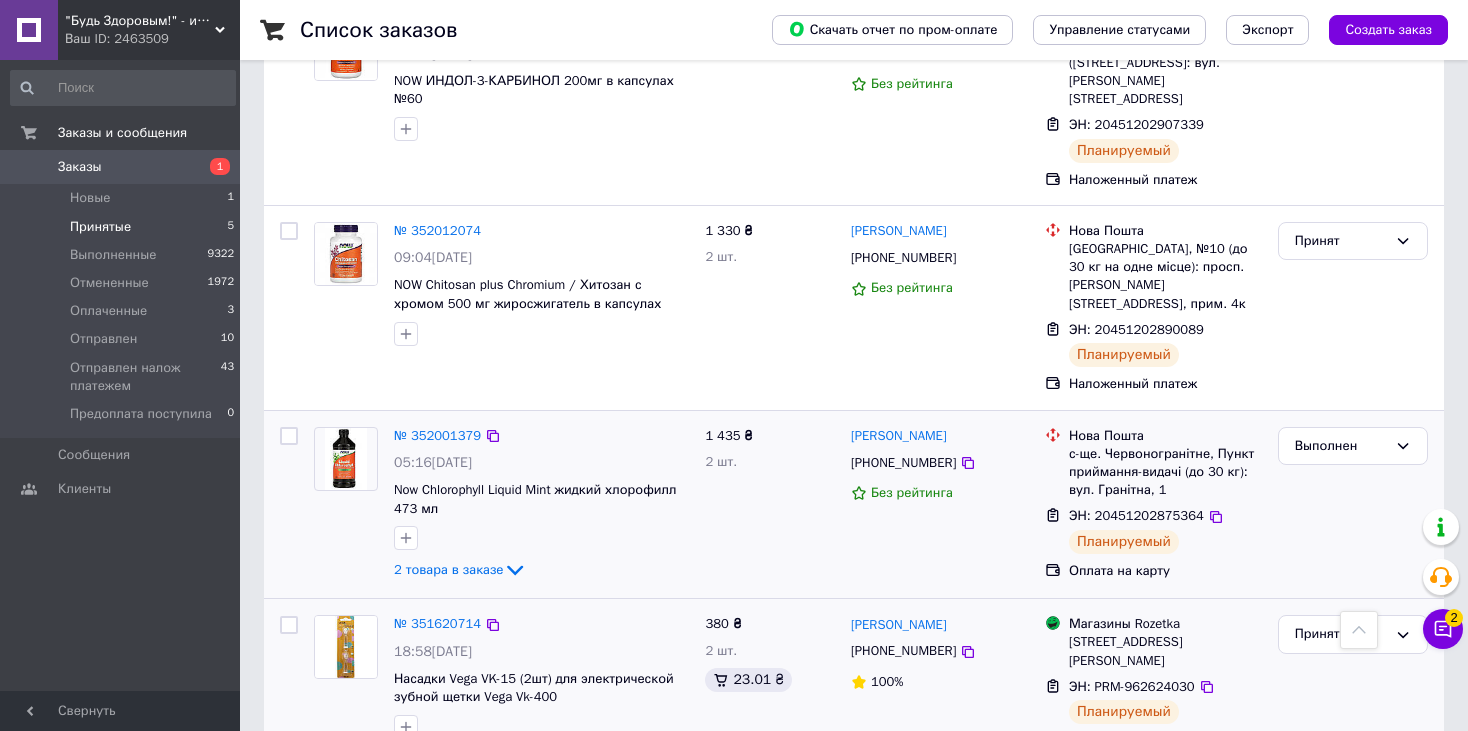 scroll, scrollTop: 218, scrollLeft: 0, axis: vertical 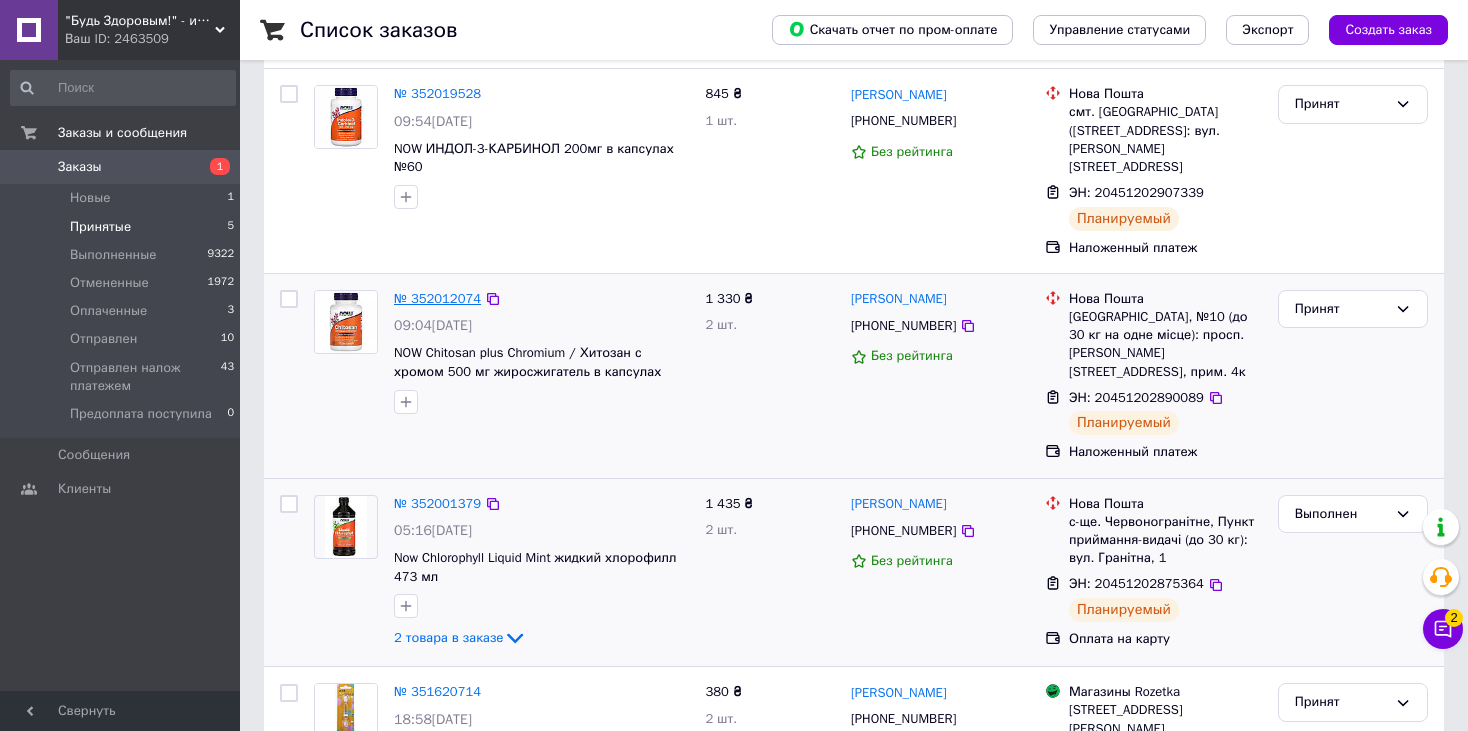 click on "№ 352012074" at bounding box center [437, 298] 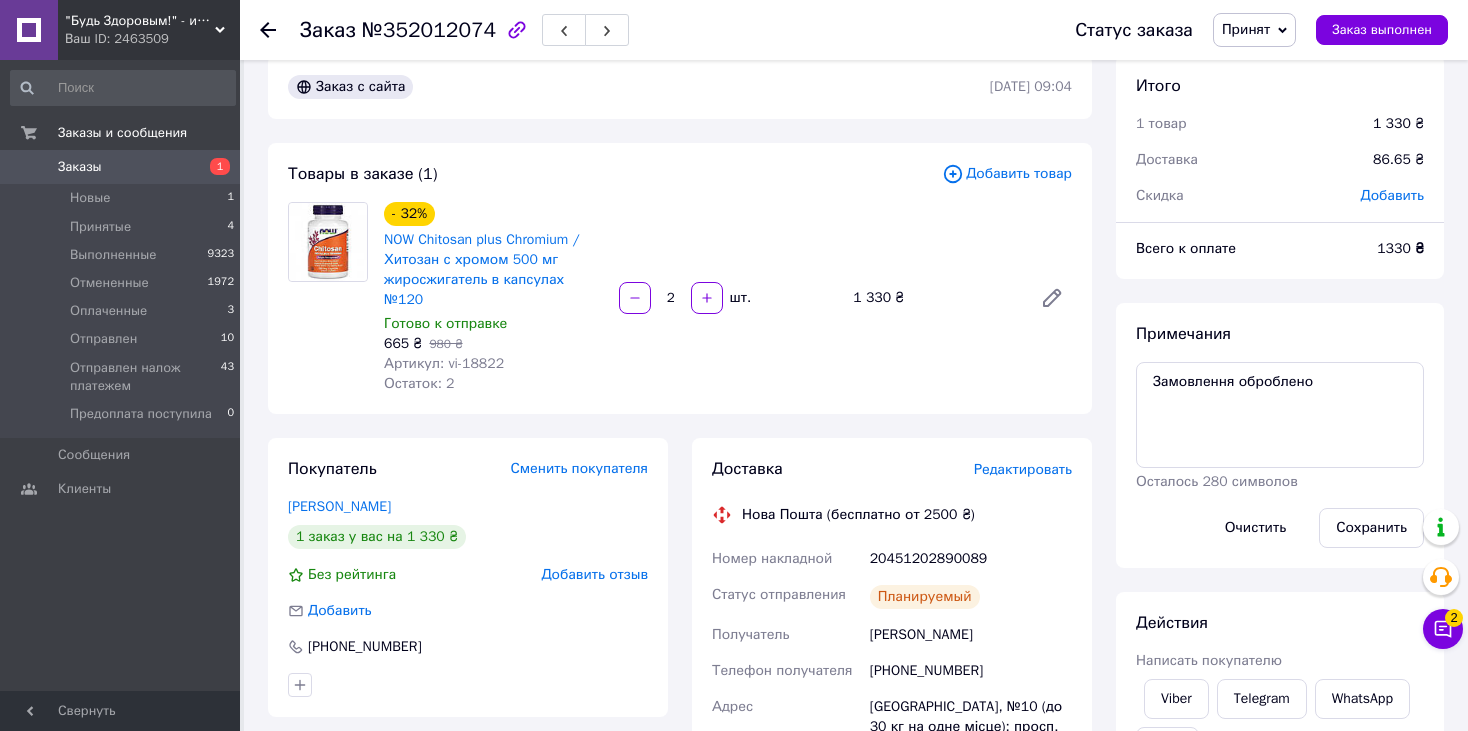 scroll, scrollTop: 18, scrollLeft: 0, axis: vertical 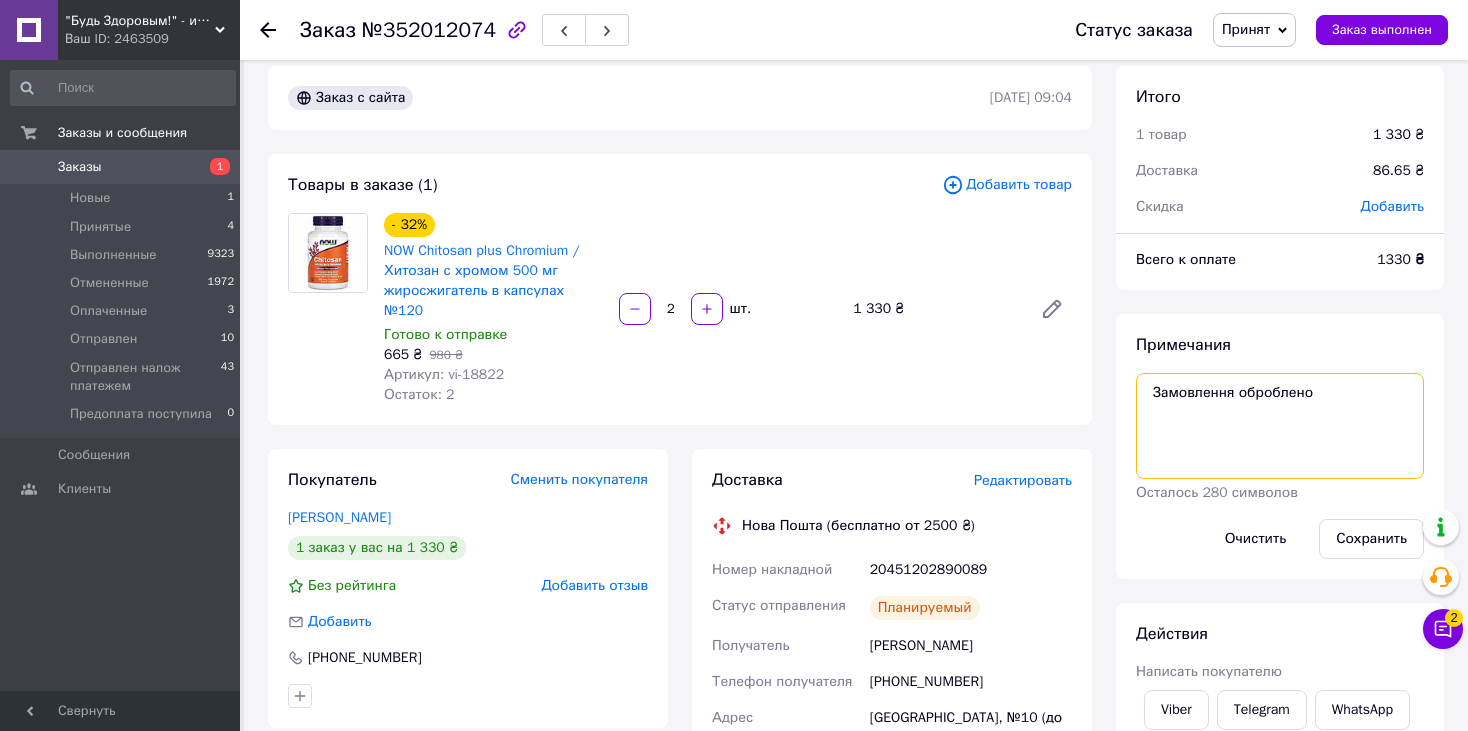 click on "Замовлення оброблено" at bounding box center [1280, 426] 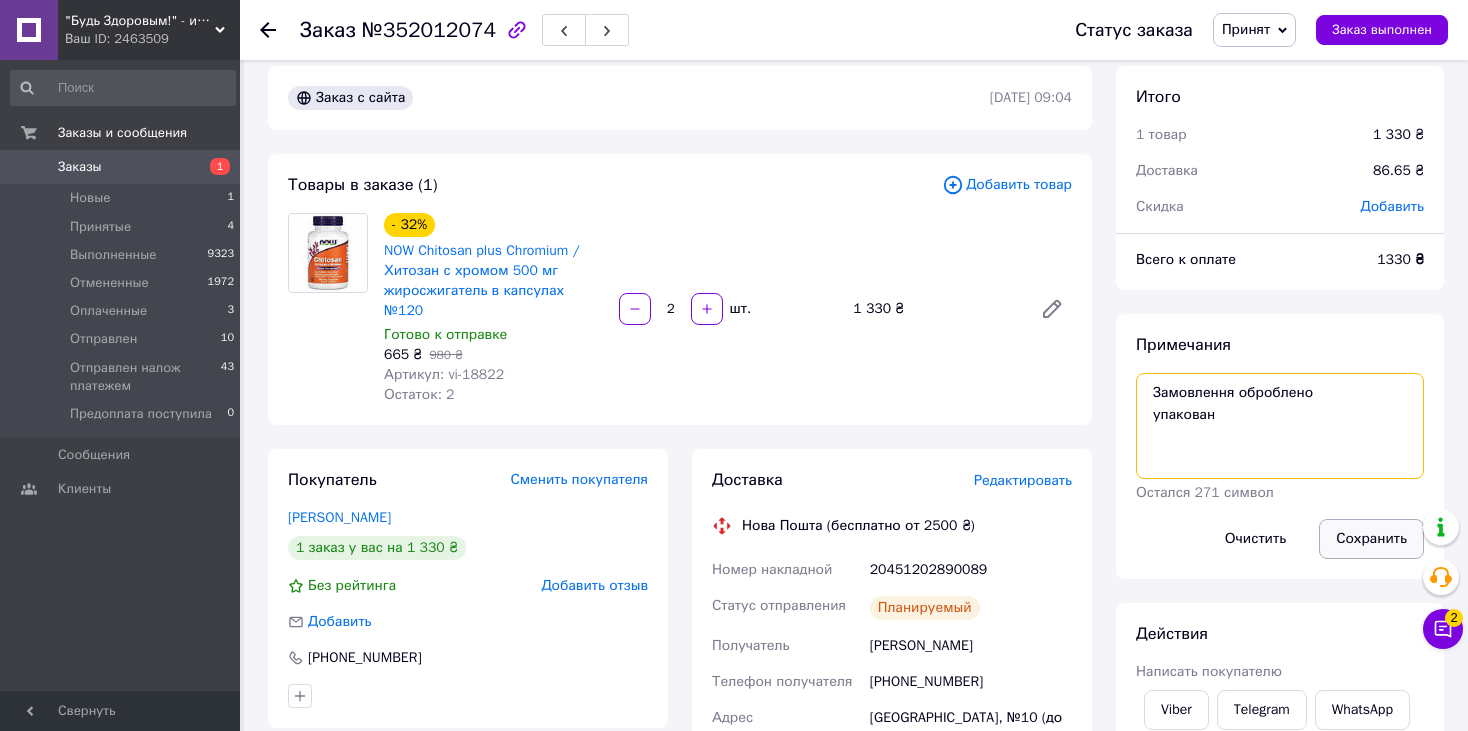type on "Замовлення оброблено
упакован" 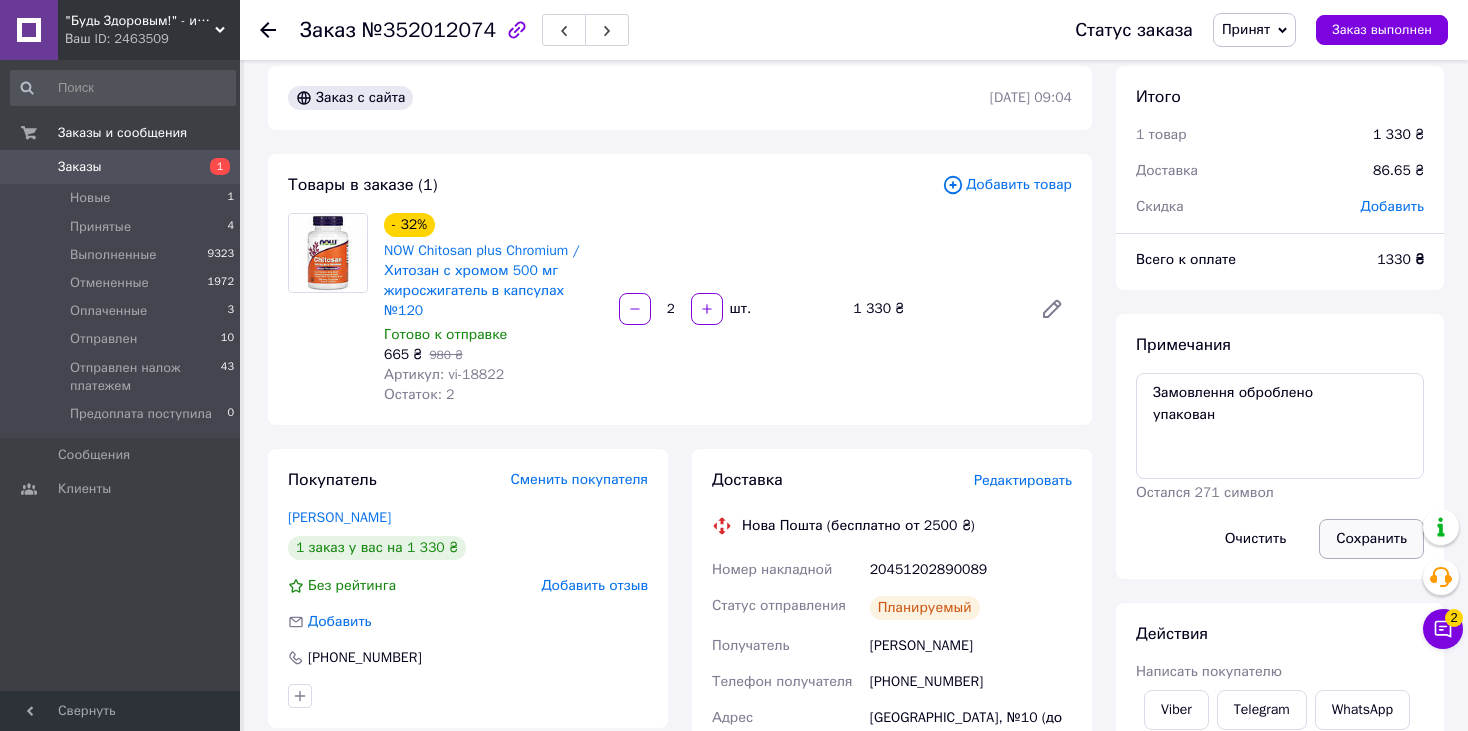 click on "Сохранить" at bounding box center (1371, 539) 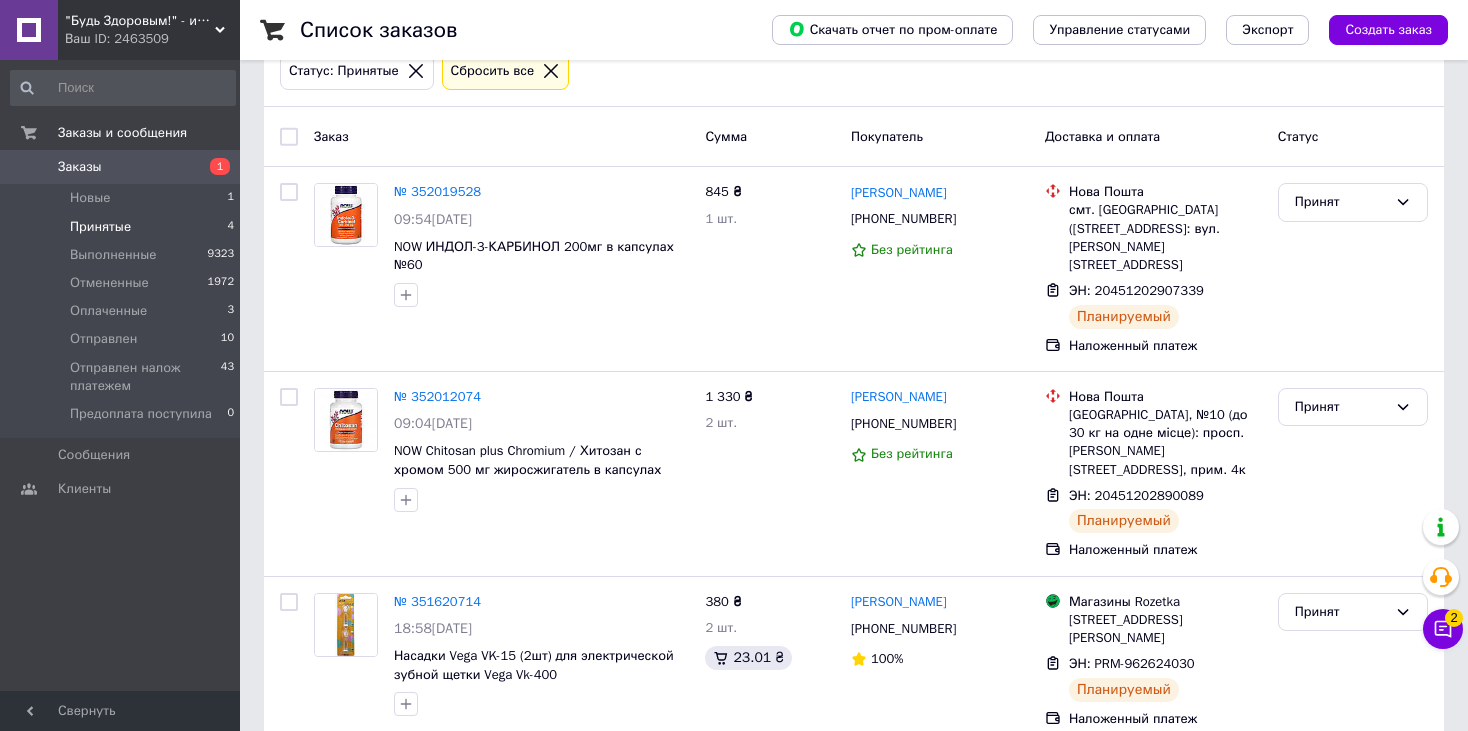 scroll, scrollTop: 200, scrollLeft: 0, axis: vertical 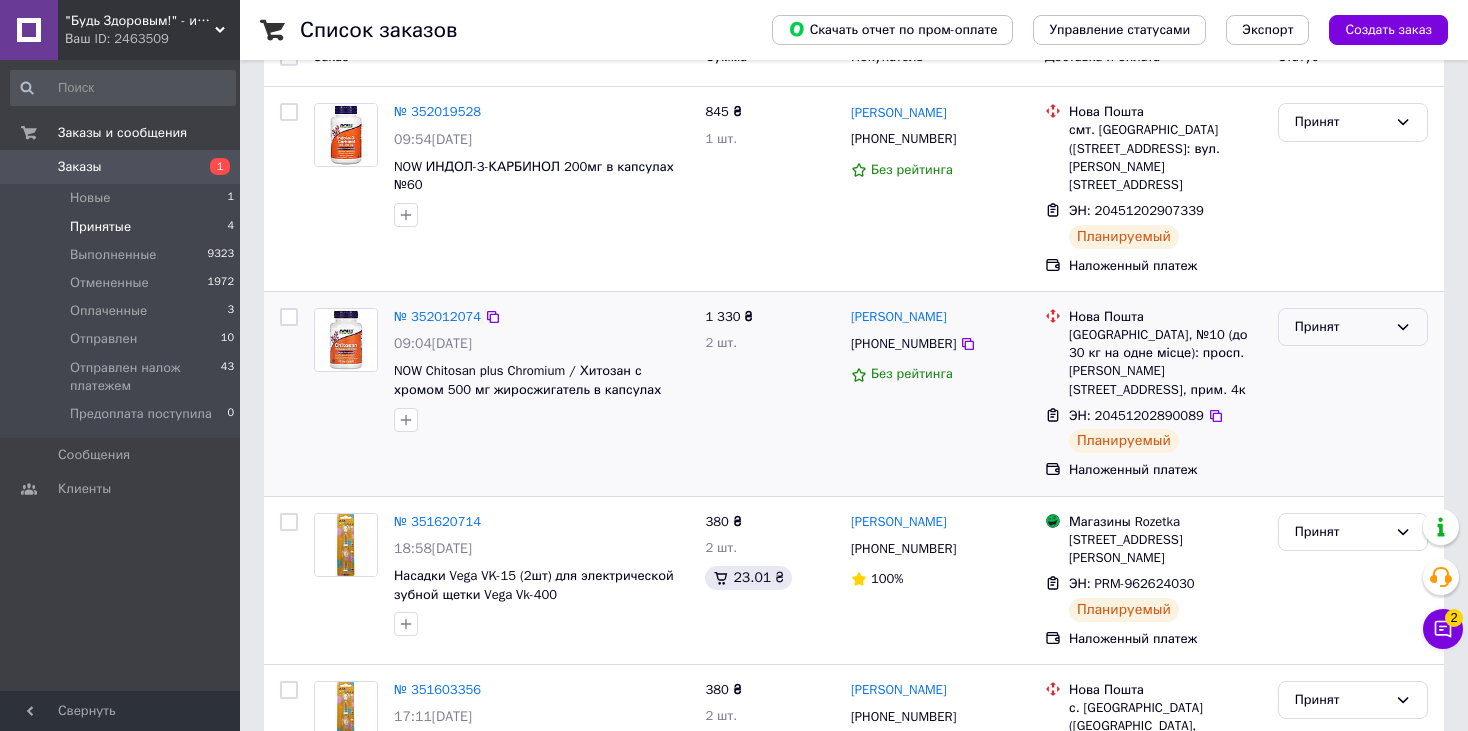 click on "Принят" at bounding box center [1353, 327] 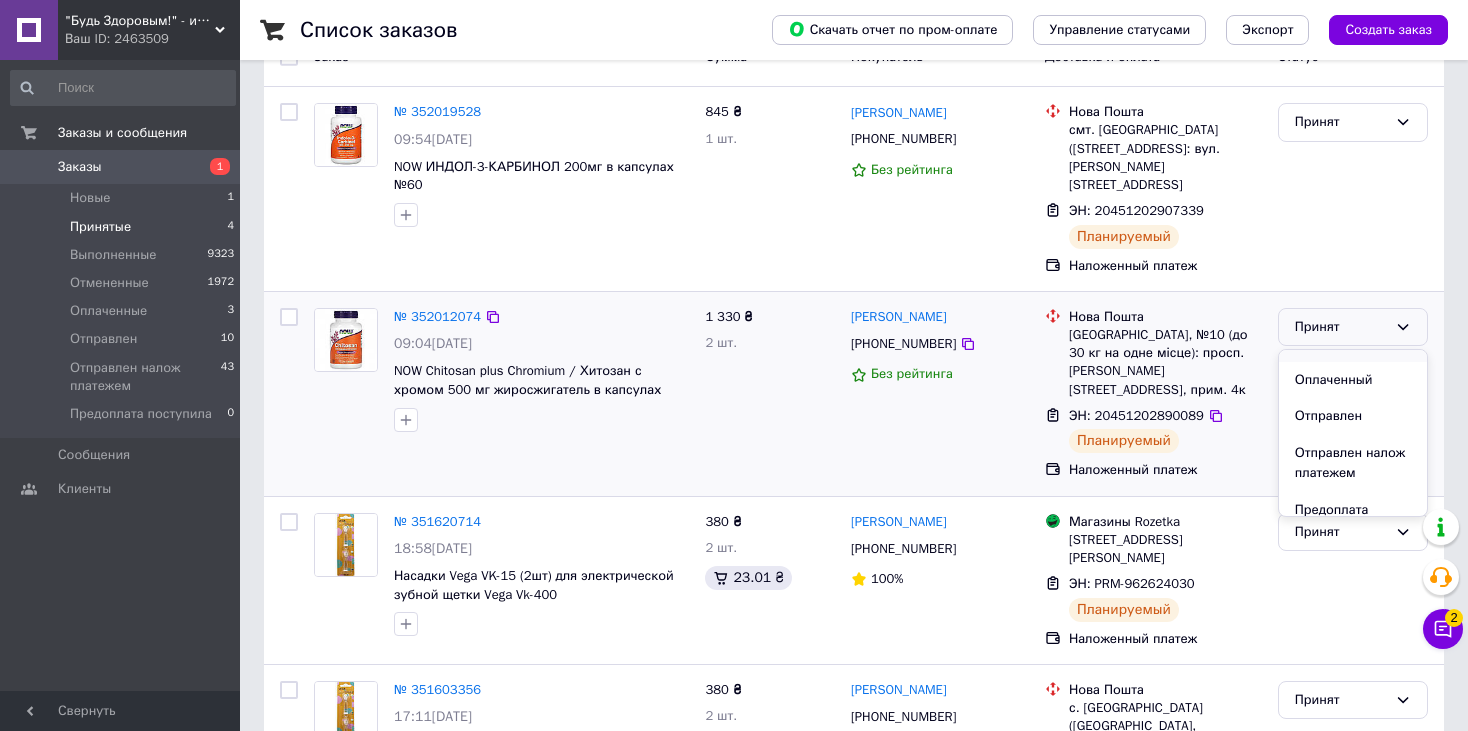 scroll, scrollTop: 95, scrollLeft: 0, axis: vertical 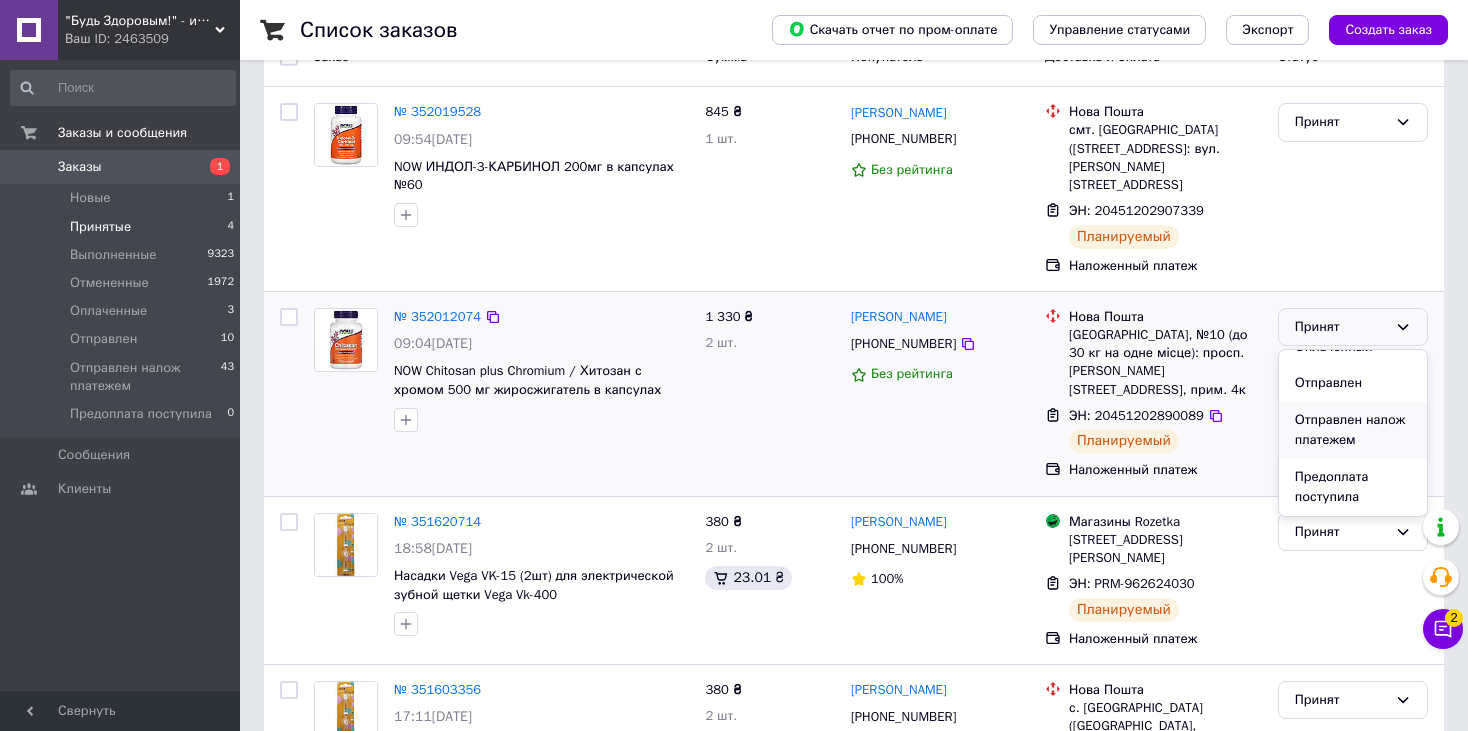 click on "Отправлен налож платежем" at bounding box center (1353, 430) 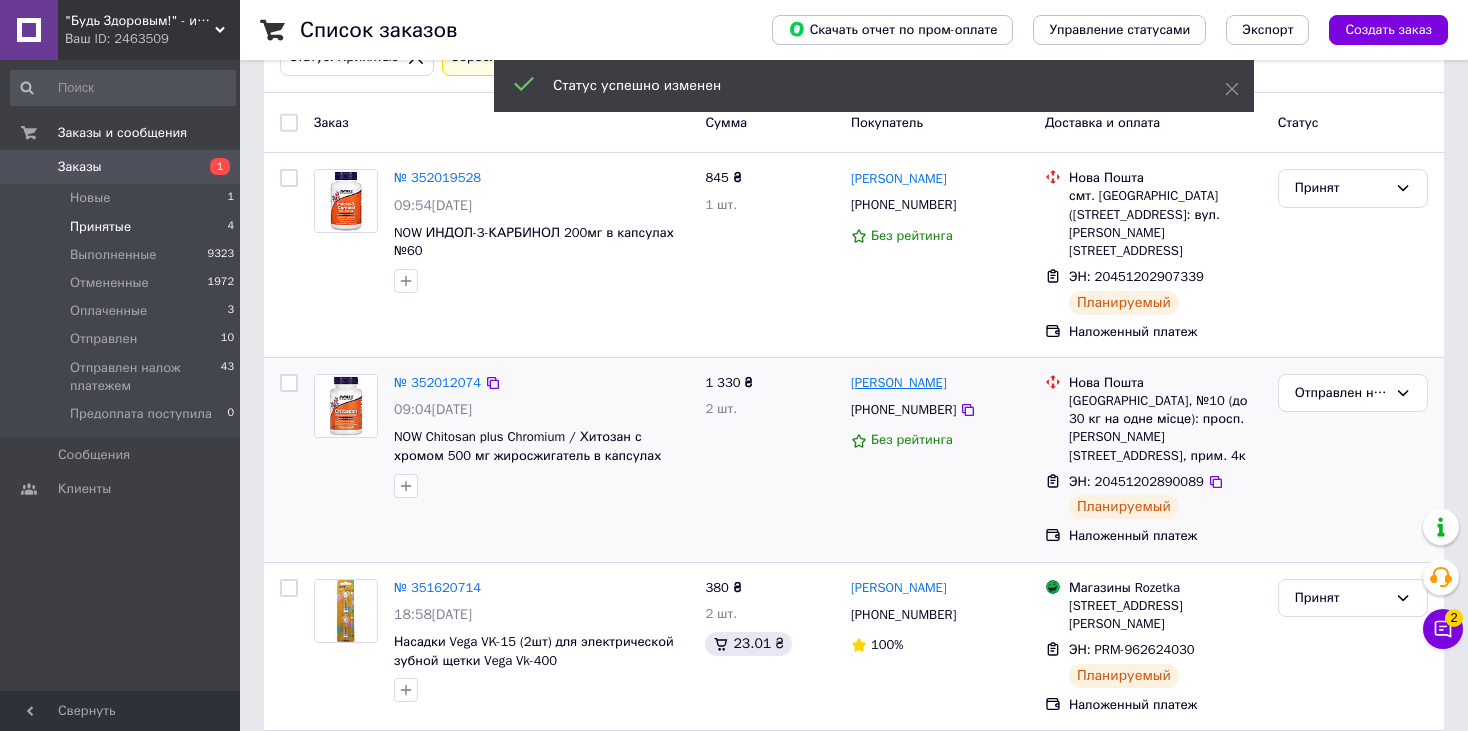 scroll, scrollTop: 100, scrollLeft: 0, axis: vertical 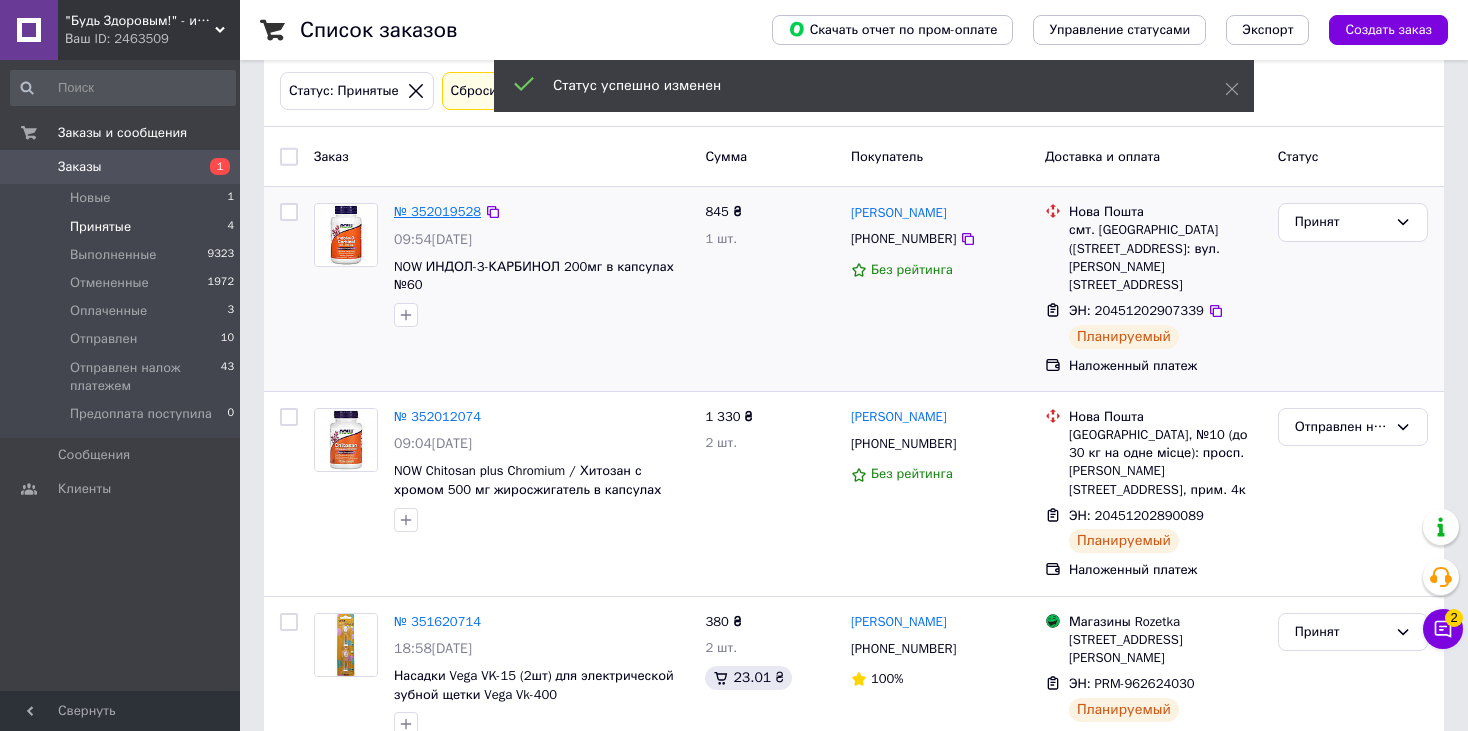 click on "№ 352019528" at bounding box center [437, 211] 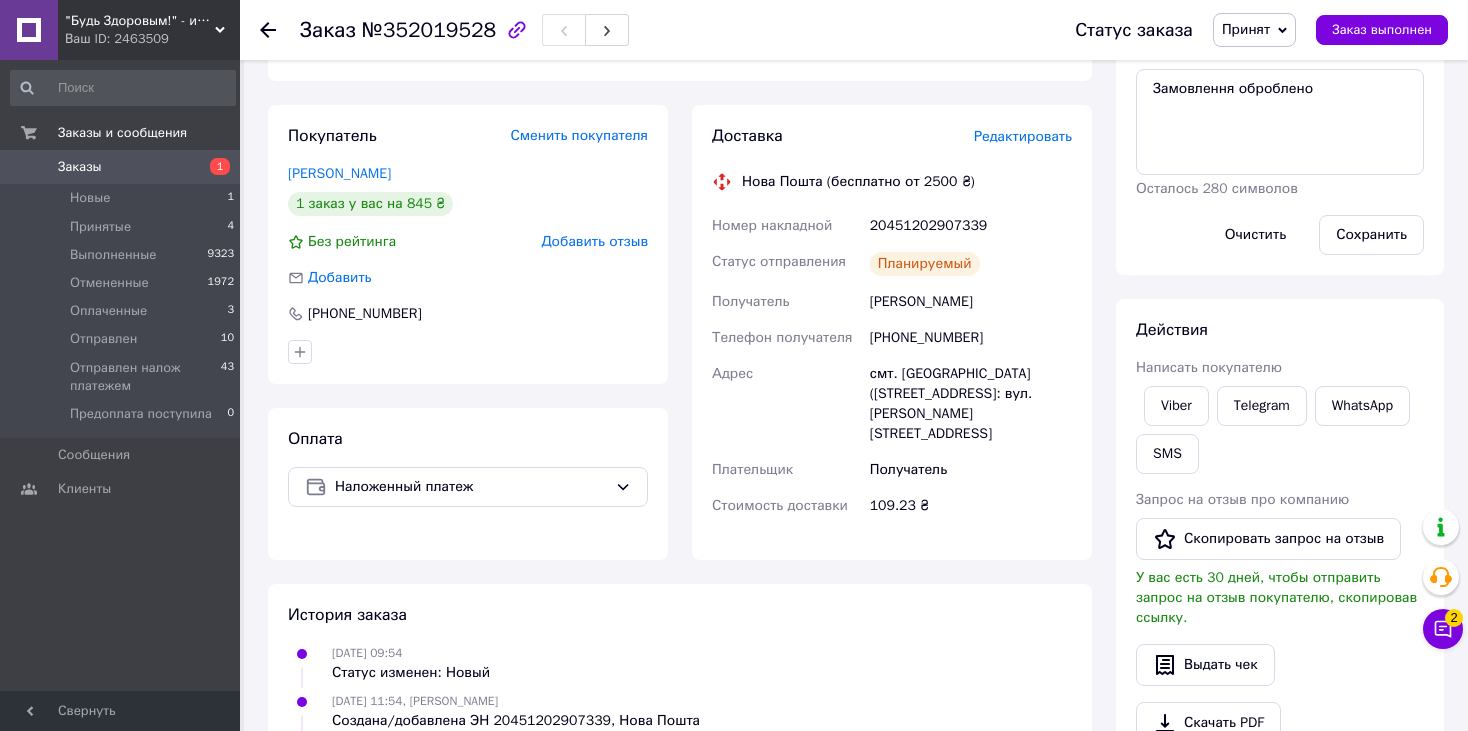 scroll, scrollTop: 200, scrollLeft: 0, axis: vertical 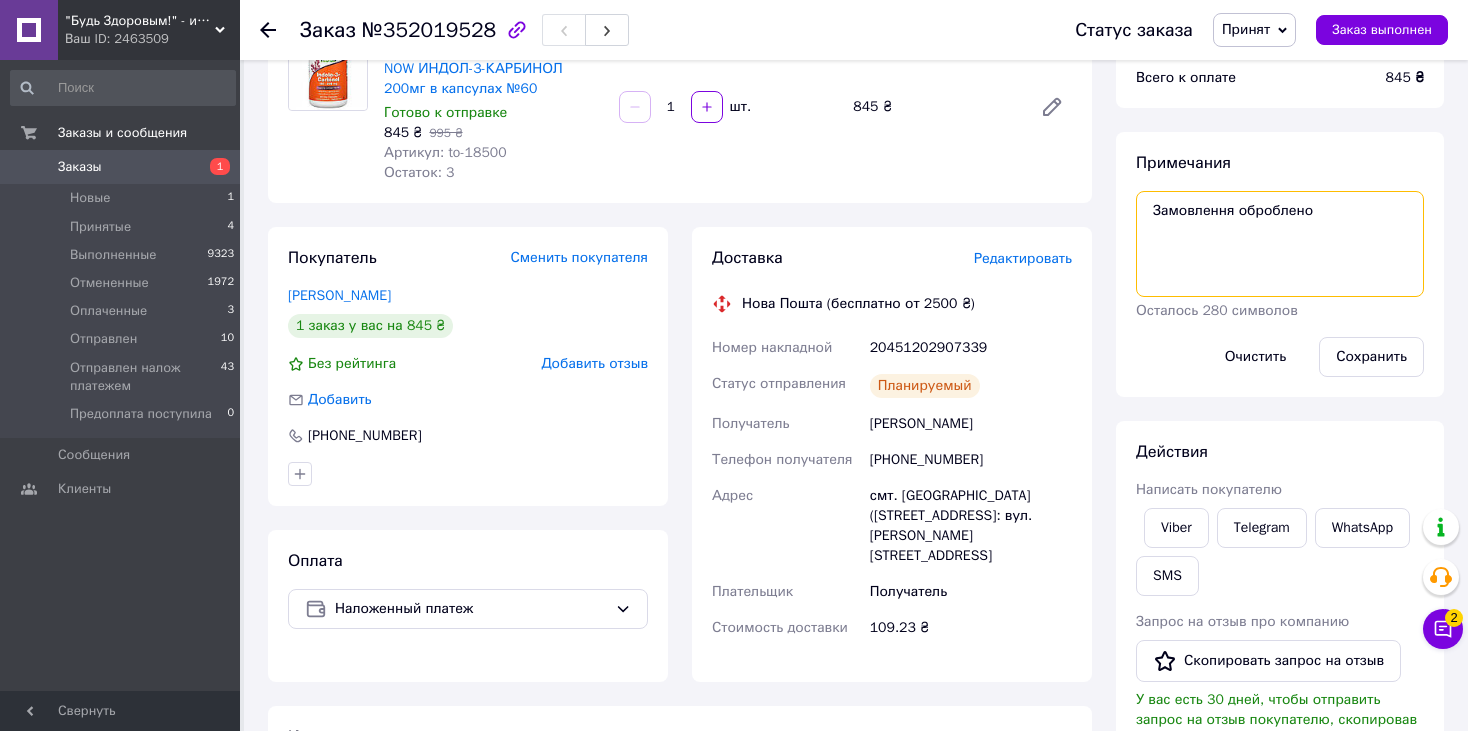 click on "Замовлення оброблено" at bounding box center [1280, 244] 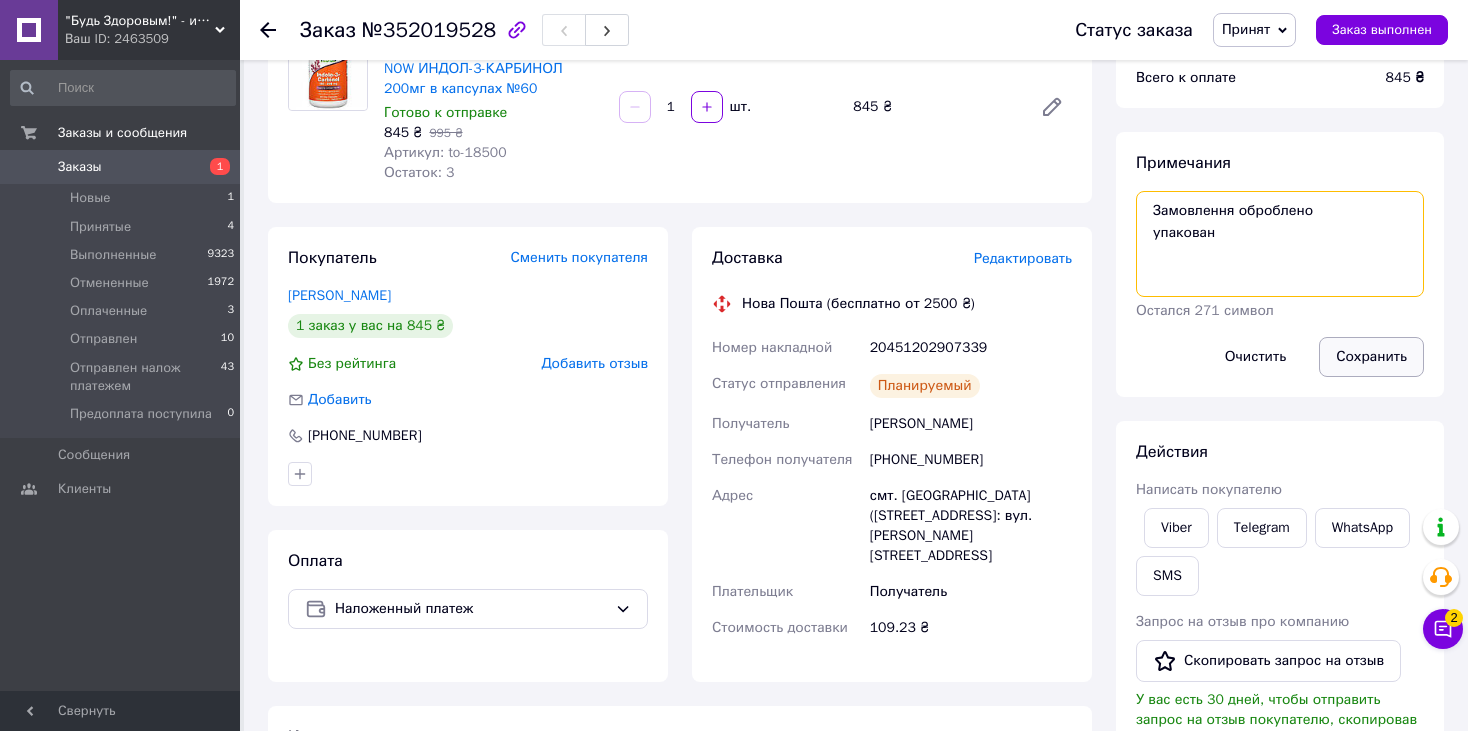 type on "Замовлення оброблено
упакован" 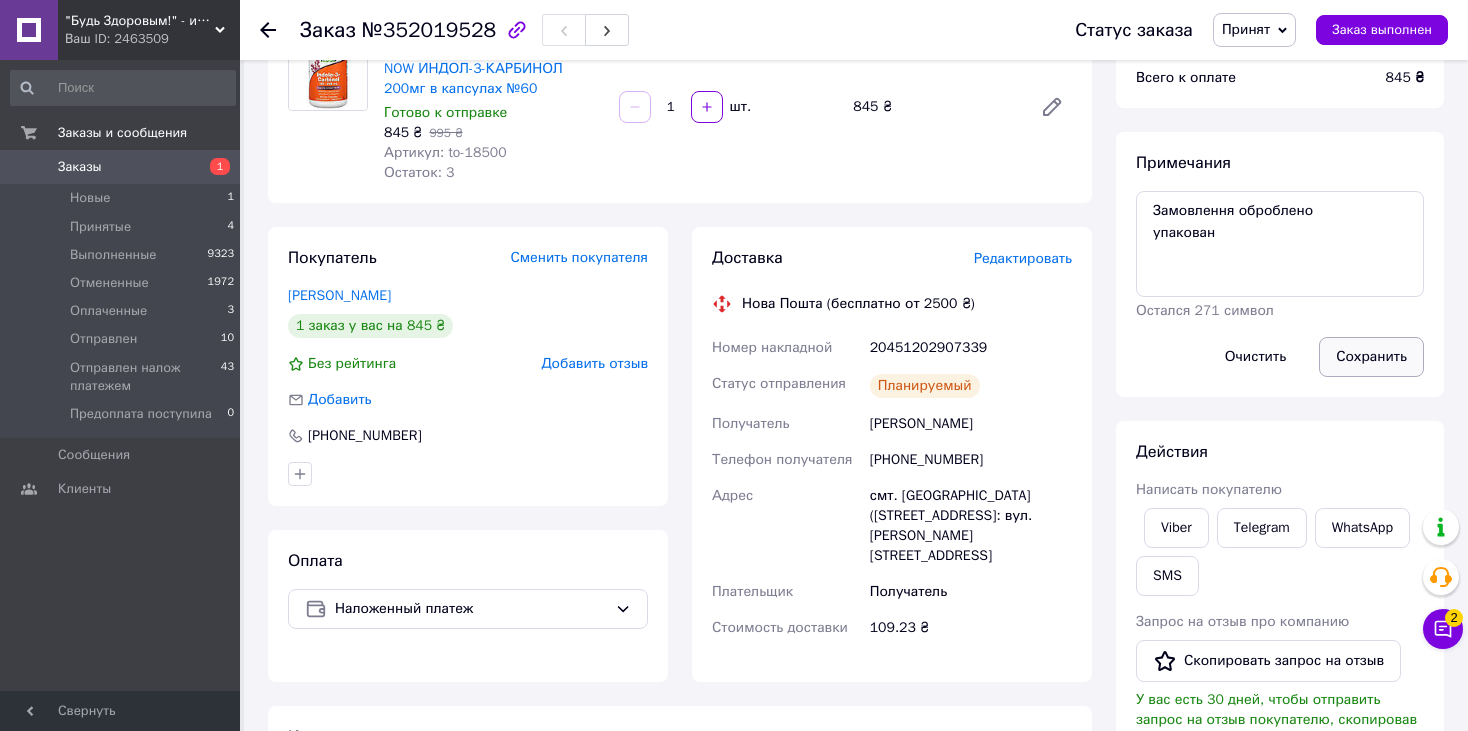 click on "Сохранить" at bounding box center (1371, 357) 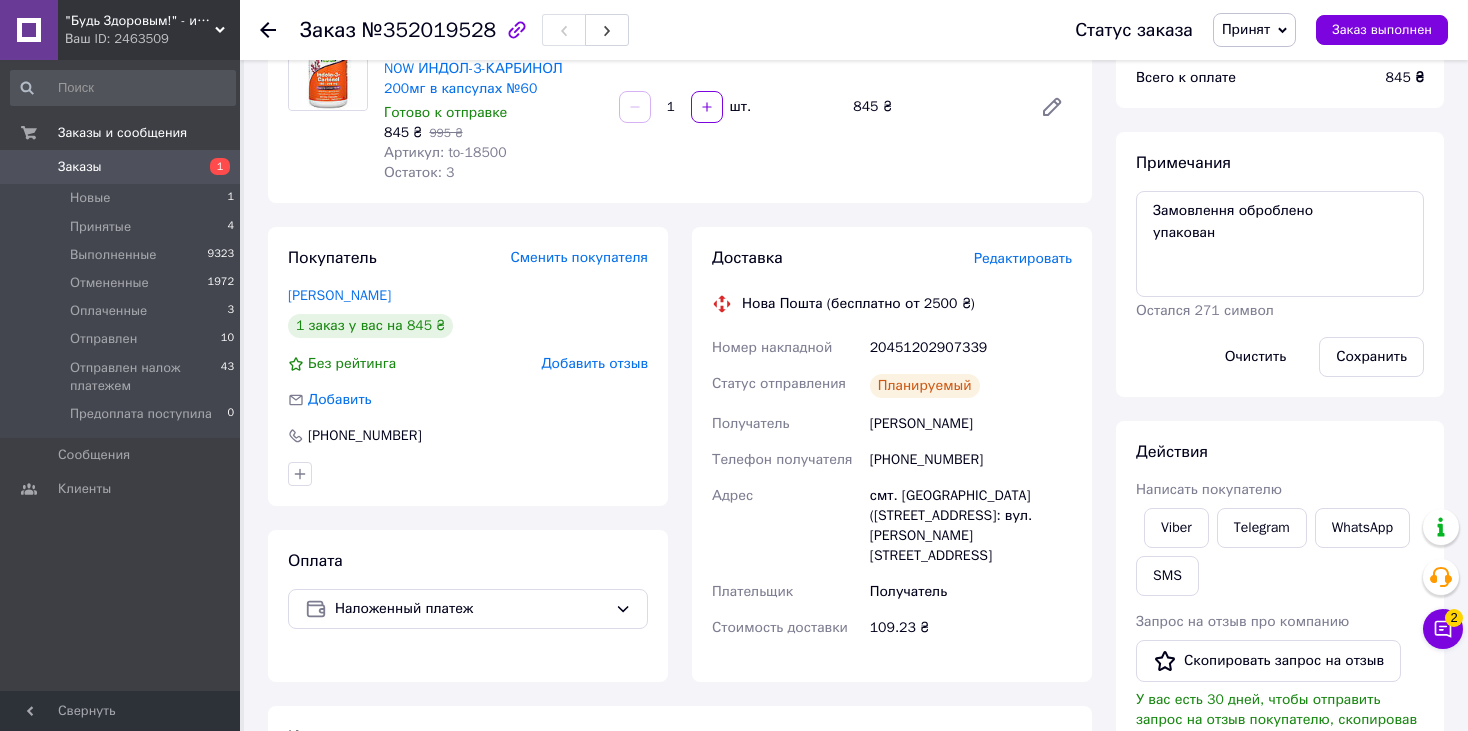 scroll, scrollTop: 0, scrollLeft: 0, axis: both 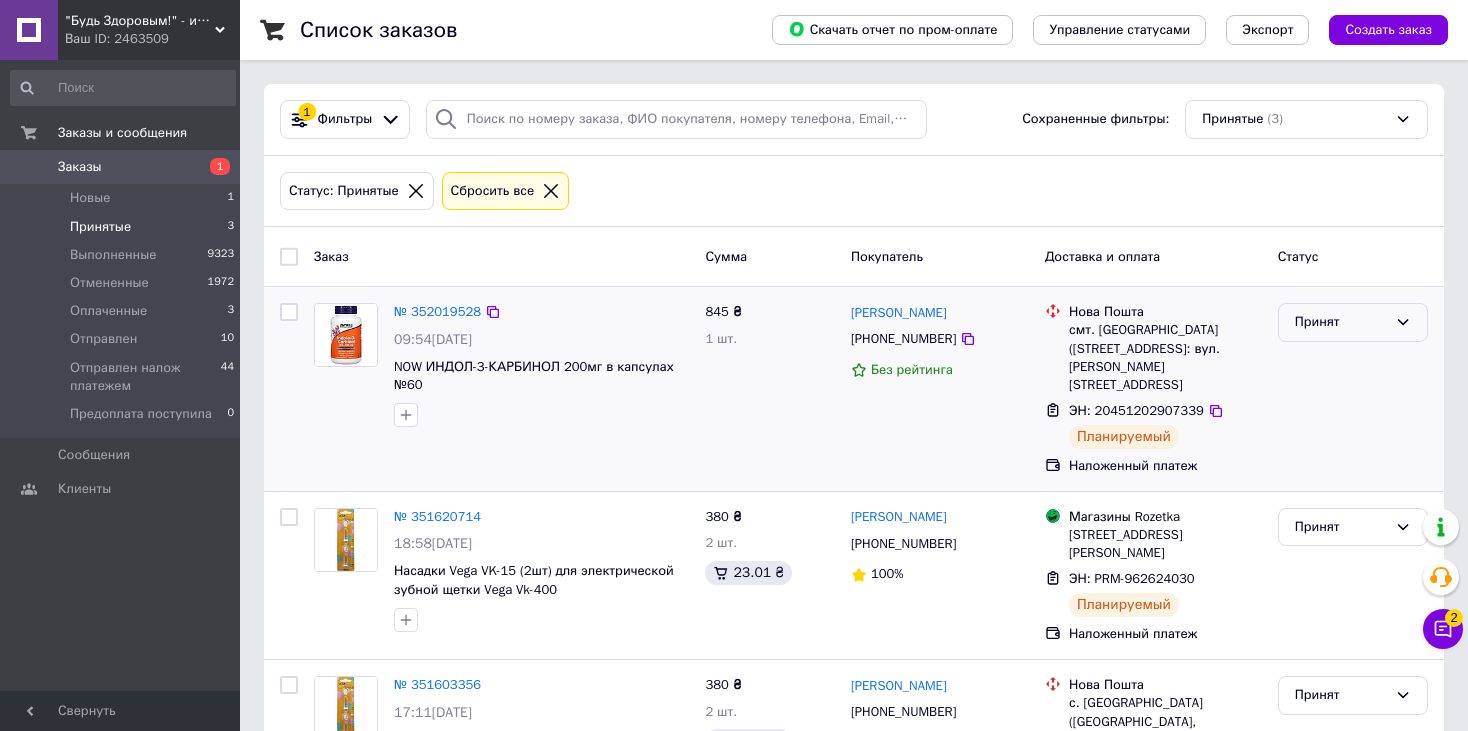 click on "Принят" at bounding box center (1341, 322) 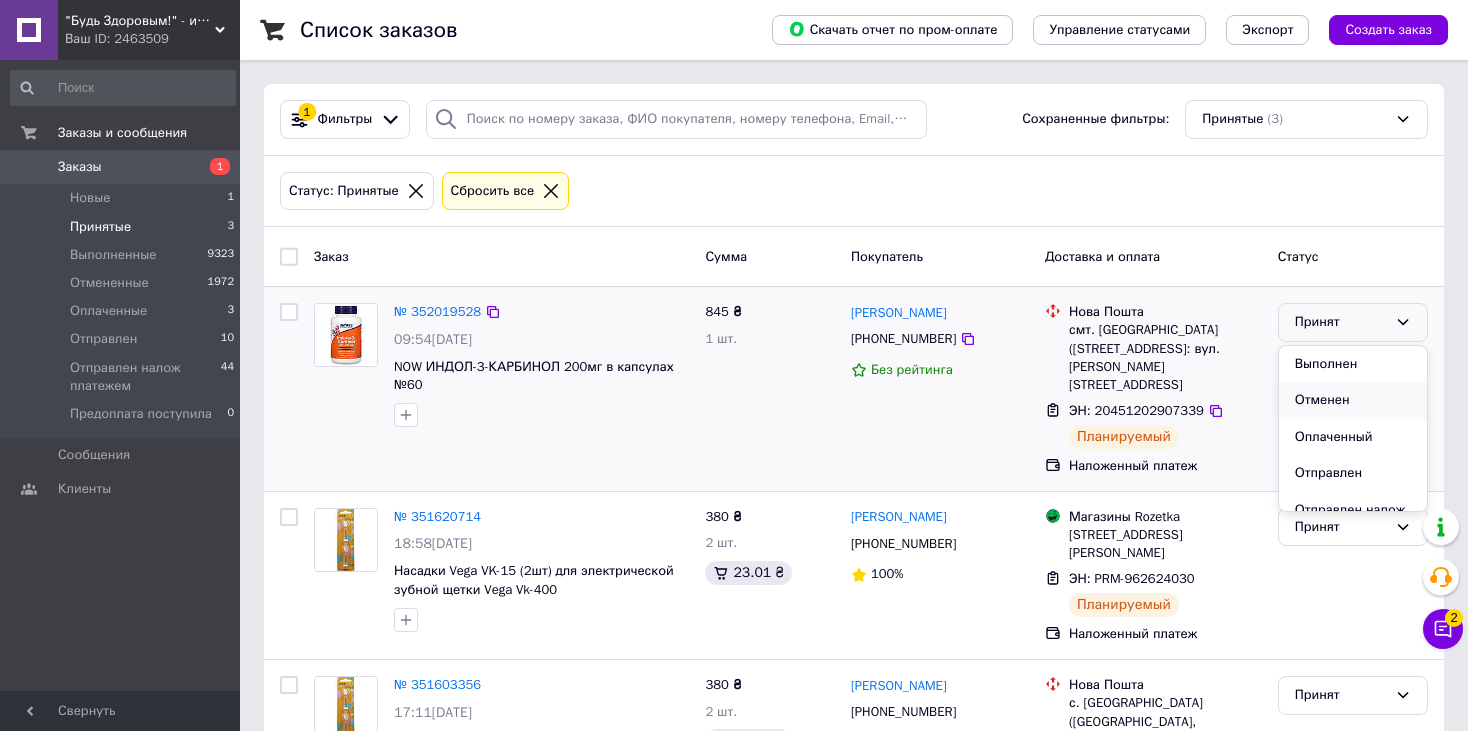 scroll, scrollTop: 95, scrollLeft: 0, axis: vertical 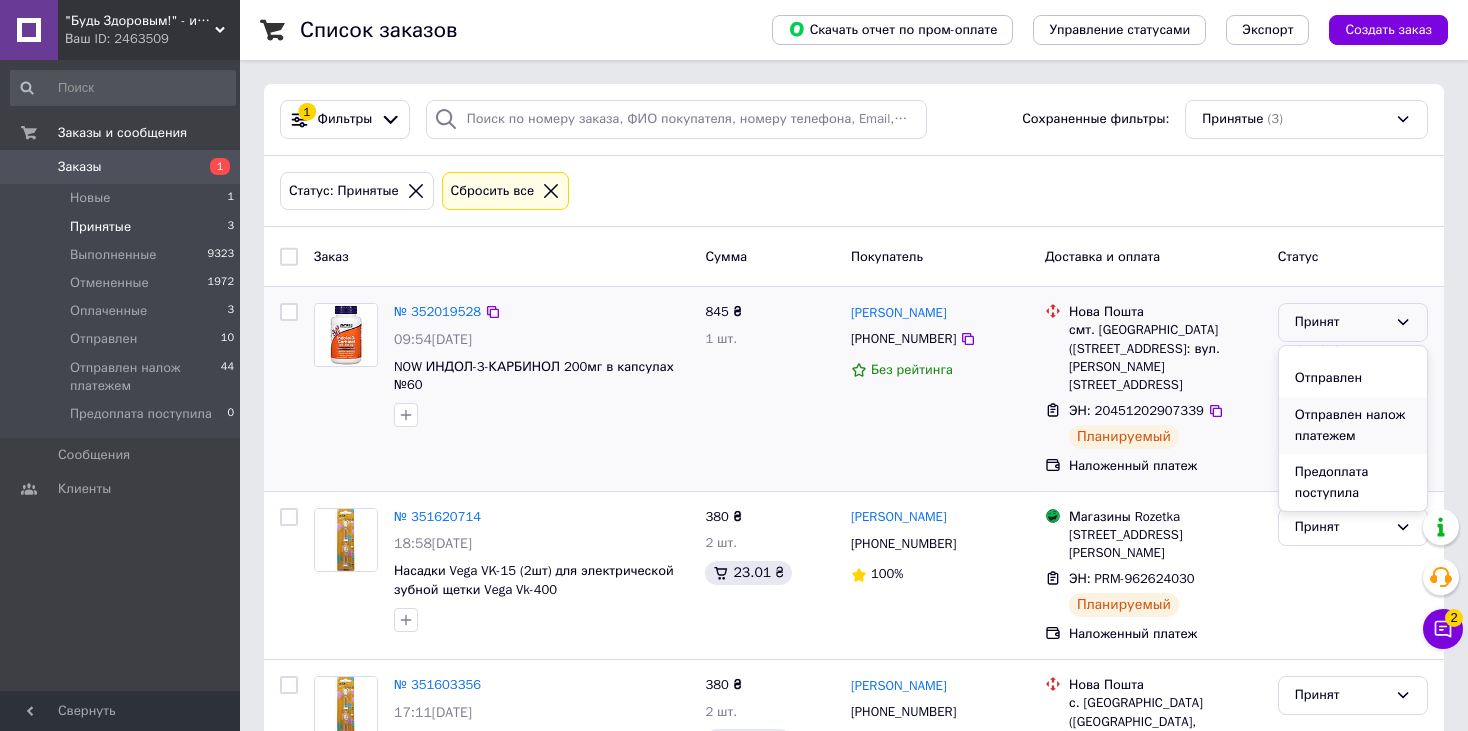click on "Отправлен налож платежем" at bounding box center (1353, 425) 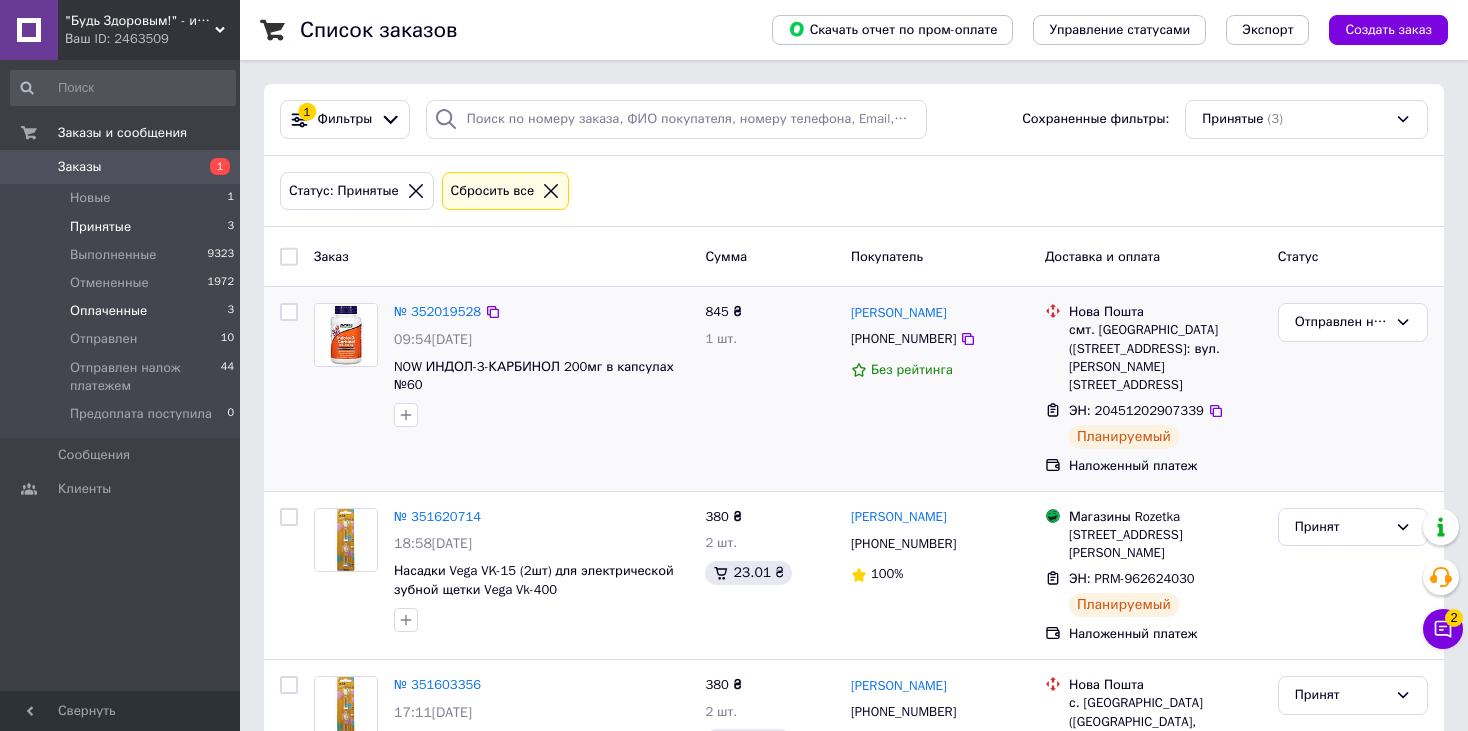 click on "Оплаченные" at bounding box center (108, 311) 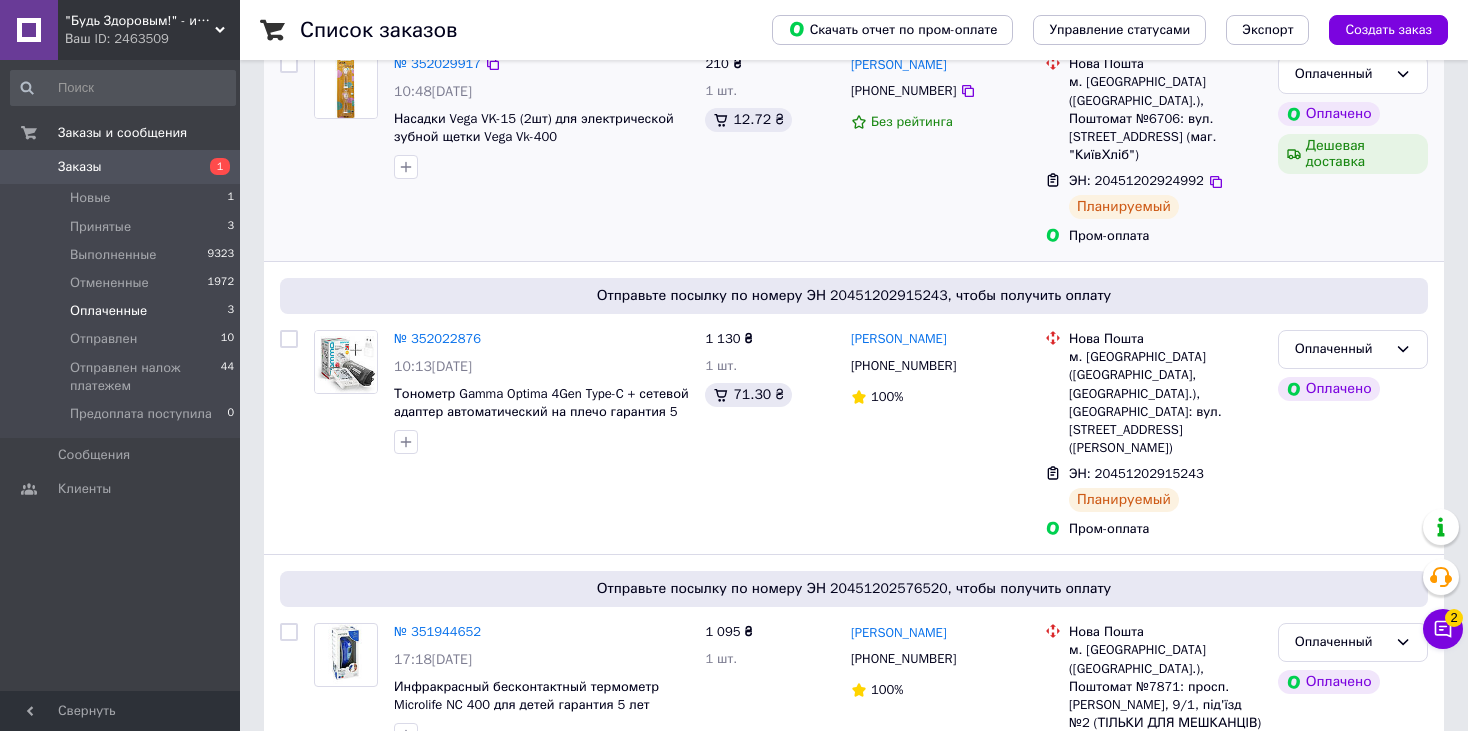 scroll, scrollTop: 365, scrollLeft: 0, axis: vertical 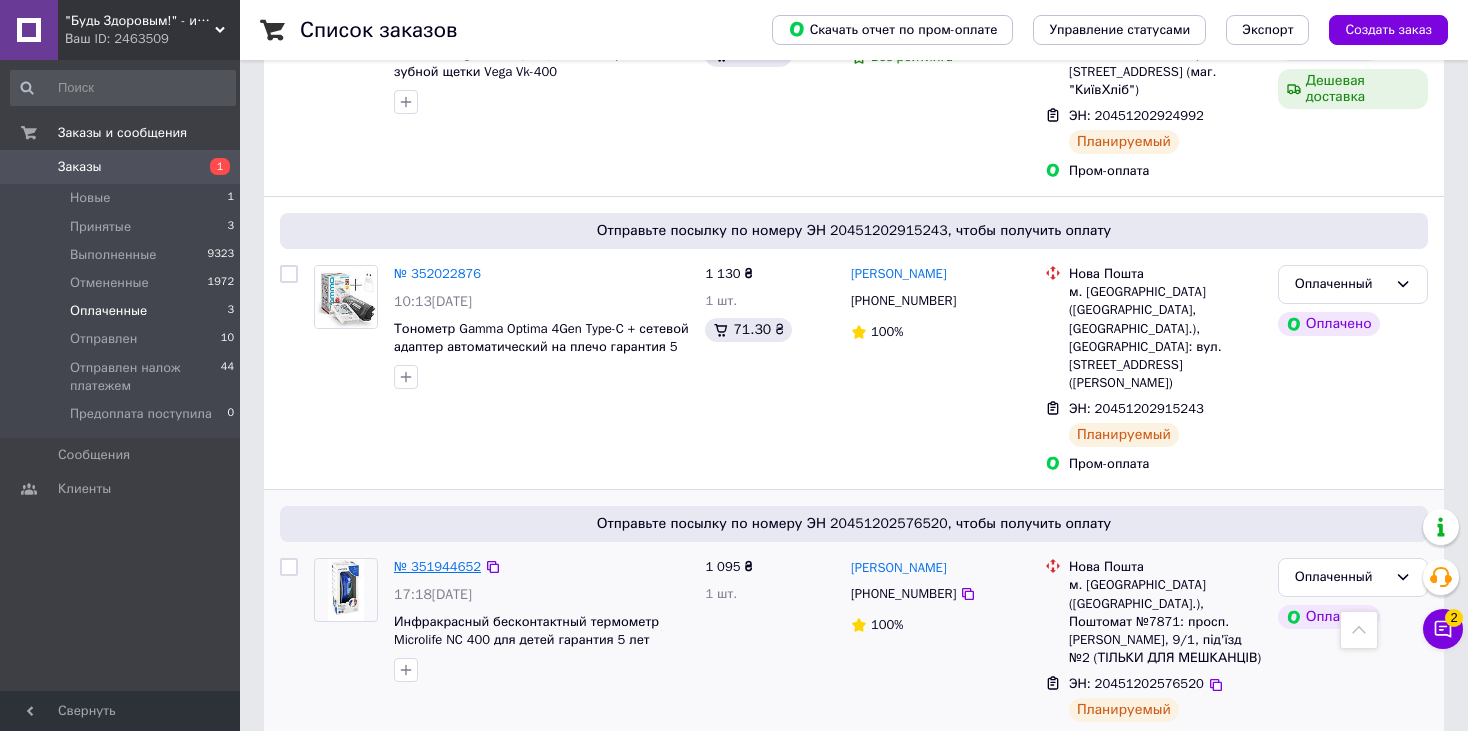 click on "№ 351944652" at bounding box center [437, 566] 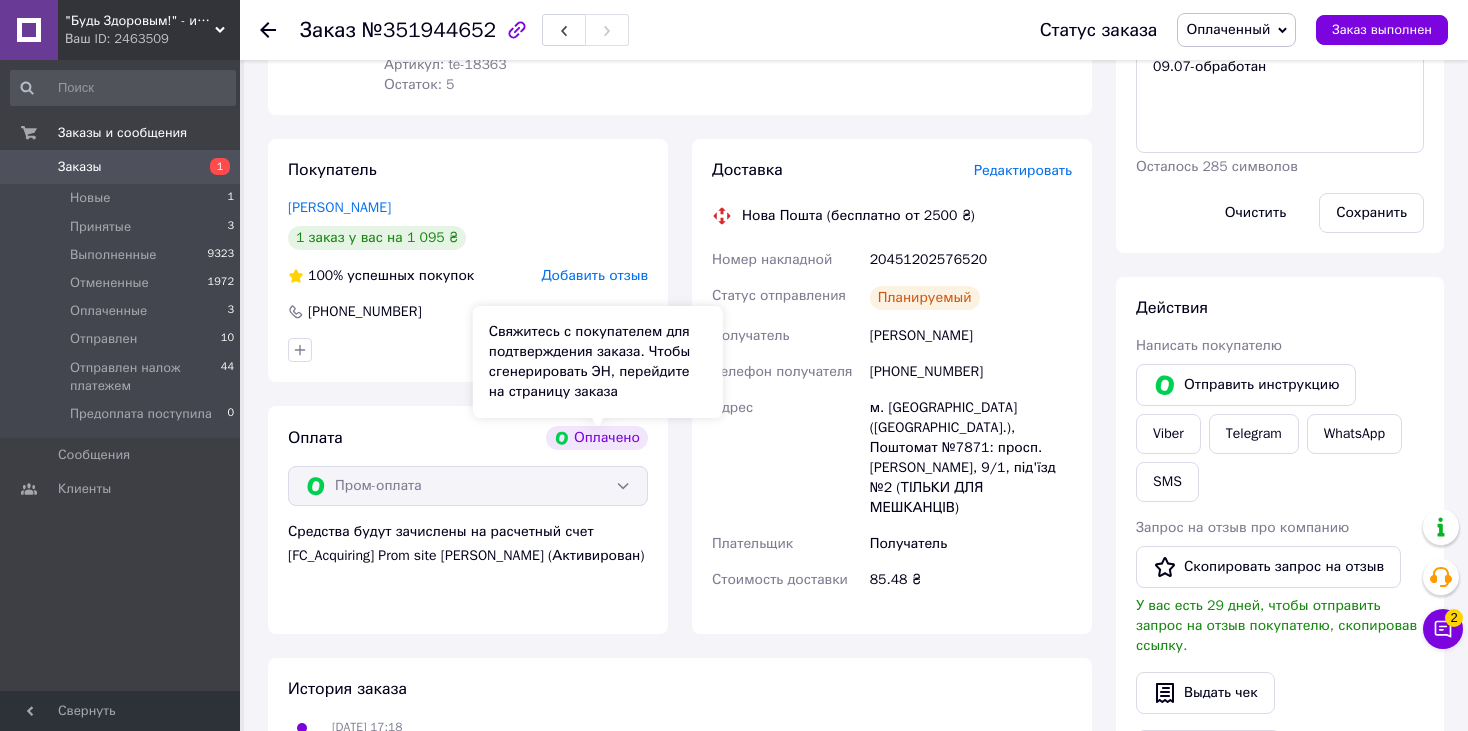 scroll, scrollTop: 565, scrollLeft: 0, axis: vertical 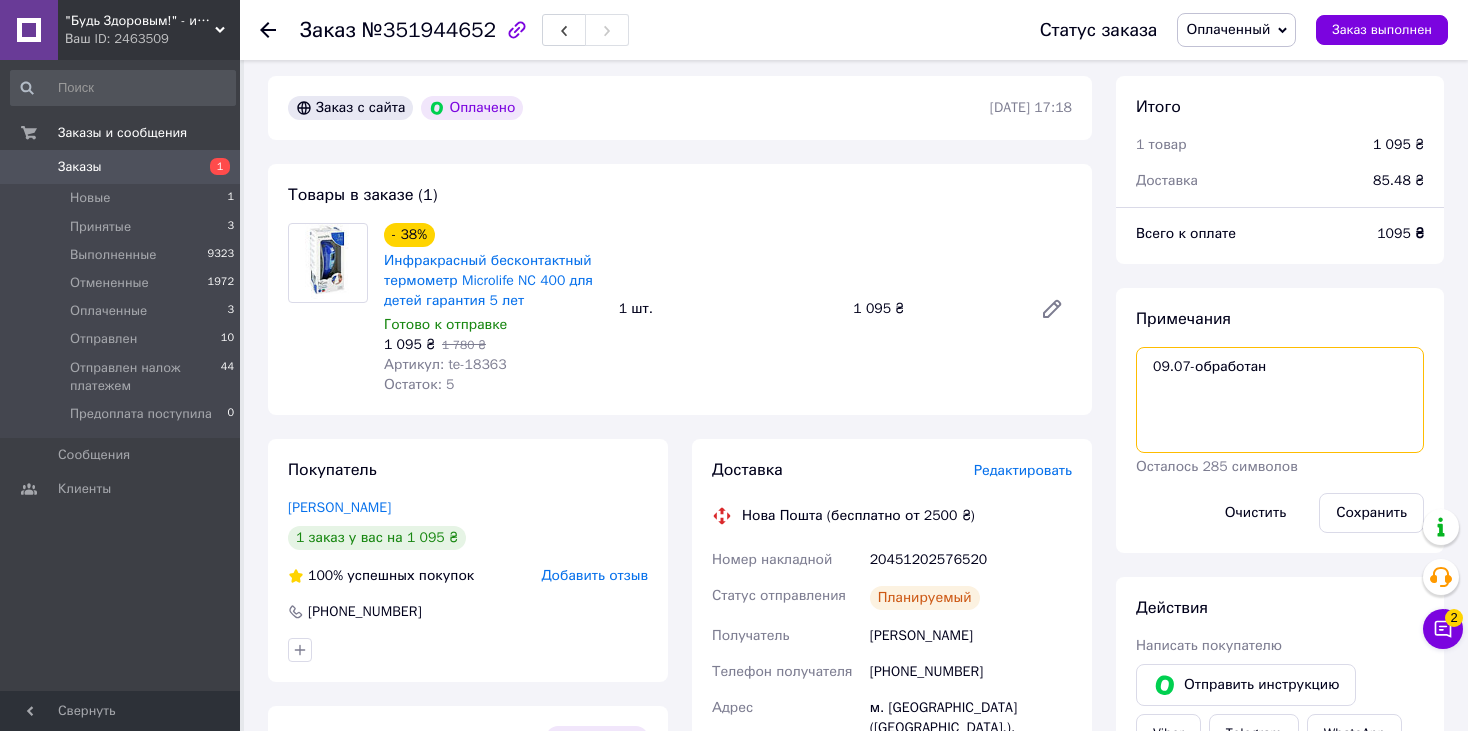 click on "09.07-обработан" at bounding box center (1280, 400) 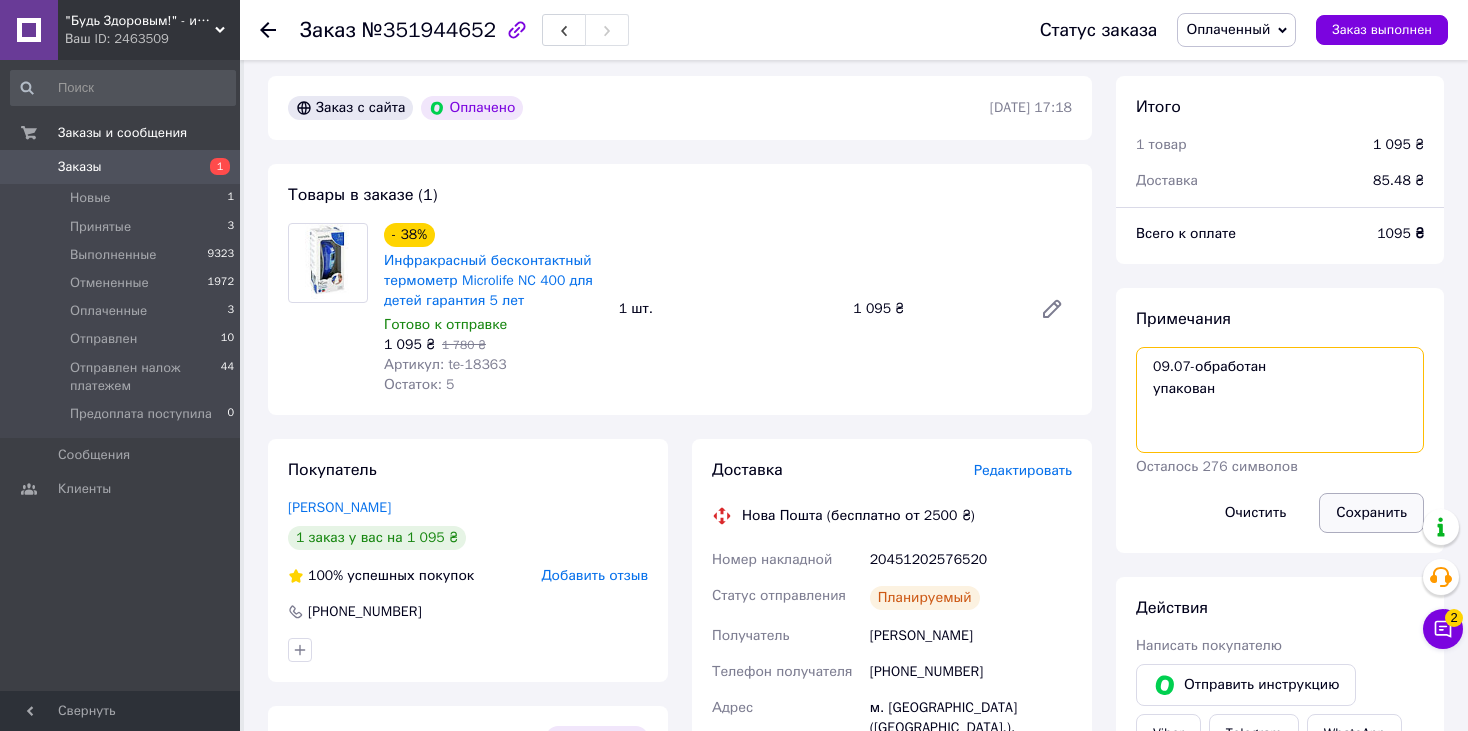 type on "09.07-обработан
упакован" 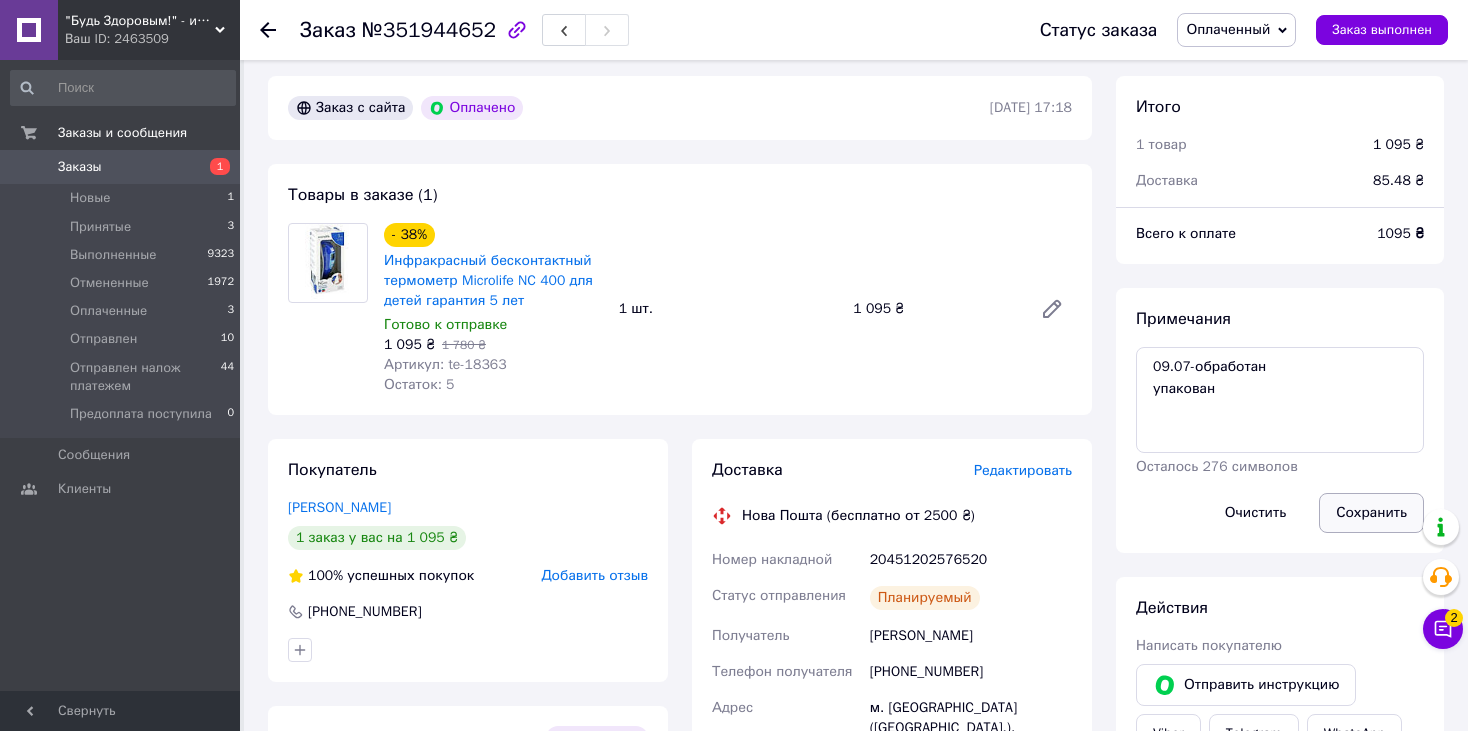 click on "Сохранить" at bounding box center [1371, 513] 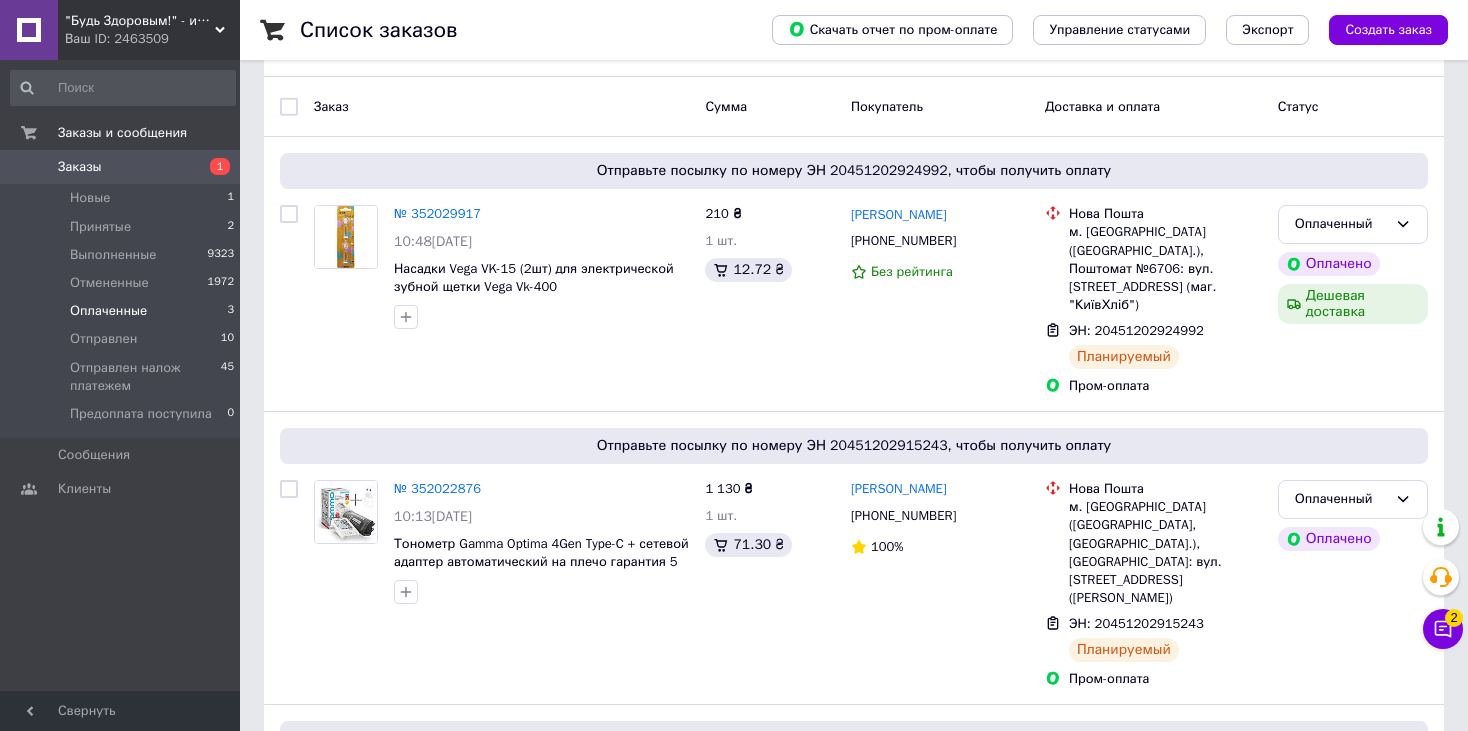 scroll, scrollTop: 365, scrollLeft: 0, axis: vertical 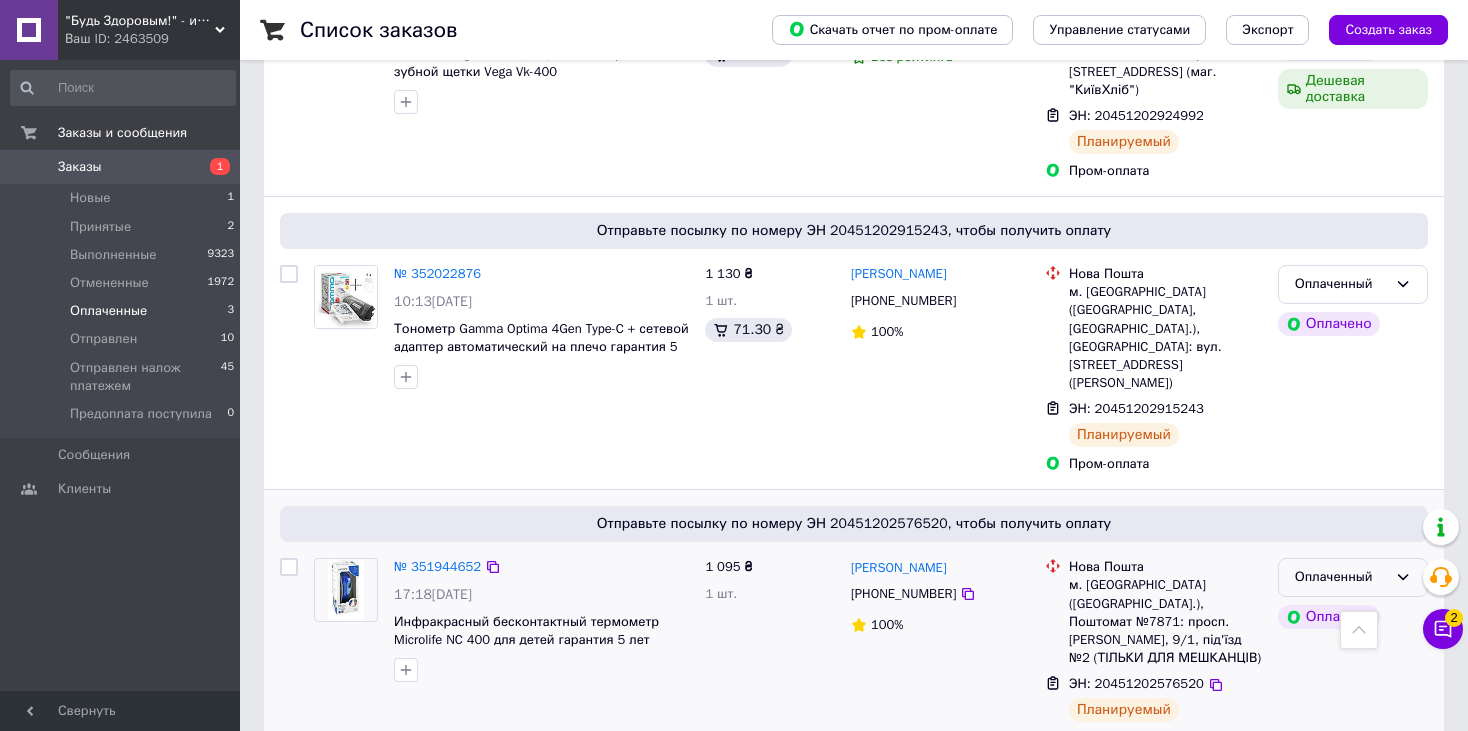 click on "Оплаченный" at bounding box center (1353, 577) 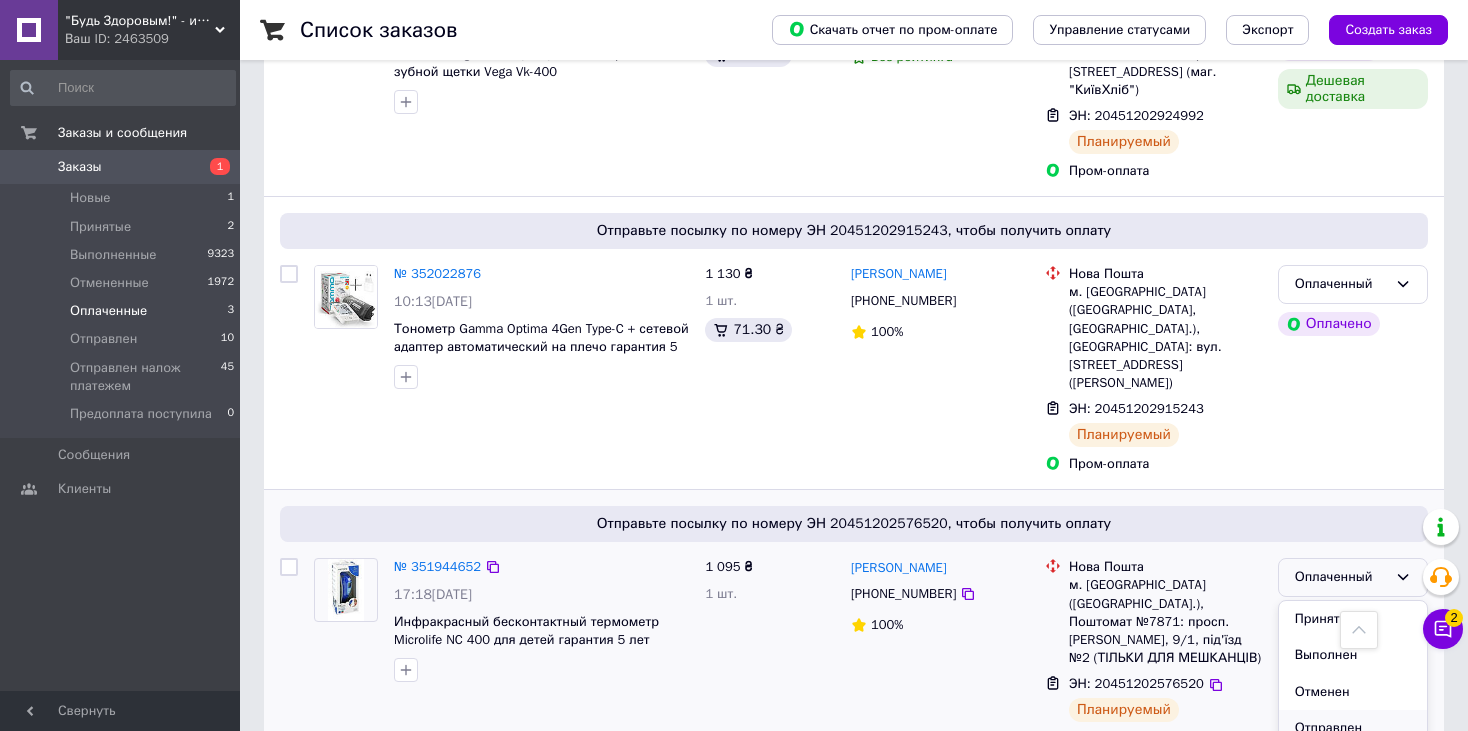 click on "Отправлен" at bounding box center (1353, 728) 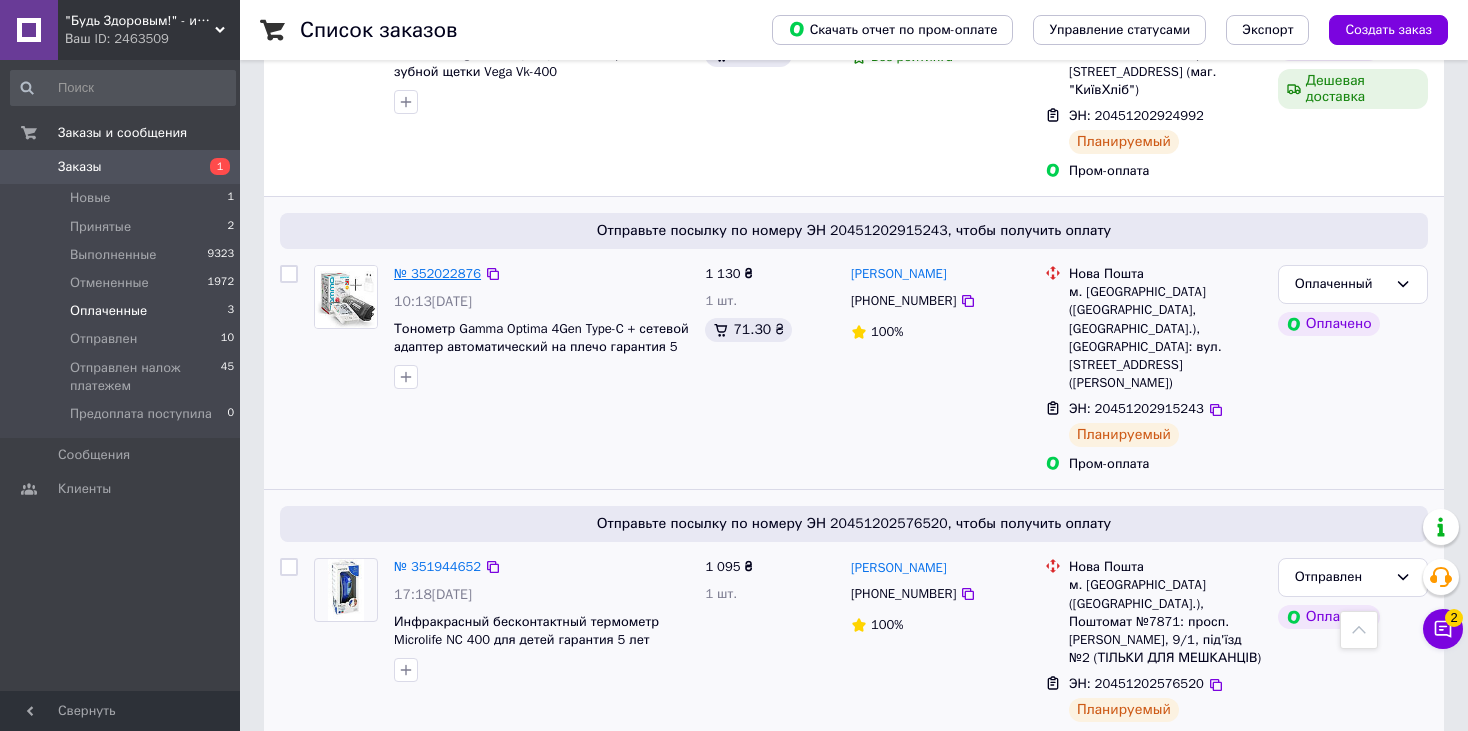 click on "№ 352022876" at bounding box center (437, 273) 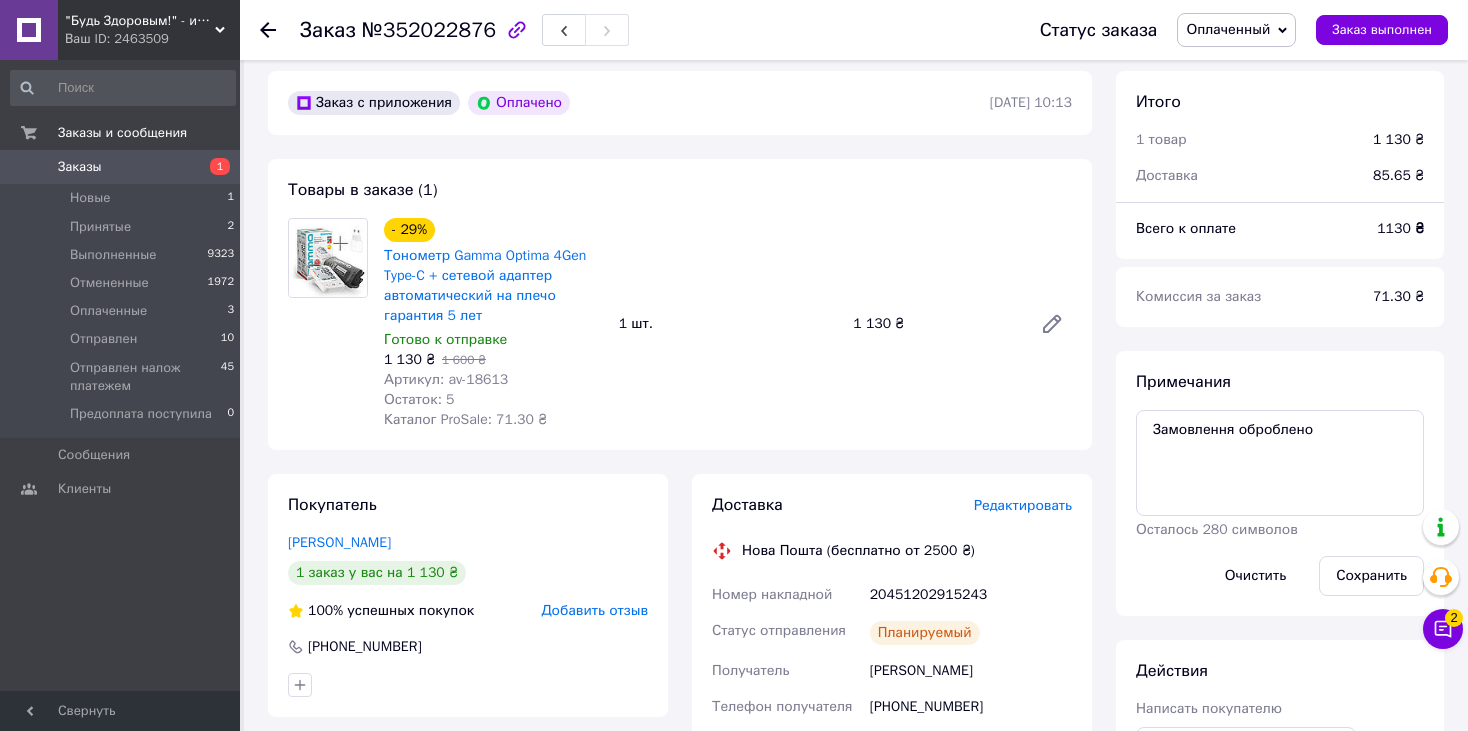 scroll, scrollTop: 565, scrollLeft: 0, axis: vertical 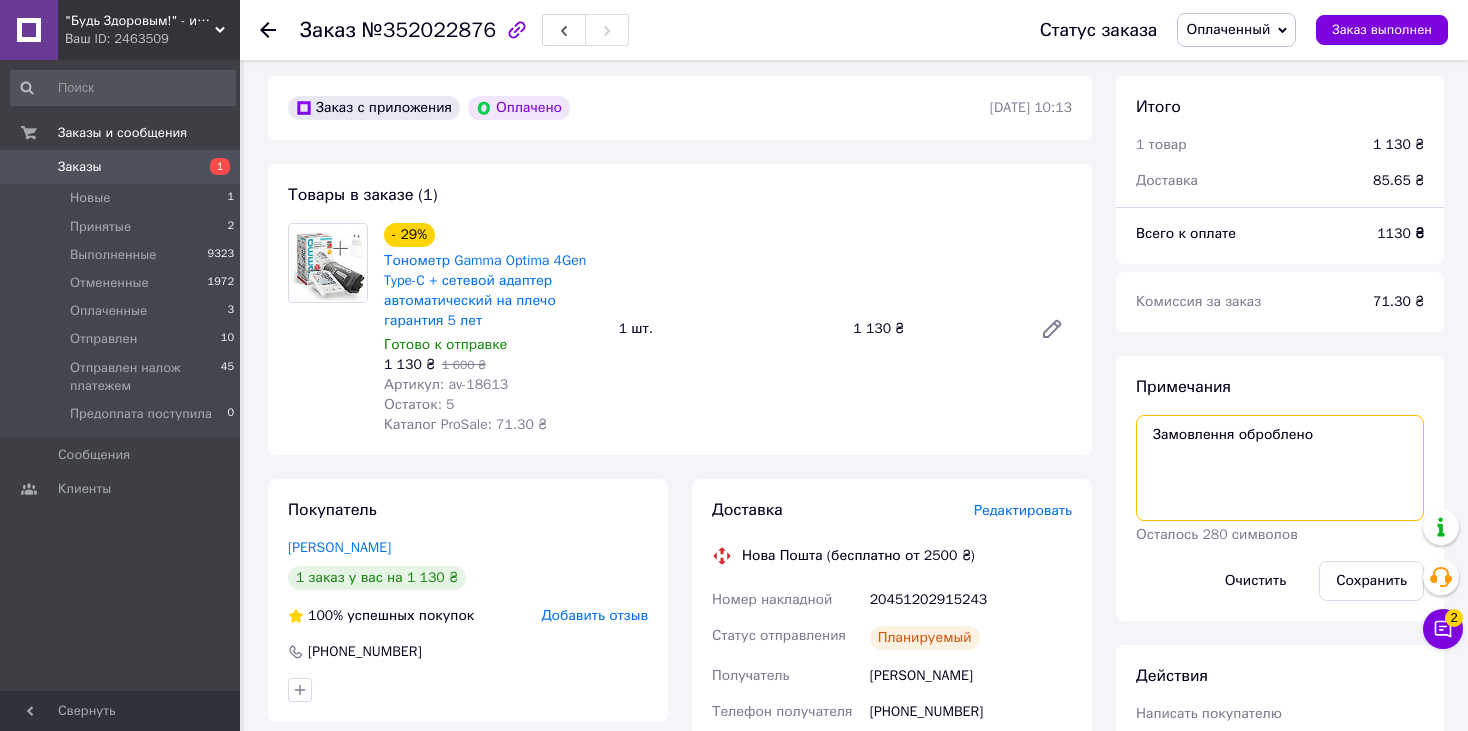 click on "Замовлення оброблено" at bounding box center [1280, 468] 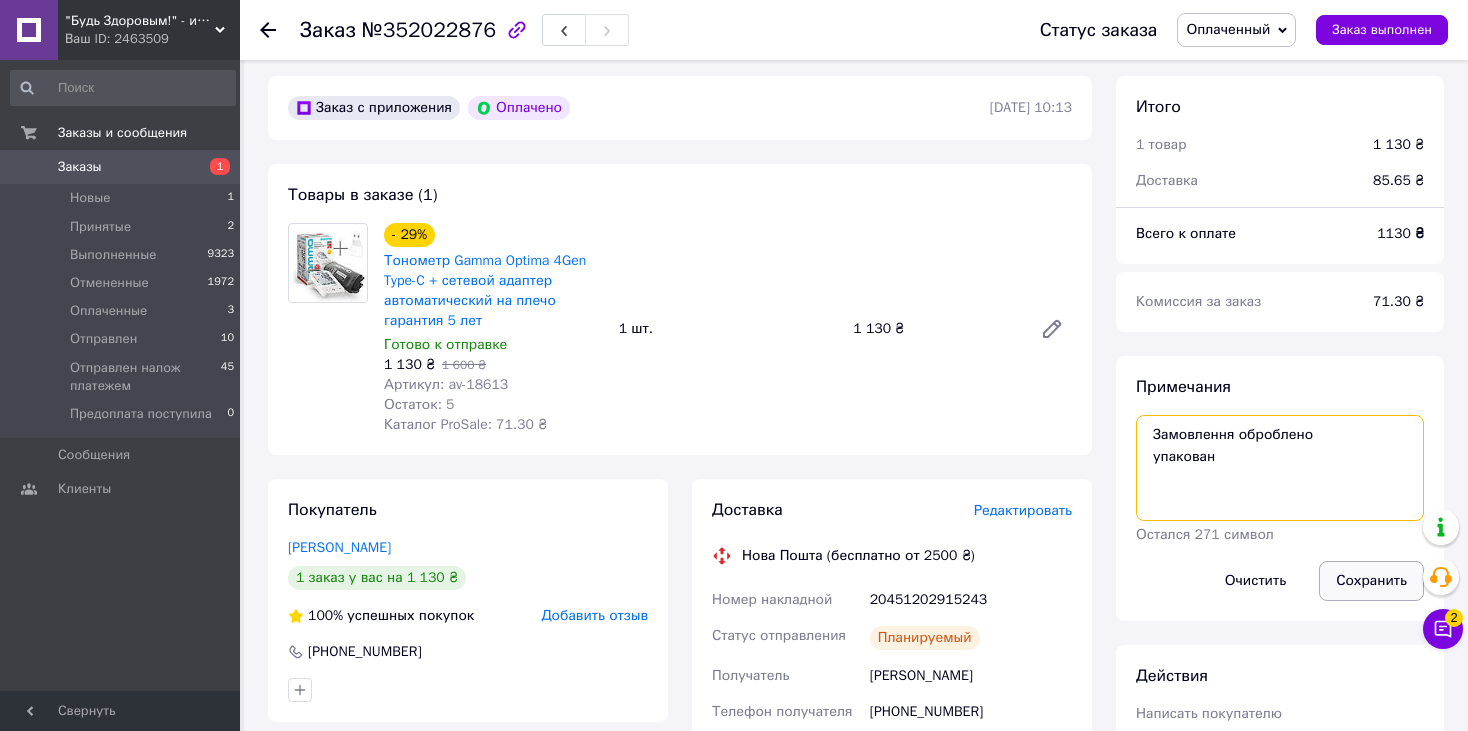 type on "Замовлення оброблено
упакован" 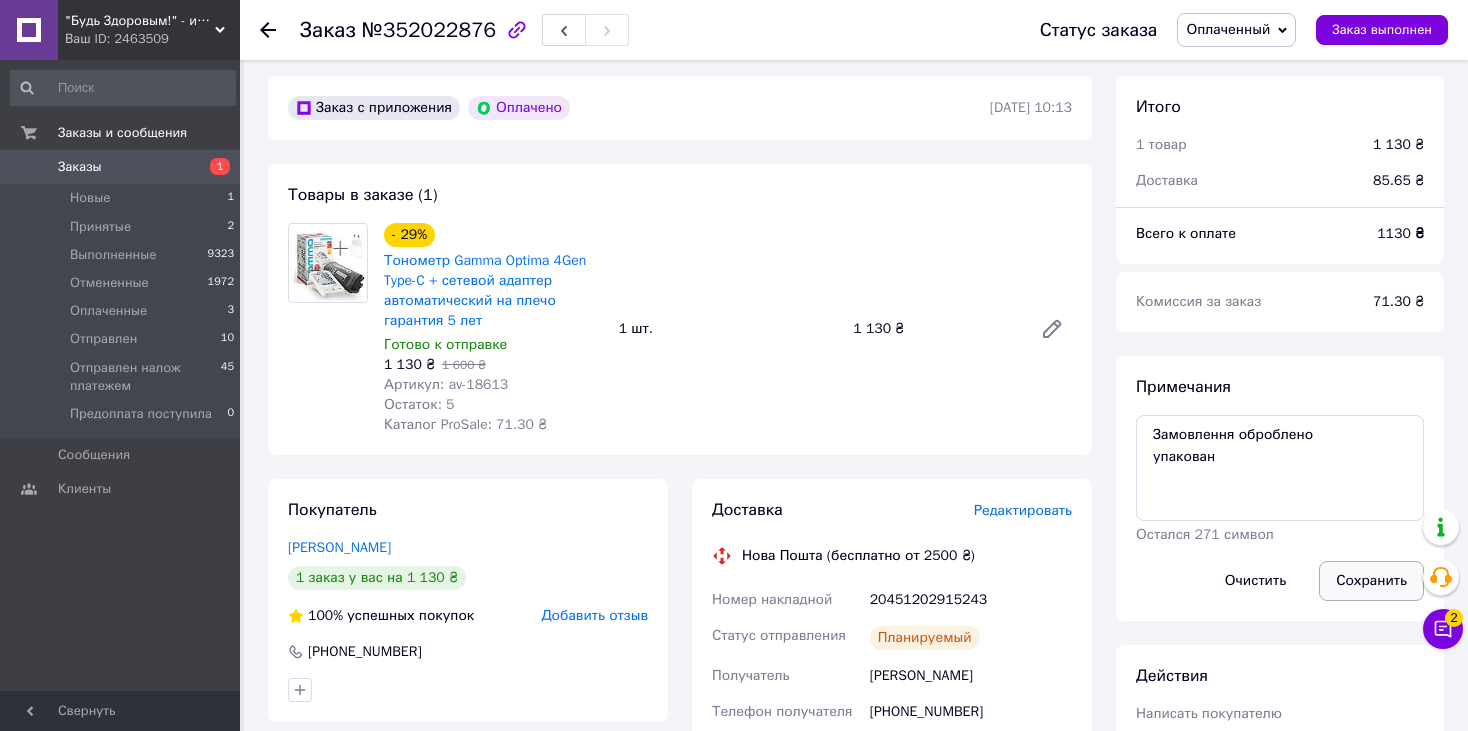 click on "Сохранить" at bounding box center [1371, 581] 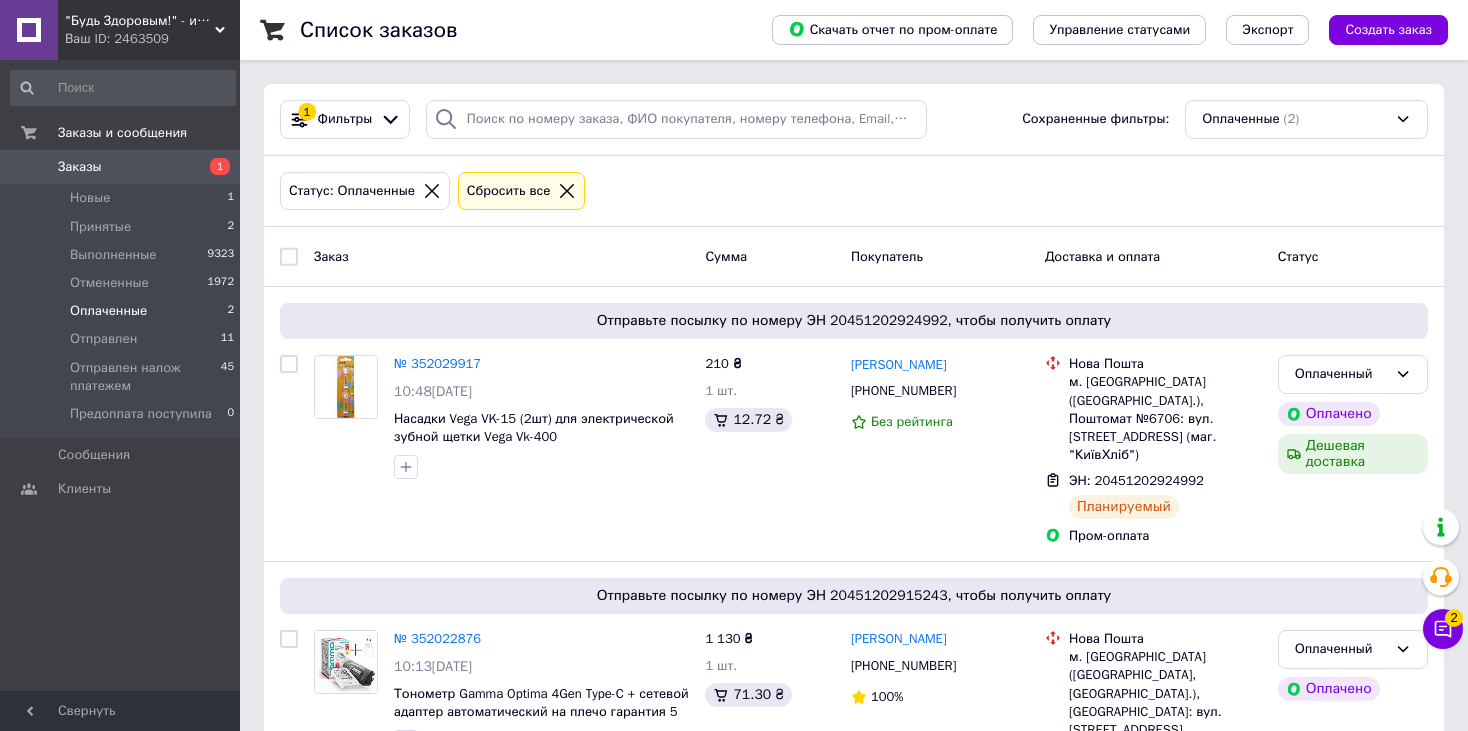 scroll, scrollTop: 91, scrollLeft: 0, axis: vertical 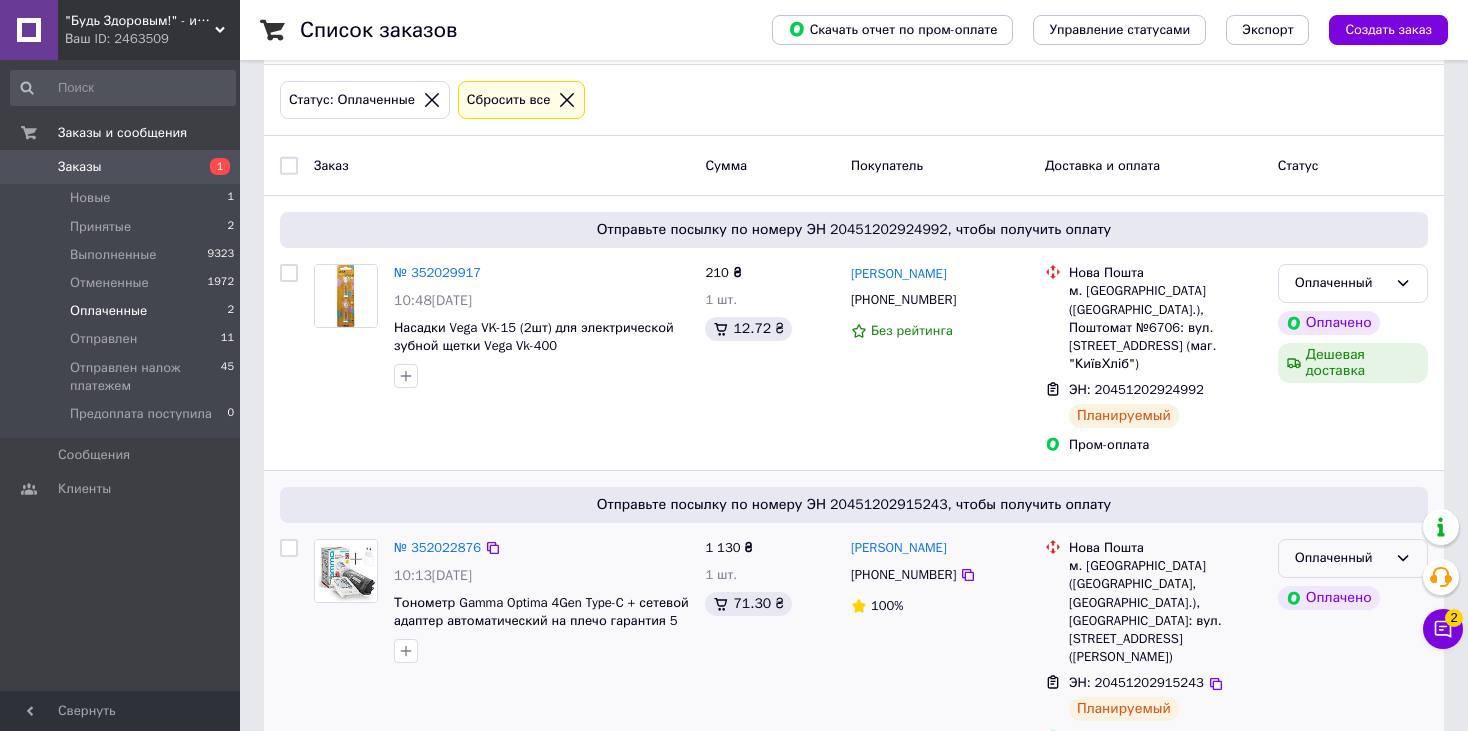click on "Оплаченный" at bounding box center [1353, 558] 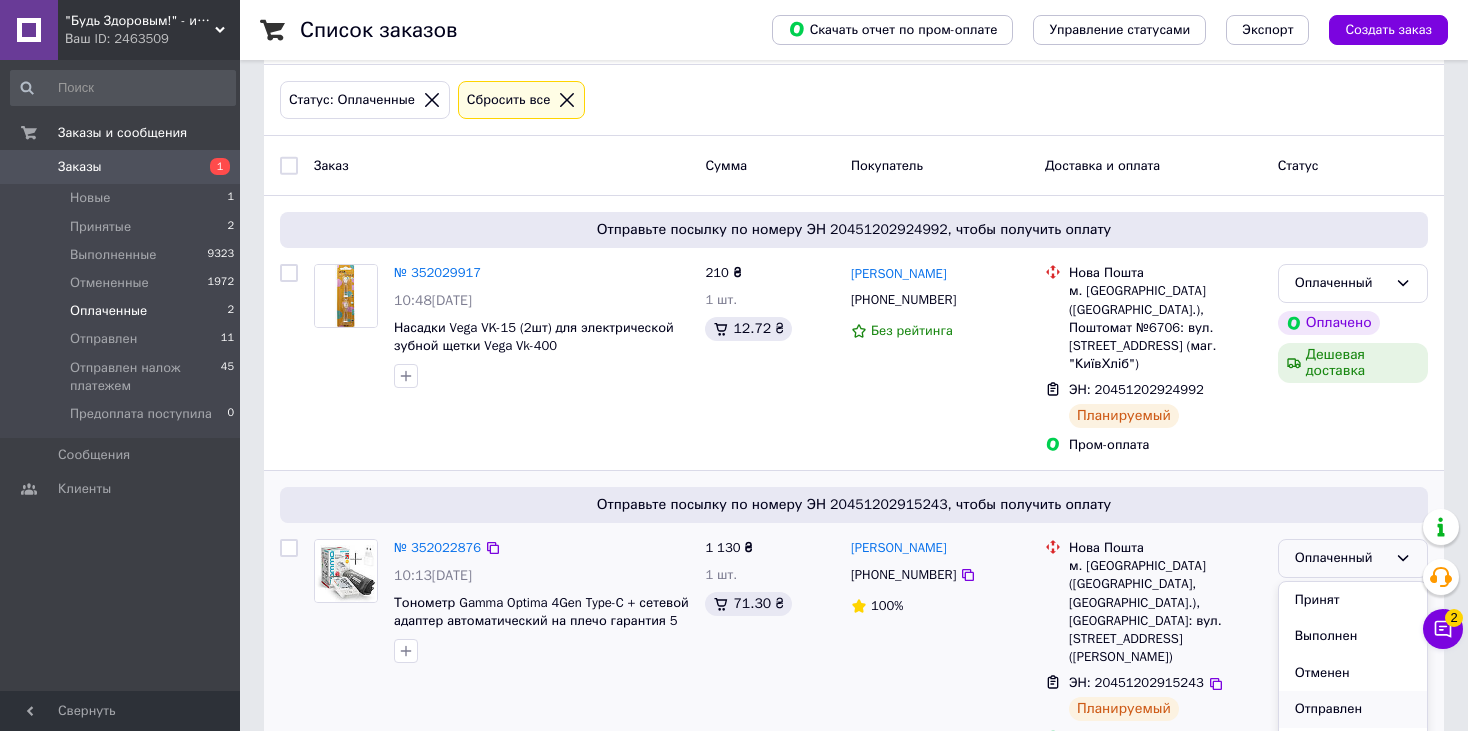 click on "Отправлен" at bounding box center [1353, 709] 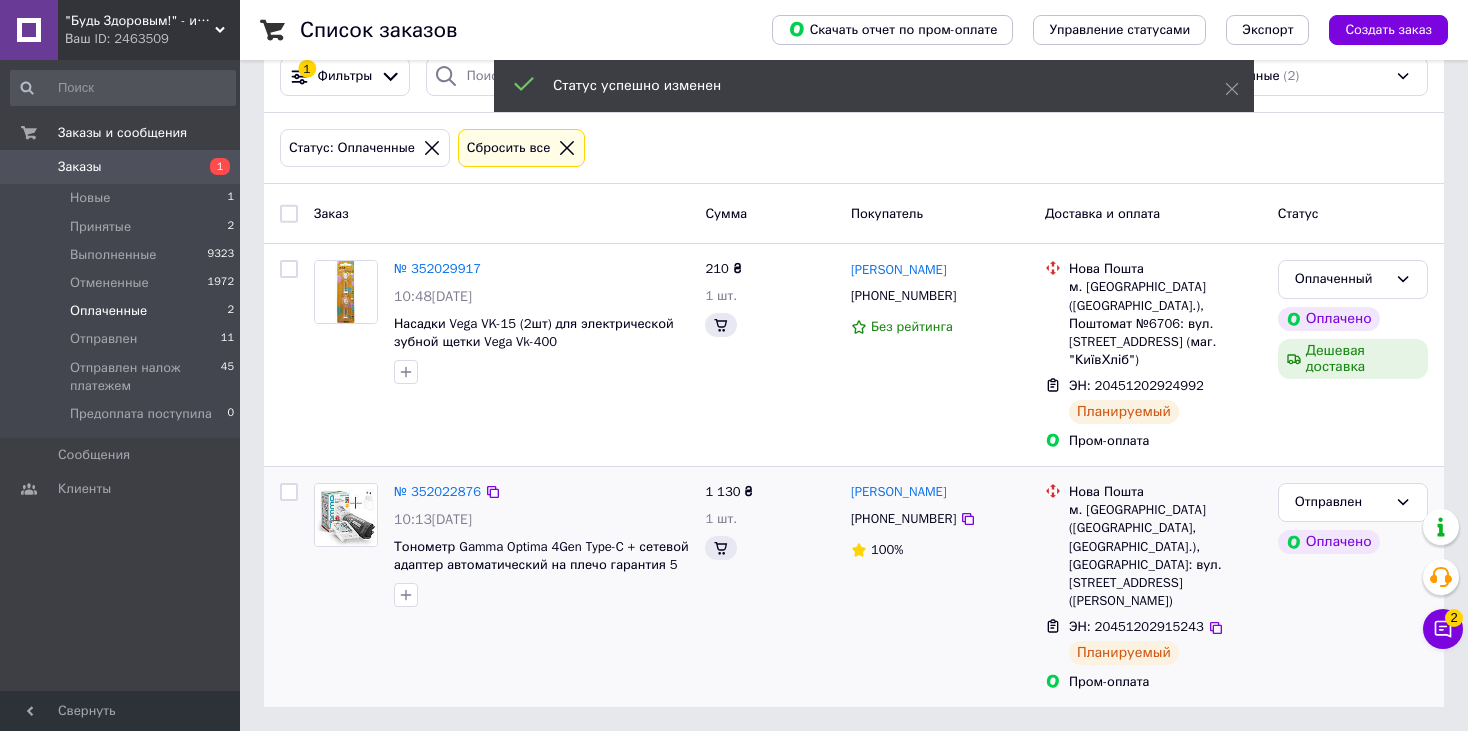 scroll, scrollTop: 0, scrollLeft: 0, axis: both 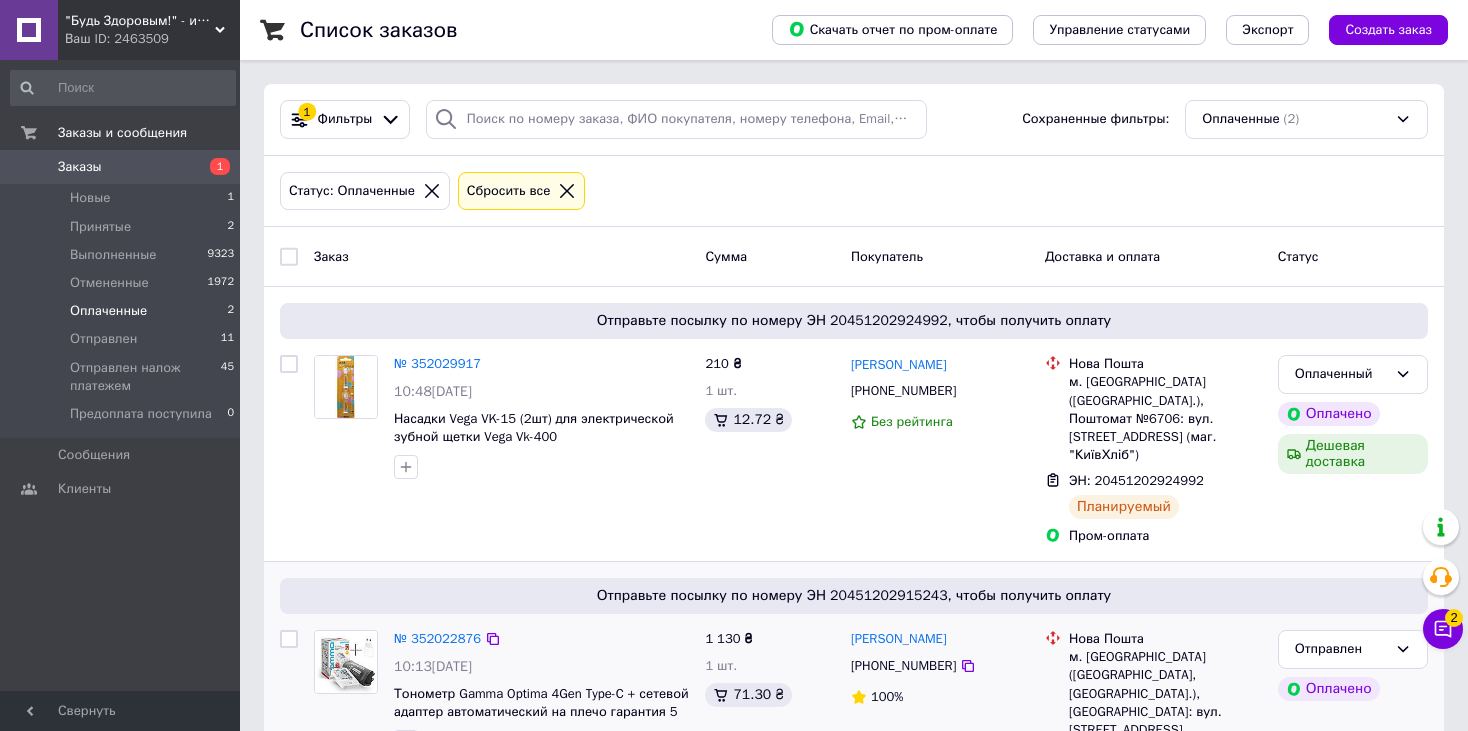 click 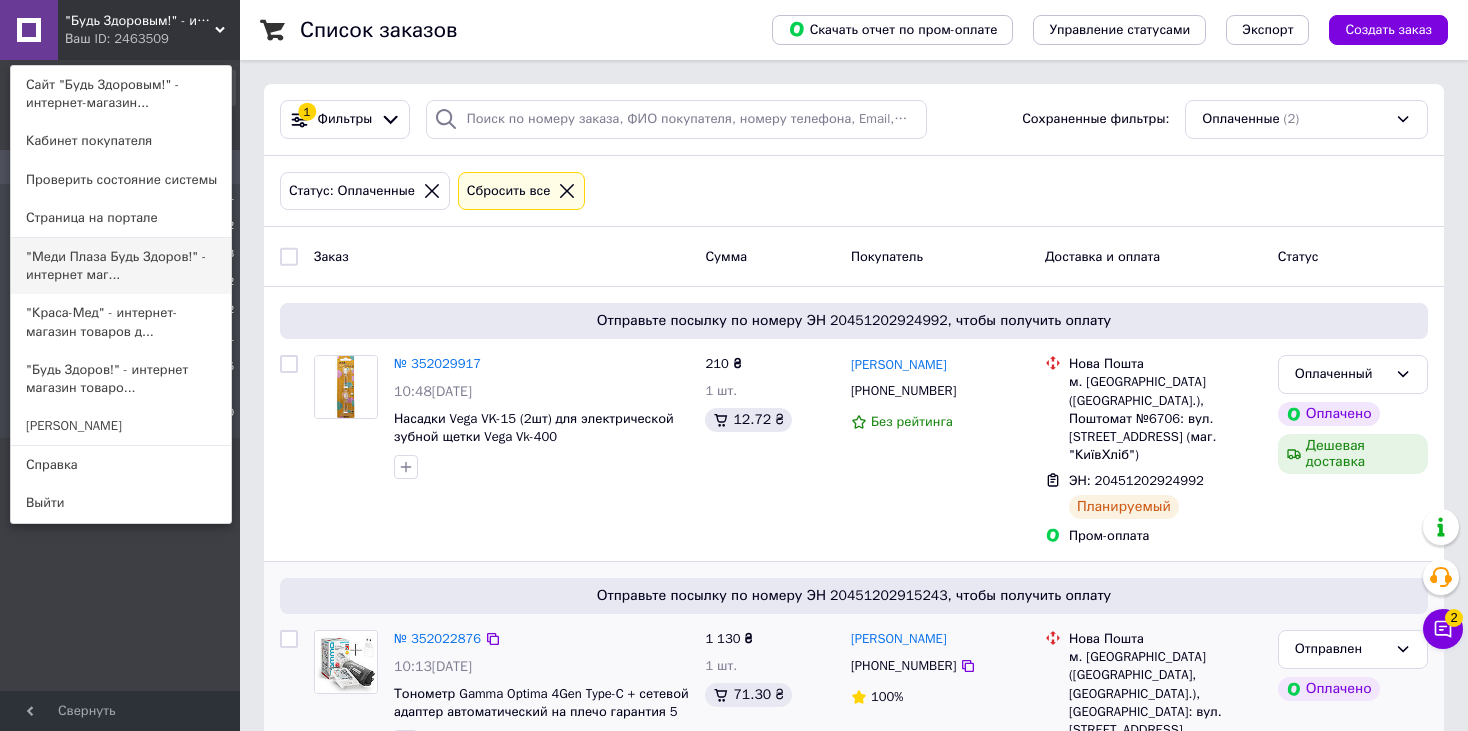 click on ""Меди Плаза Будь Здоров!" - интернет маг..." at bounding box center [121, 266] 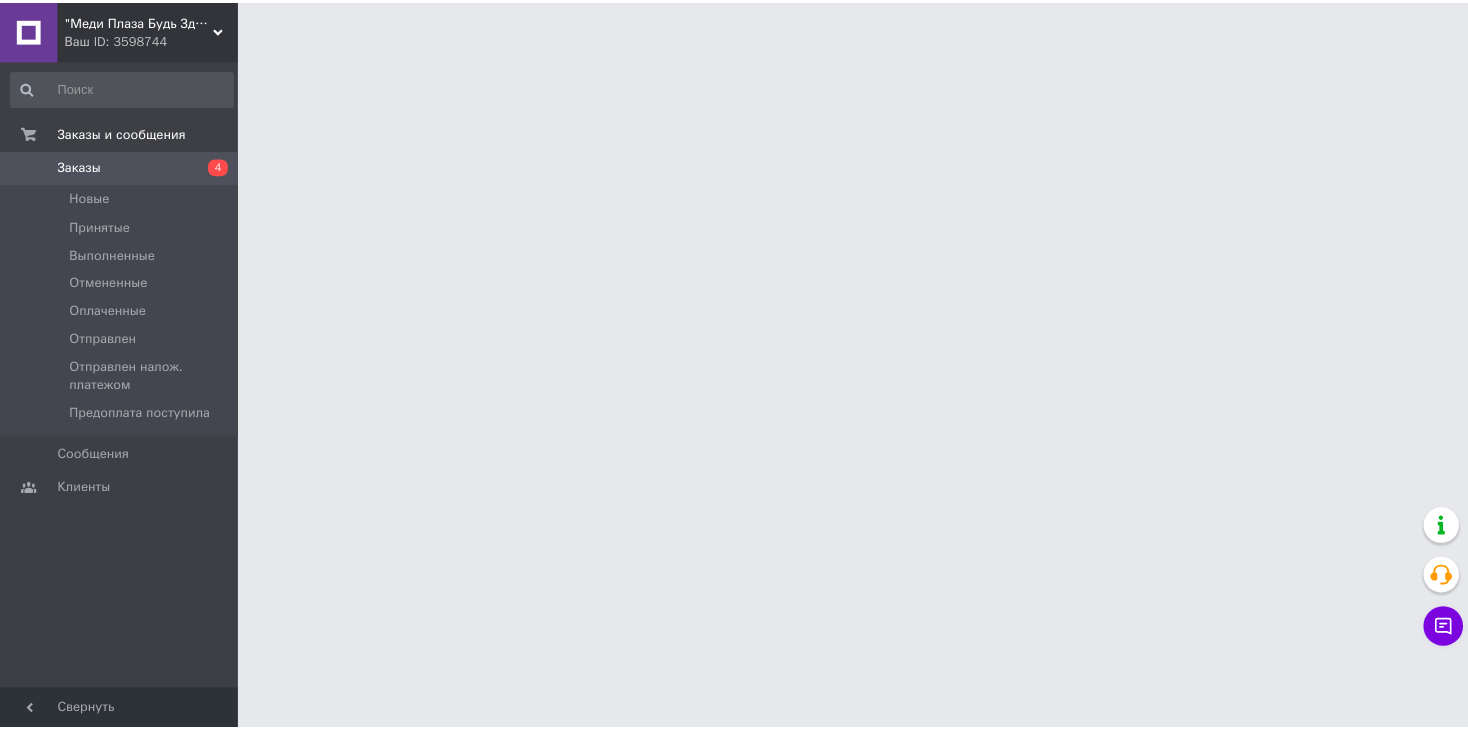 scroll, scrollTop: 0, scrollLeft: 0, axis: both 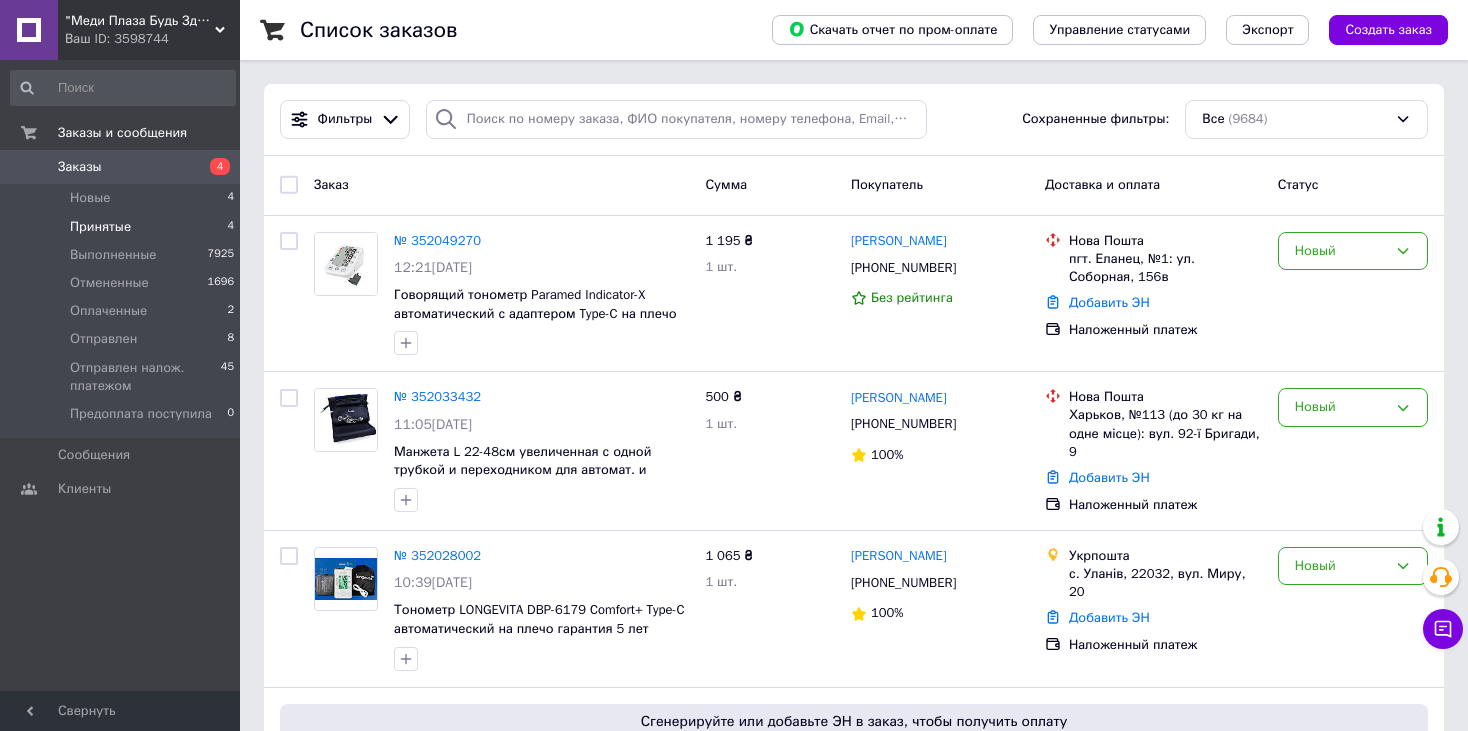 click on "Принятые" at bounding box center [100, 227] 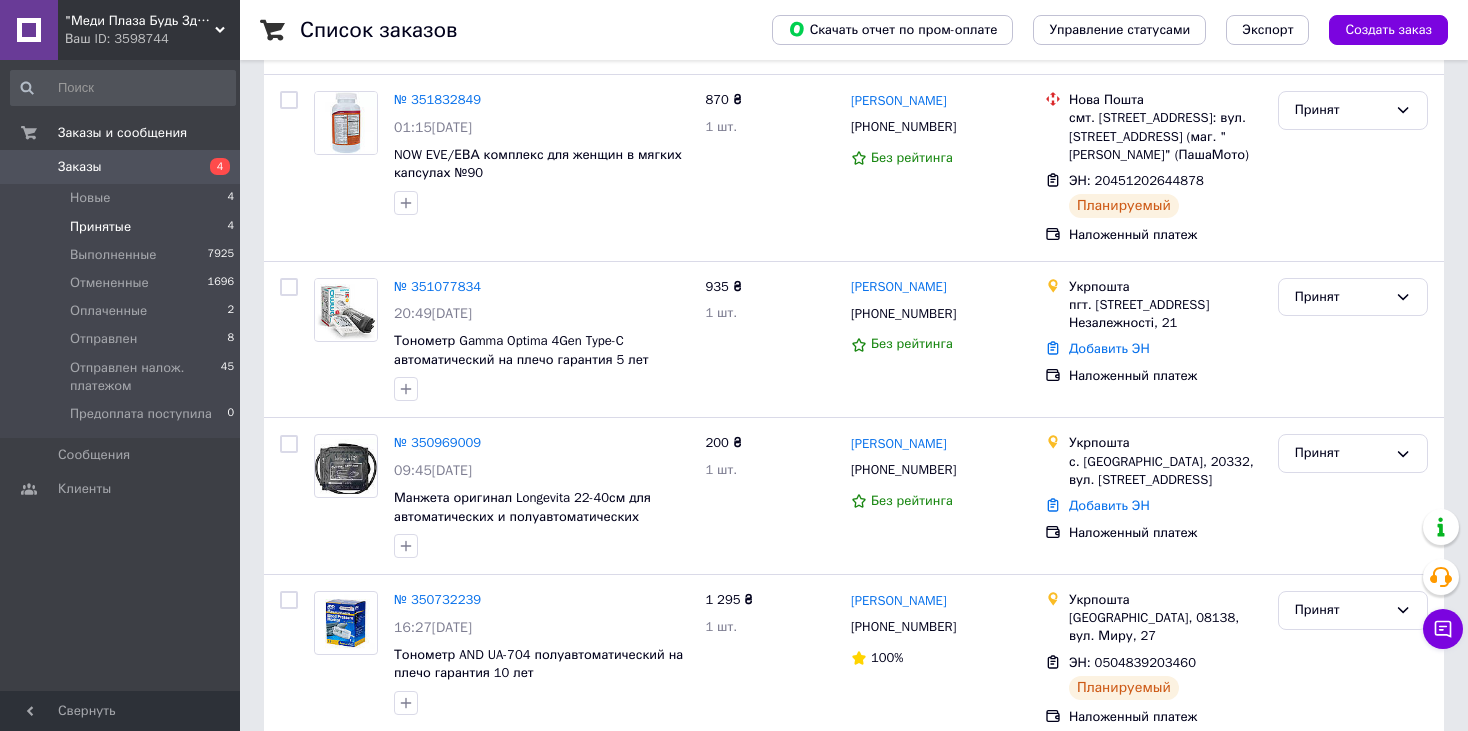 scroll, scrollTop: 245, scrollLeft: 0, axis: vertical 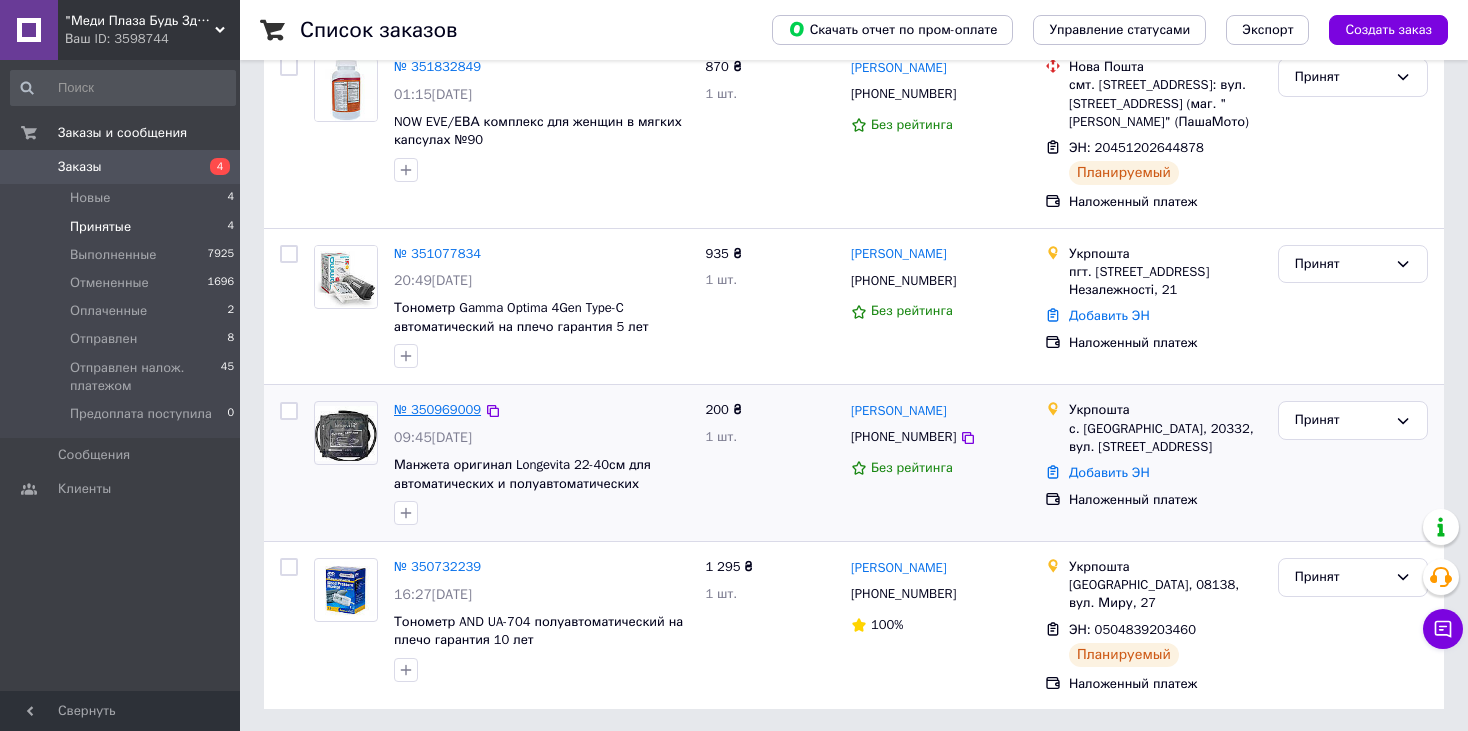 click on "№ 350969009" at bounding box center (437, 409) 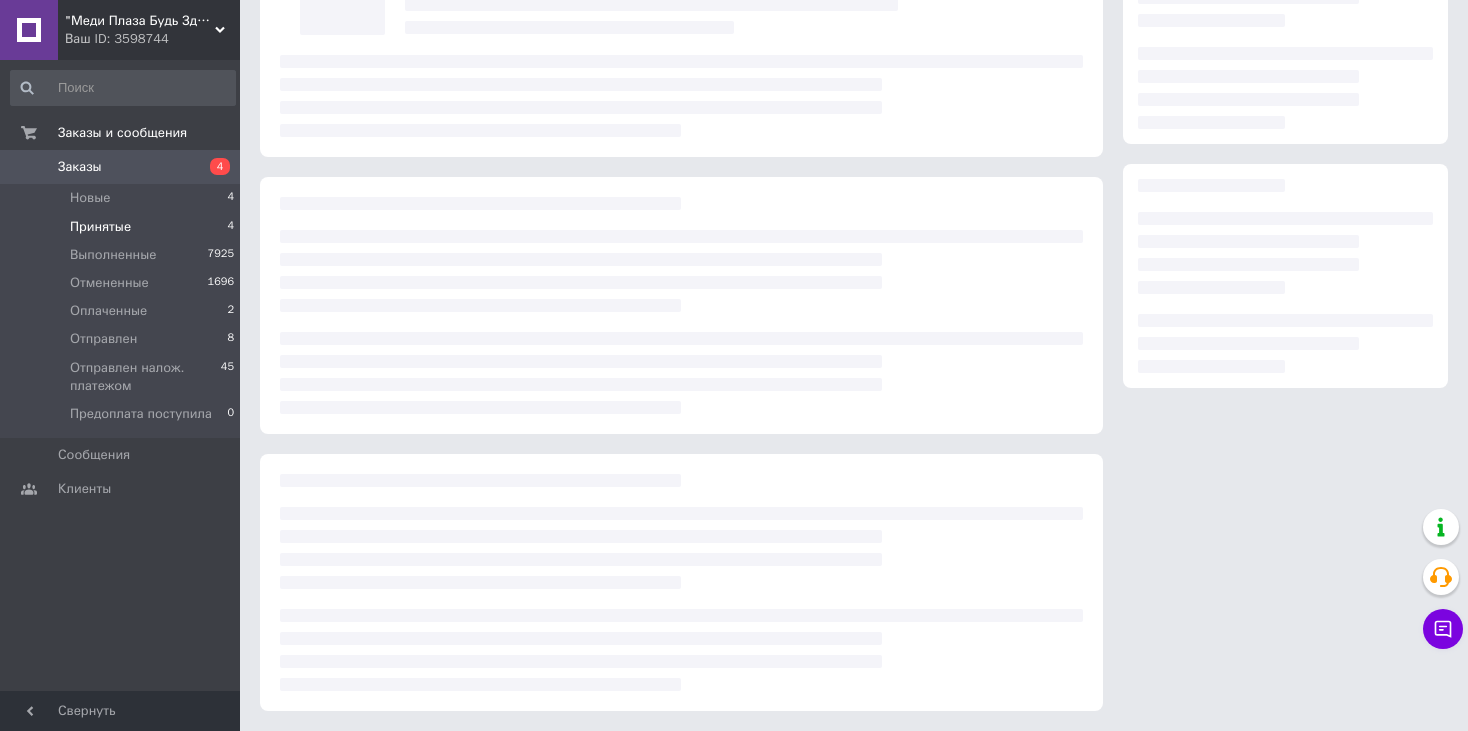 scroll, scrollTop: 0, scrollLeft: 0, axis: both 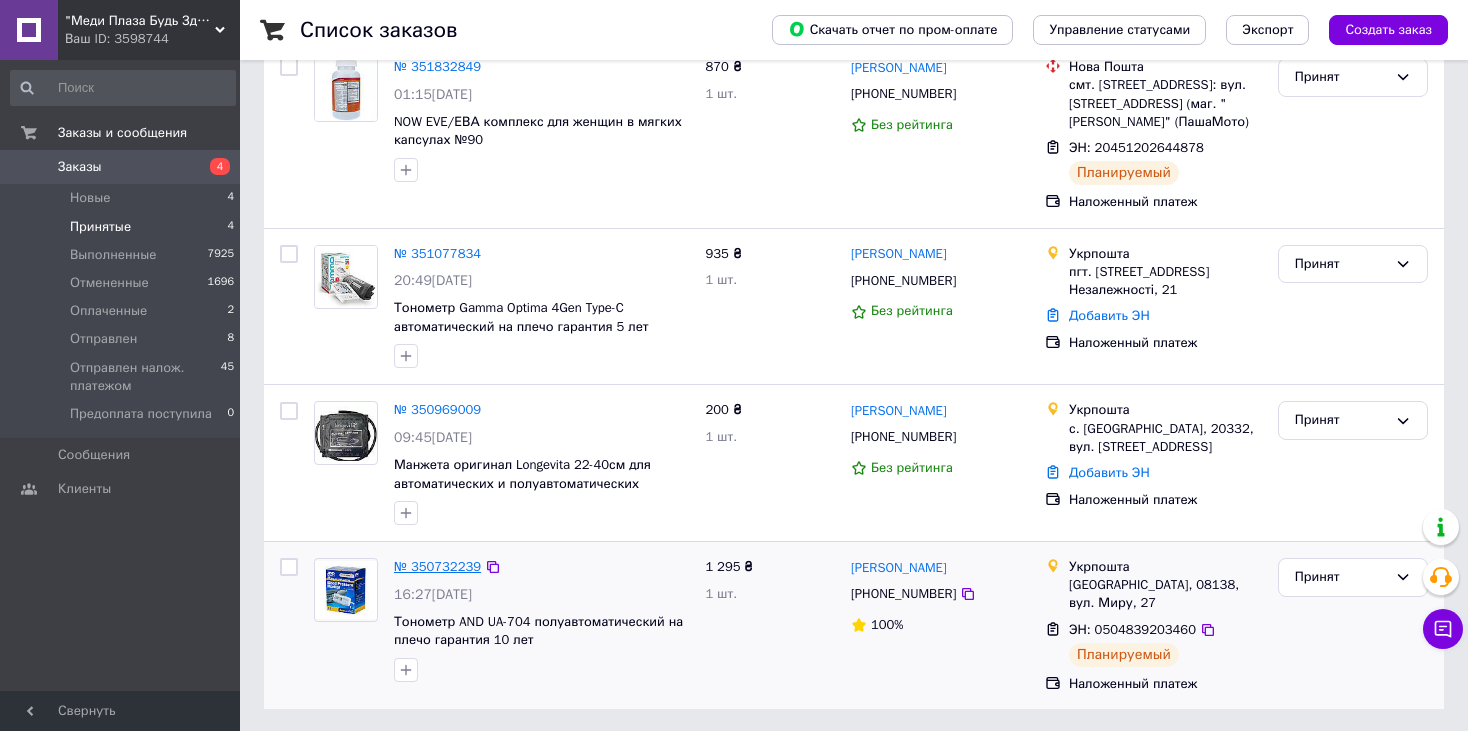 click on "№ 350732239" at bounding box center (437, 566) 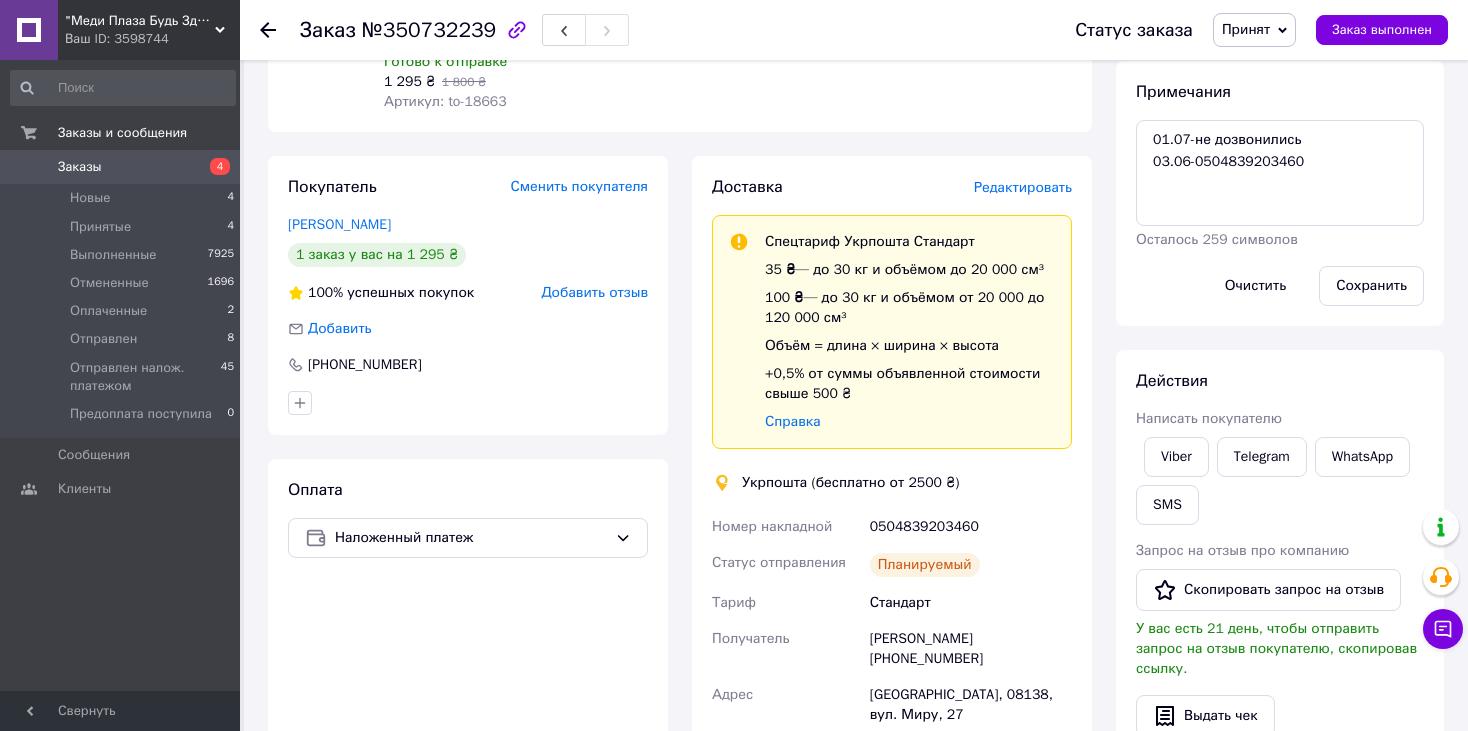 scroll, scrollTop: 145, scrollLeft: 0, axis: vertical 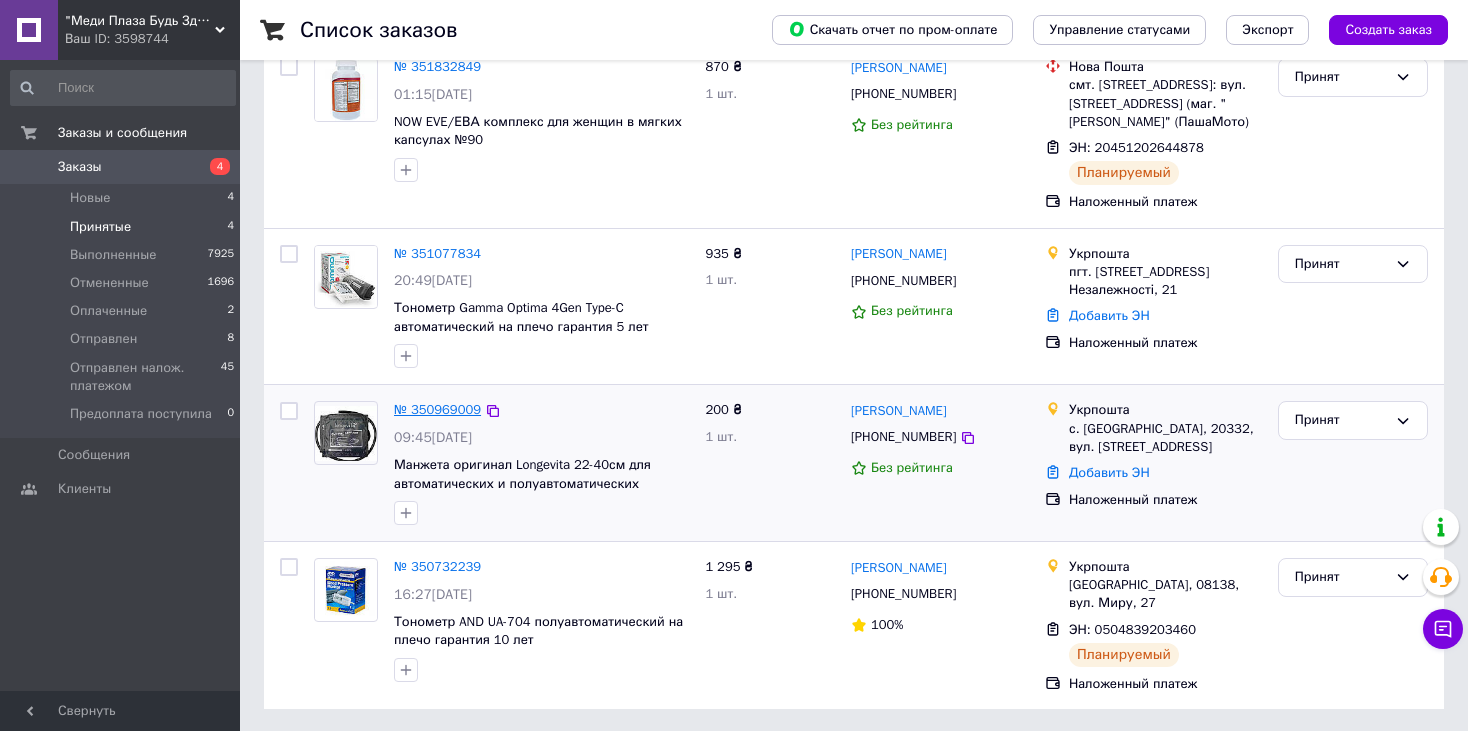 click on "№ 350969009" at bounding box center (437, 409) 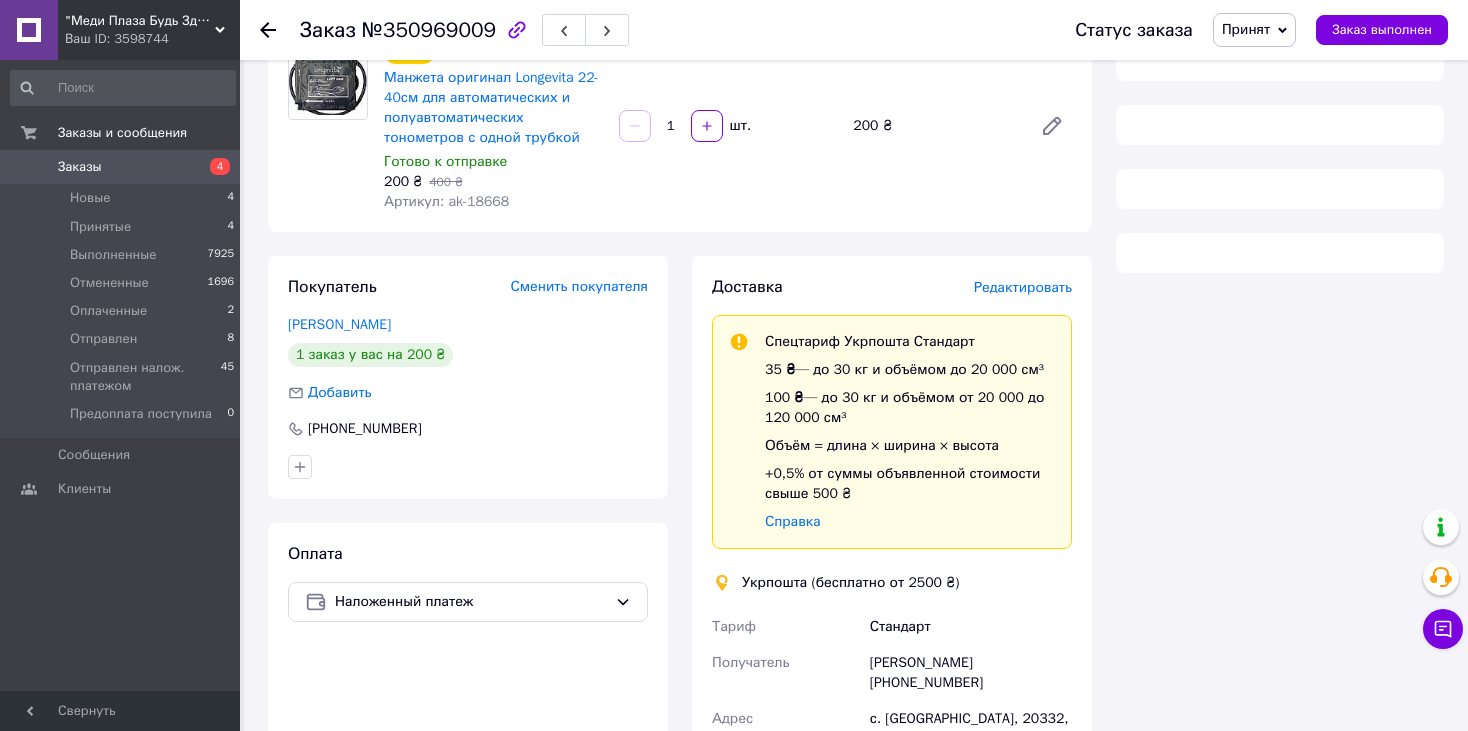 scroll, scrollTop: 245, scrollLeft: 0, axis: vertical 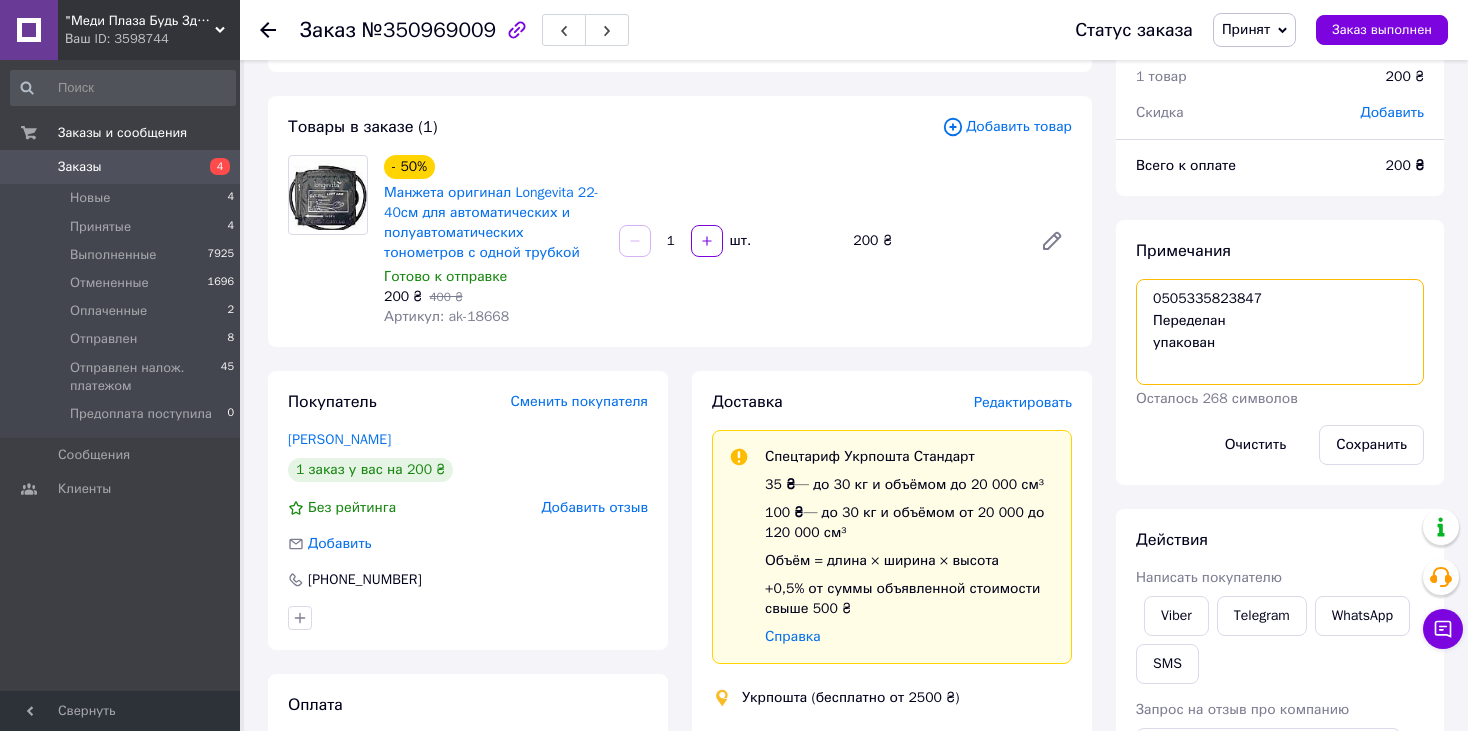 click on "0505335823847
Переделан
упакован" at bounding box center [1280, 332] 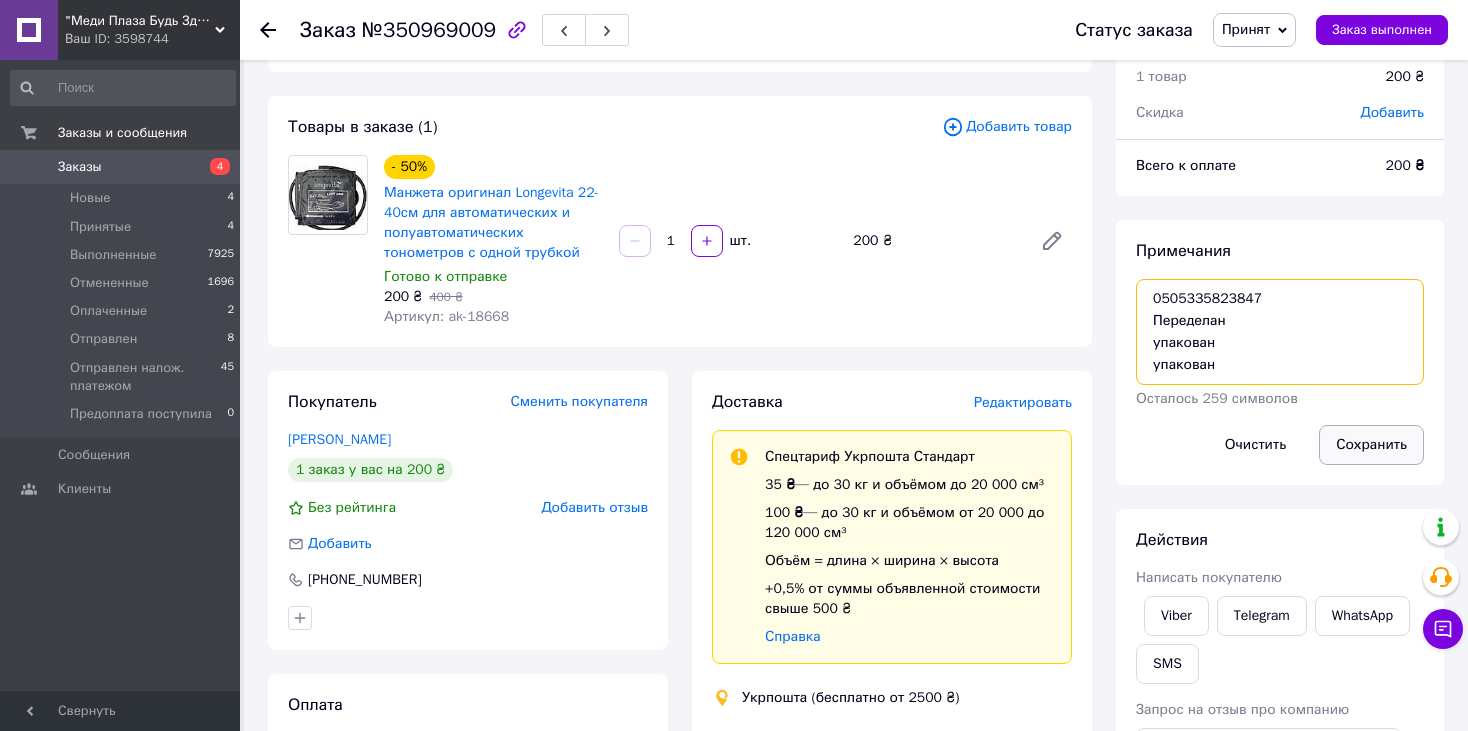 type on "0505335823847
Переделан
упакован
упакован" 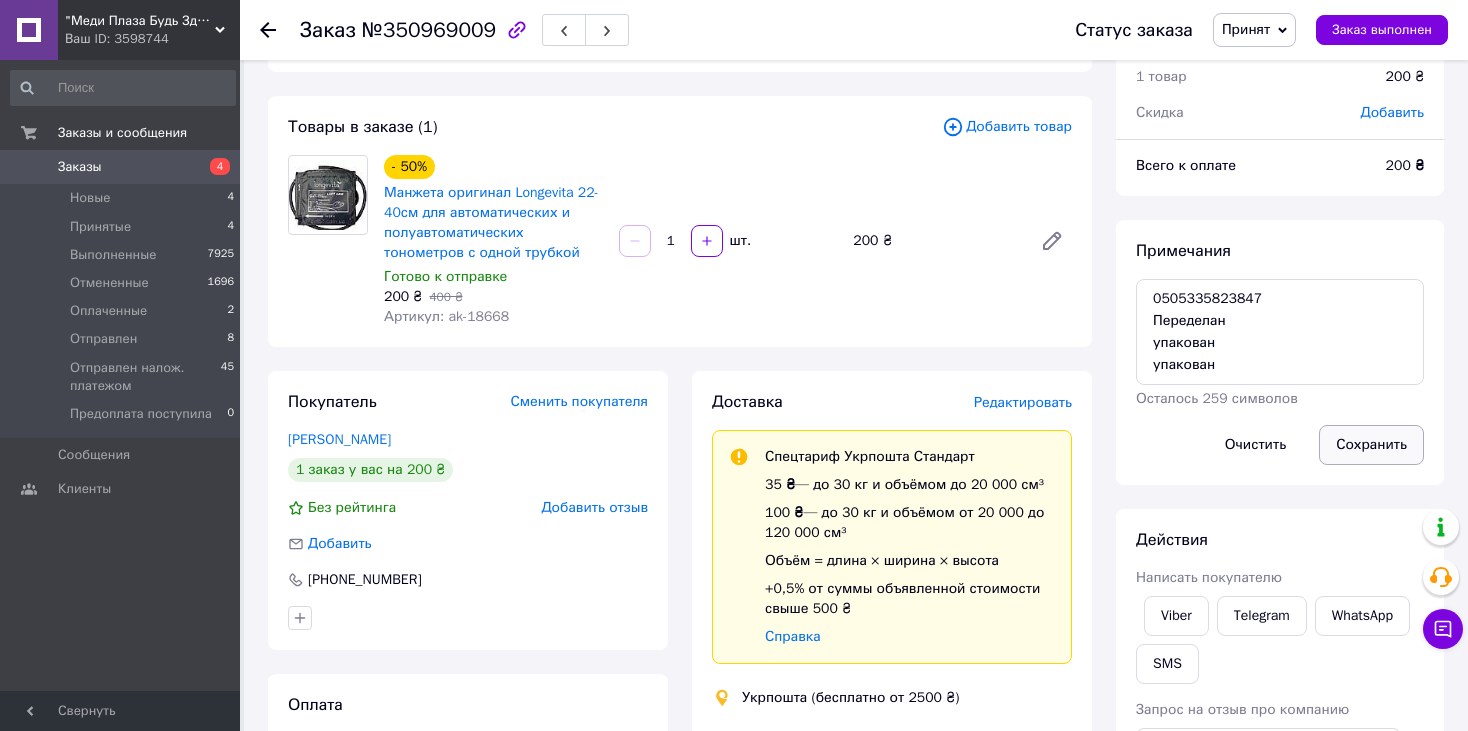click on "Сохранить" at bounding box center (1371, 445) 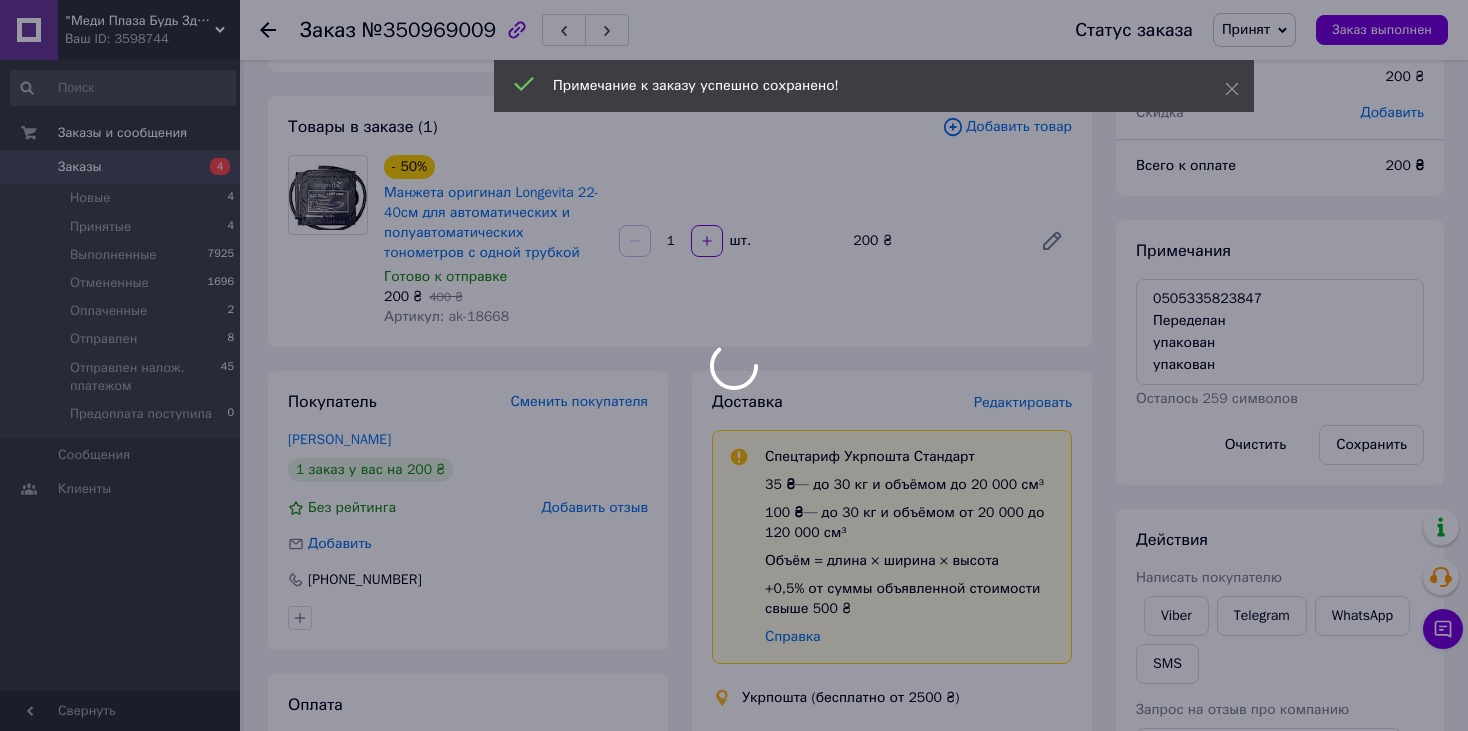 scroll, scrollTop: 80, scrollLeft: 0, axis: vertical 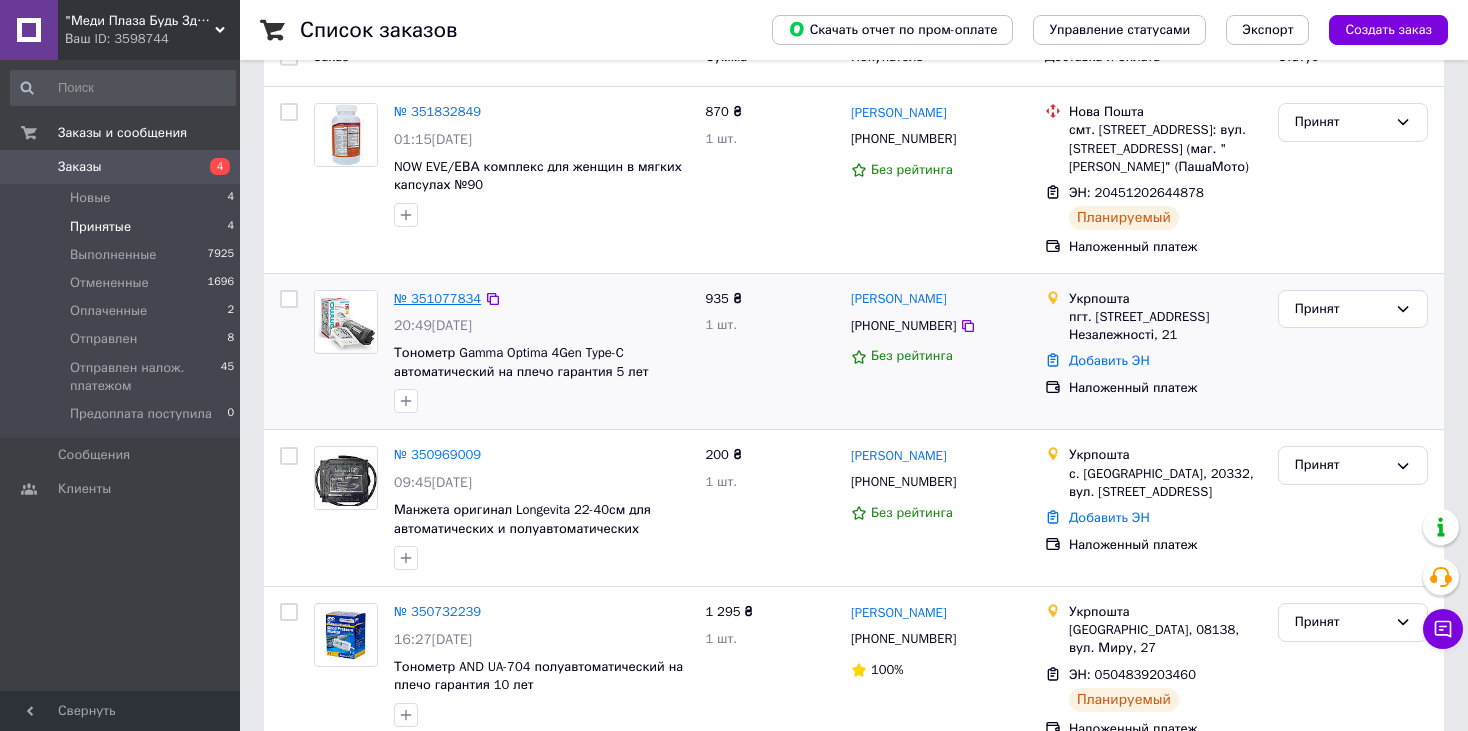 click on "№ 351077834" at bounding box center (437, 298) 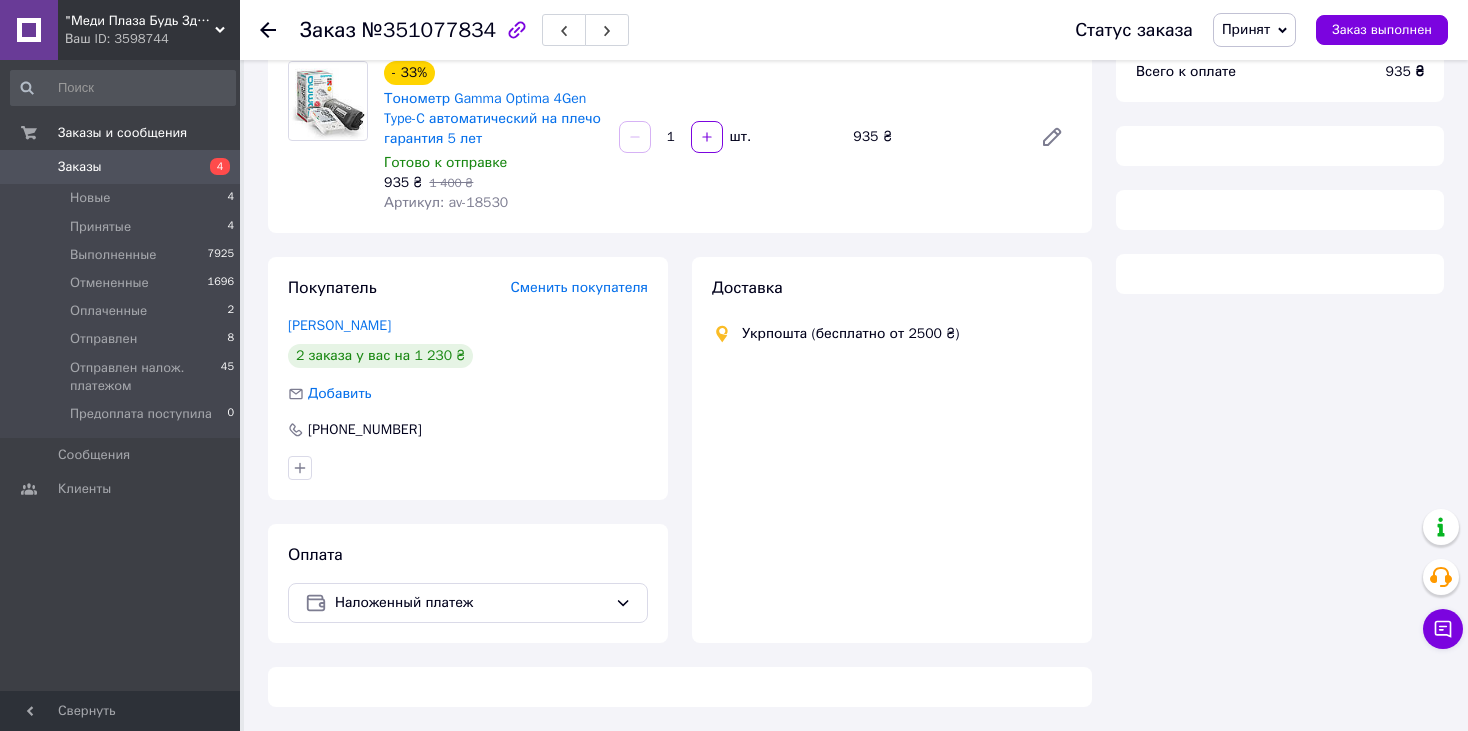 scroll, scrollTop: 200, scrollLeft: 0, axis: vertical 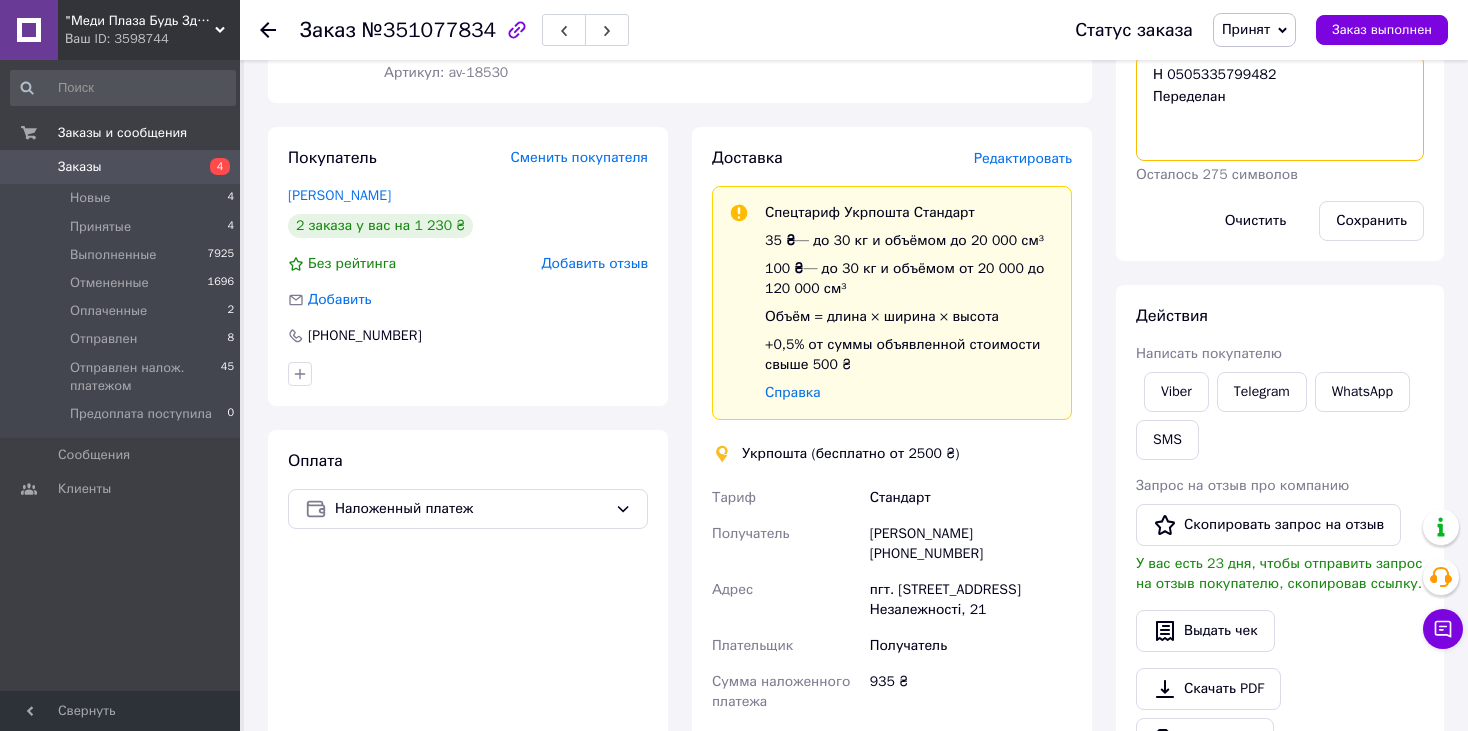 click on "Н 0505335799482
Переделан" at bounding box center [1280, 108] 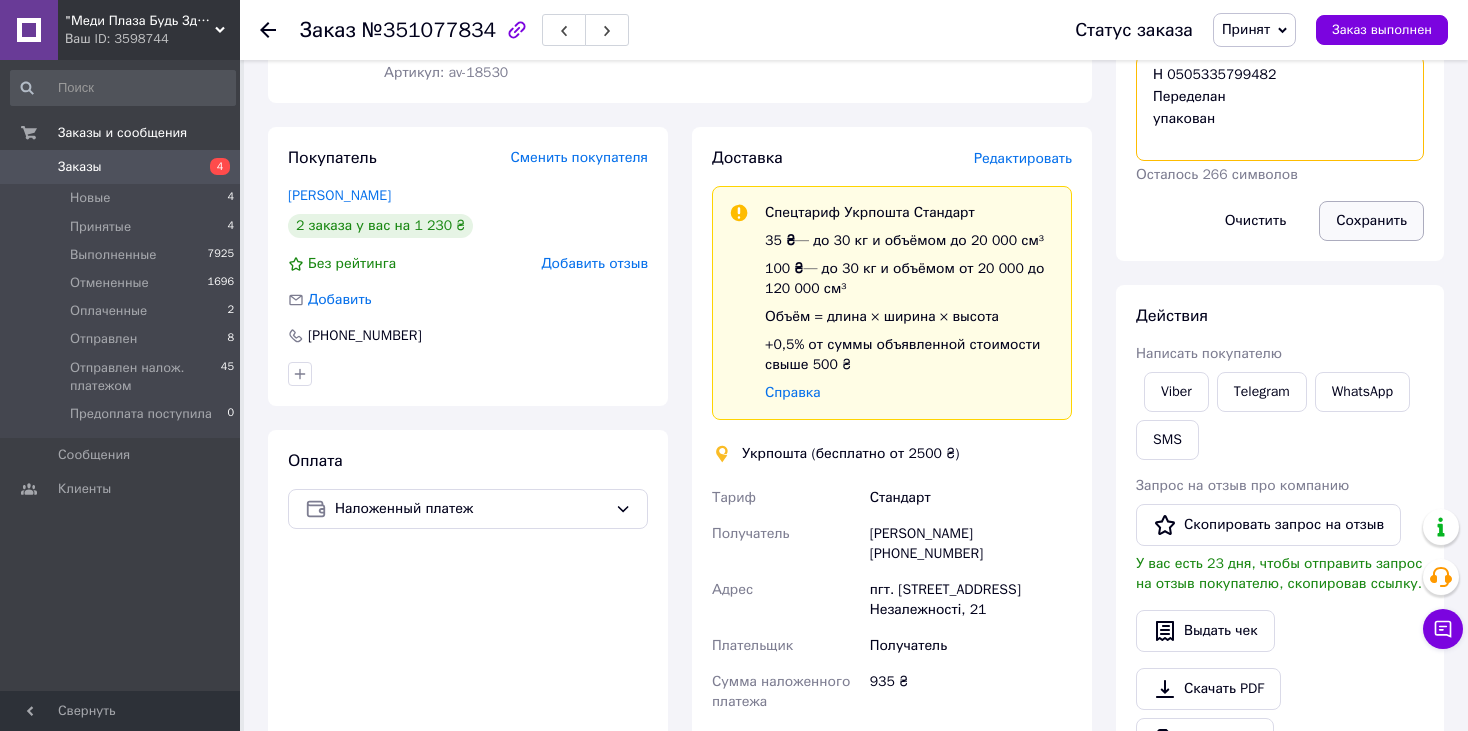 type on "Н 0505335799482
Переделан
упакован" 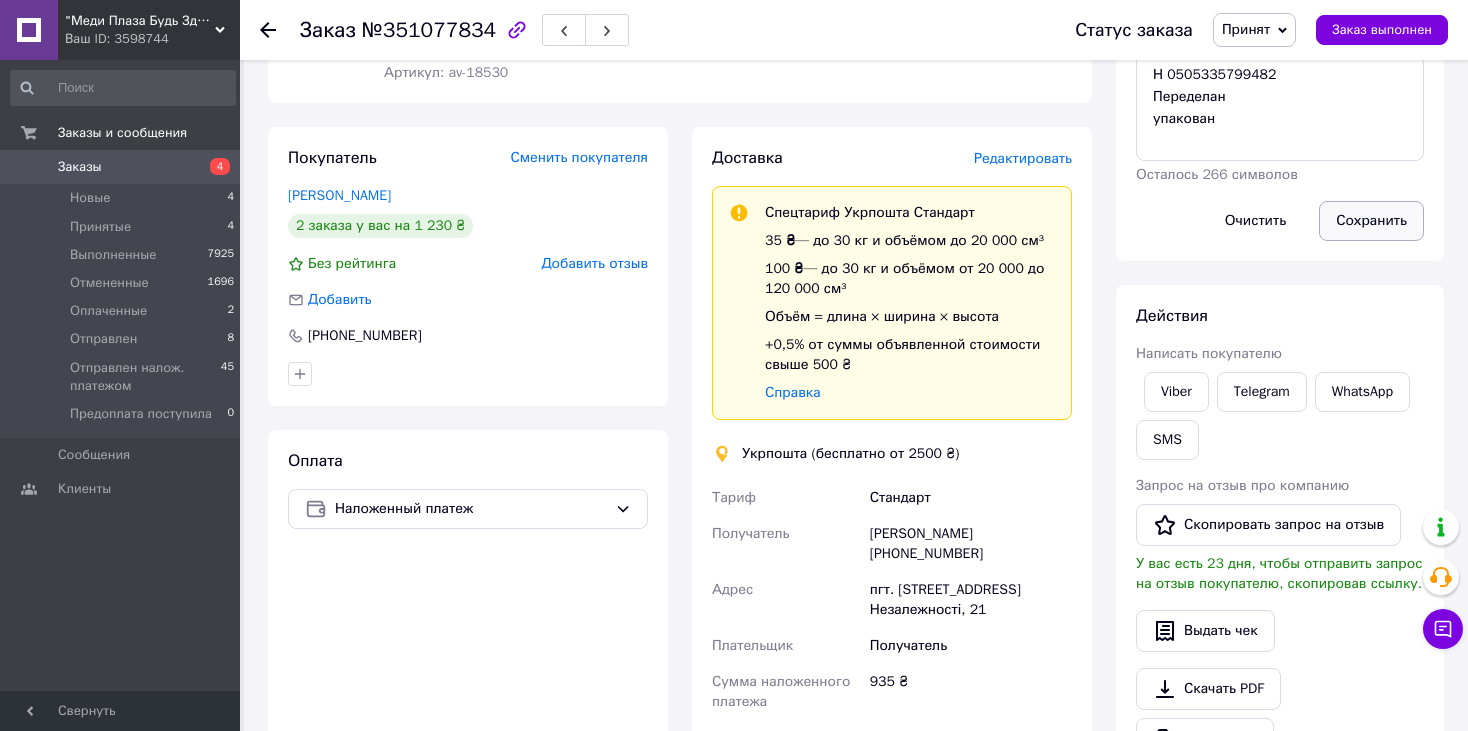 click on "Сохранить" at bounding box center [1371, 221] 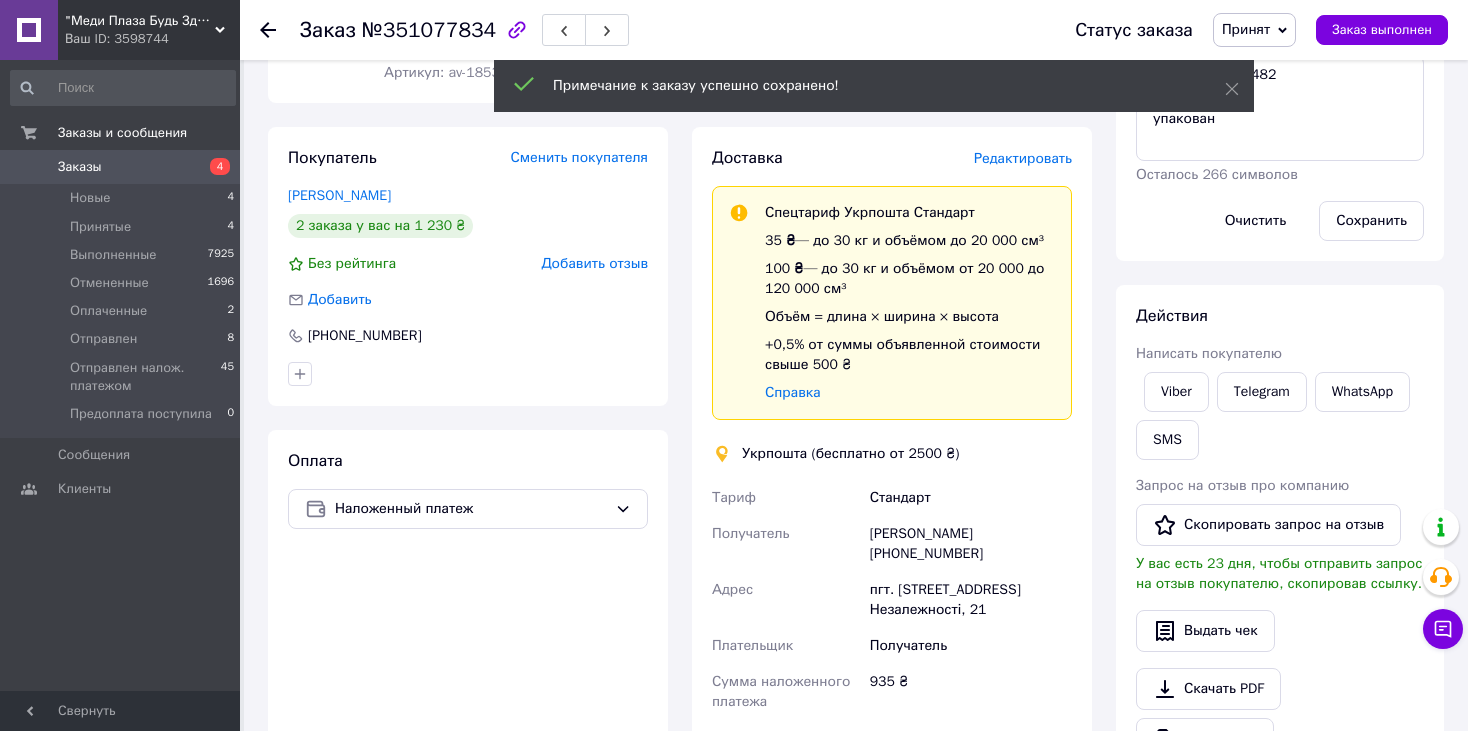 scroll, scrollTop: 128, scrollLeft: 0, axis: vertical 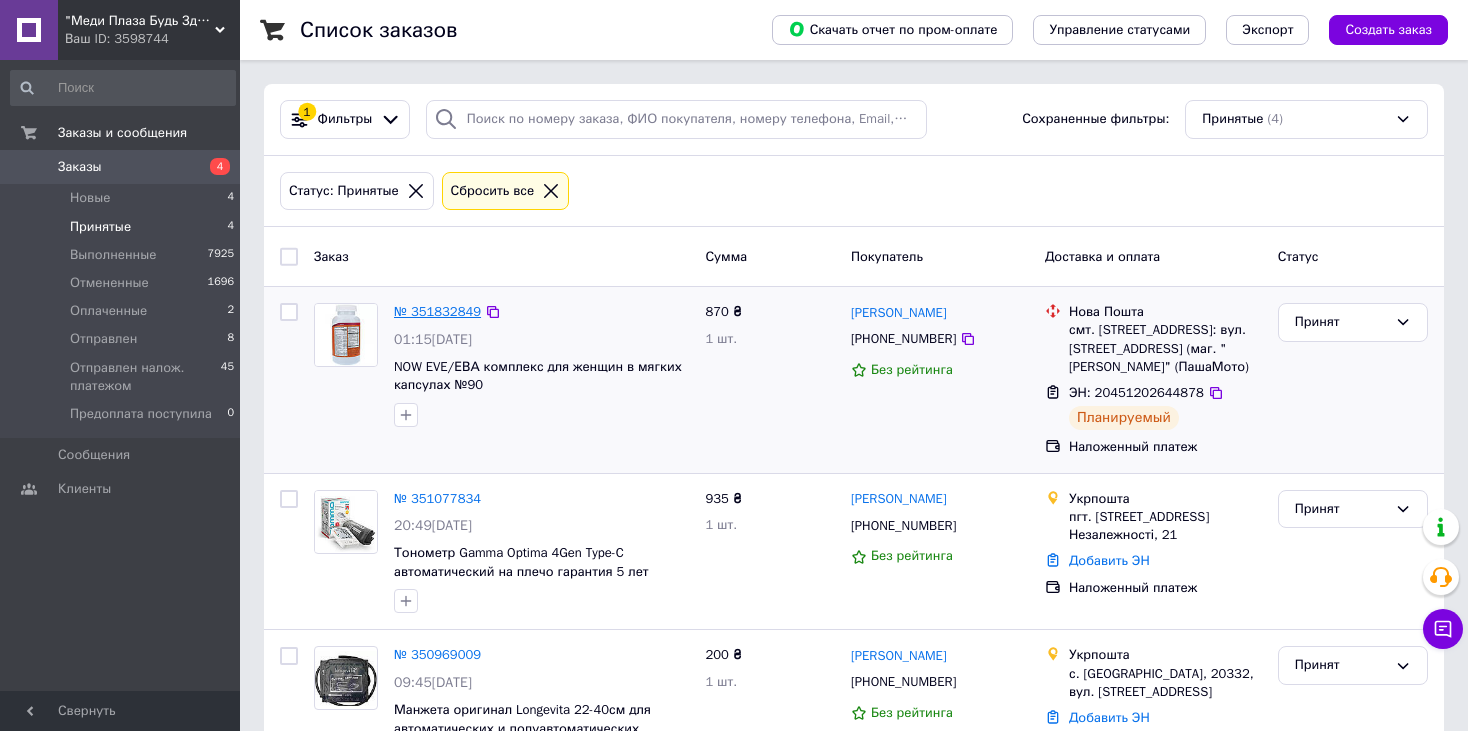 click on "№ 351832849" at bounding box center (437, 311) 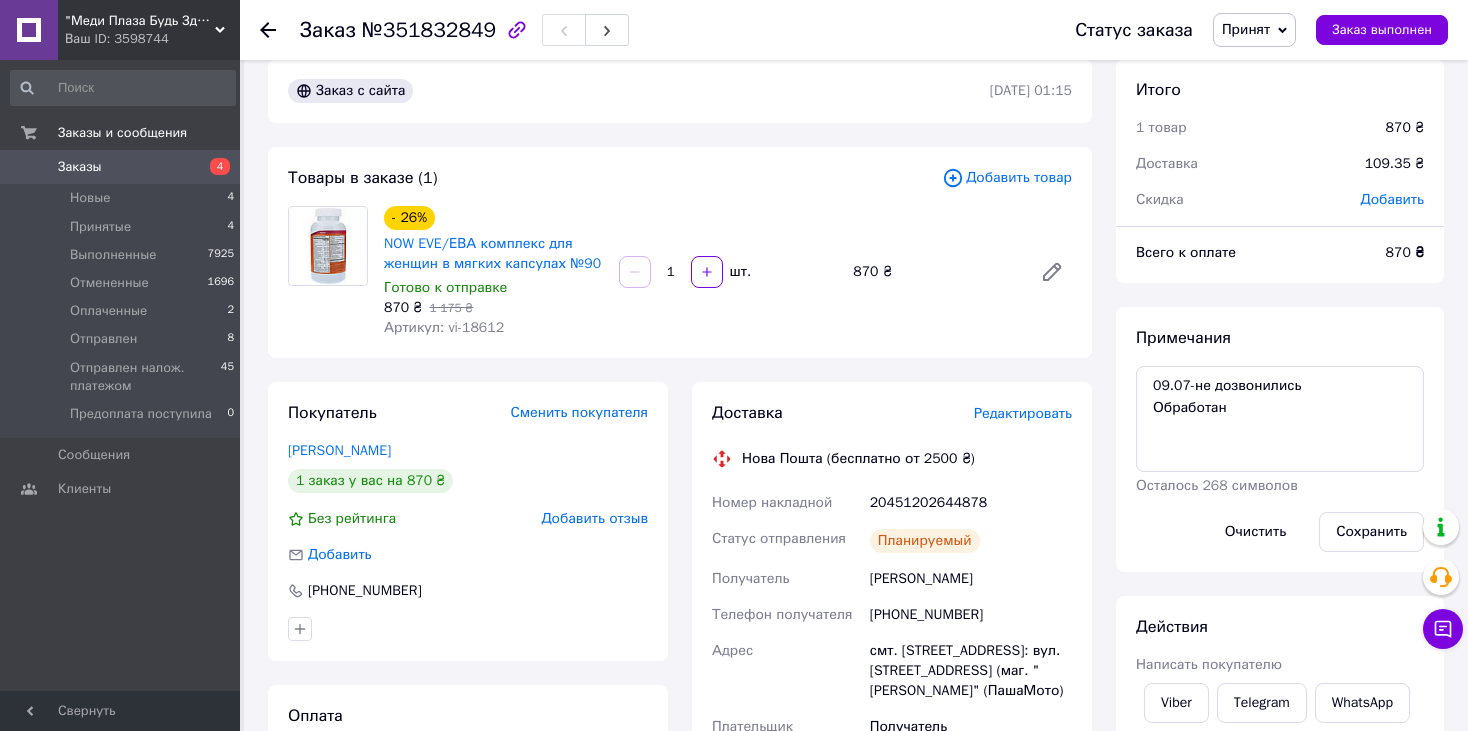 scroll, scrollTop: 0, scrollLeft: 0, axis: both 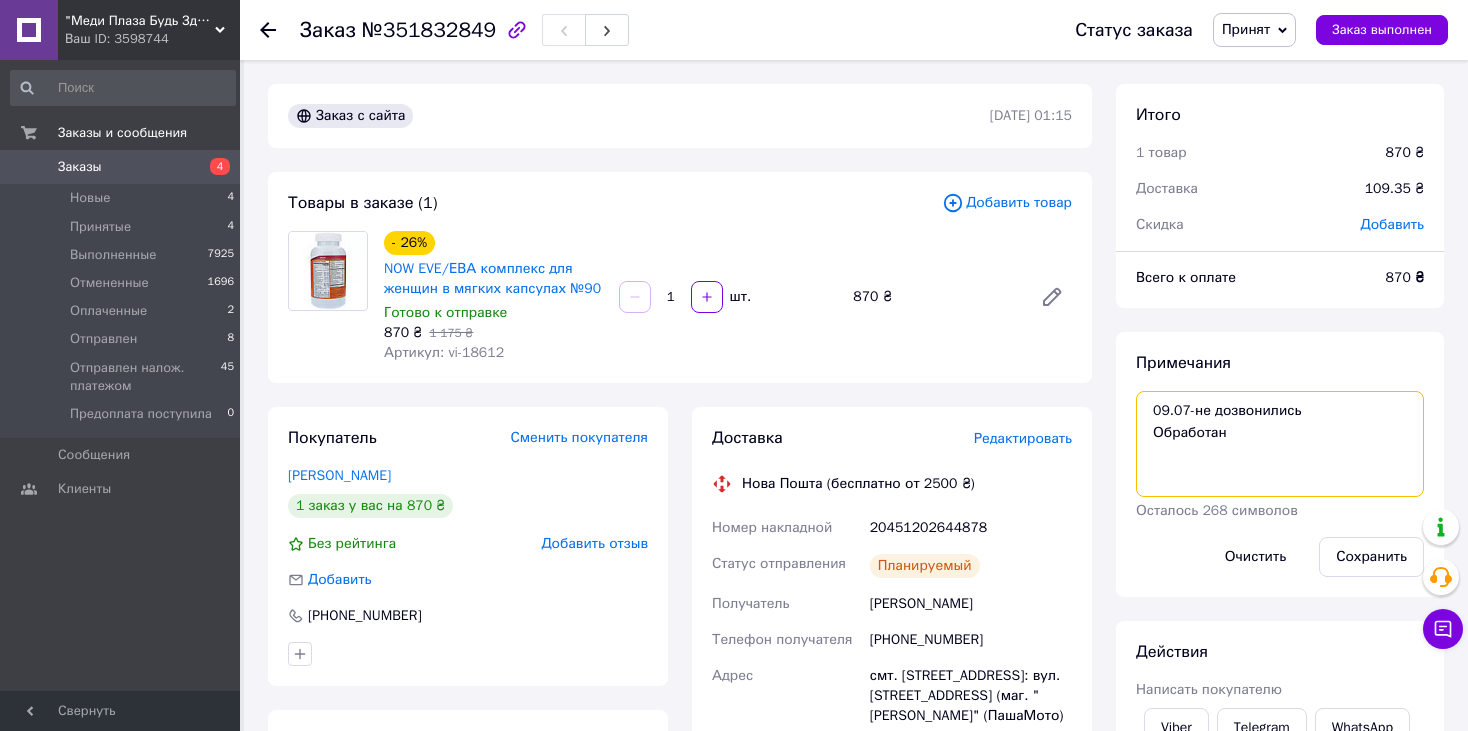 click on "09.07-не дозвонились
Обработан" at bounding box center (1280, 444) 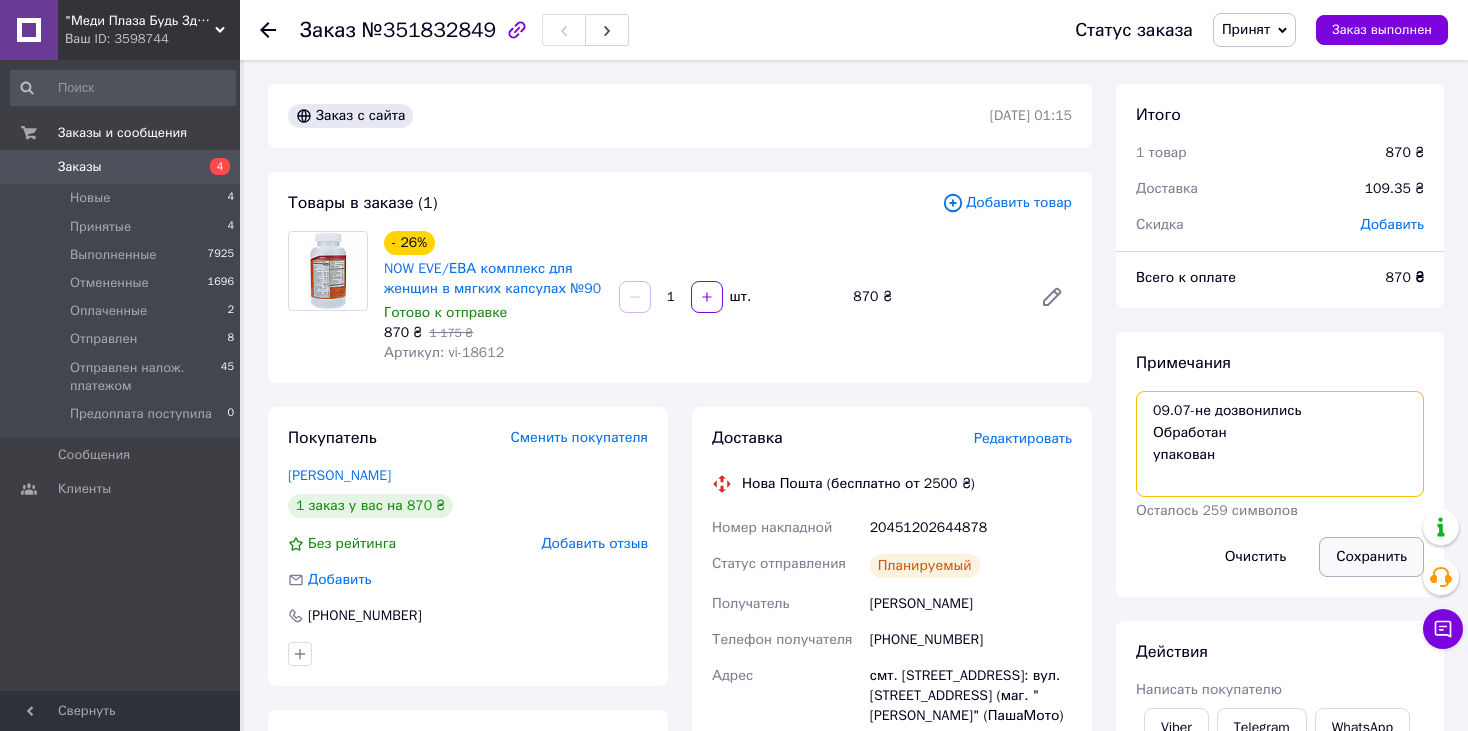type on "09.07-не дозвонились
Обработан
упакован" 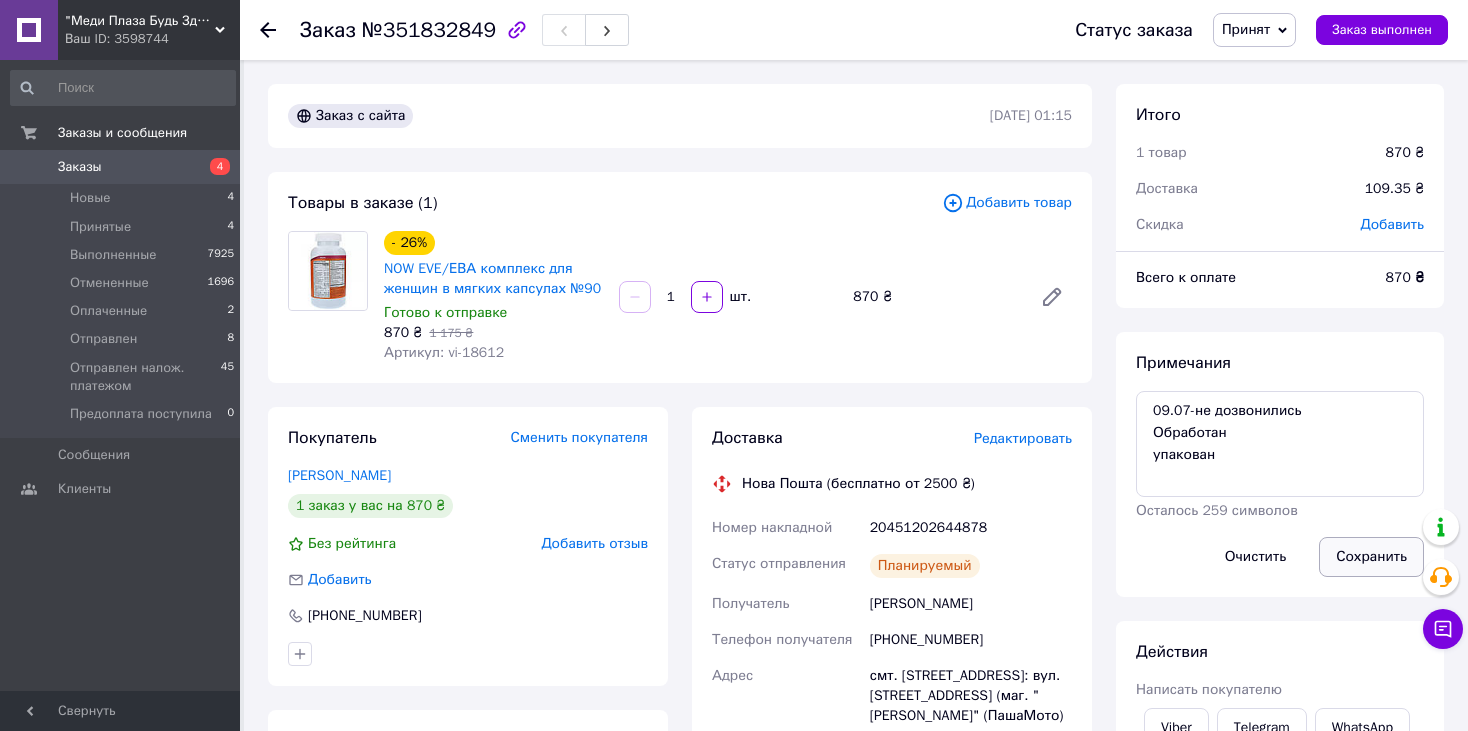 click on "Сохранить" at bounding box center [1371, 557] 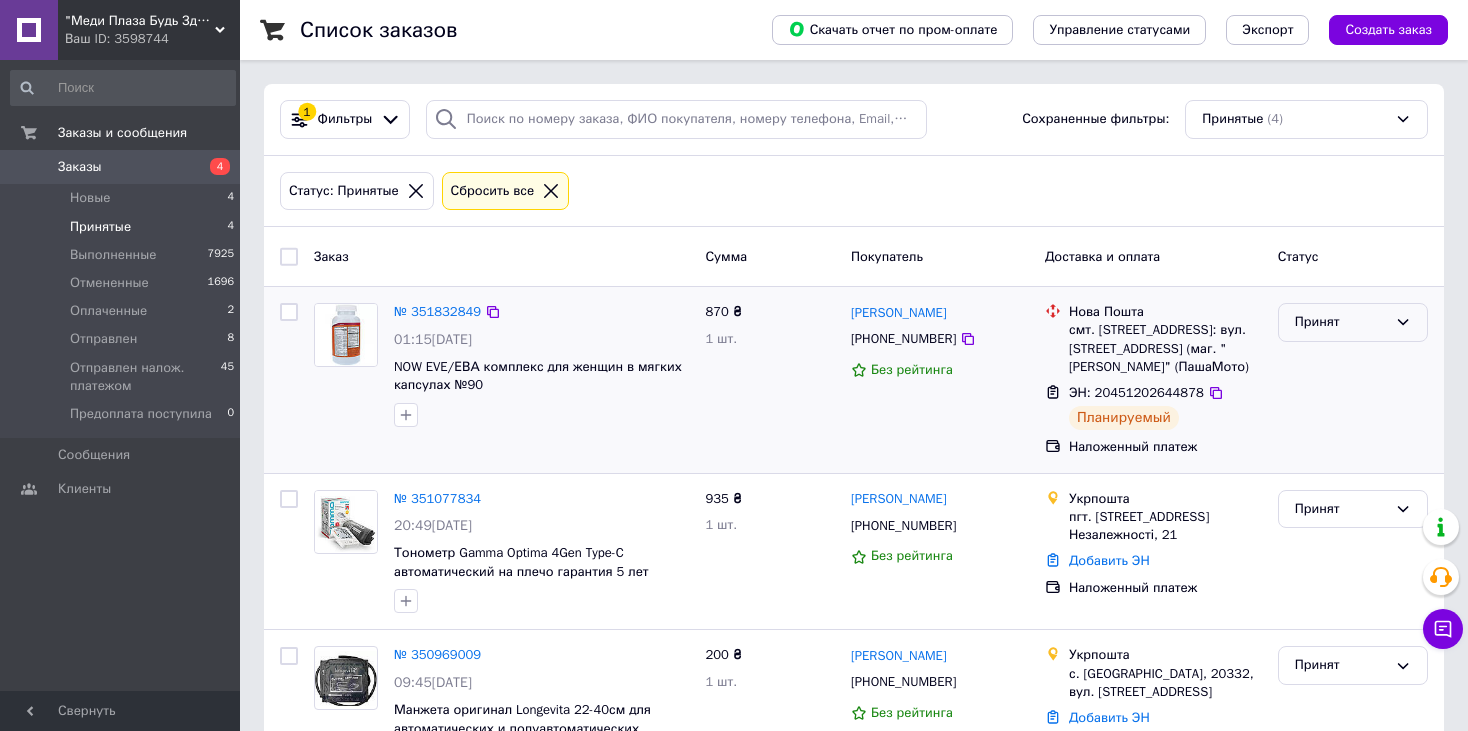 click on "Принят" at bounding box center [1341, 322] 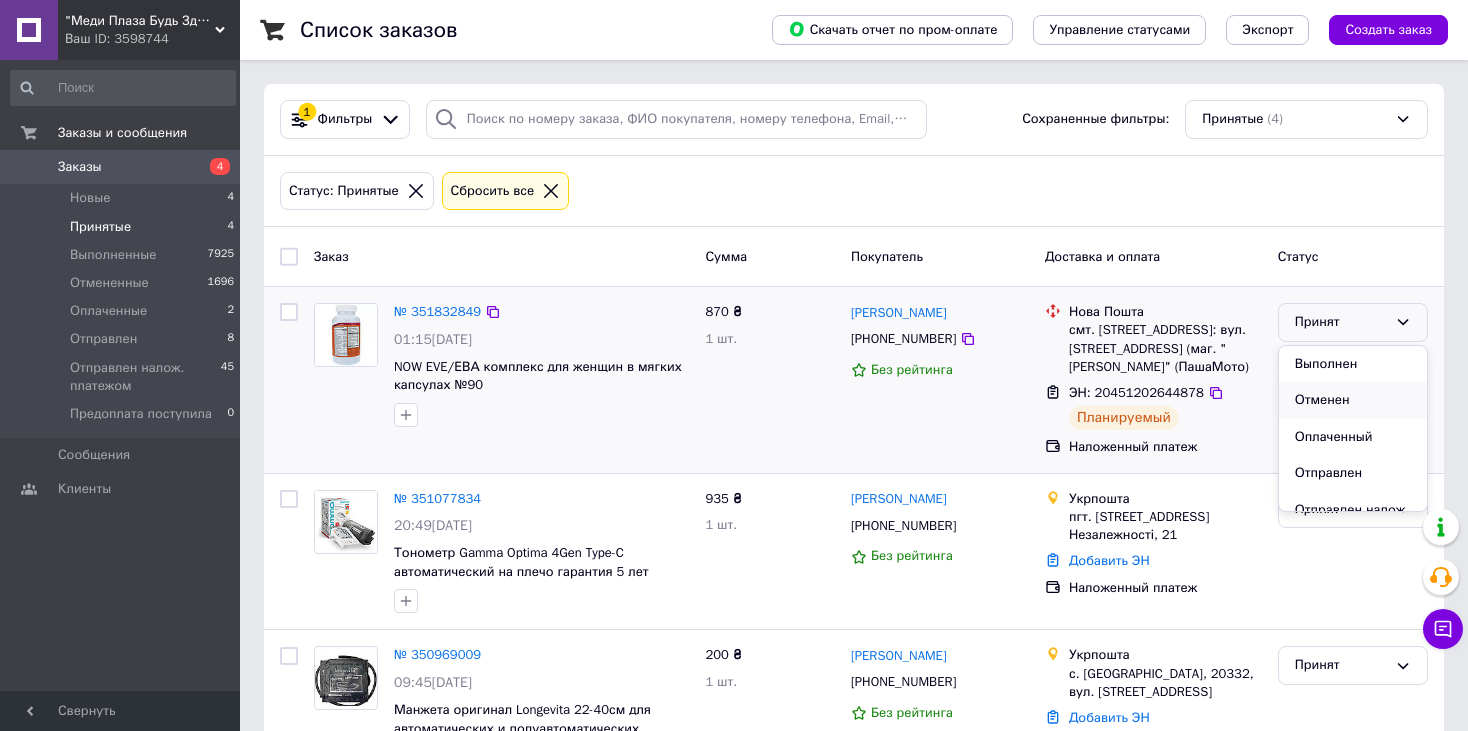 scroll, scrollTop: 95, scrollLeft: 0, axis: vertical 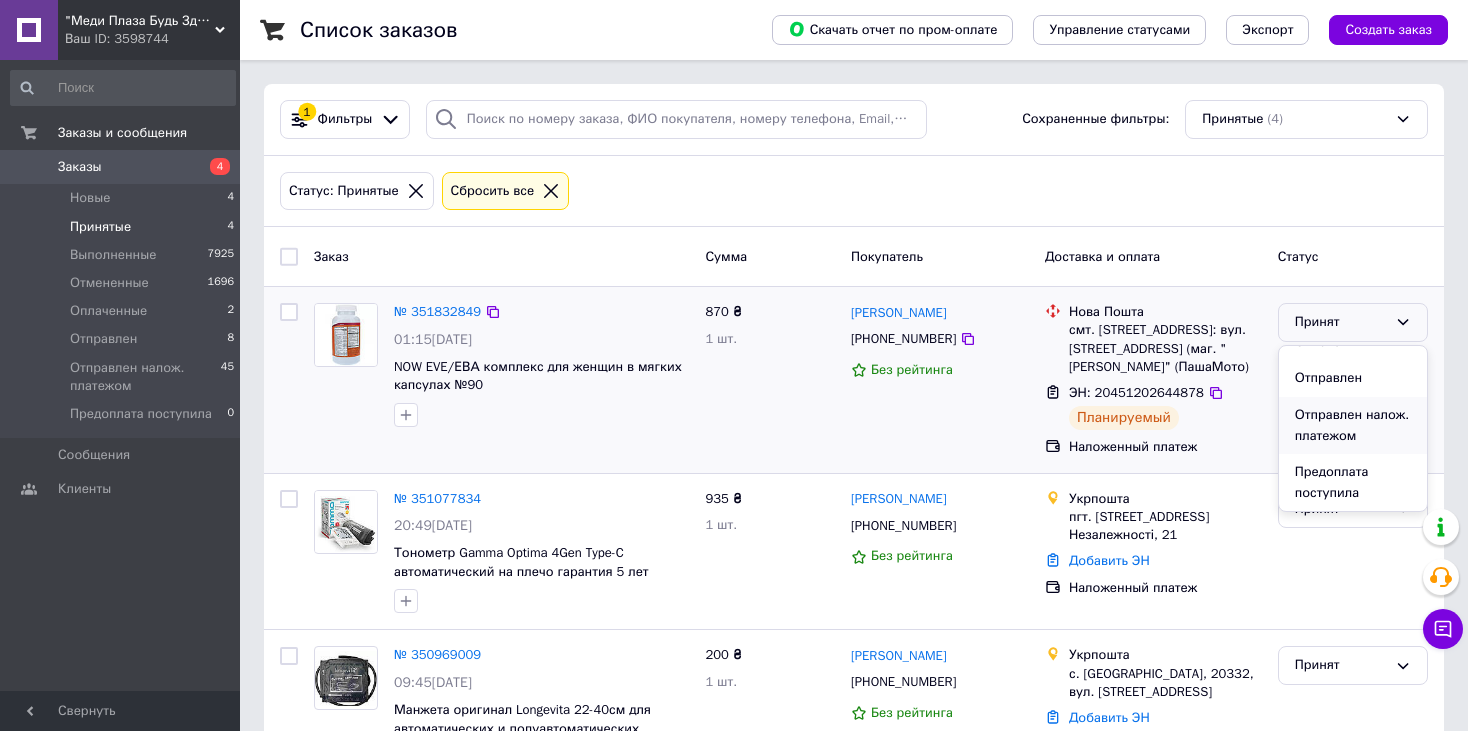 click on "Отправлен налож. платежом" at bounding box center (1353, 425) 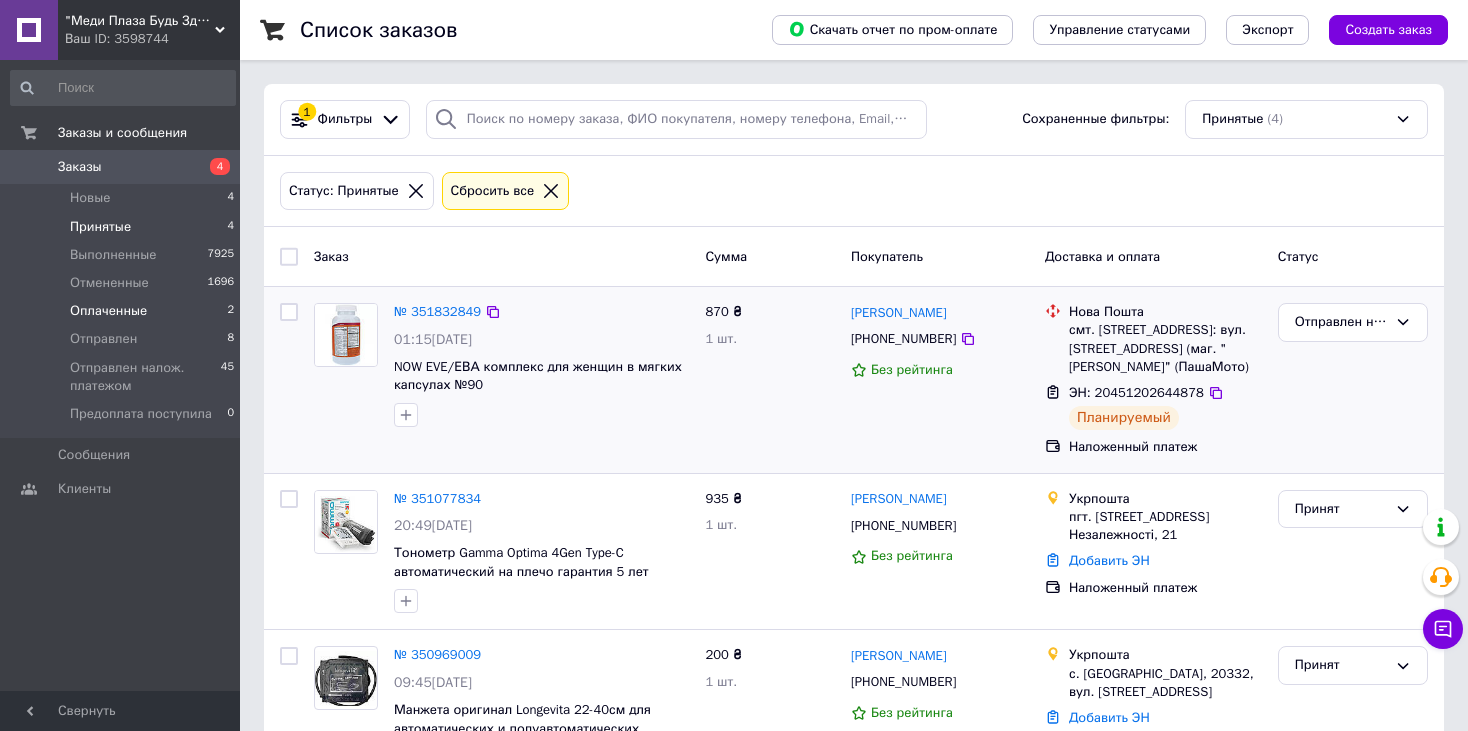 click on "Оплаченные" at bounding box center [108, 311] 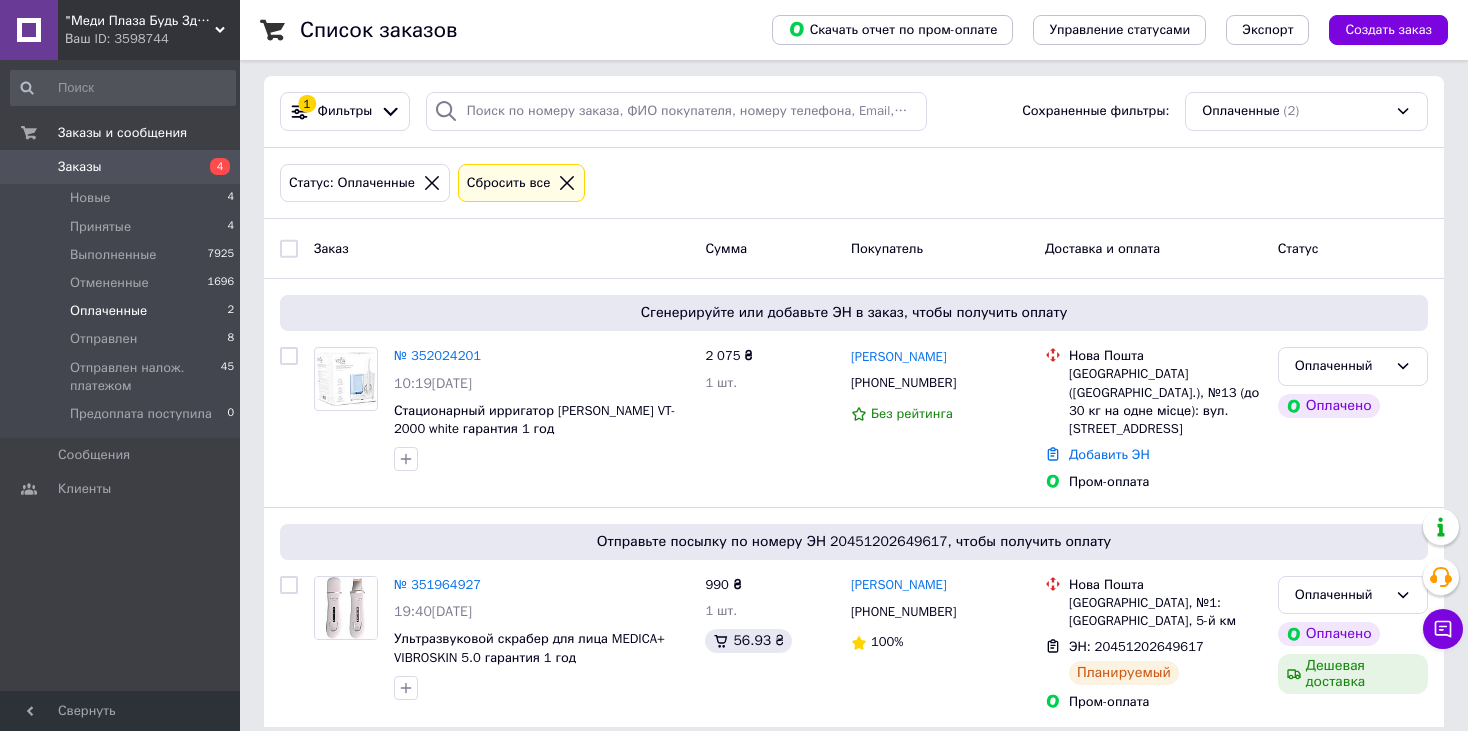 scroll, scrollTop: 8, scrollLeft: 0, axis: vertical 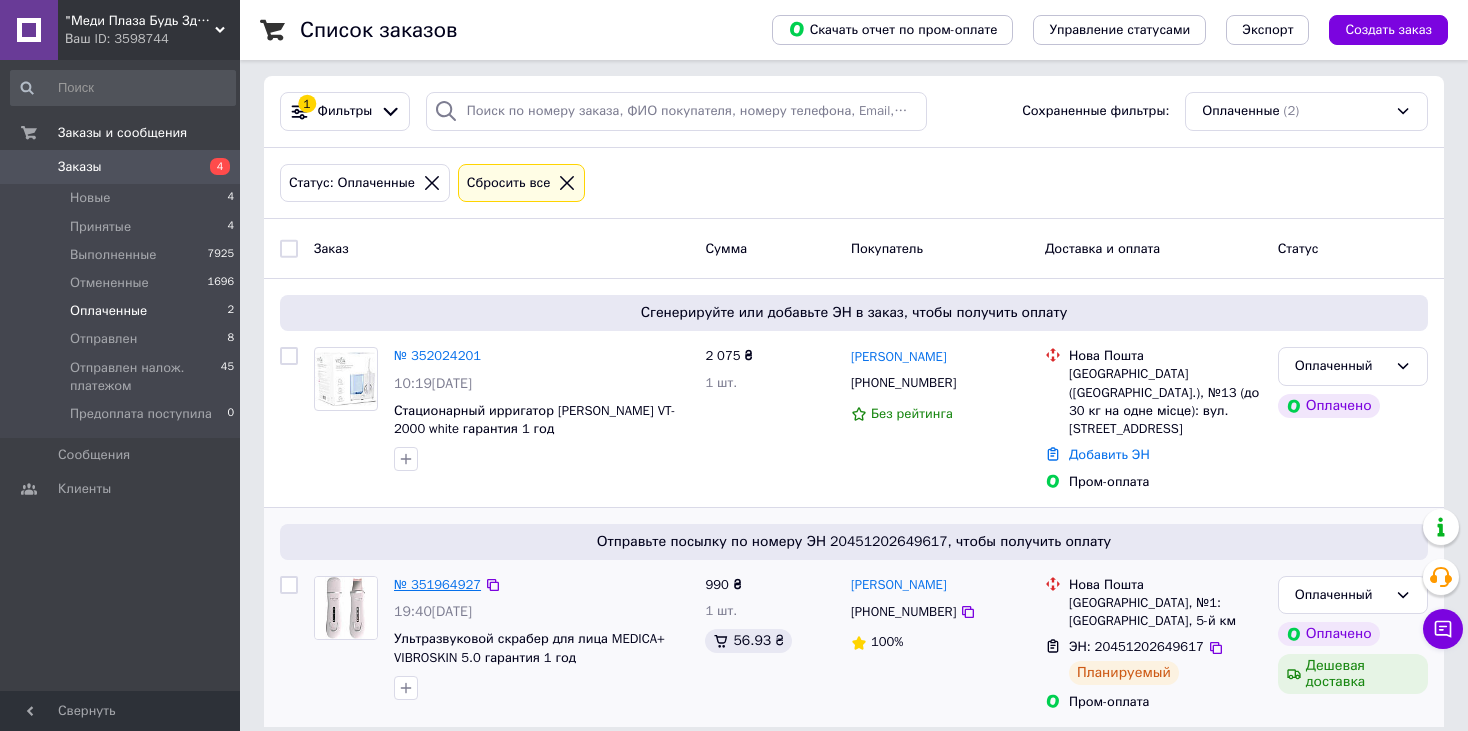 click on "№ 351964927" at bounding box center [437, 584] 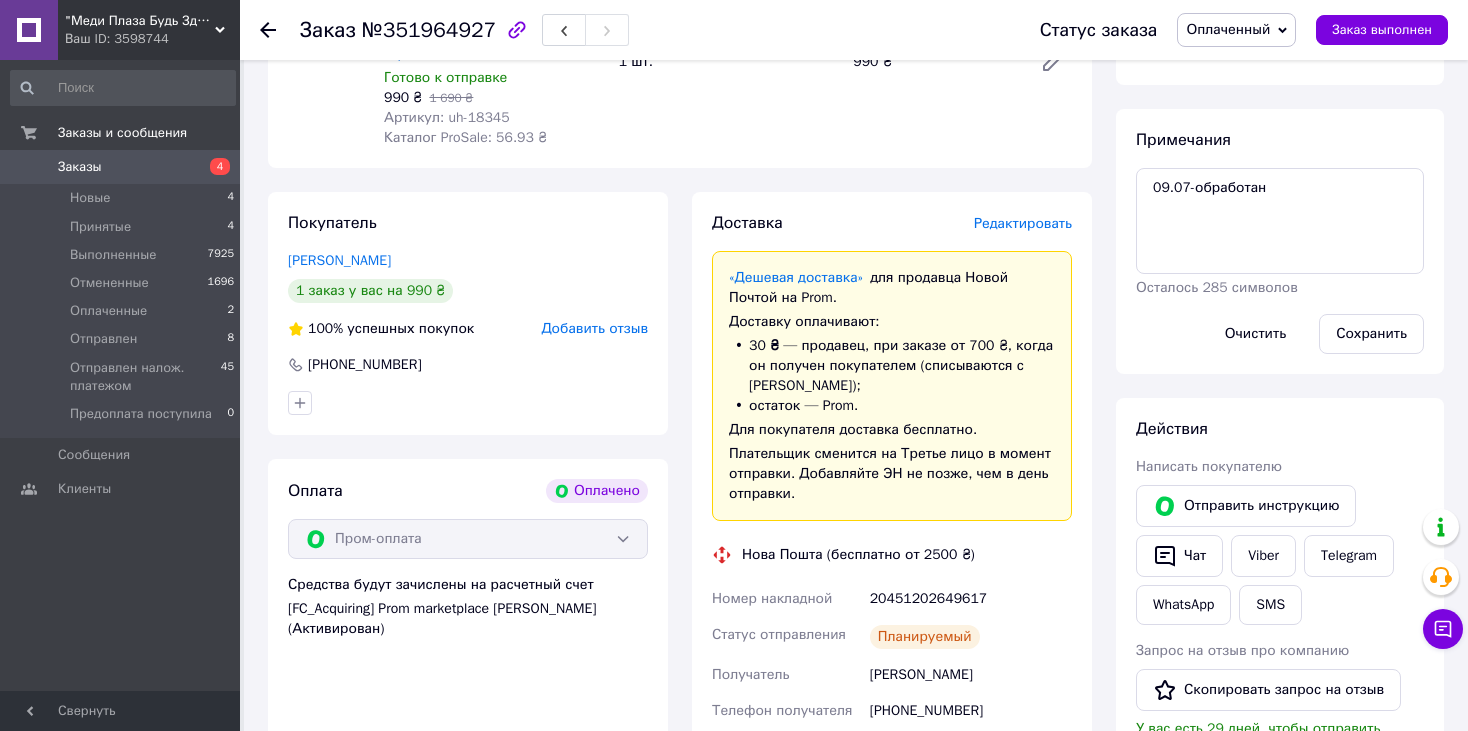 scroll, scrollTop: 908, scrollLeft: 0, axis: vertical 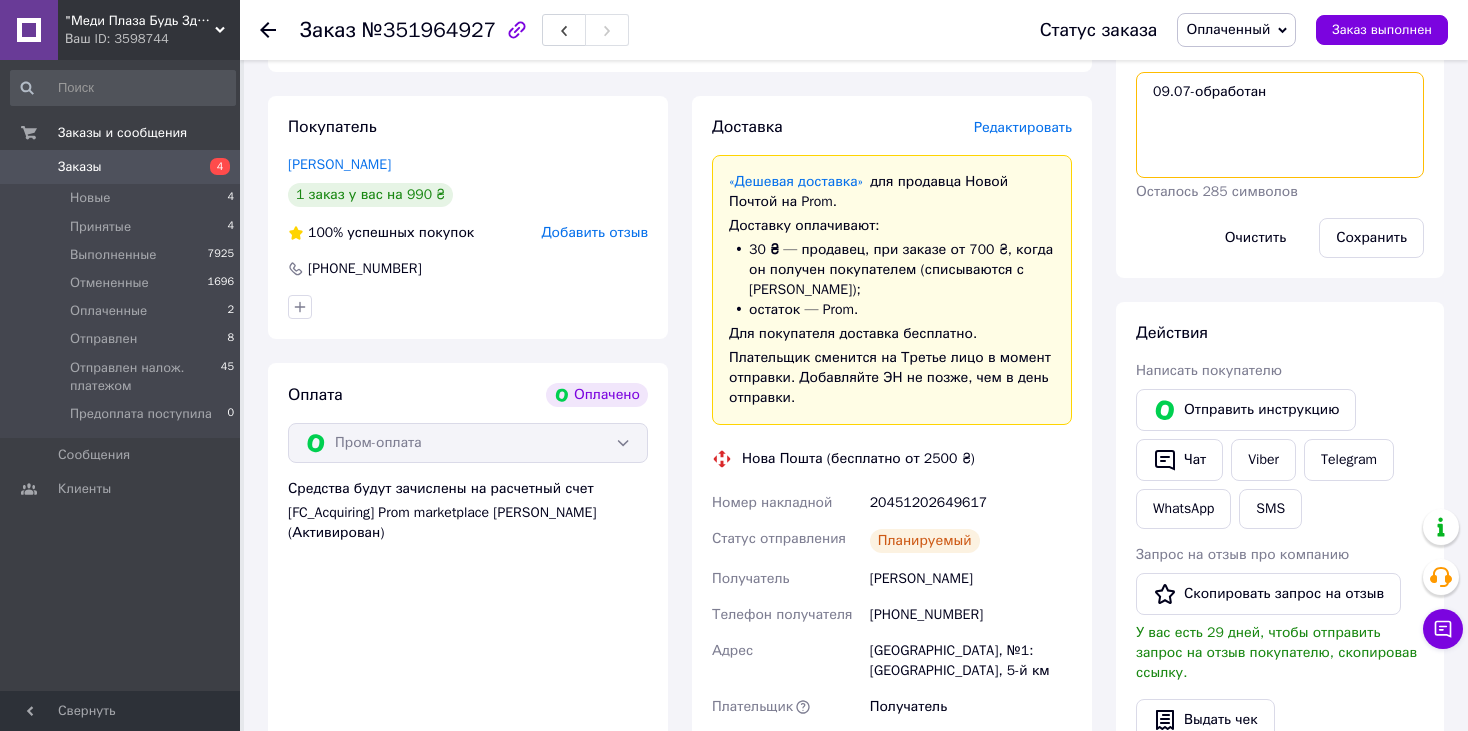 click on "09.07-обработан" at bounding box center [1280, 125] 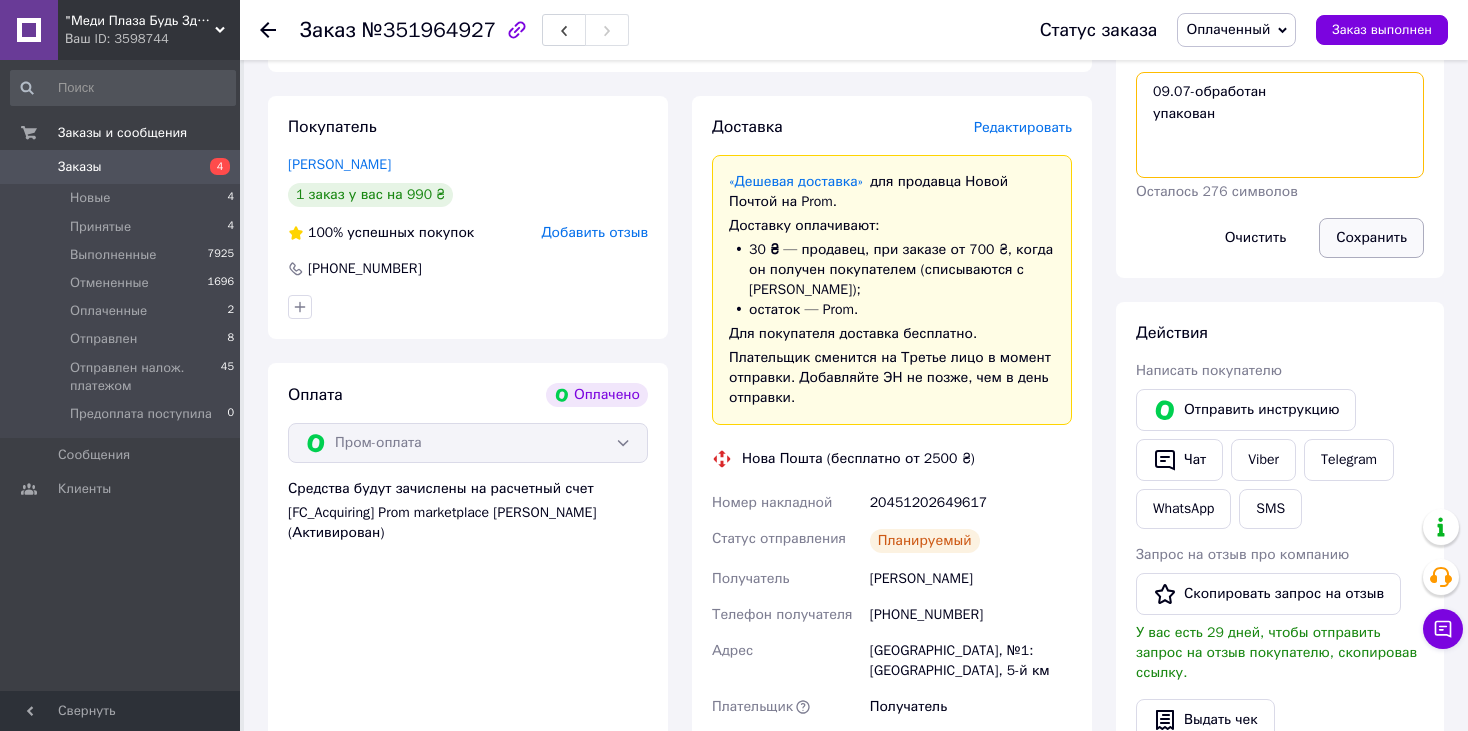 type on "09.07-обработан
упакован" 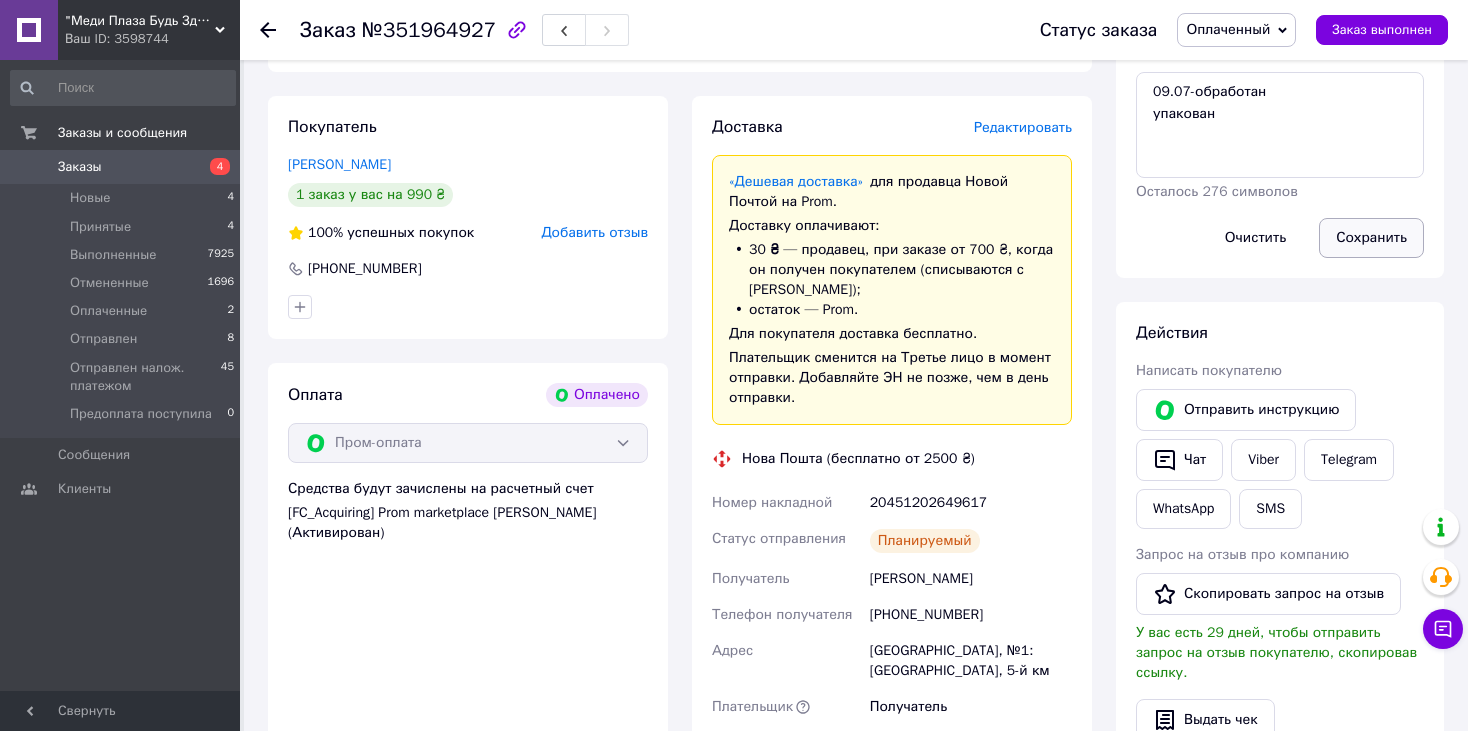 click on "Сохранить" at bounding box center [1371, 238] 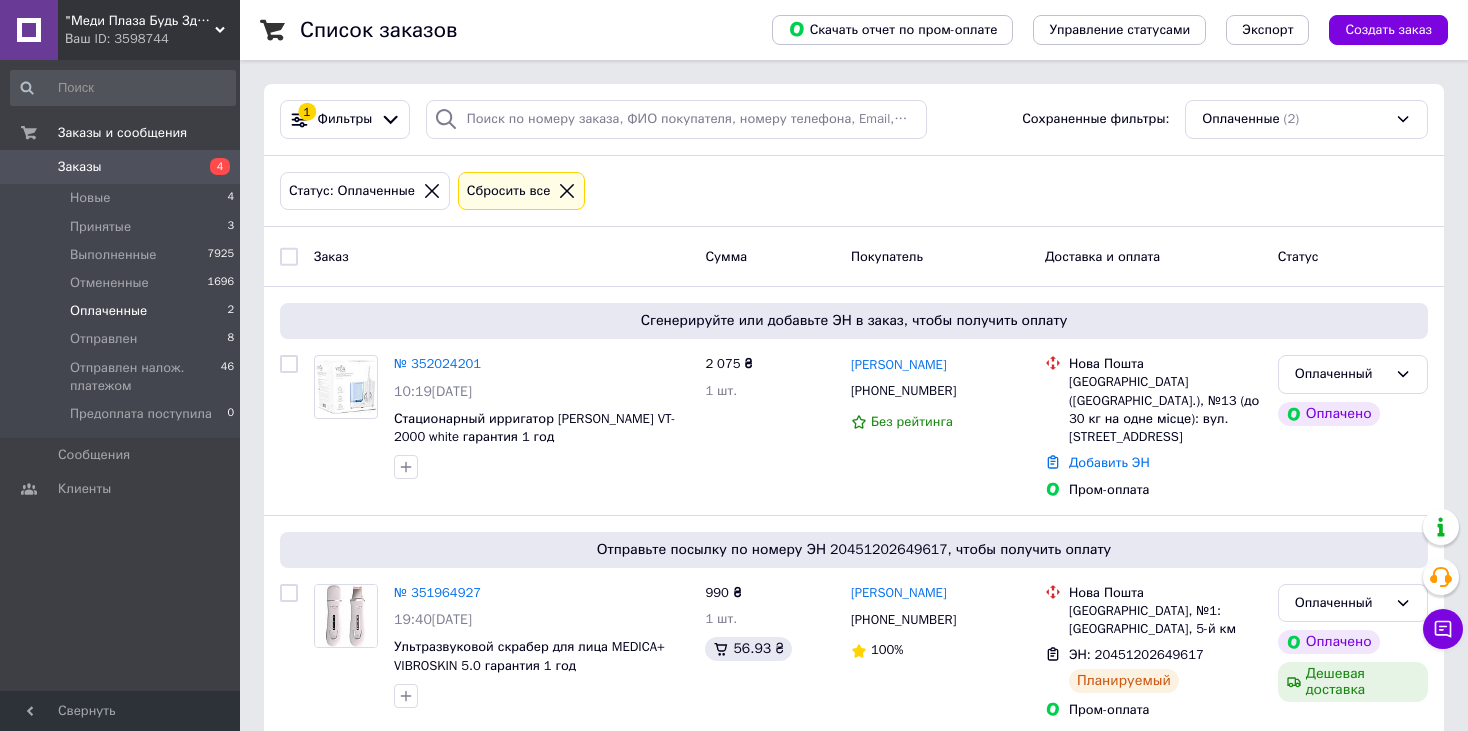 scroll, scrollTop: 8, scrollLeft: 0, axis: vertical 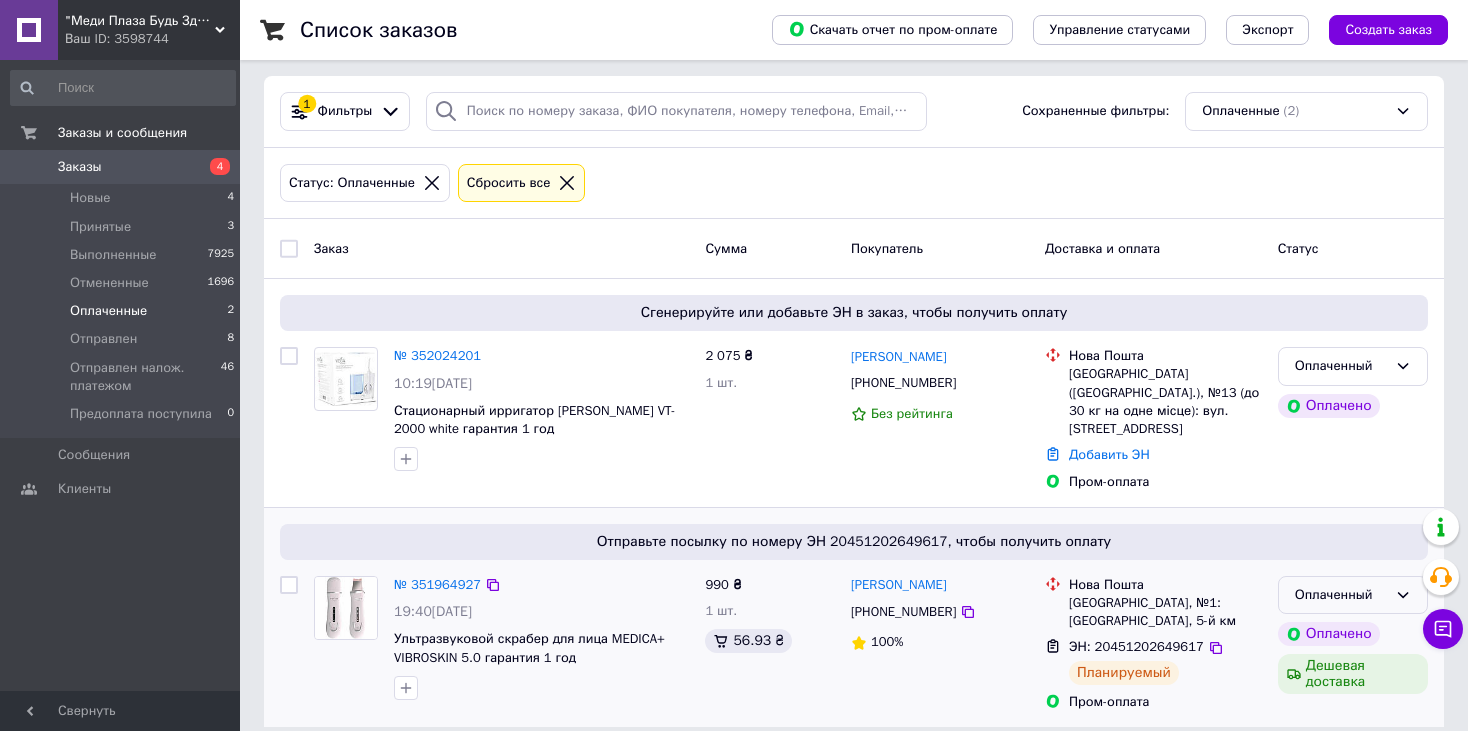 click on "Оплаченный" at bounding box center (1341, 595) 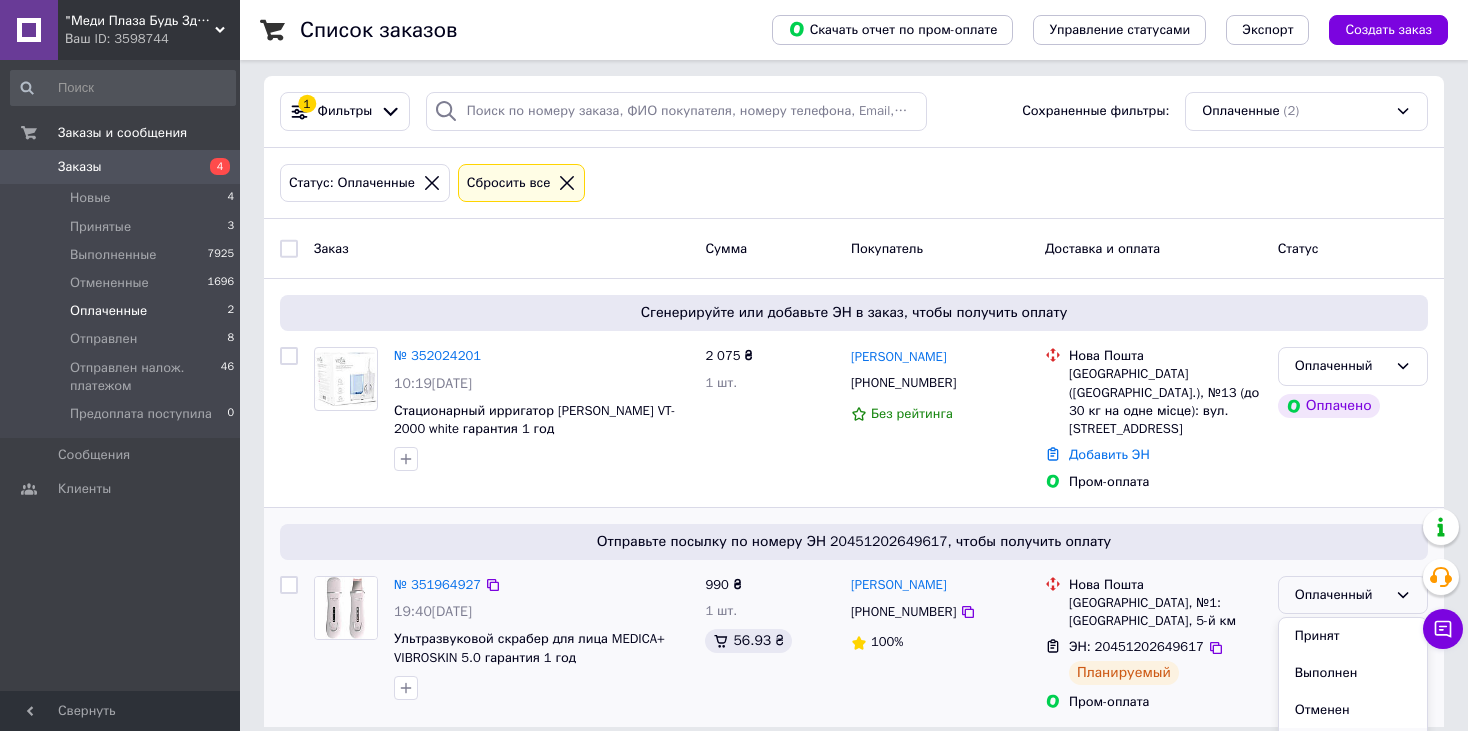 click on "Отправлен" at bounding box center [1353, 746] 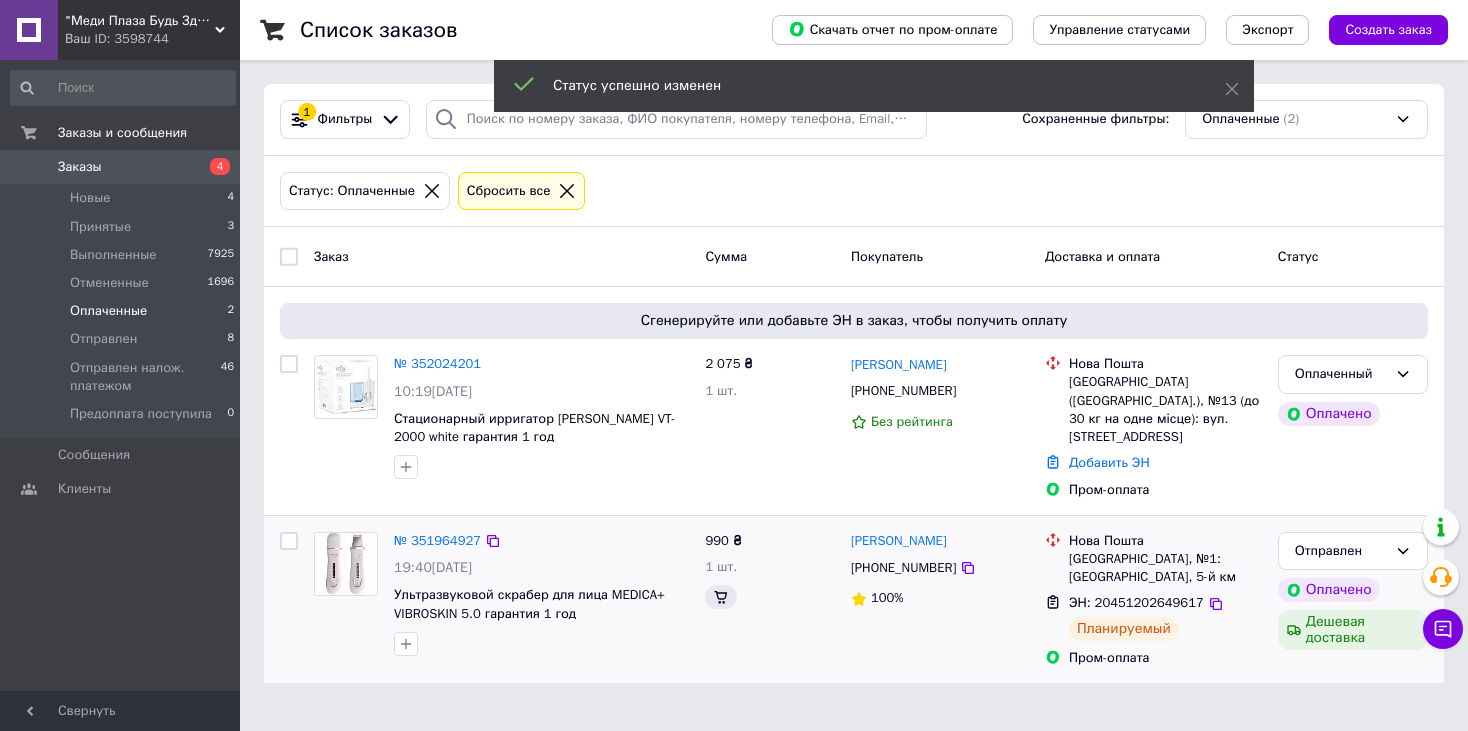 scroll, scrollTop: 0, scrollLeft: 0, axis: both 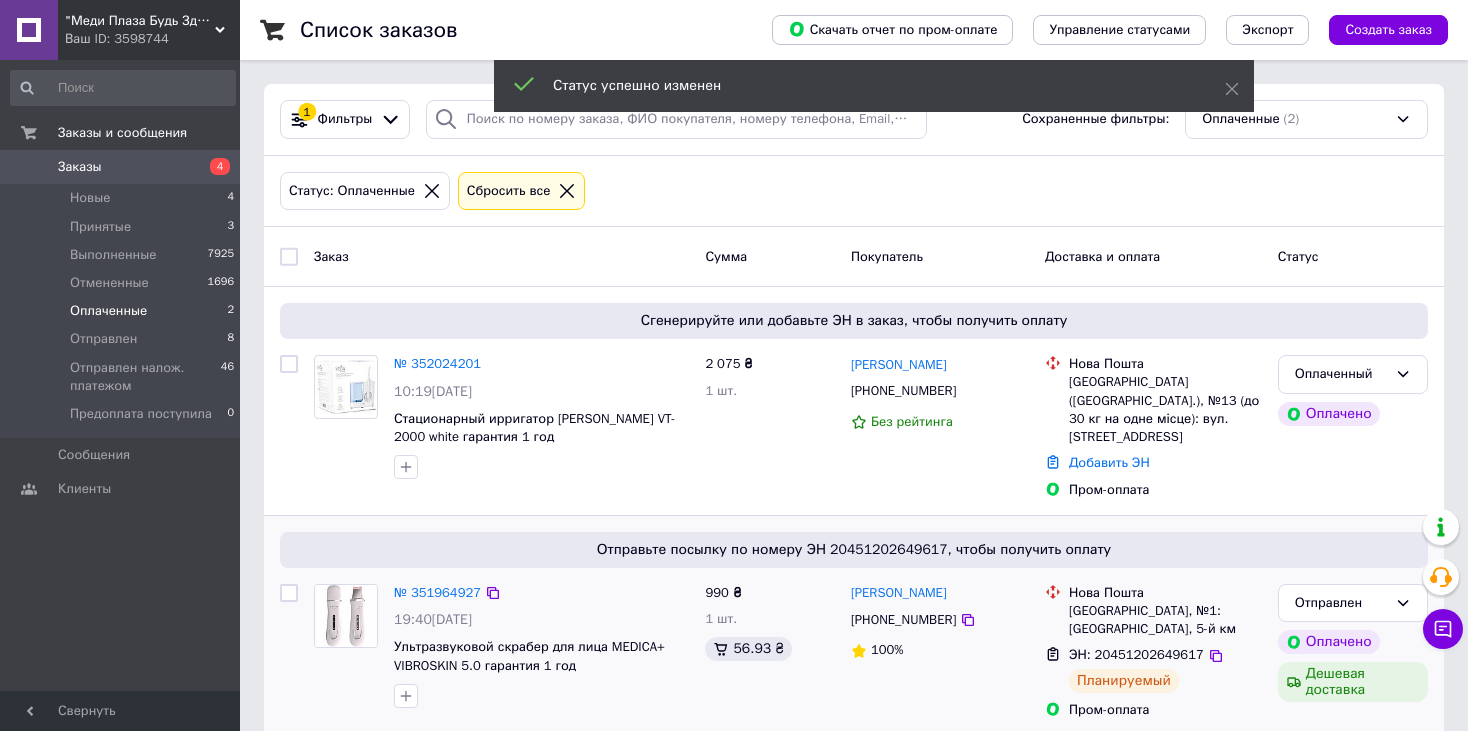 click 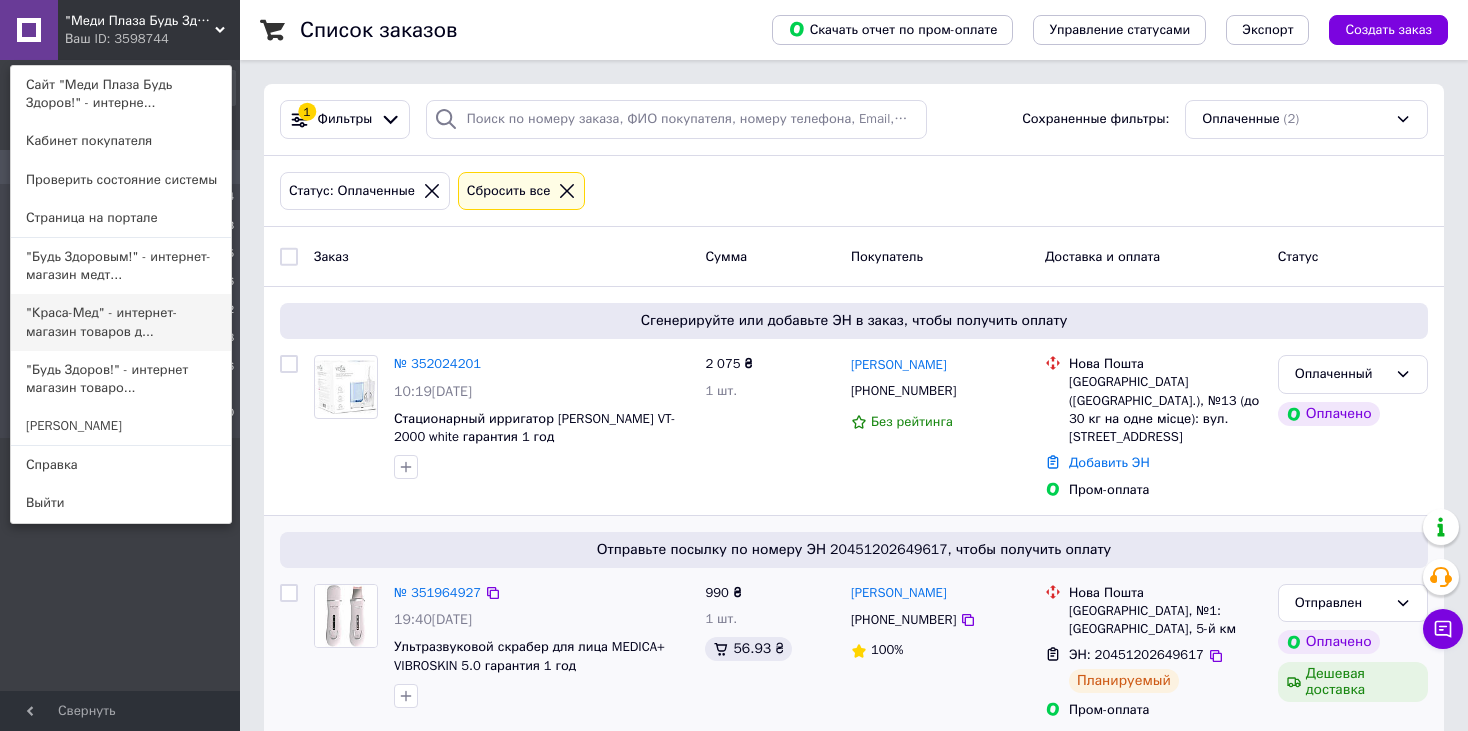 click on ""Краса-Мед" - интернет-магазин товаров д..." at bounding box center [121, 322] 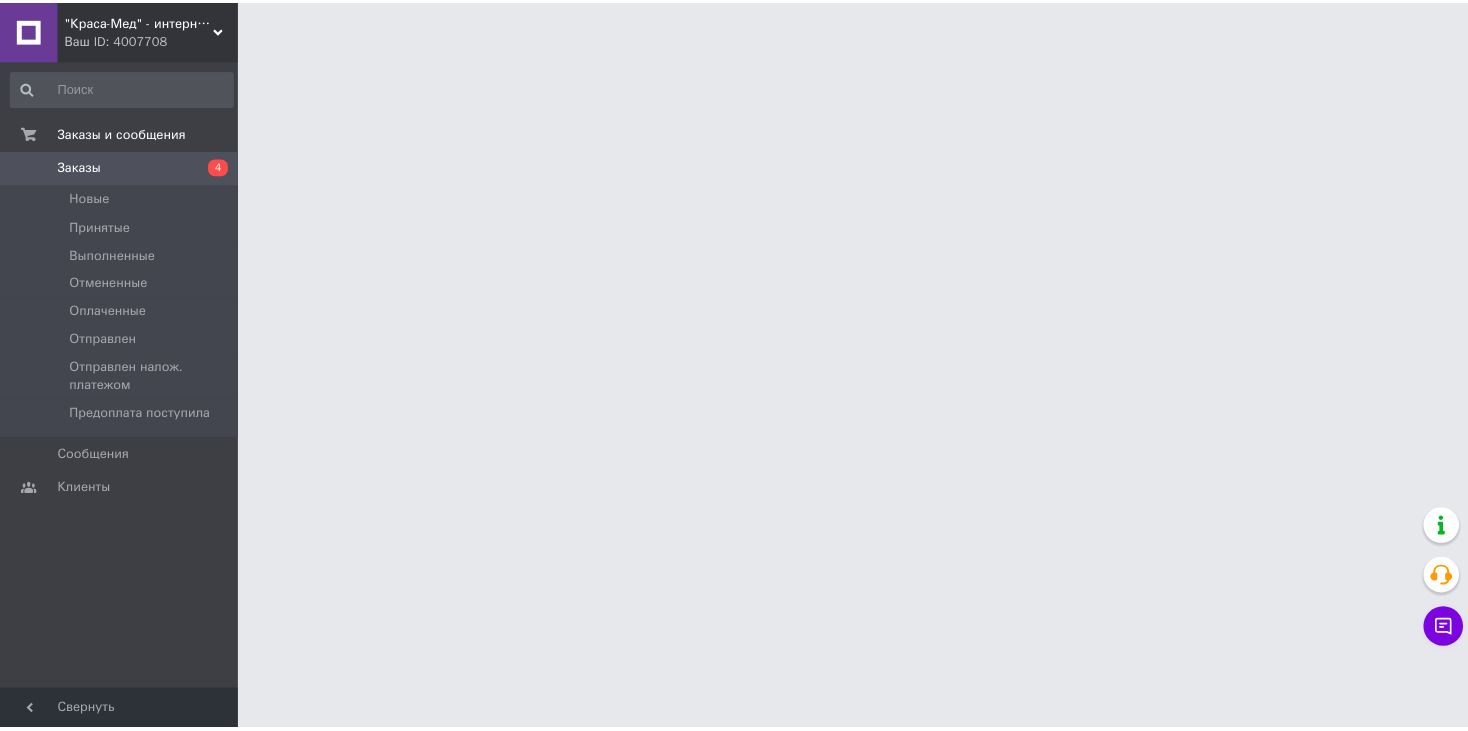 scroll, scrollTop: 0, scrollLeft: 0, axis: both 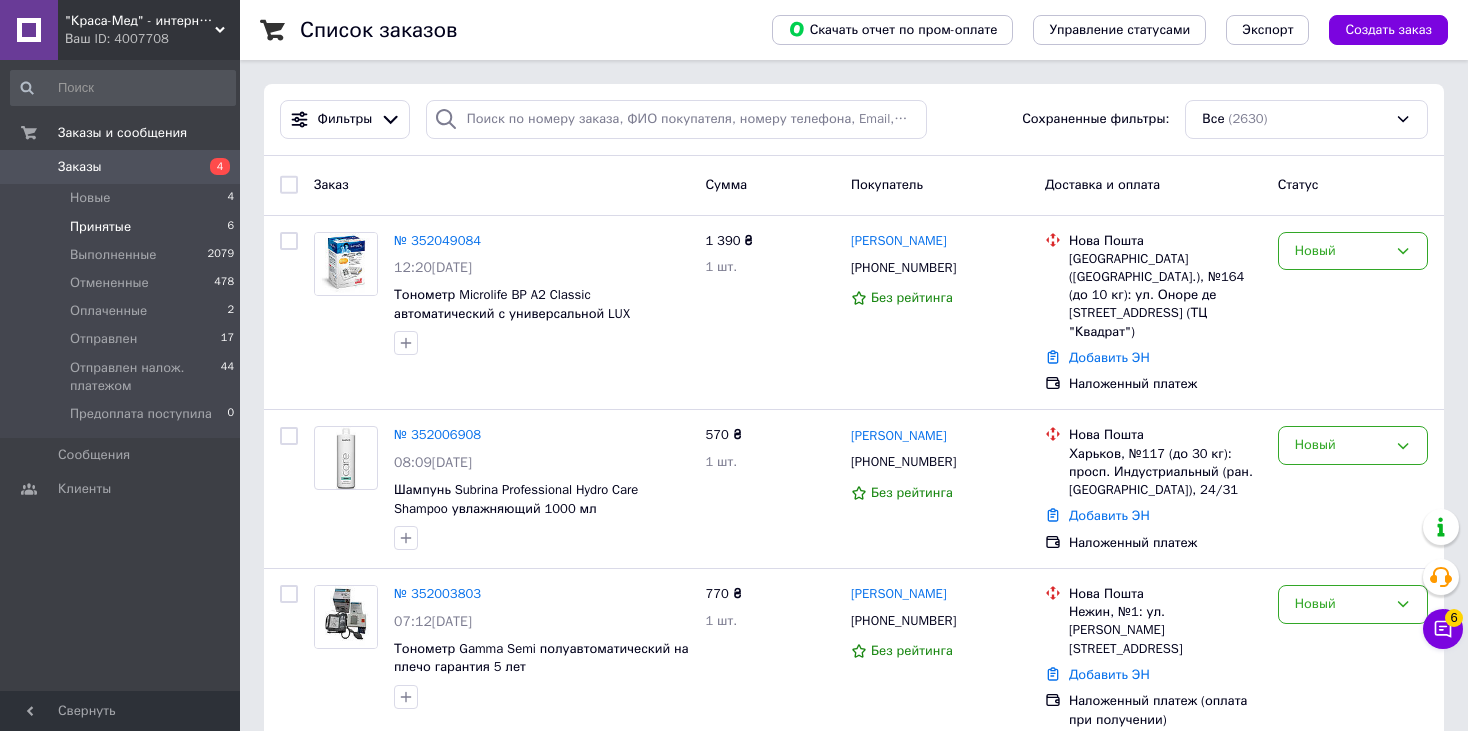 click on "Принятые" at bounding box center [100, 227] 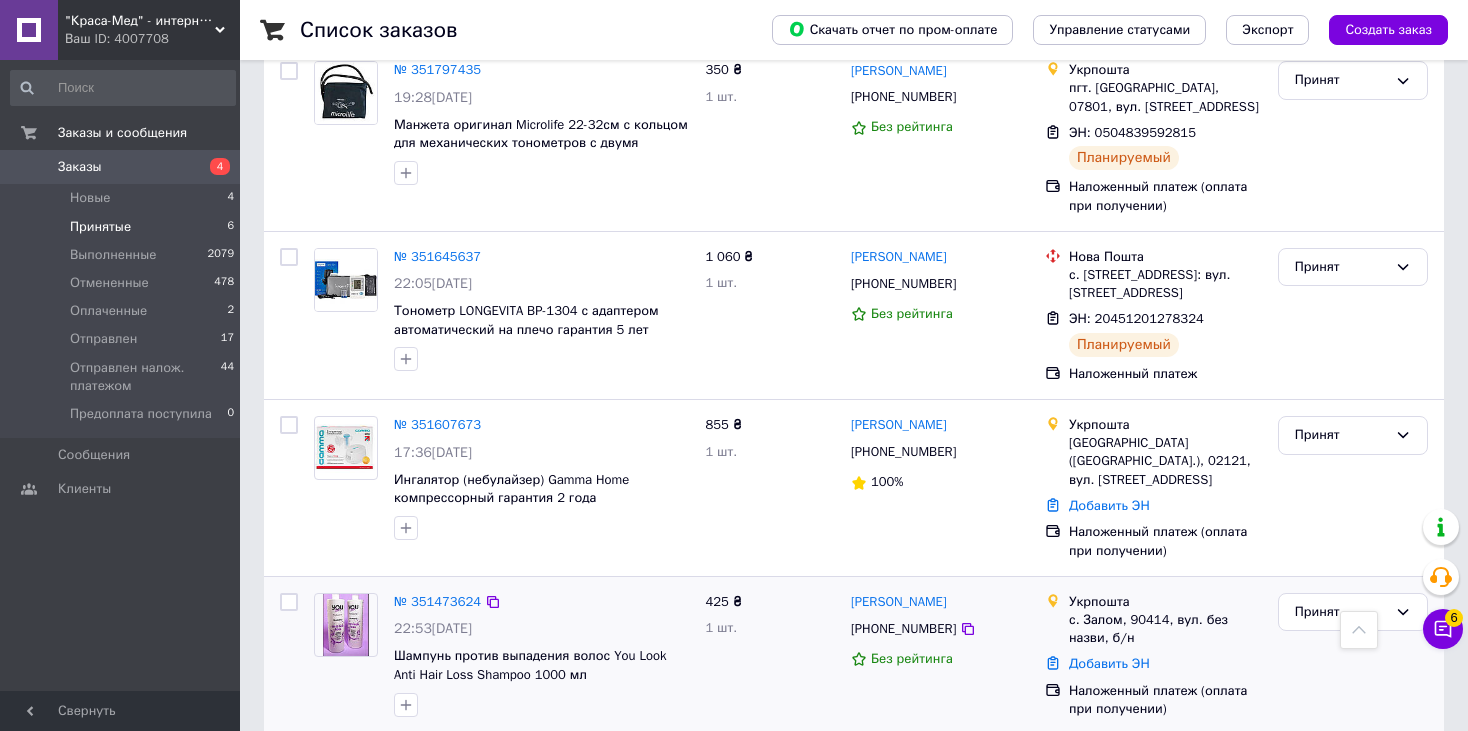 scroll, scrollTop: 376, scrollLeft: 0, axis: vertical 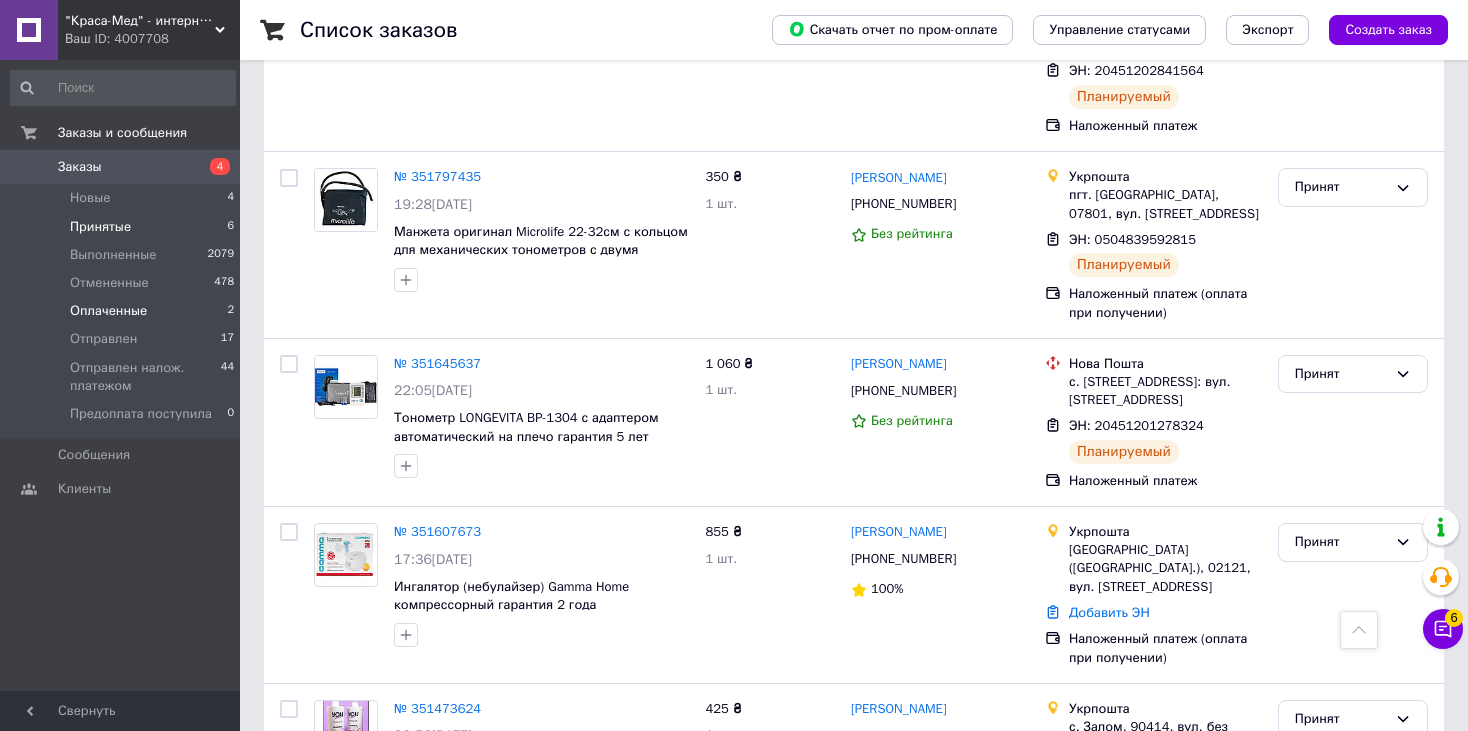 click on "Оплаченные" at bounding box center (108, 311) 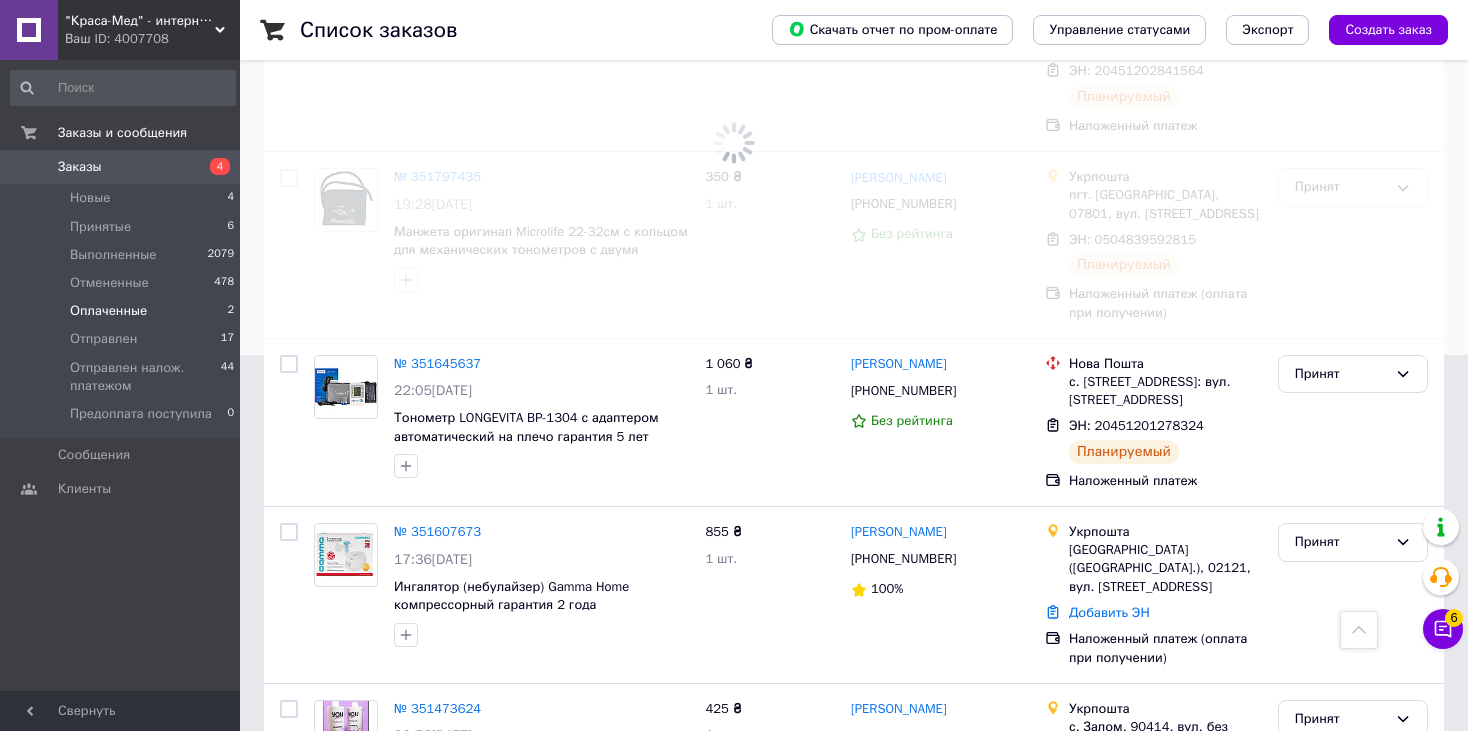 scroll, scrollTop: 0, scrollLeft: 0, axis: both 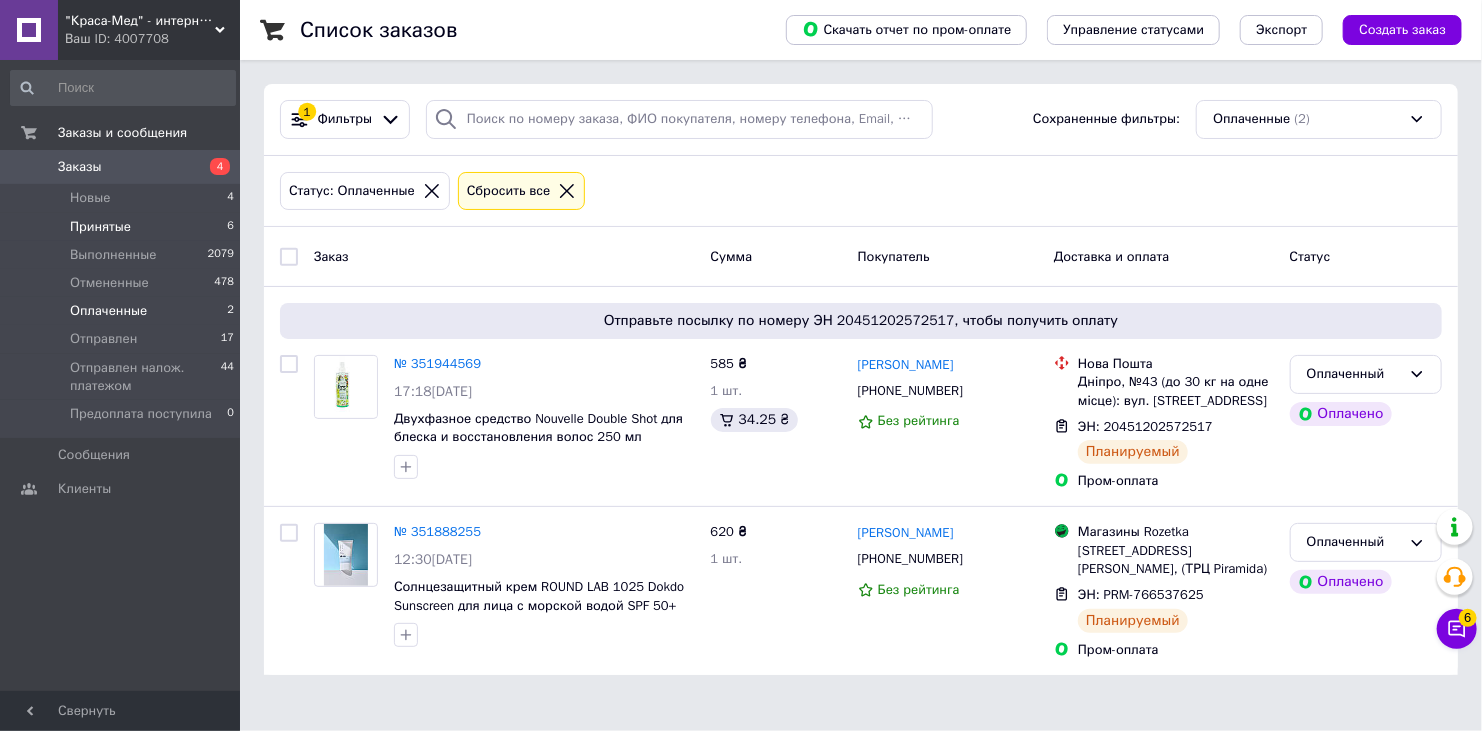 click on "Принятые" at bounding box center (100, 227) 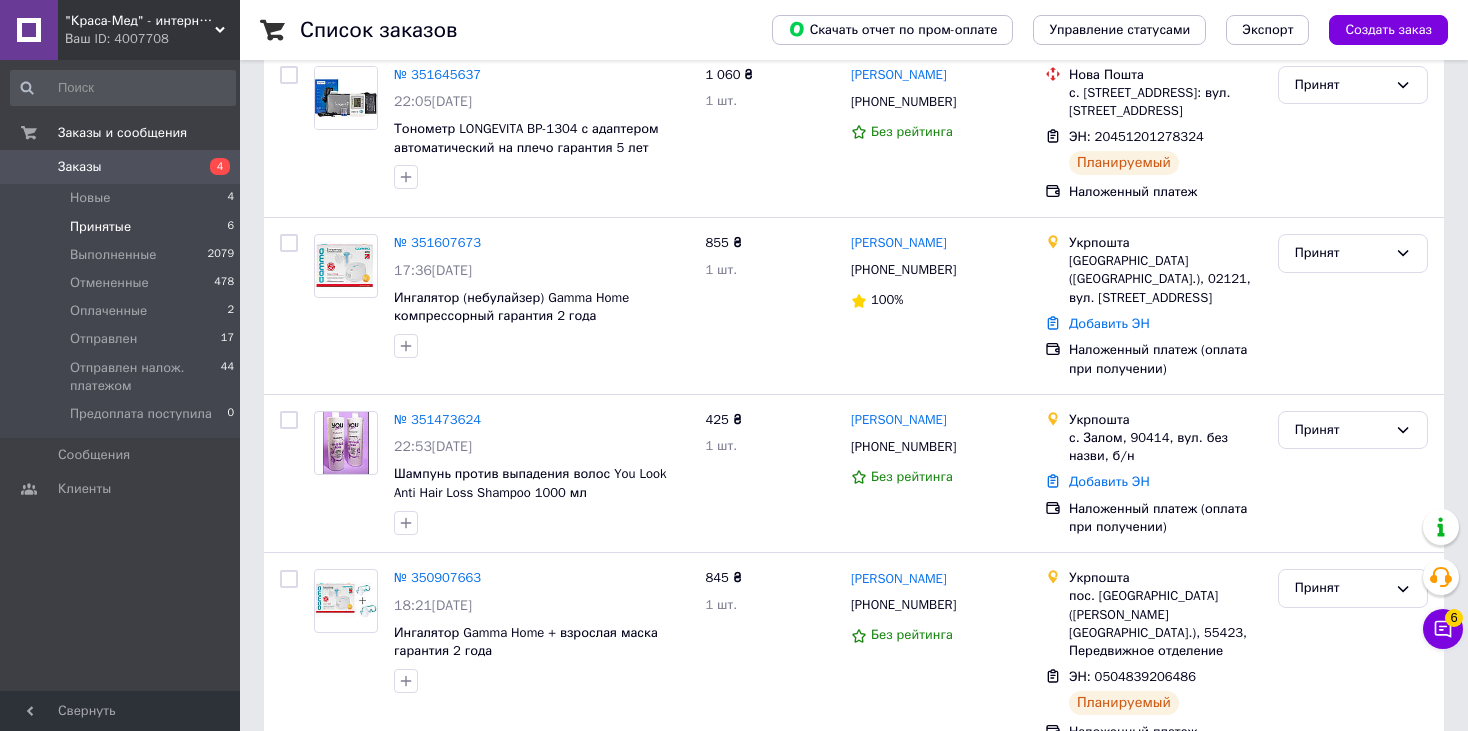 scroll, scrollTop: 676, scrollLeft: 0, axis: vertical 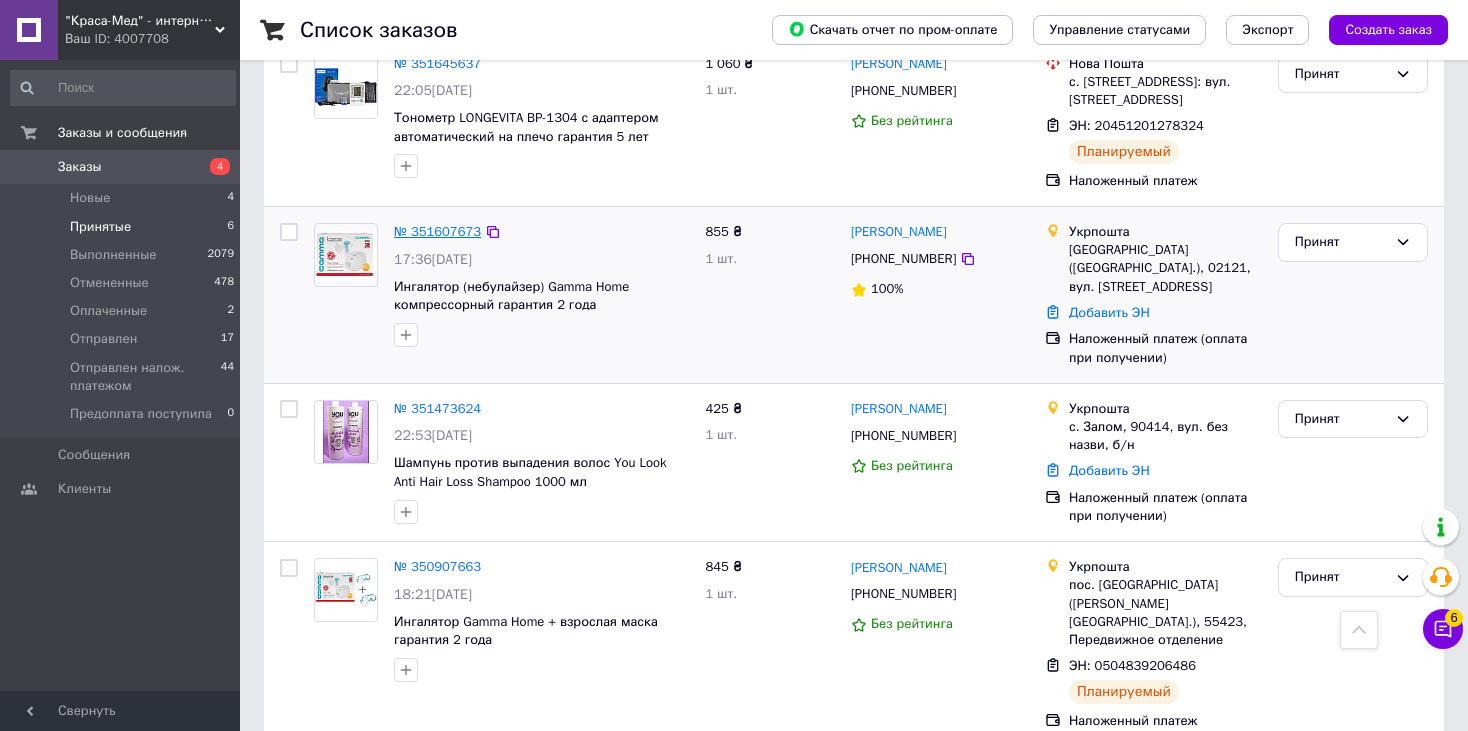 click on "№ 351607673" at bounding box center (437, 231) 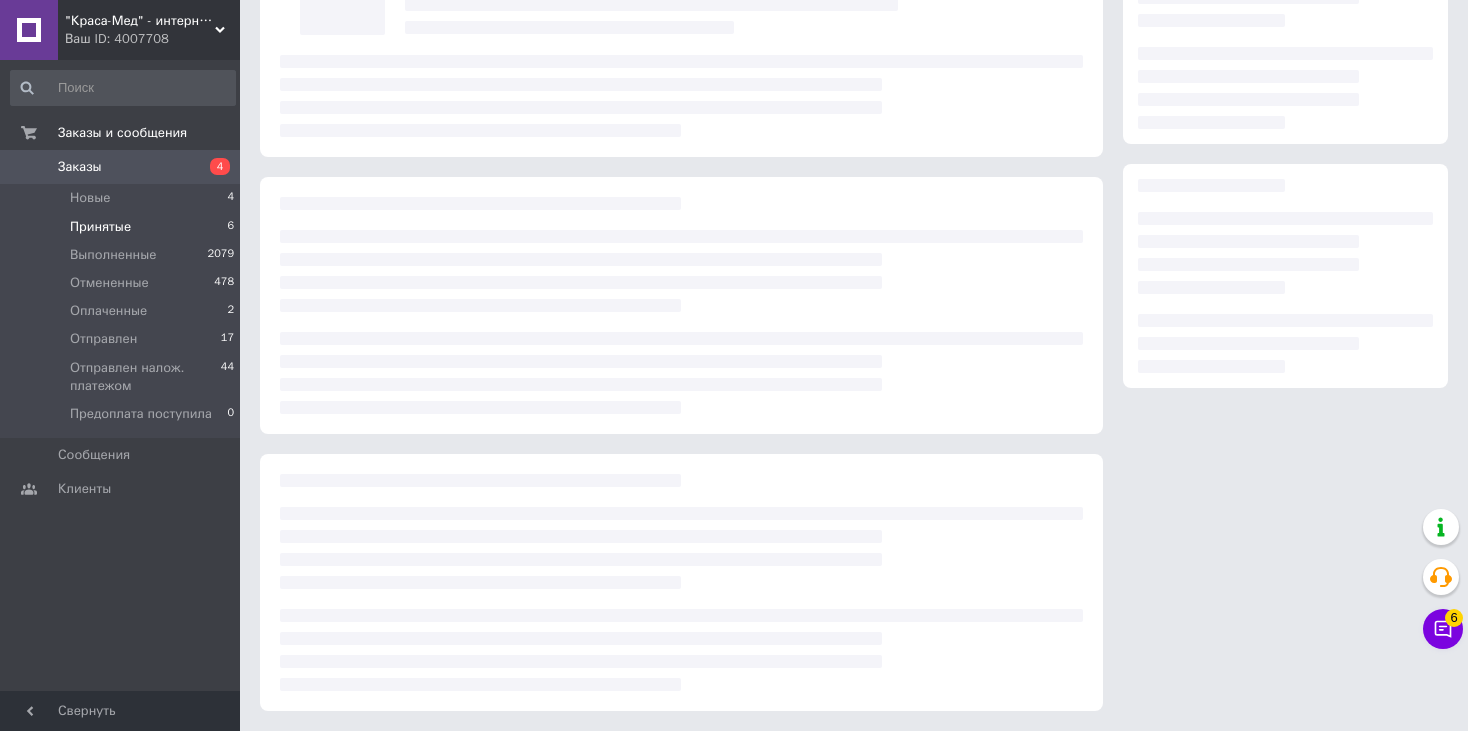 scroll, scrollTop: 0, scrollLeft: 0, axis: both 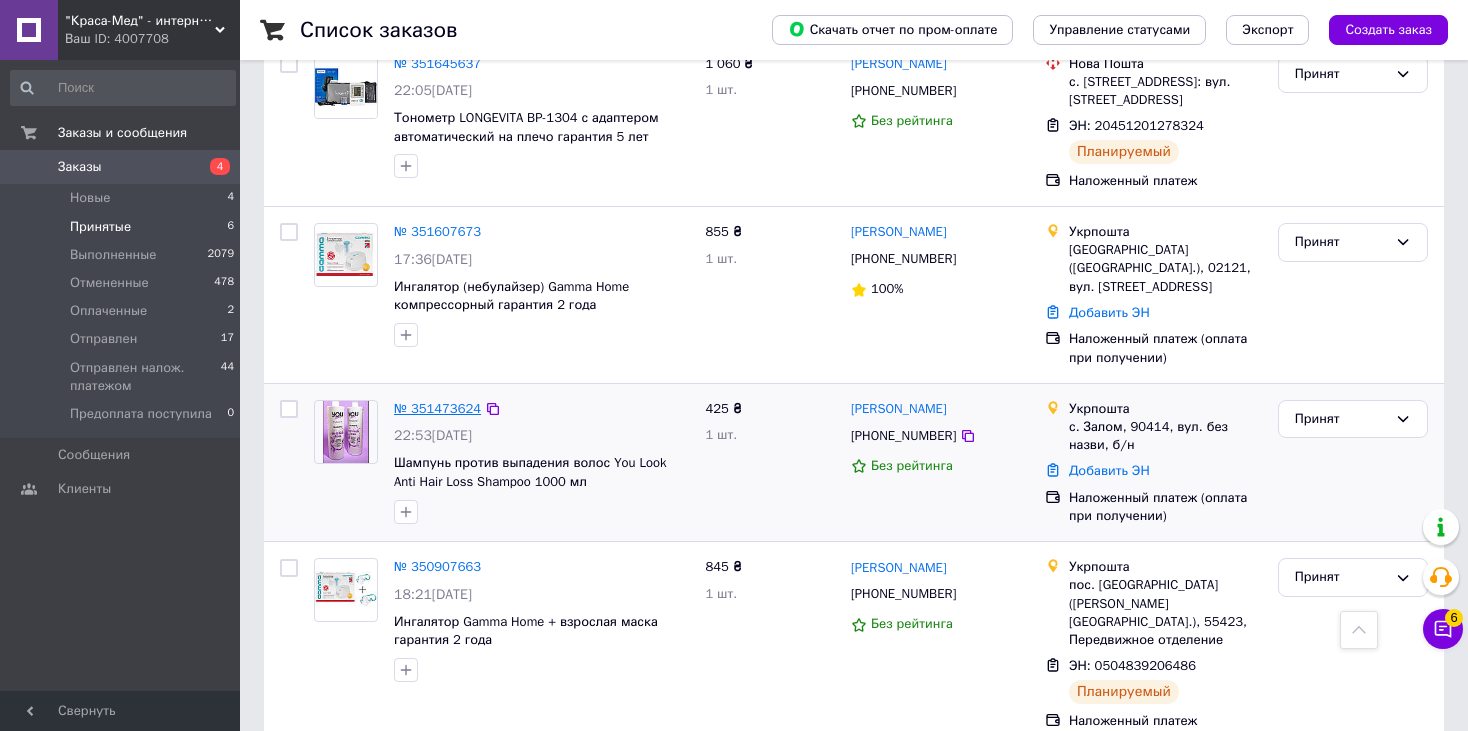 click on "№ 351473624" at bounding box center (437, 408) 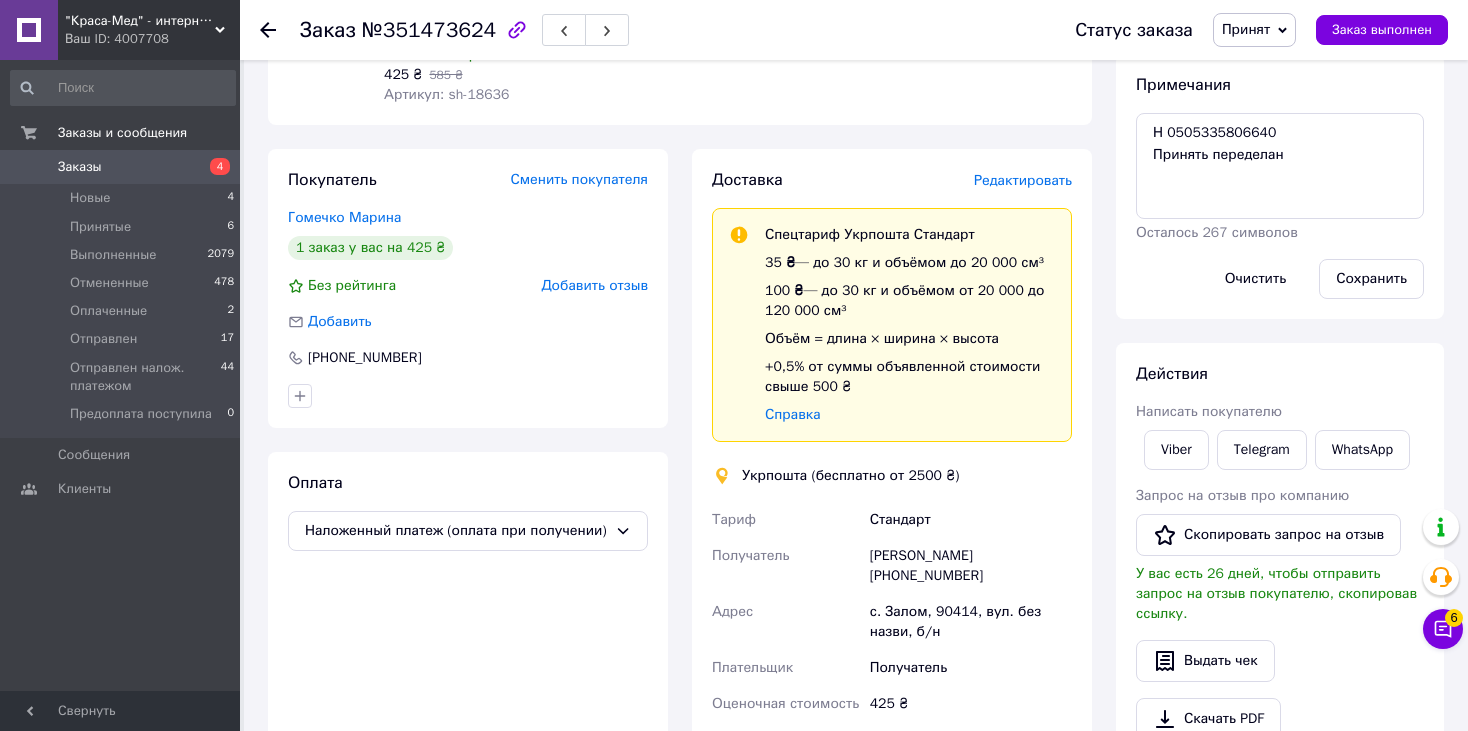 scroll, scrollTop: 176, scrollLeft: 0, axis: vertical 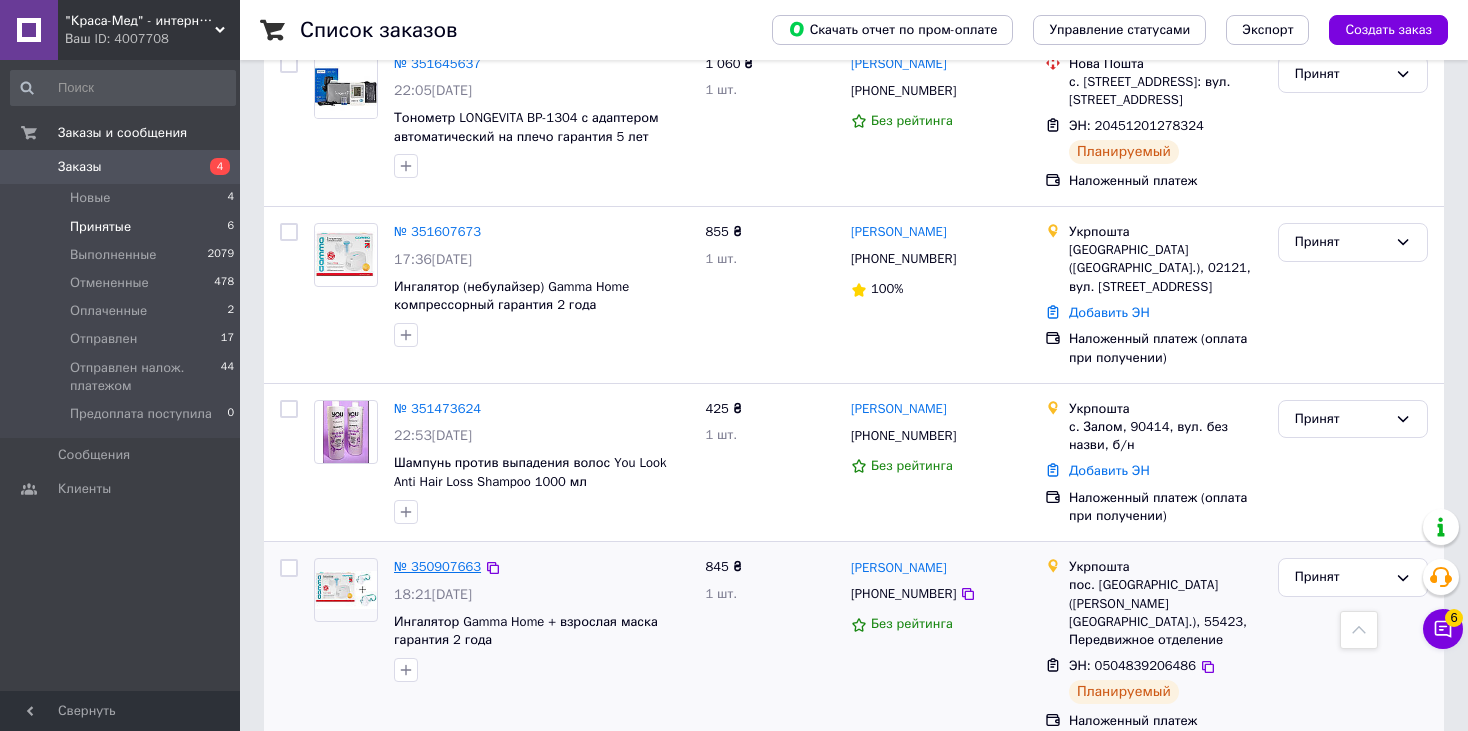 click on "№ 350907663" at bounding box center [437, 566] 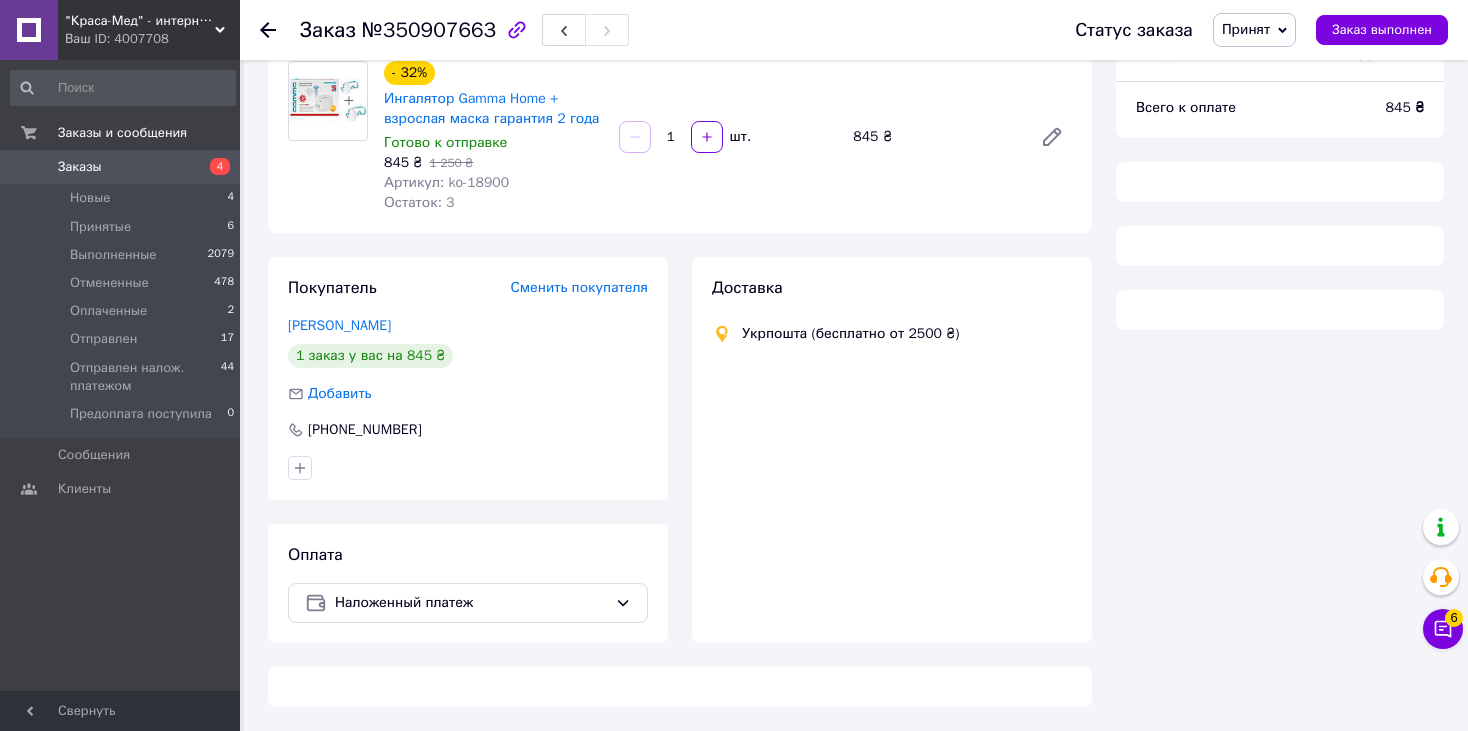 scroll, scrollTop: 676, scrollLeft: 0, axis: vertical 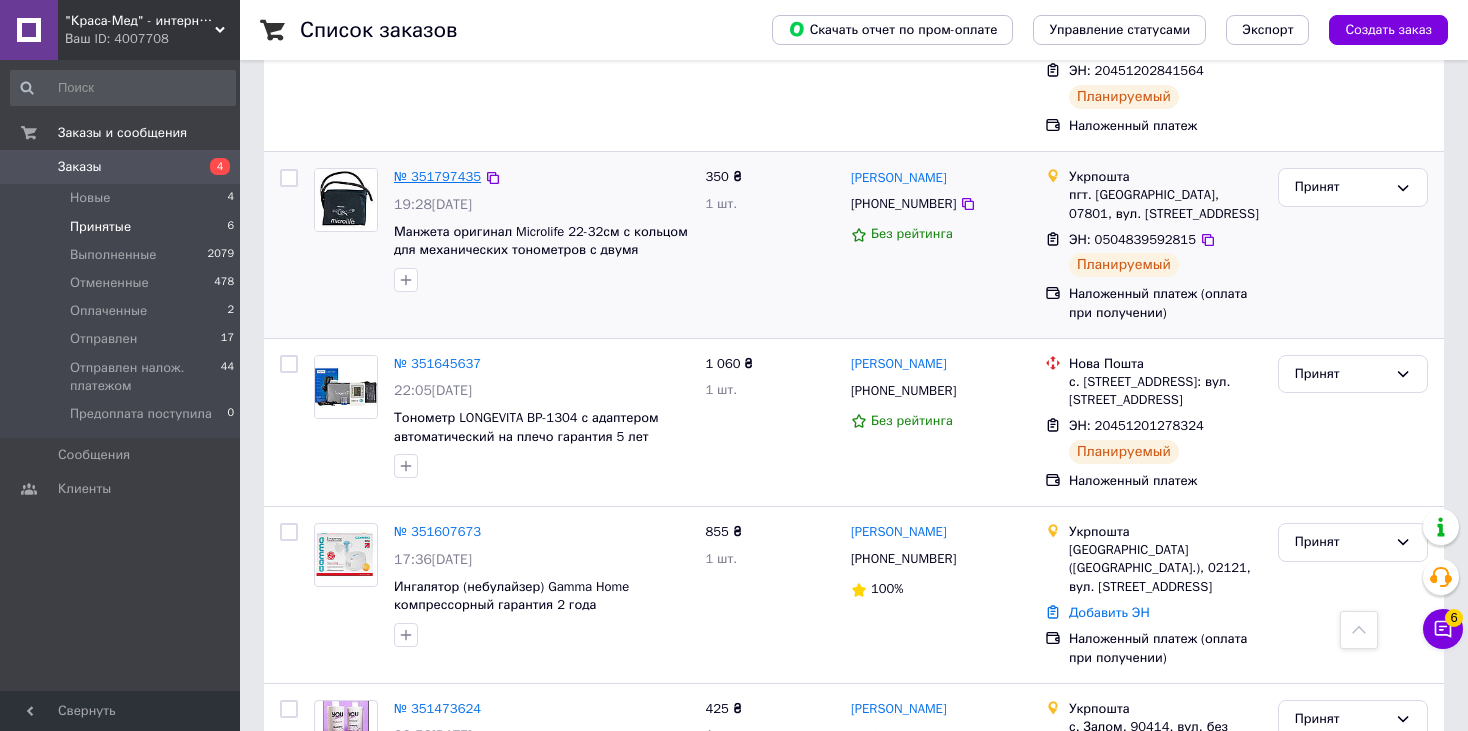 click on "№ 351797435" at bounding box center (437, 176) 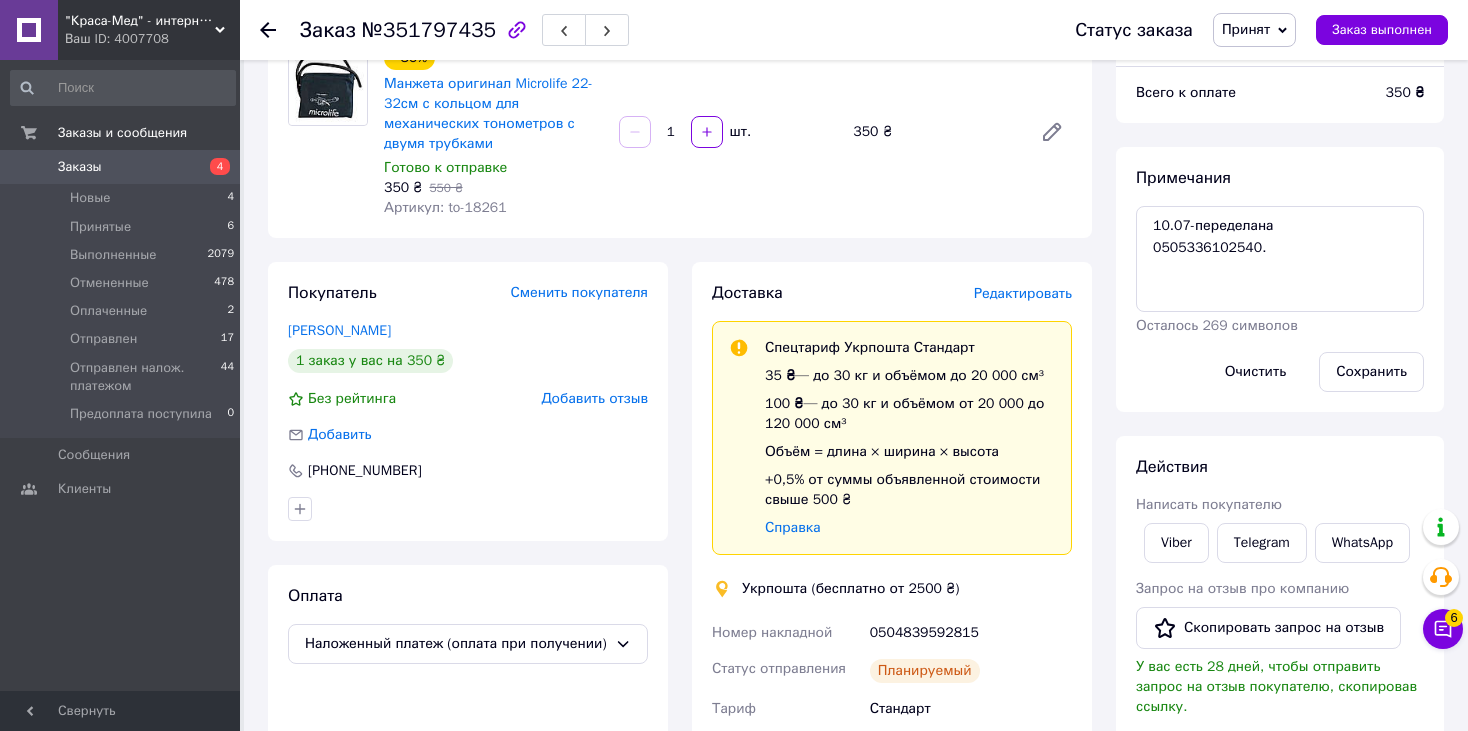 scroll, scrollTop: 176, scrollLeft: 0, axis: vertical 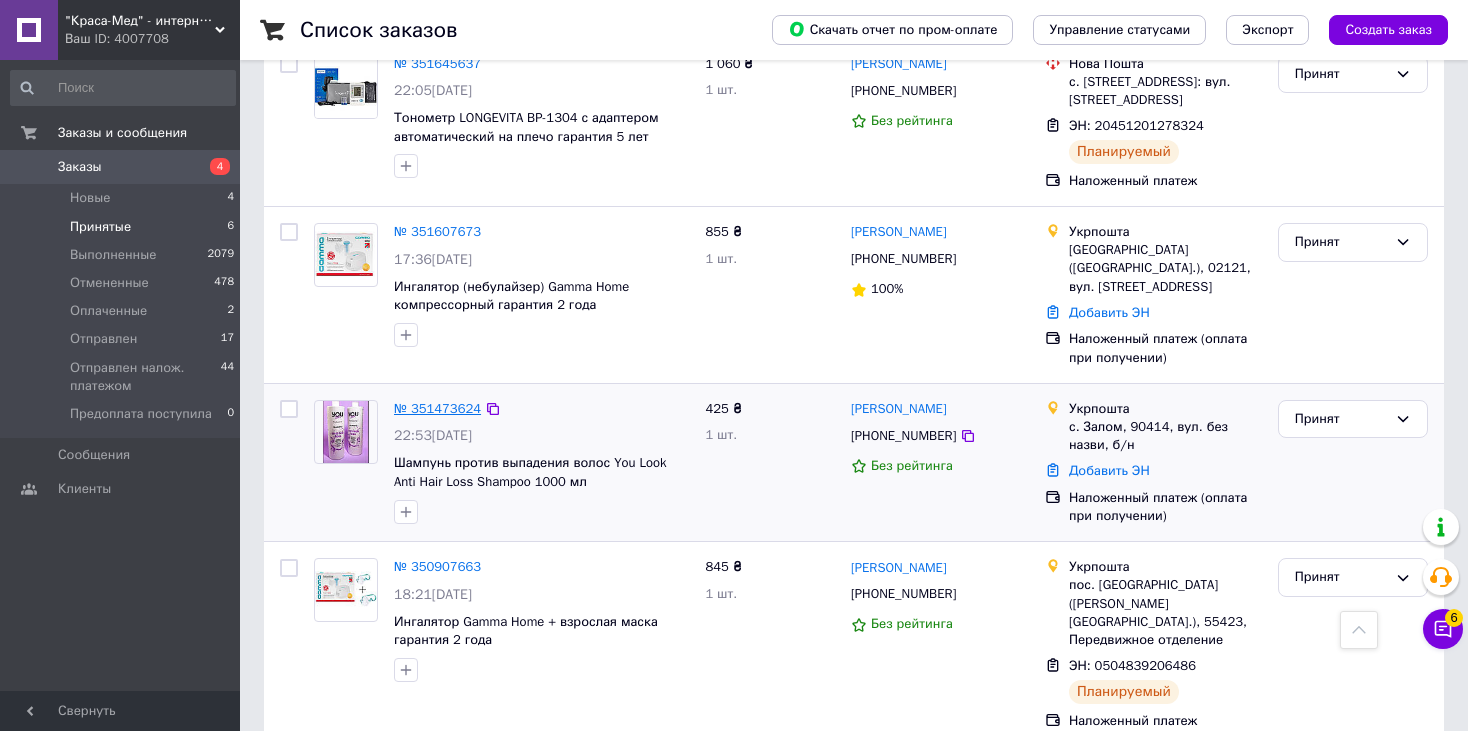 click on "№ 351473624" at bounding box center (437, 408) 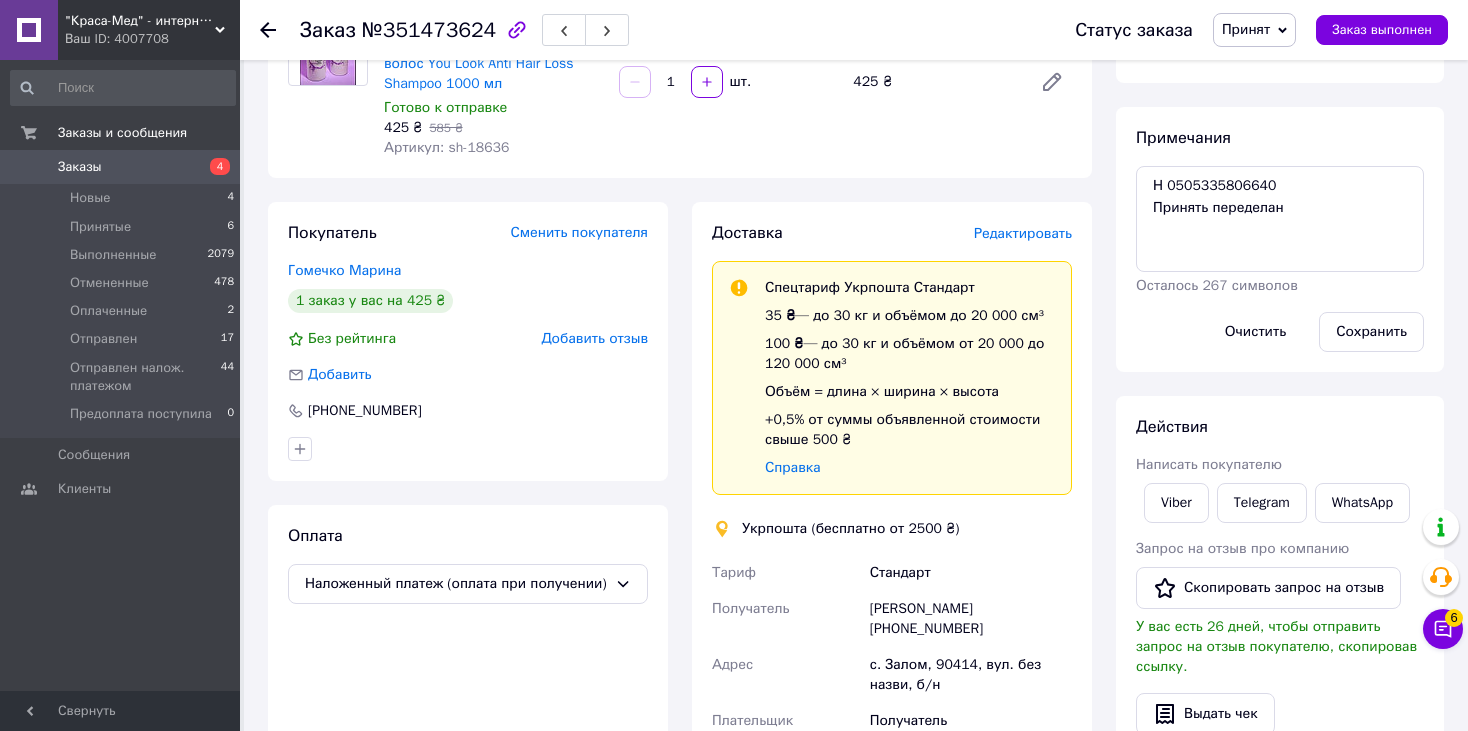 scroll, scrollTop: 300, scrollLeft: 0, axis: vertical 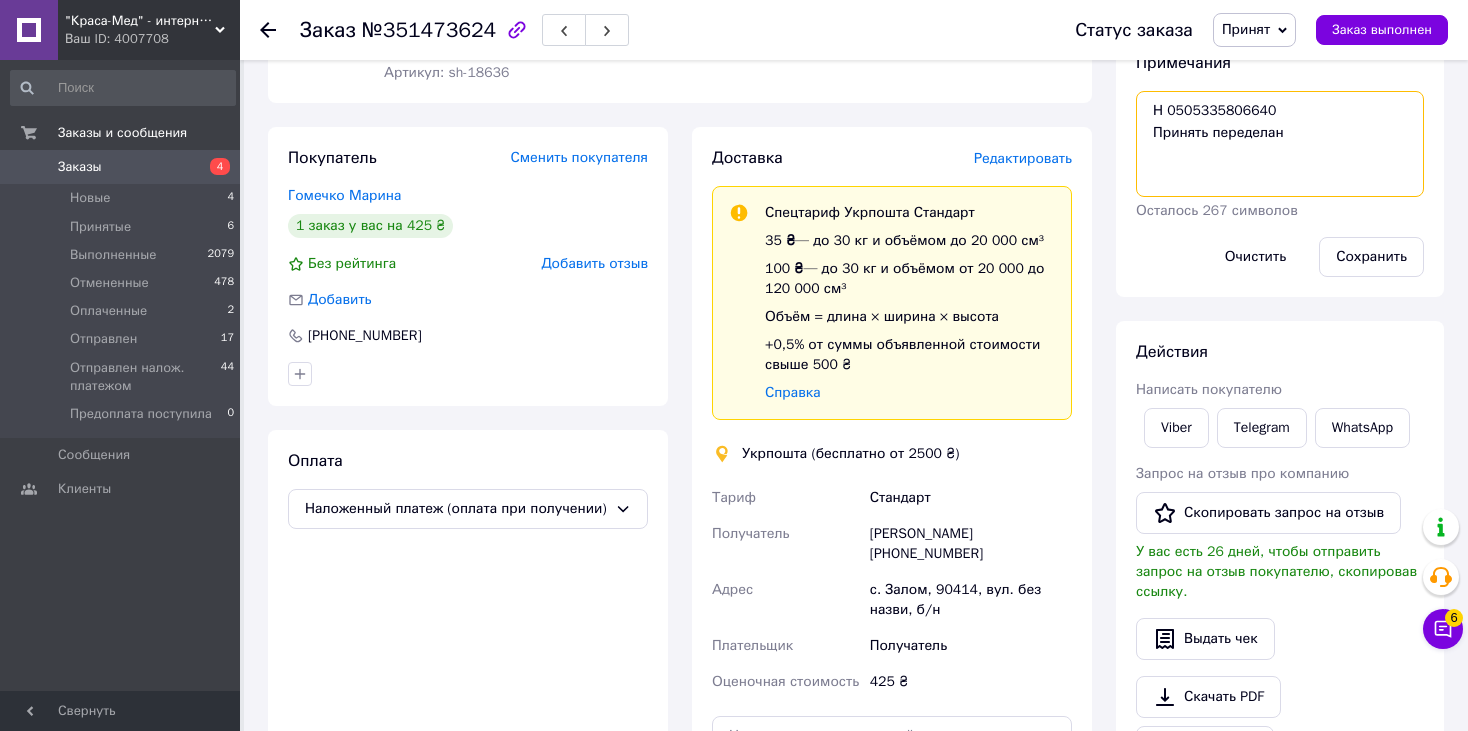 click on "Н 0505335806640
Принять переделан" at bounding box center [1280, 144] 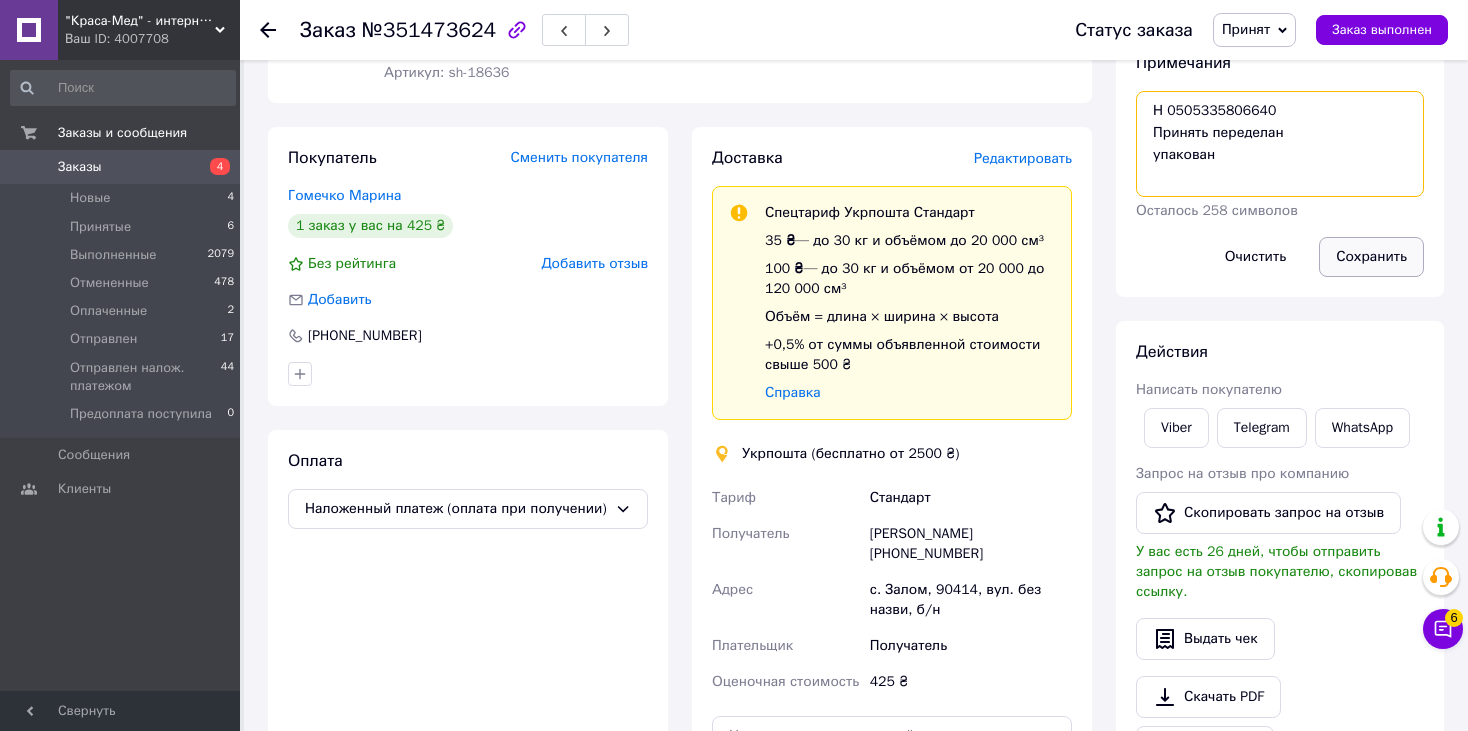 type on "Н 0505335806640
Принять переделан
упакован" 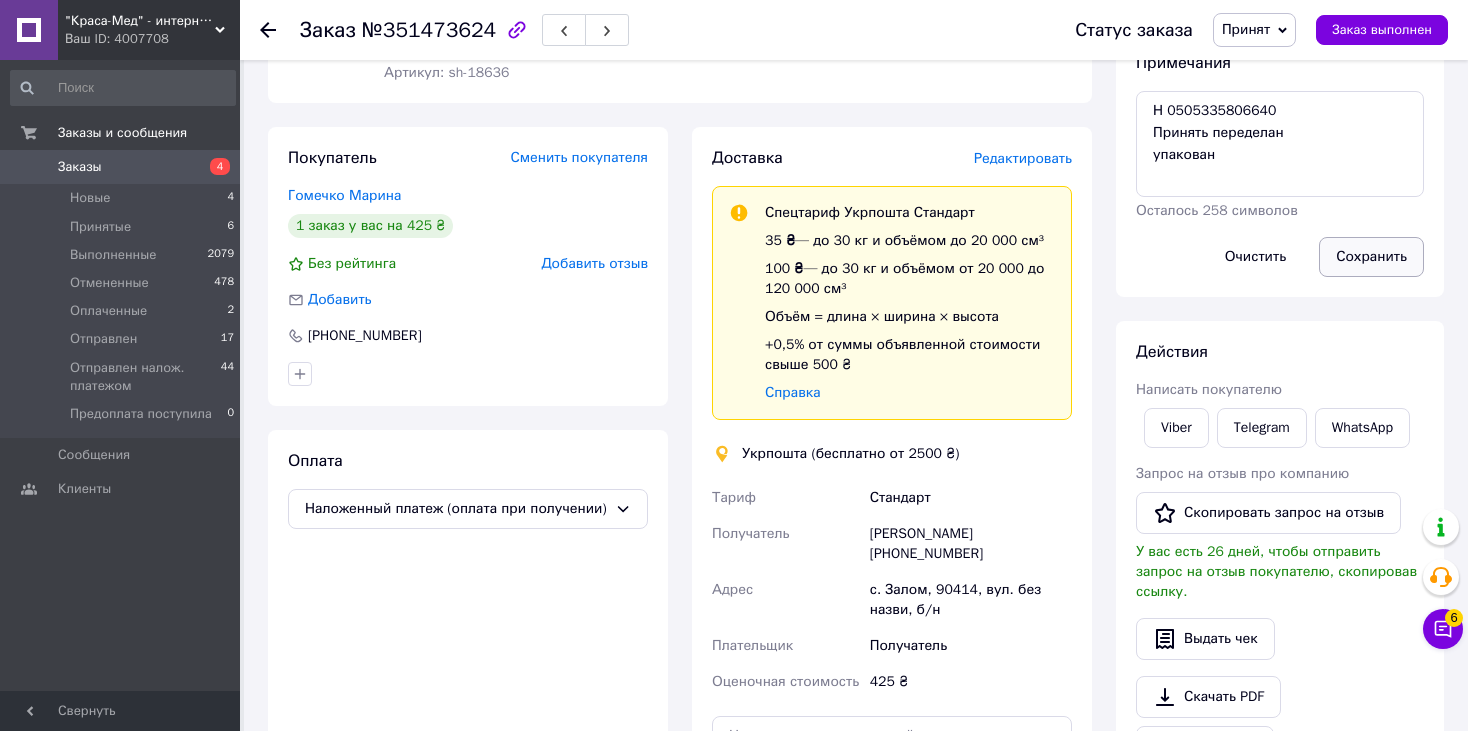 click on "Сохранить" at bounding box center (1371, 257) 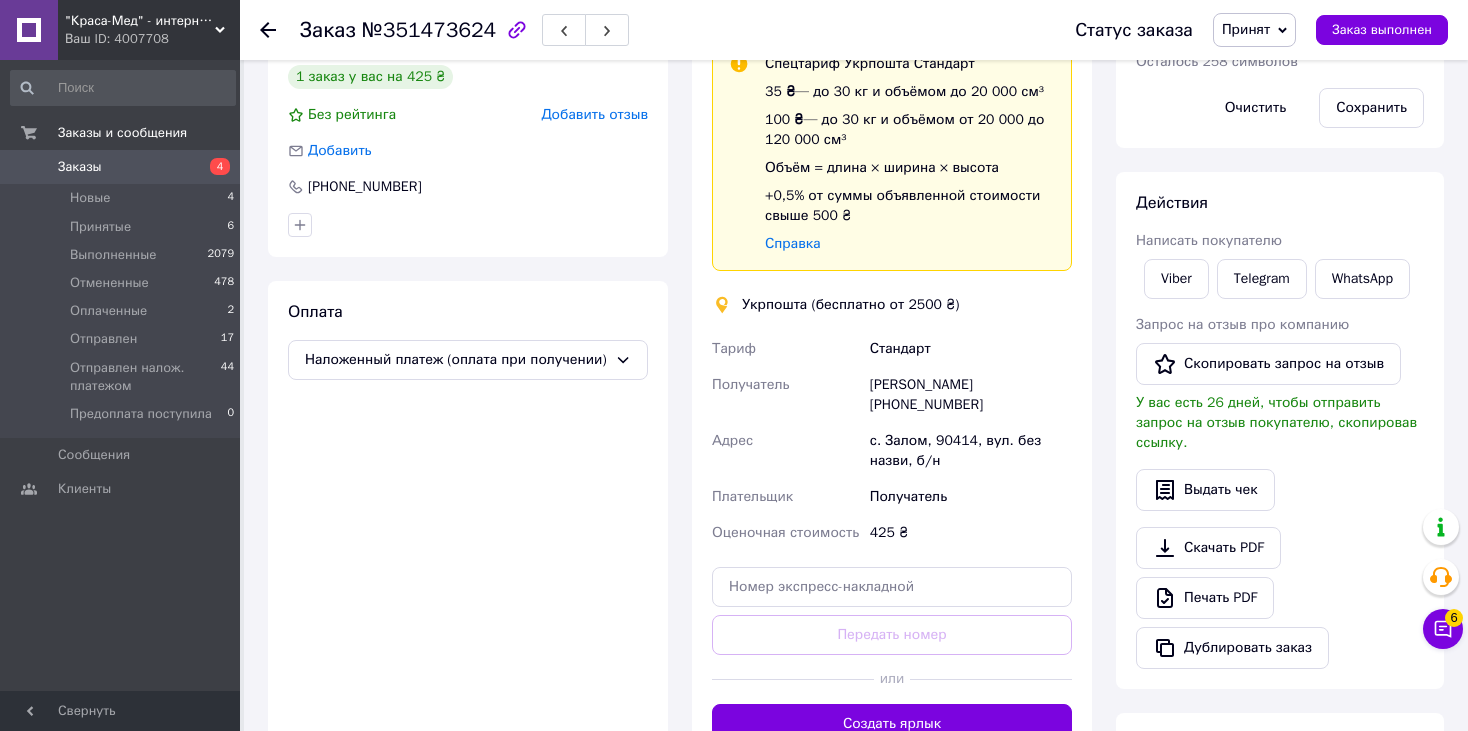scroll, scrollTop: 300, scrollLeft: 0, axis: vertical 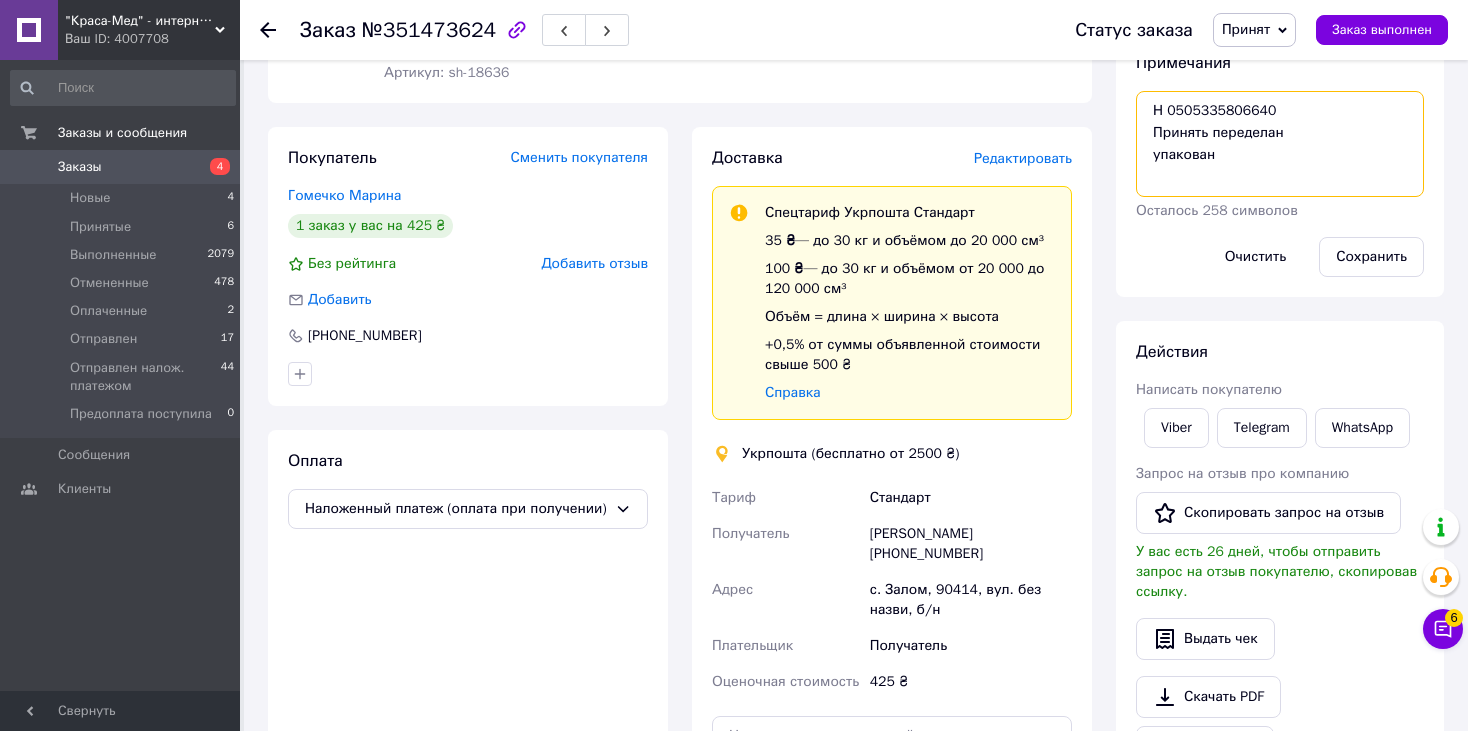 drag, startPoint x: 1270, startPoint y: 105, endPoint x: 1167, endPoint y: 112, distance: 103.23759 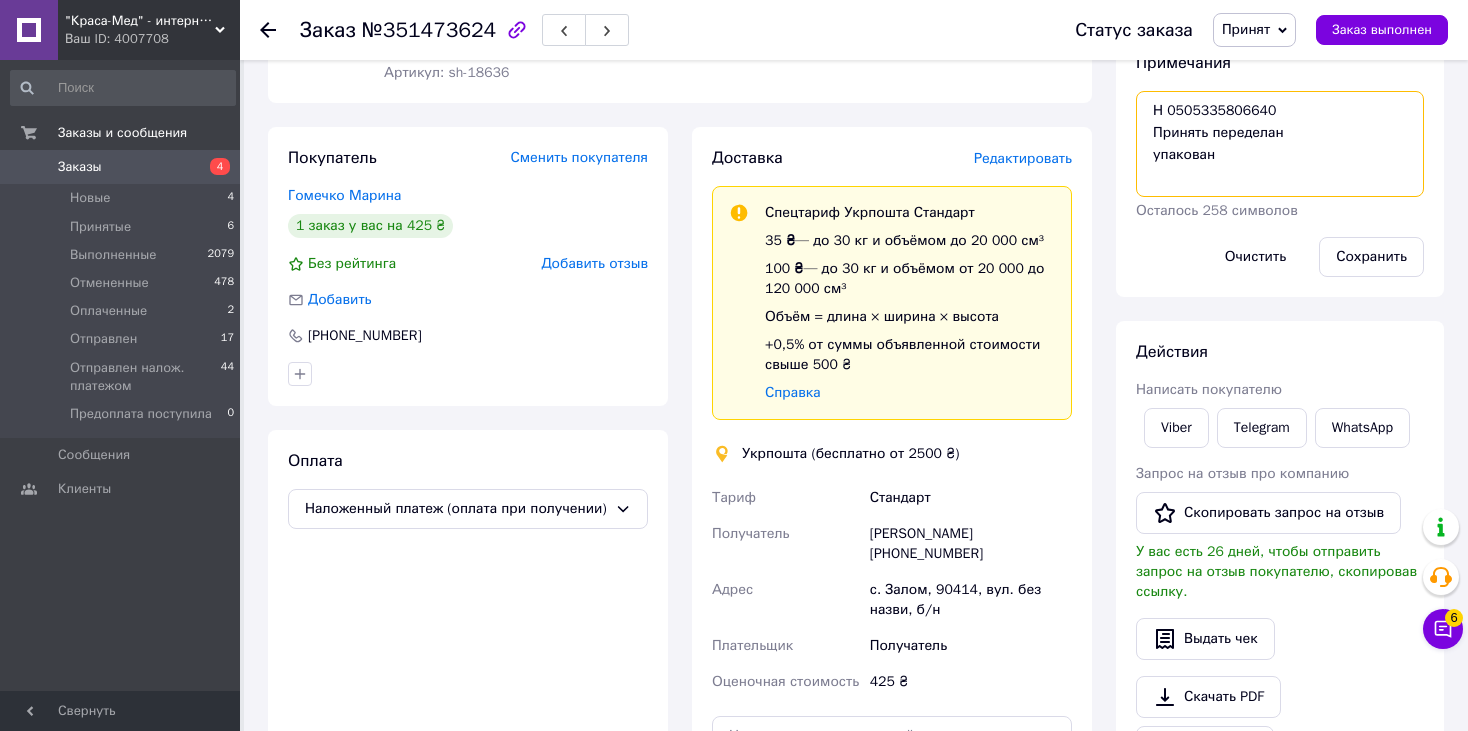 click on "Н 0505335806640
Принять переделан
упакован" at bounding box center (1280, 144) 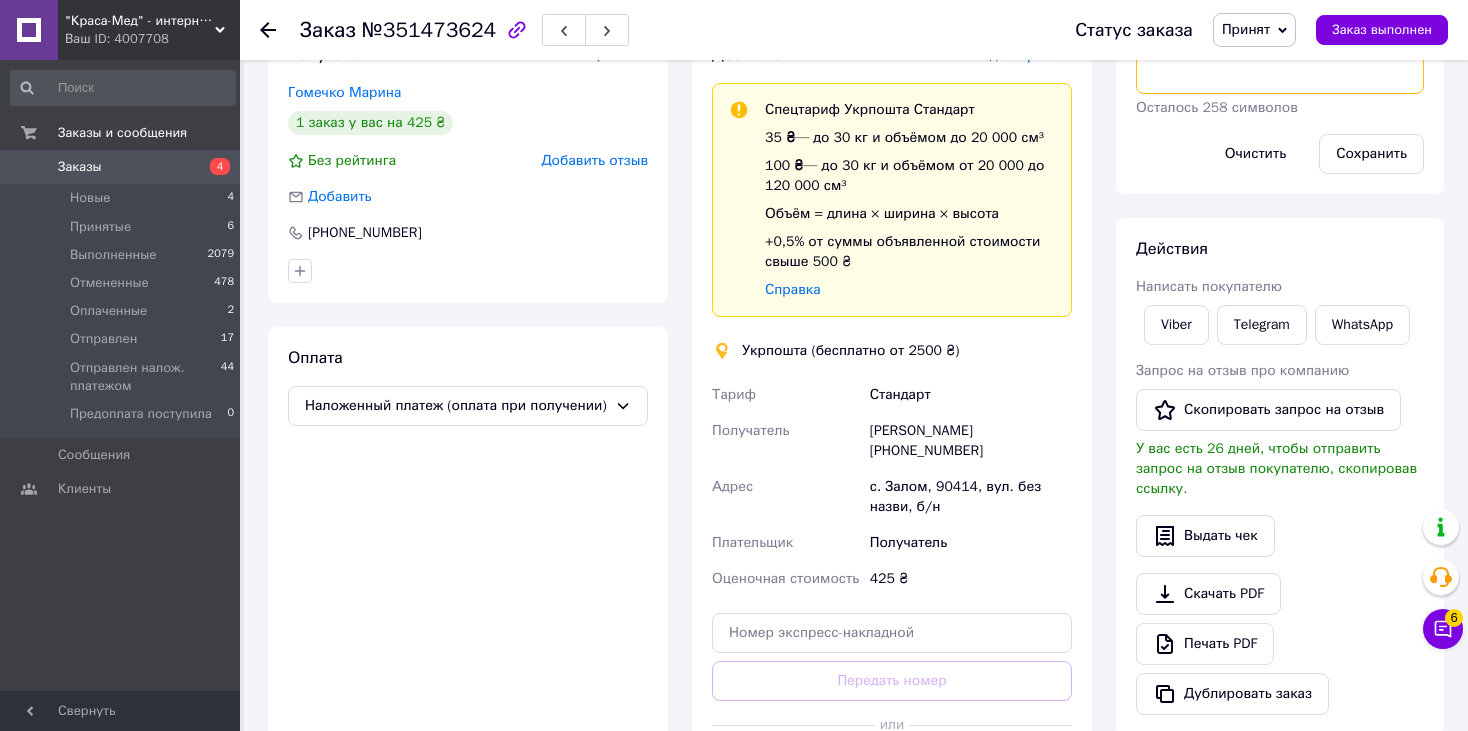 scroll, scrollTop: 600, scrollLeft: 0, axis: vertical 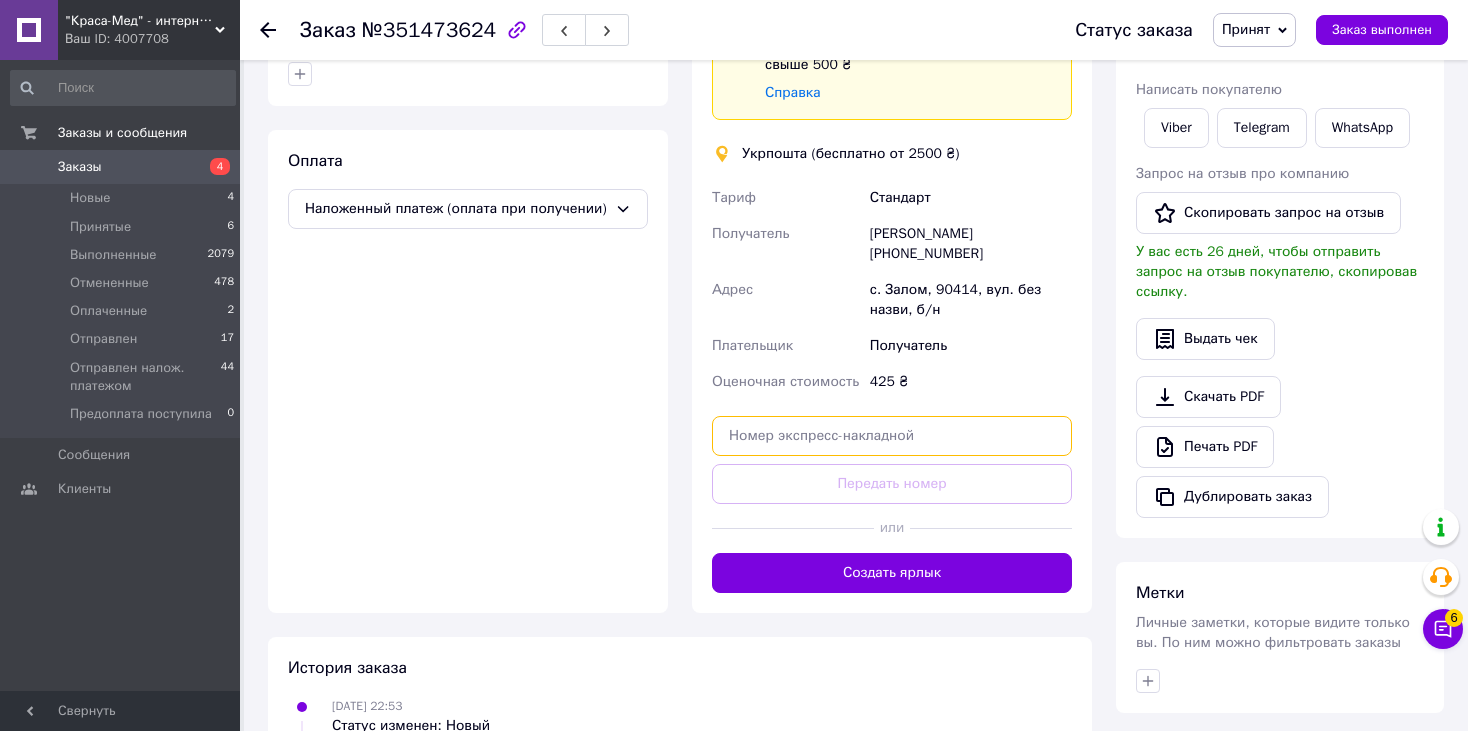 click at bounding box center [892, 436] 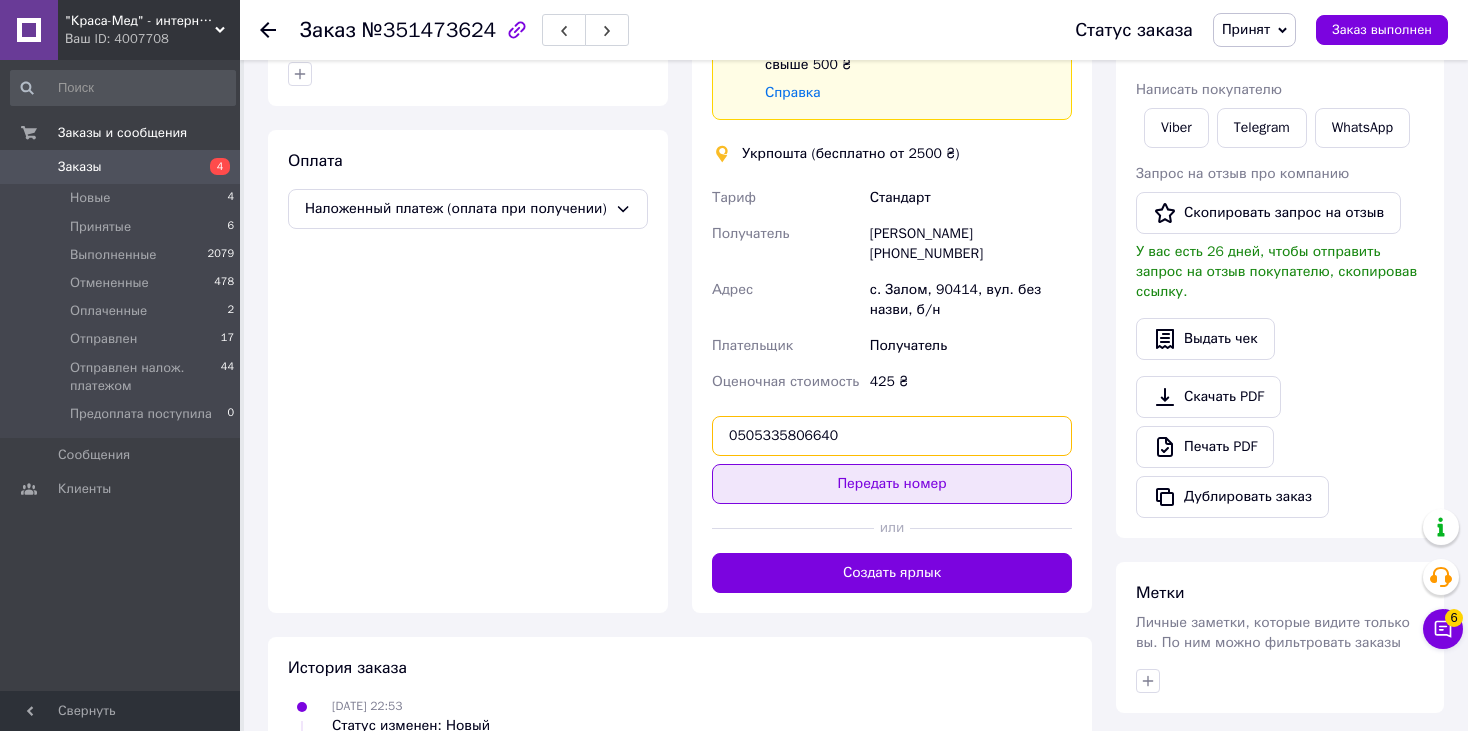 type on "0505335806640" 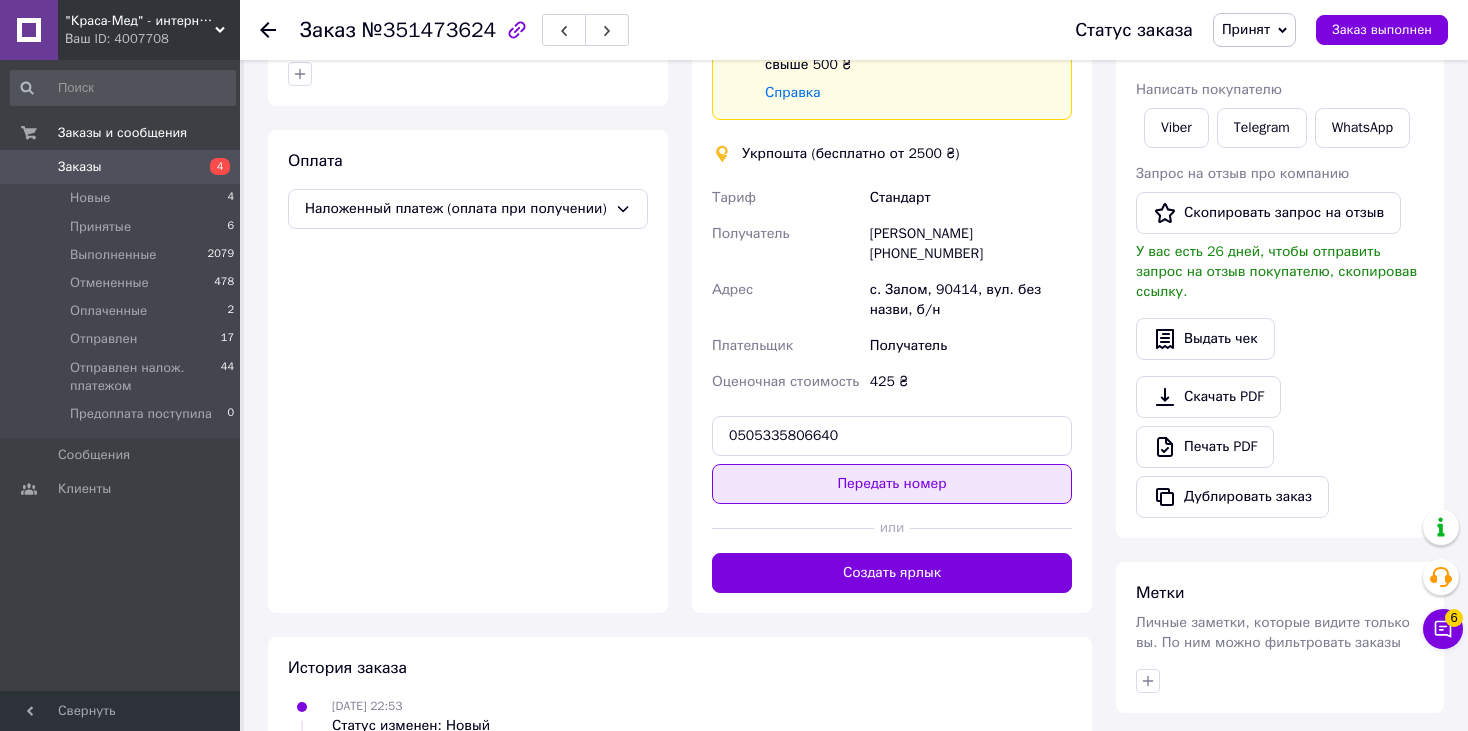 click on "Передать номер" at bounding box center (892, 484) 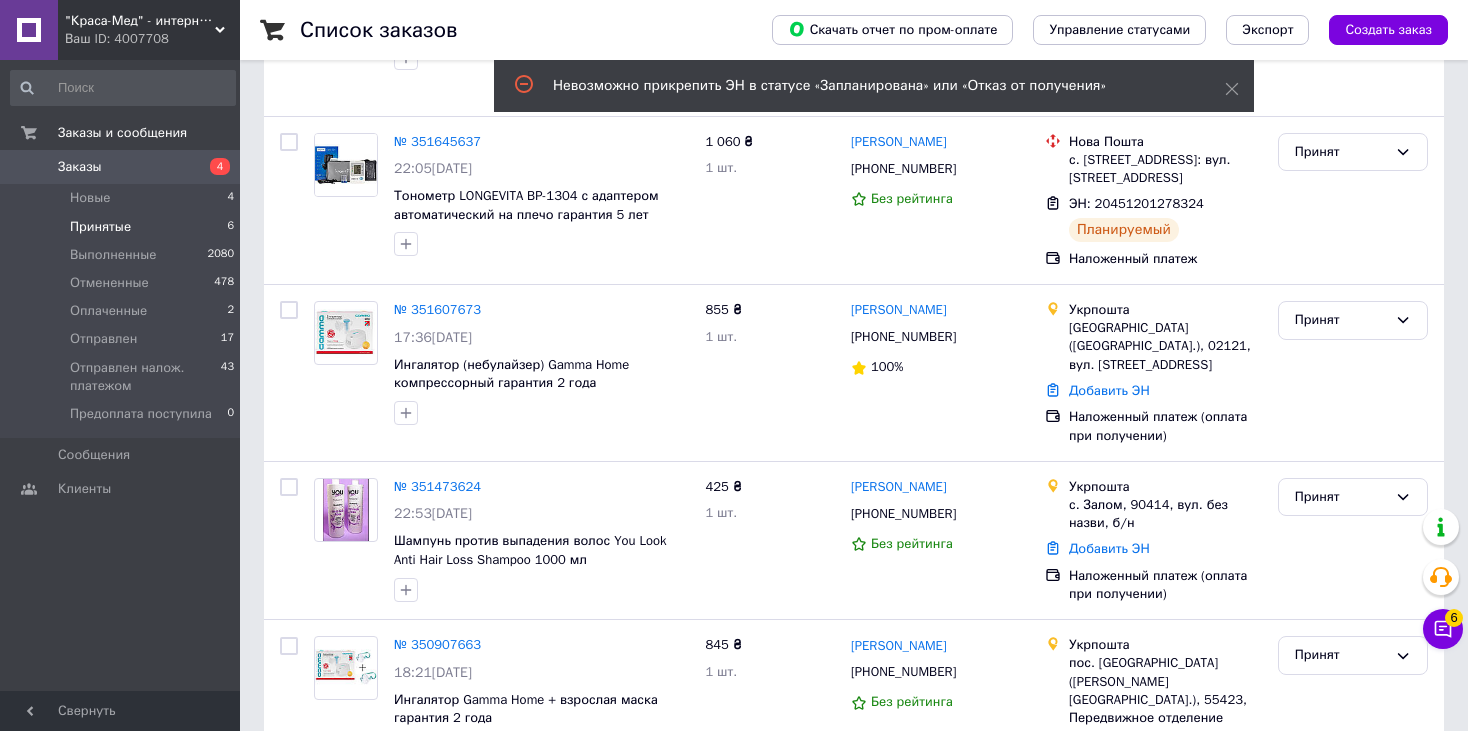 scroll, scrollTop: 600, scrollLeft: 0, axis: vertical 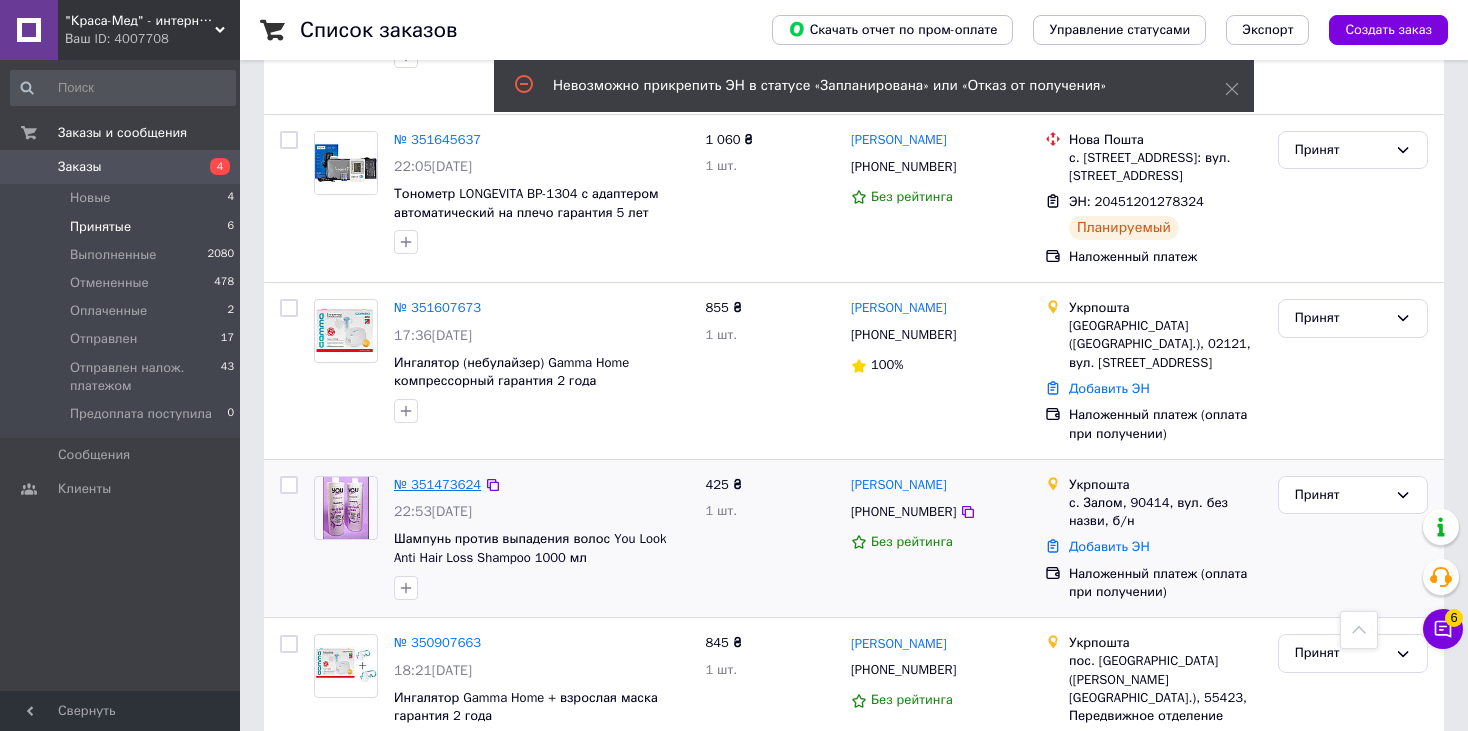 click on "№ 351473624" at bounding box center [437, 484] 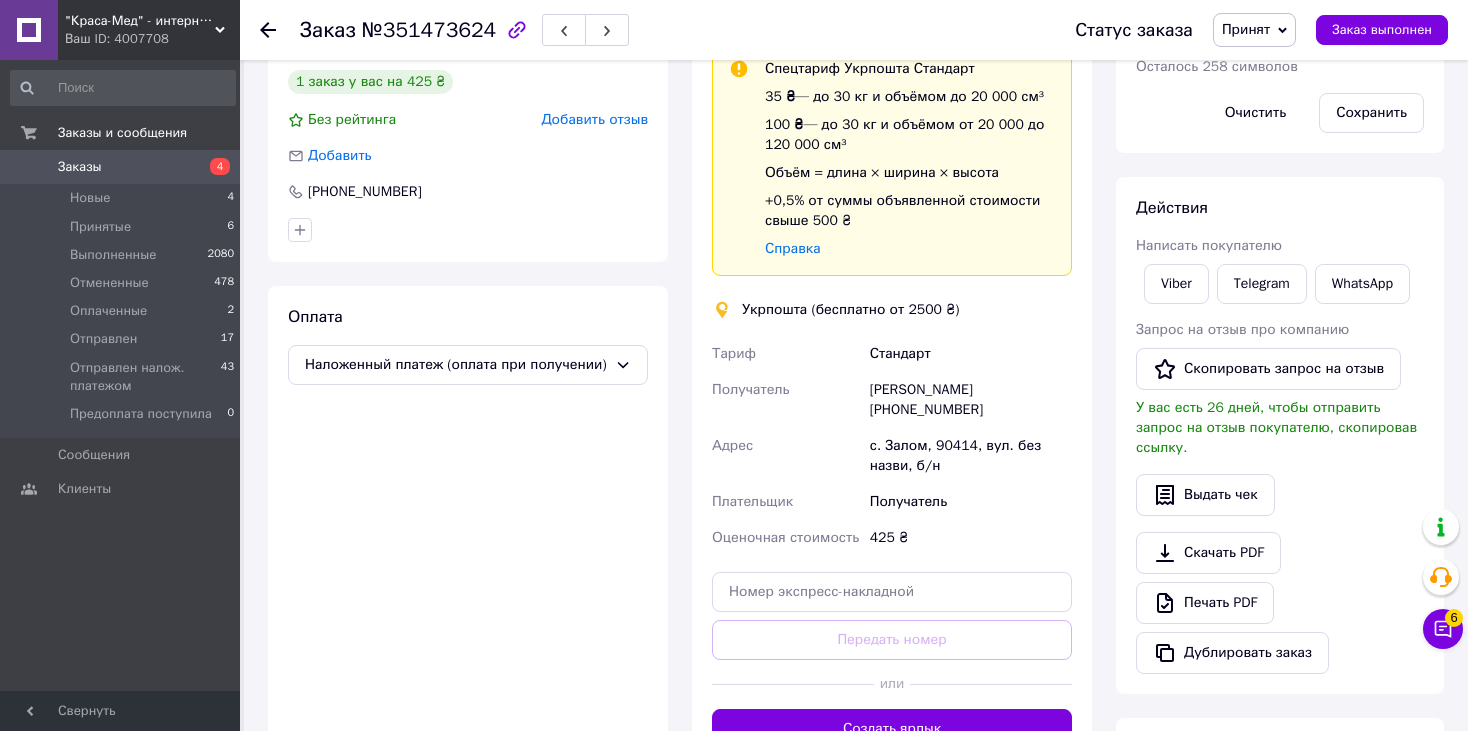 scroll, scrollTop: 300, scrollLeft: 0, axis: vertical 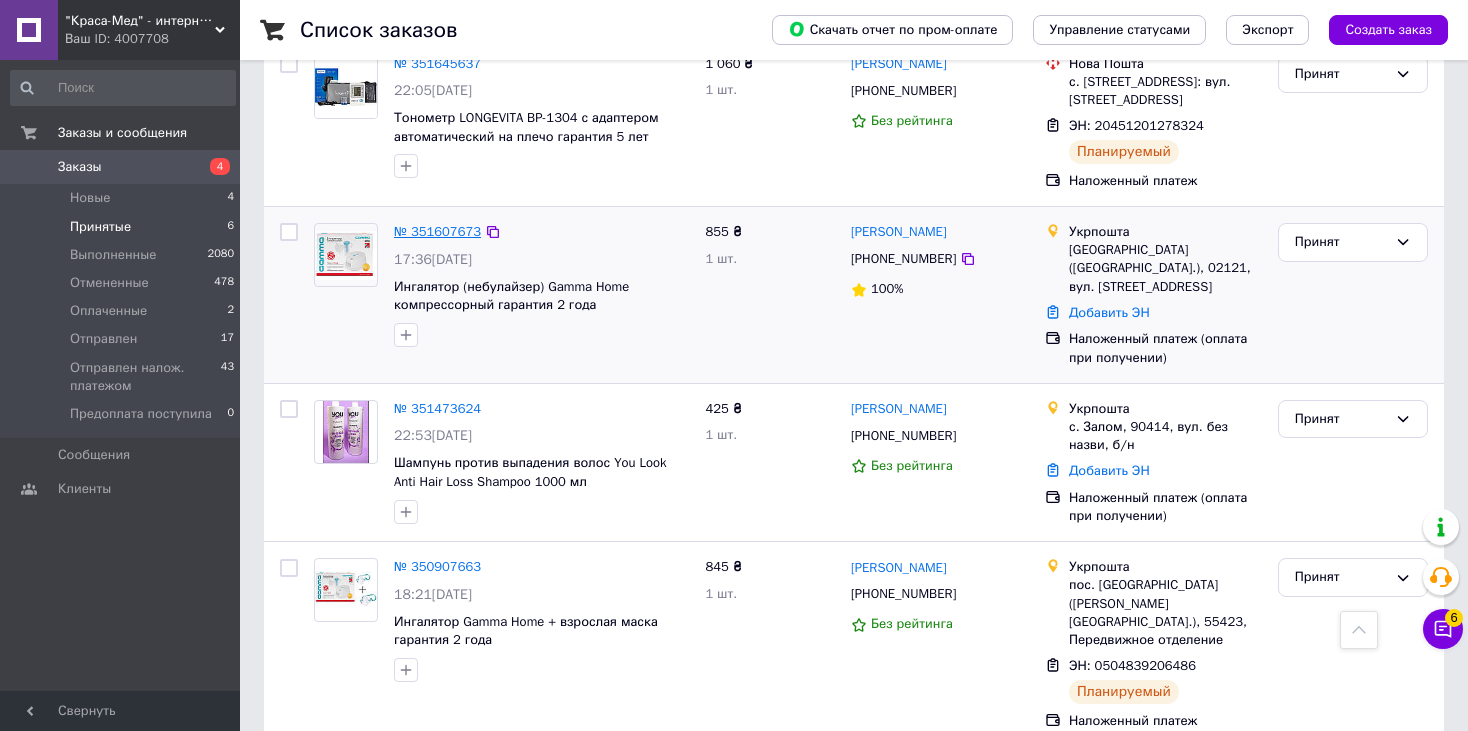 click on "№ 351607673" at bounding box center [437, 231] 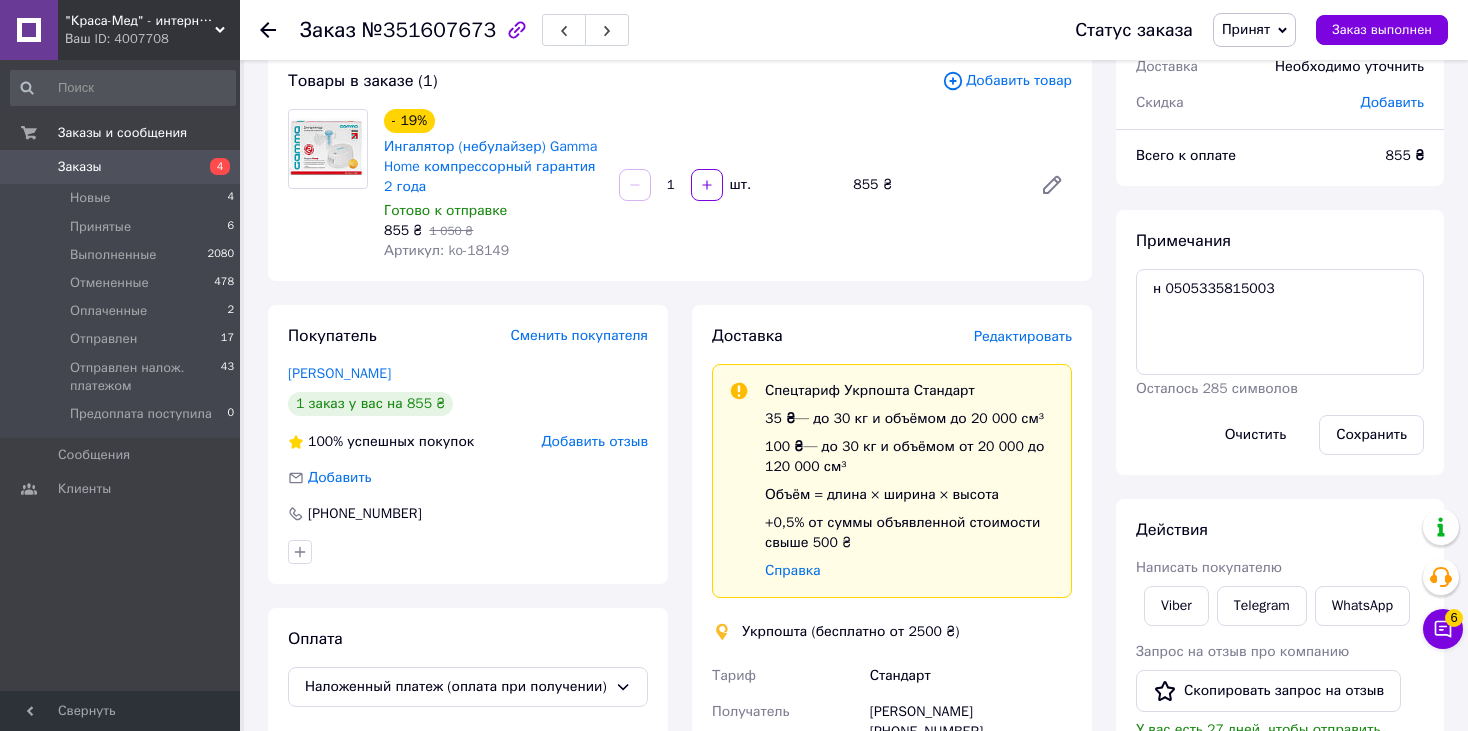 scroll, scrollTop: 300, scrollLeft: 0, axis: vertical 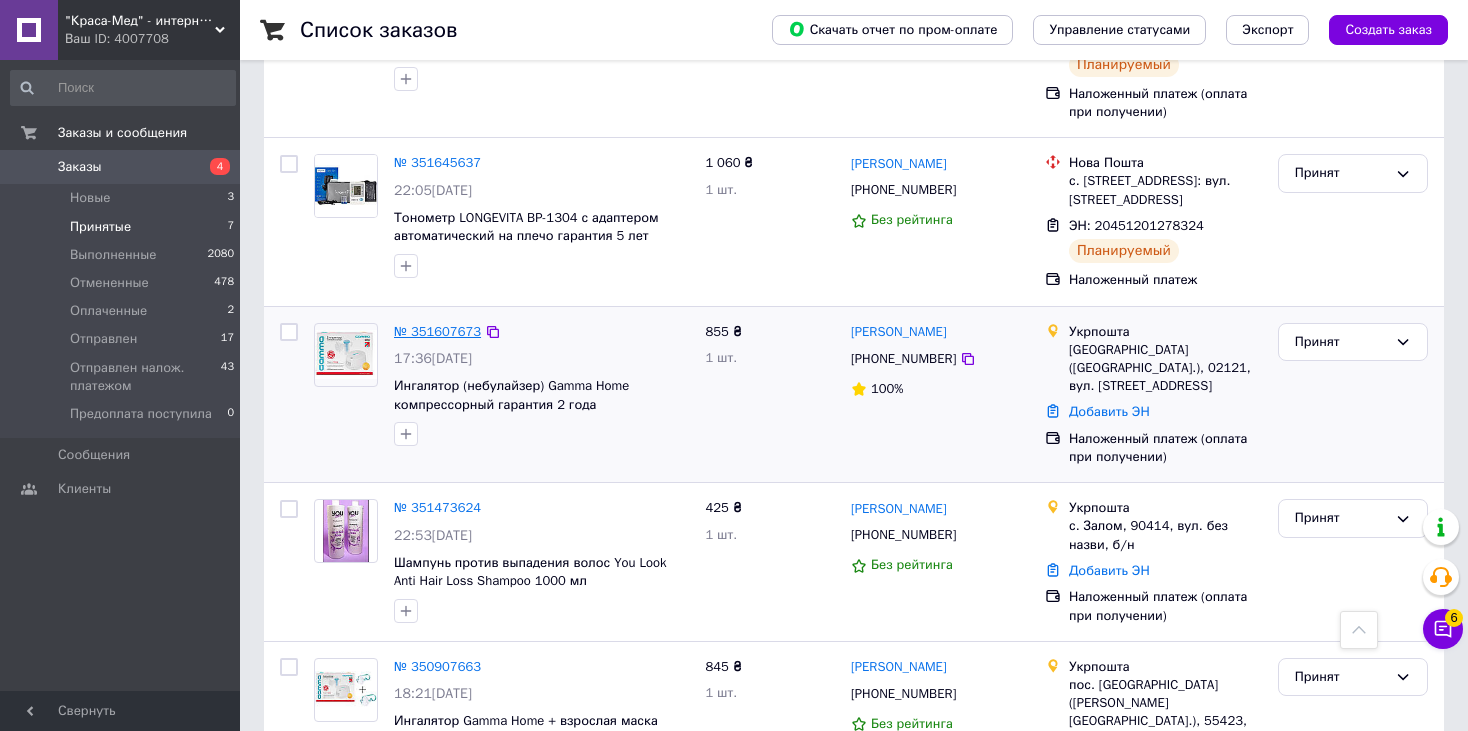 click on "№ 351607673" at bounding box center [437, 331] 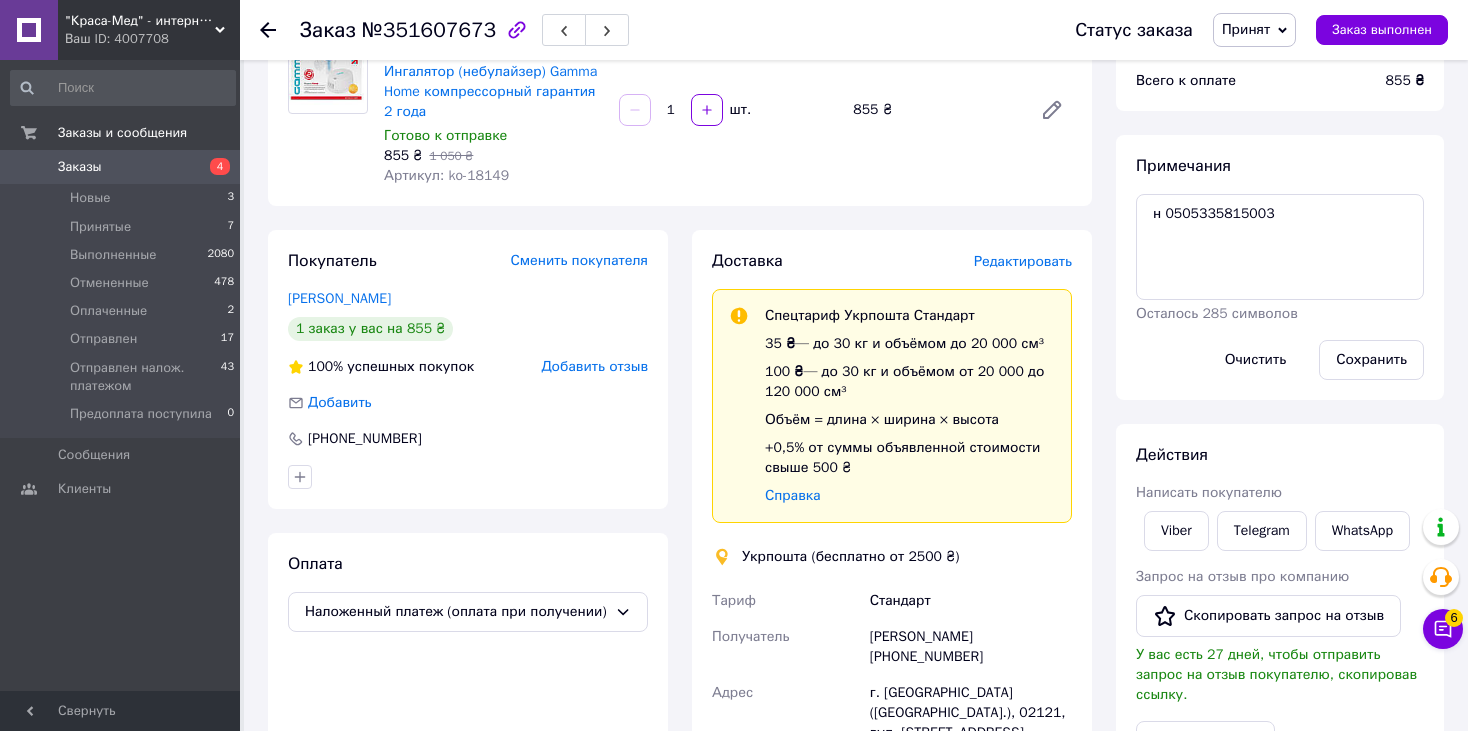 scroll, scrollTop: 163, scrollLeft: 0, axis: vertical 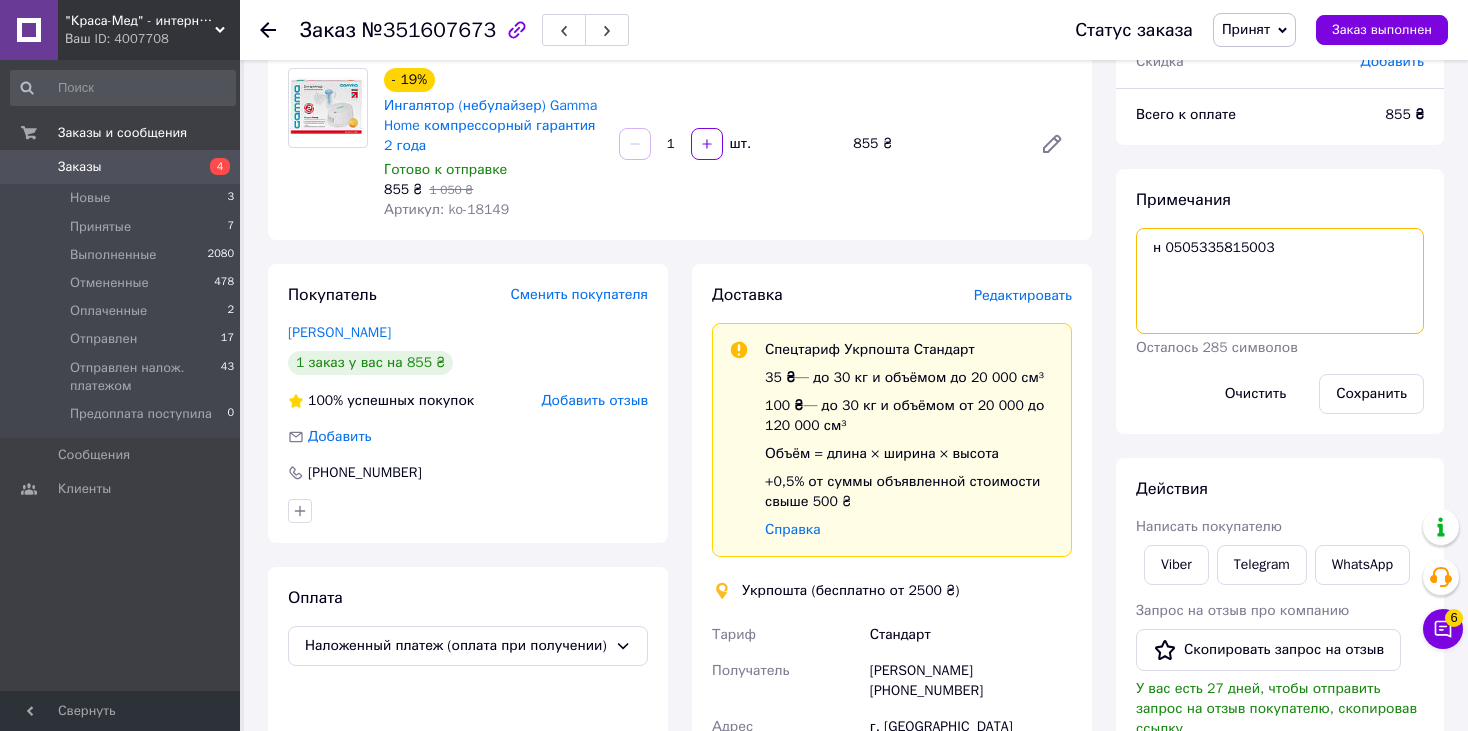 click on "н 0505335815003" at bounding box center [1280, 281] 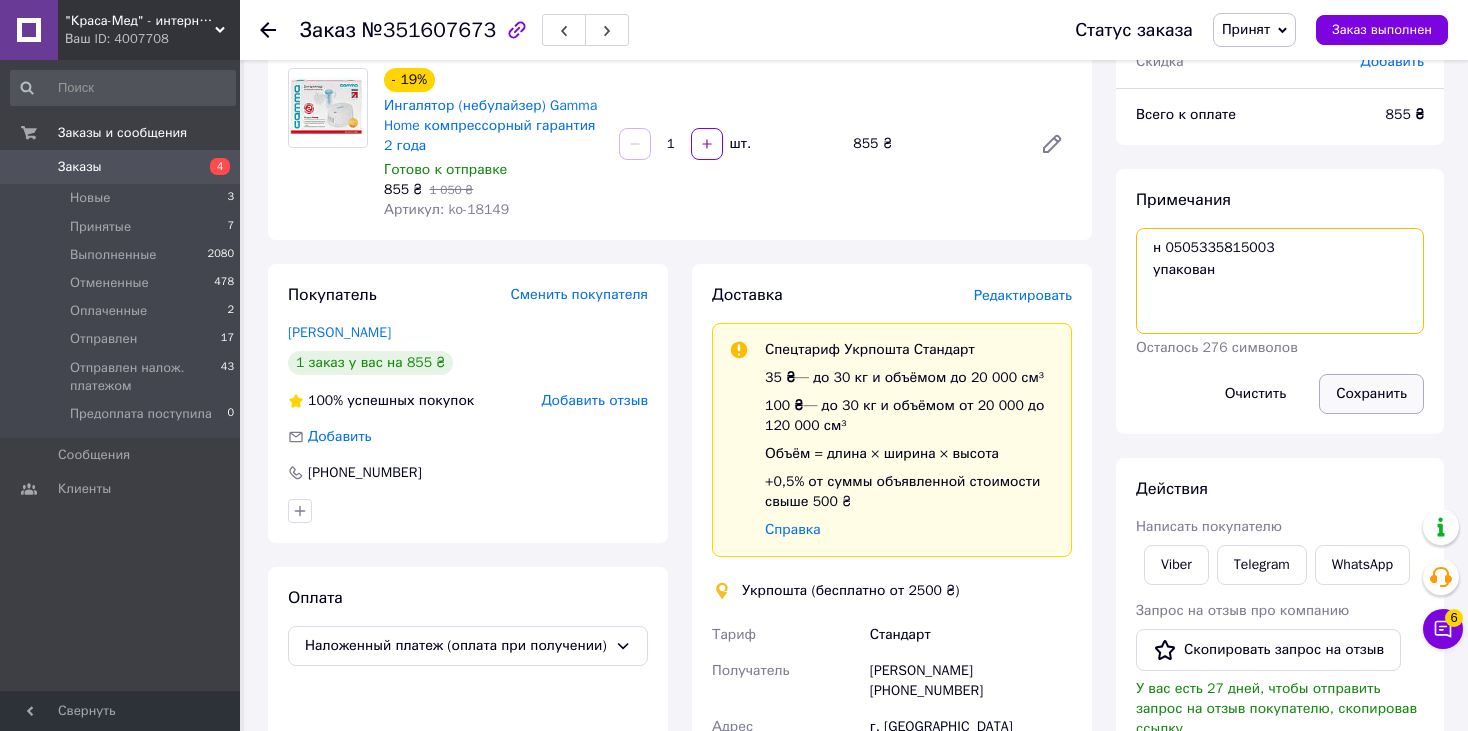 type on "н 0505335815003
упакован" 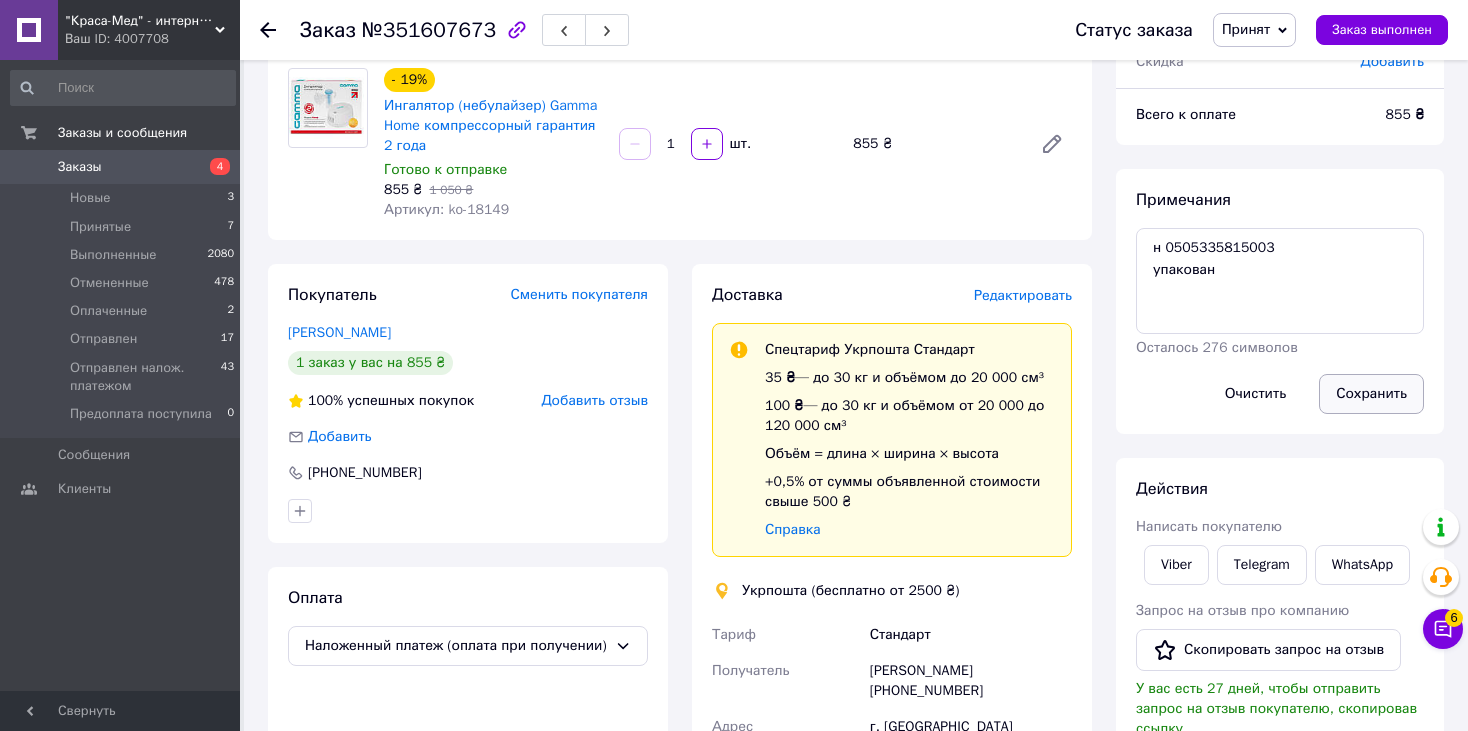 click on "Сохранить" at bounding box center [1371, 394] 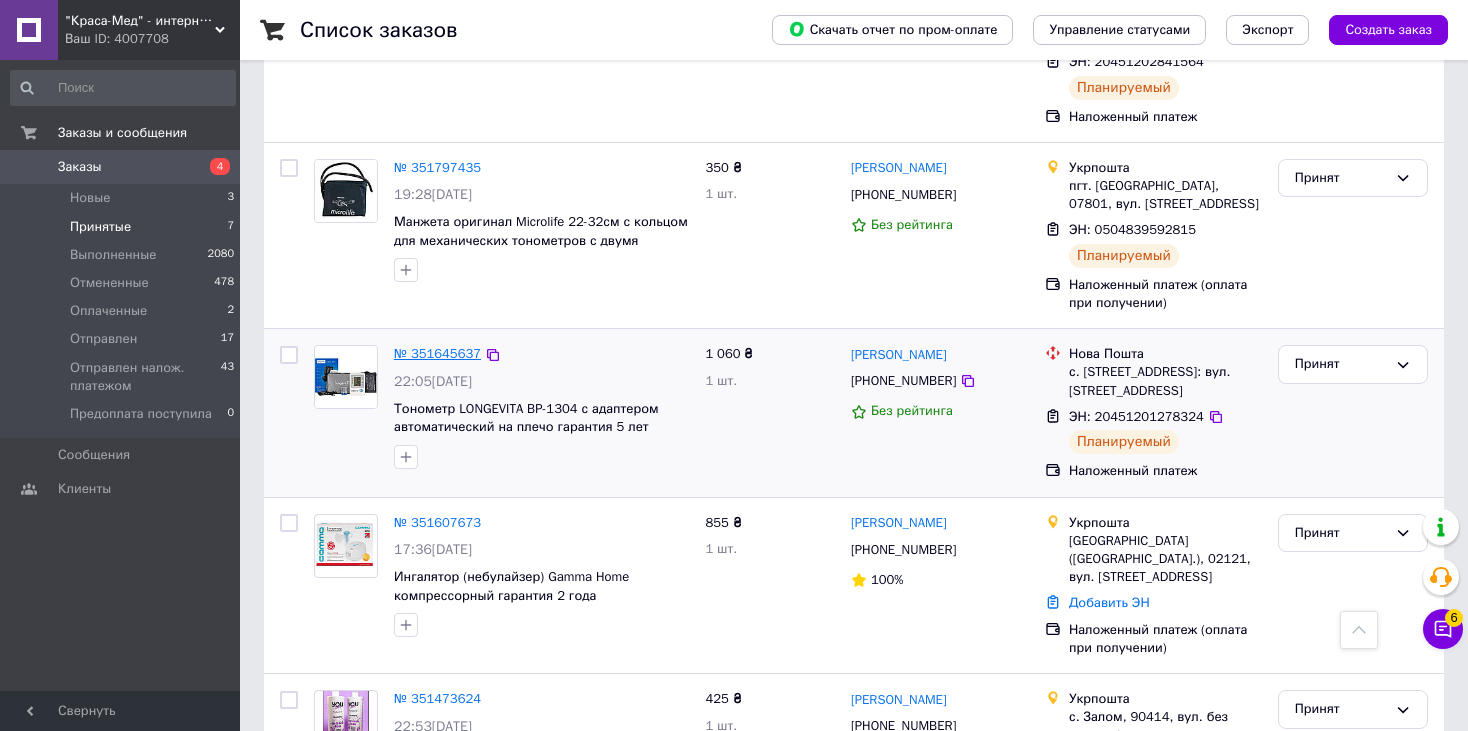 scroll, scrollTop: 563, scrollLeft: 0, axis: vertical 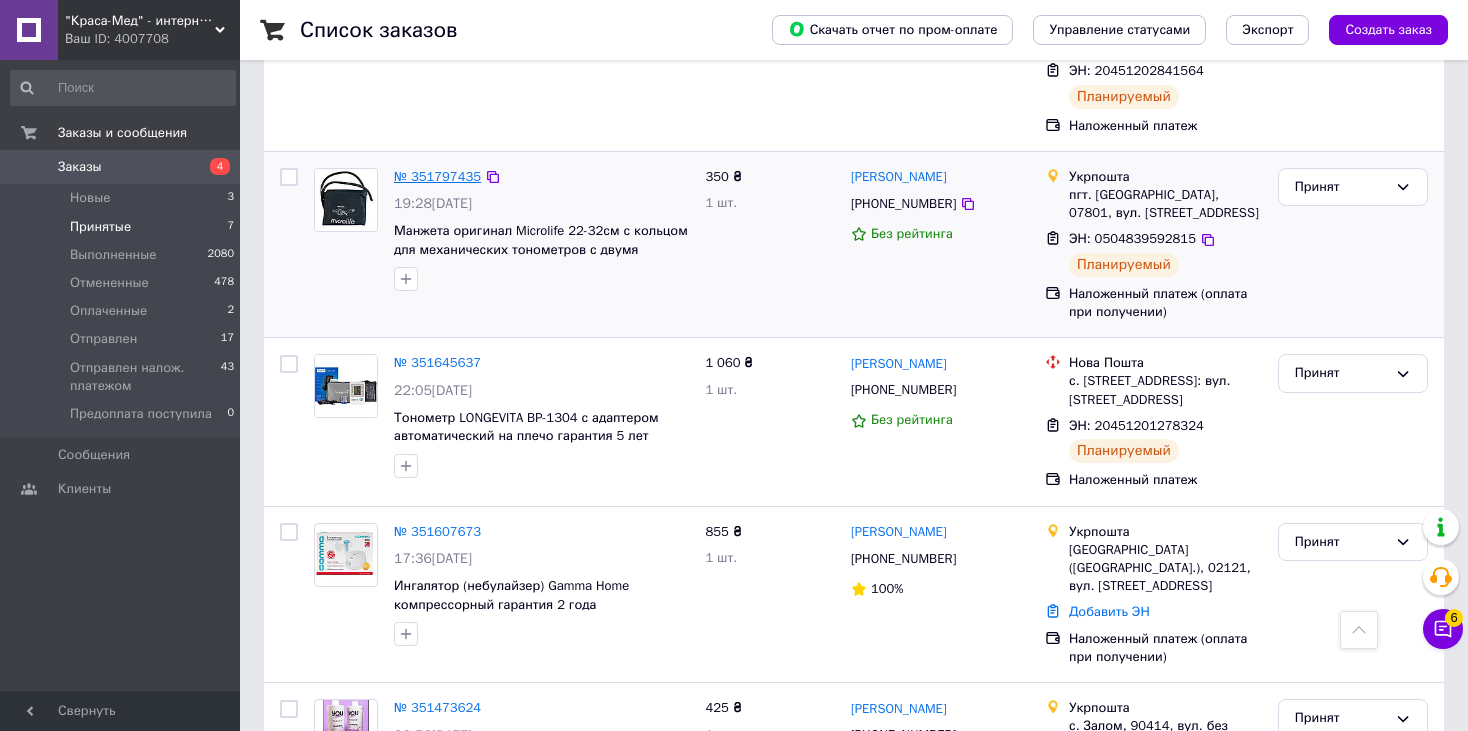 click on "№ 351797435" at bounding box center (437, 176) 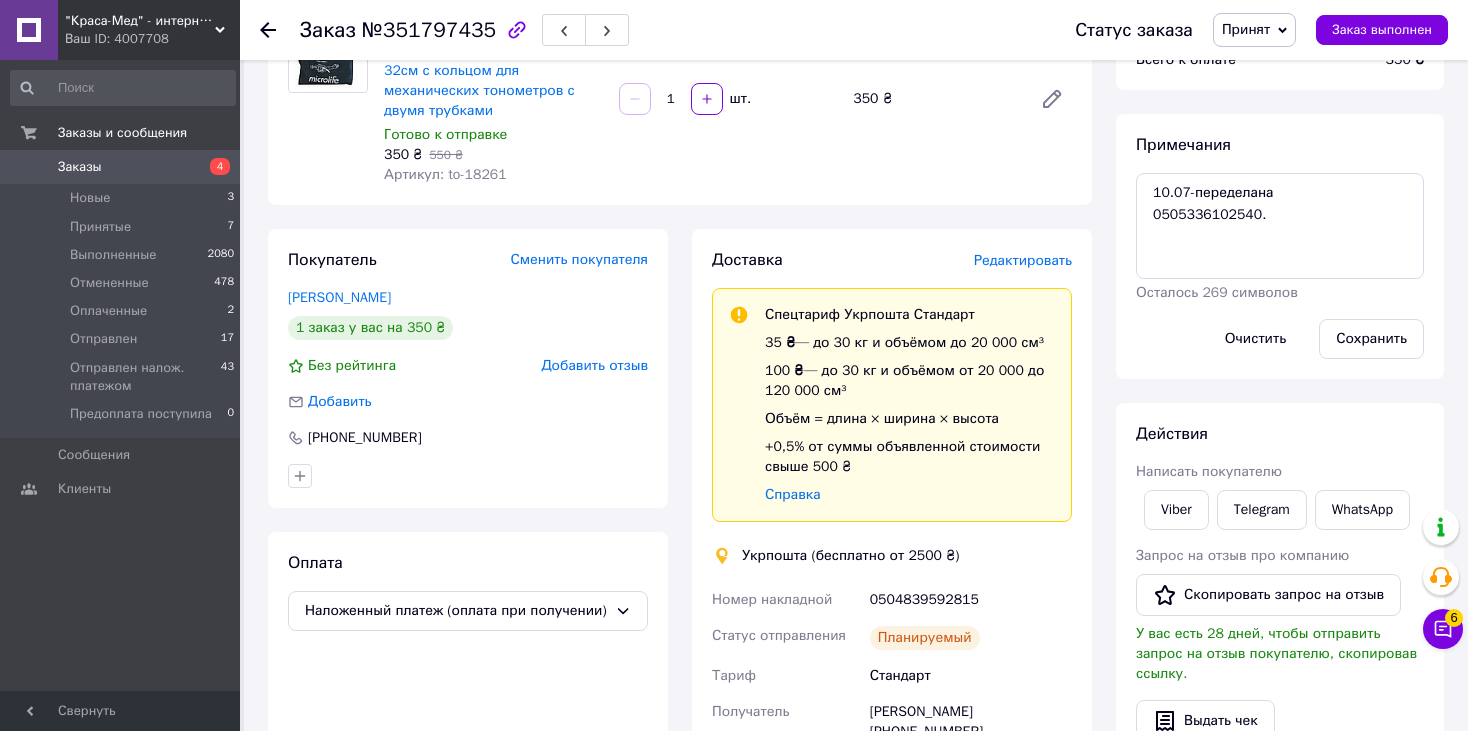 scroll, scrollTop: 0, scrollLeft: 0, axis: both 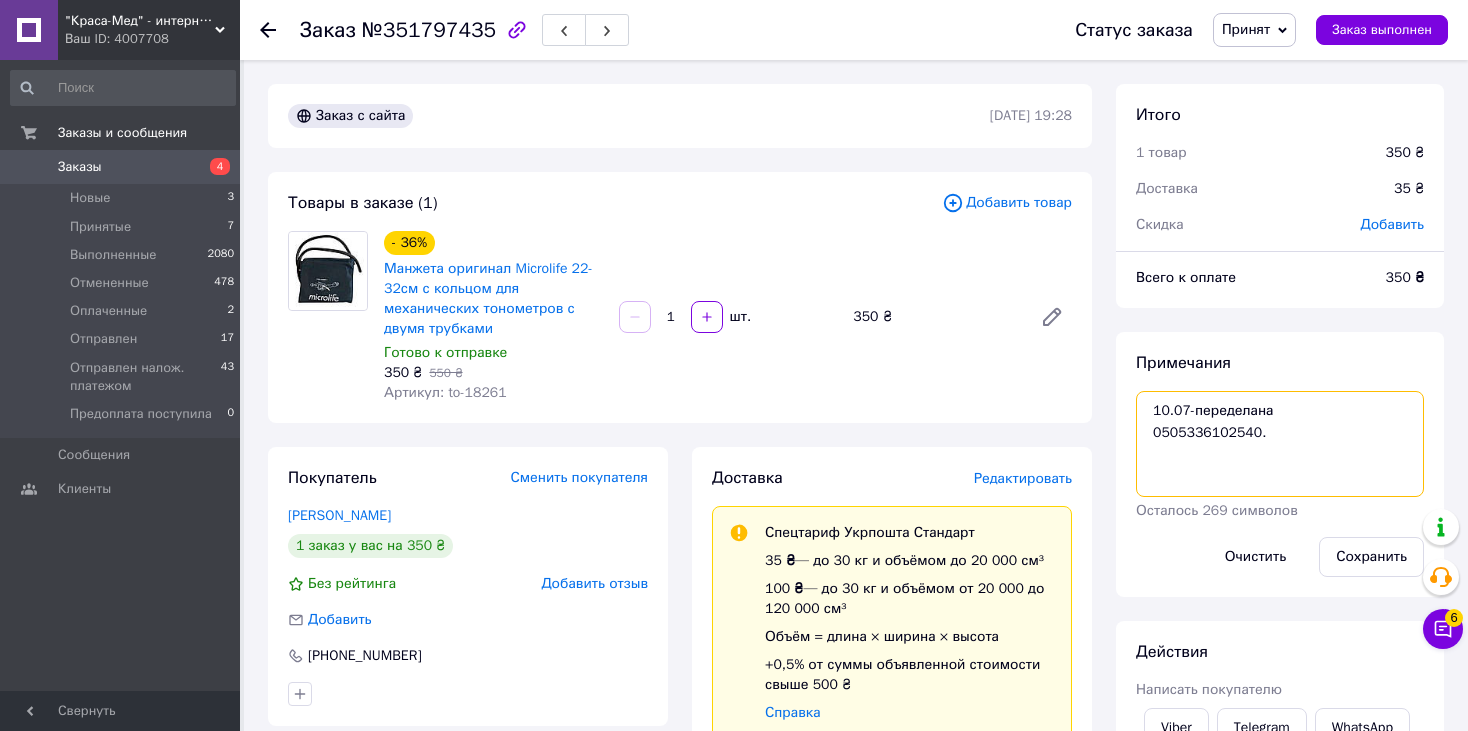 click on "10.07-переделана
0505336102540." at bounding box center [1280, 444] 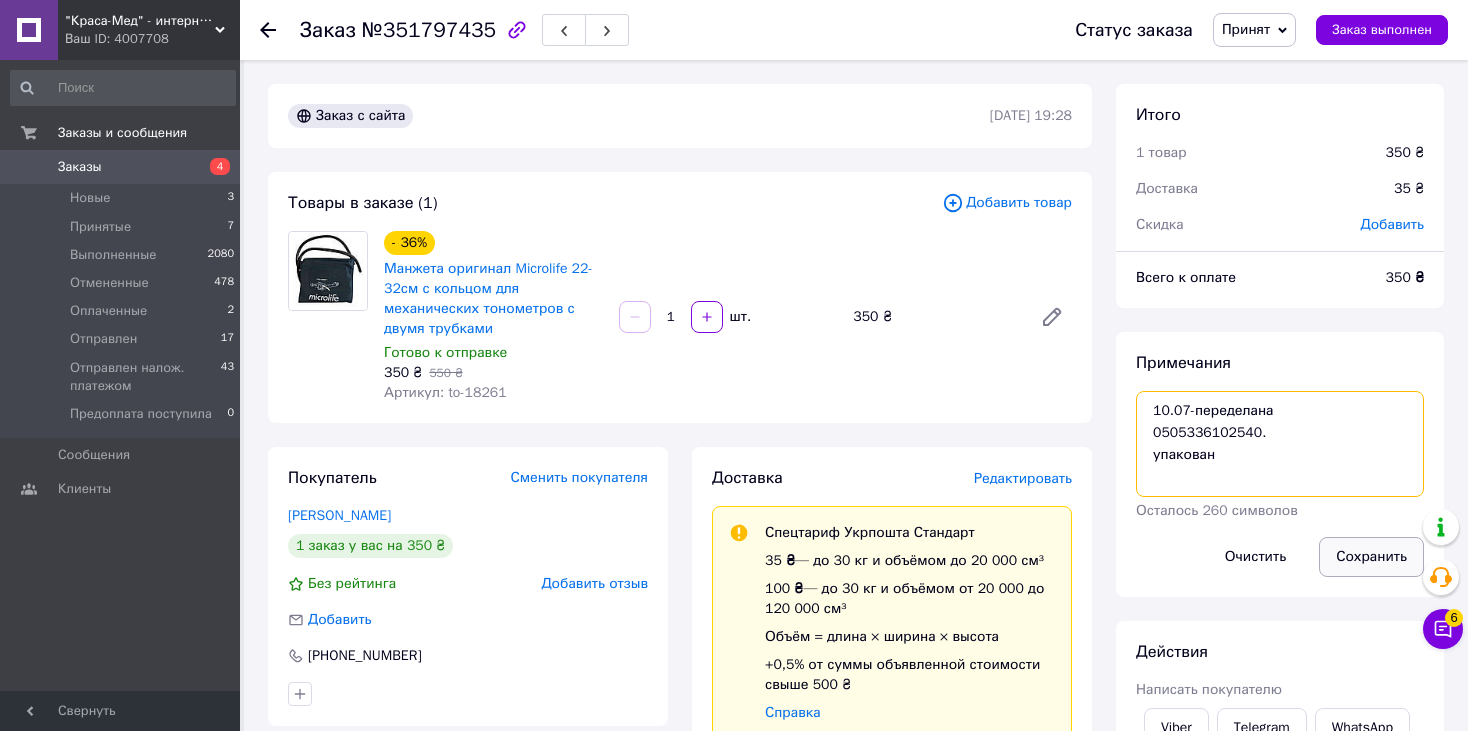 type on "10.07-переделана
0505336102540.
упакован" 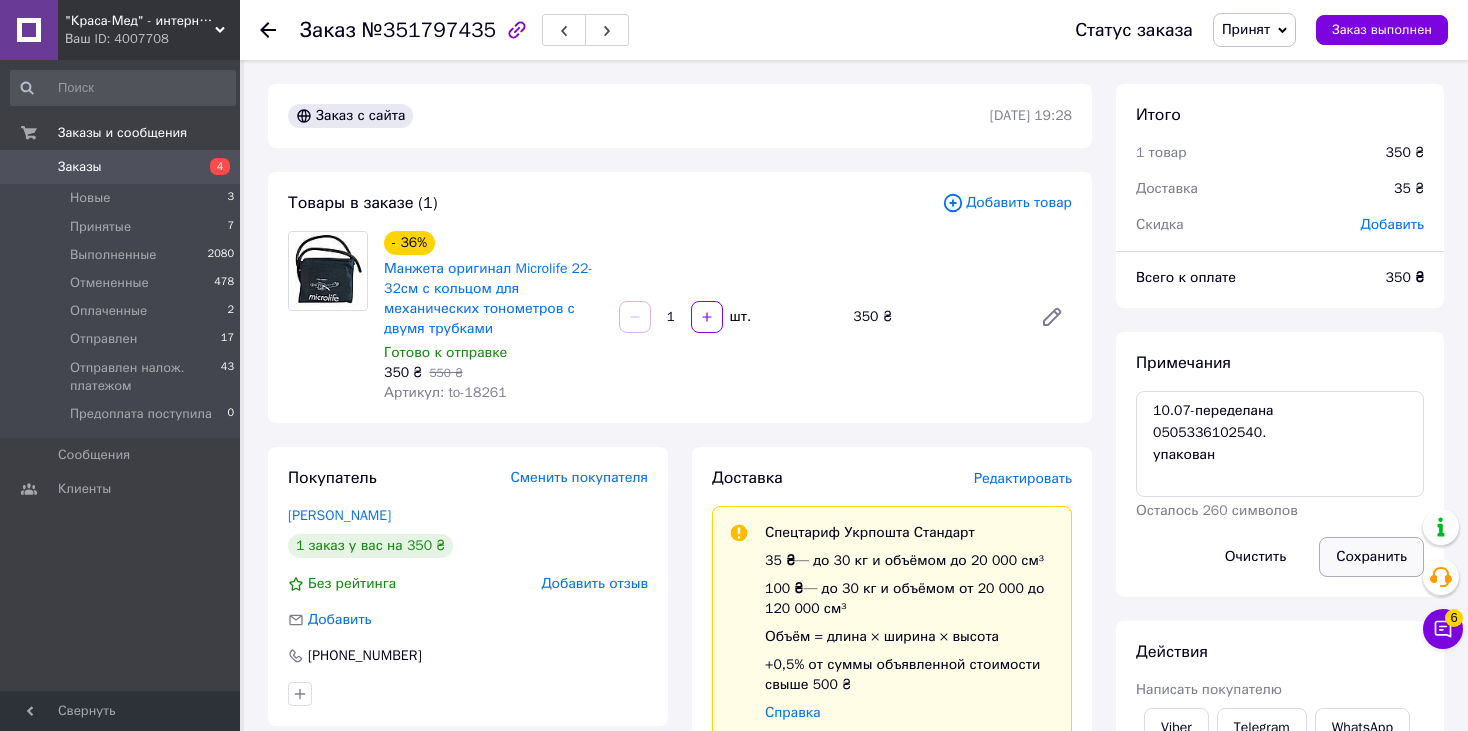 click on "Сохранить" at bounding box center [1371, 557] 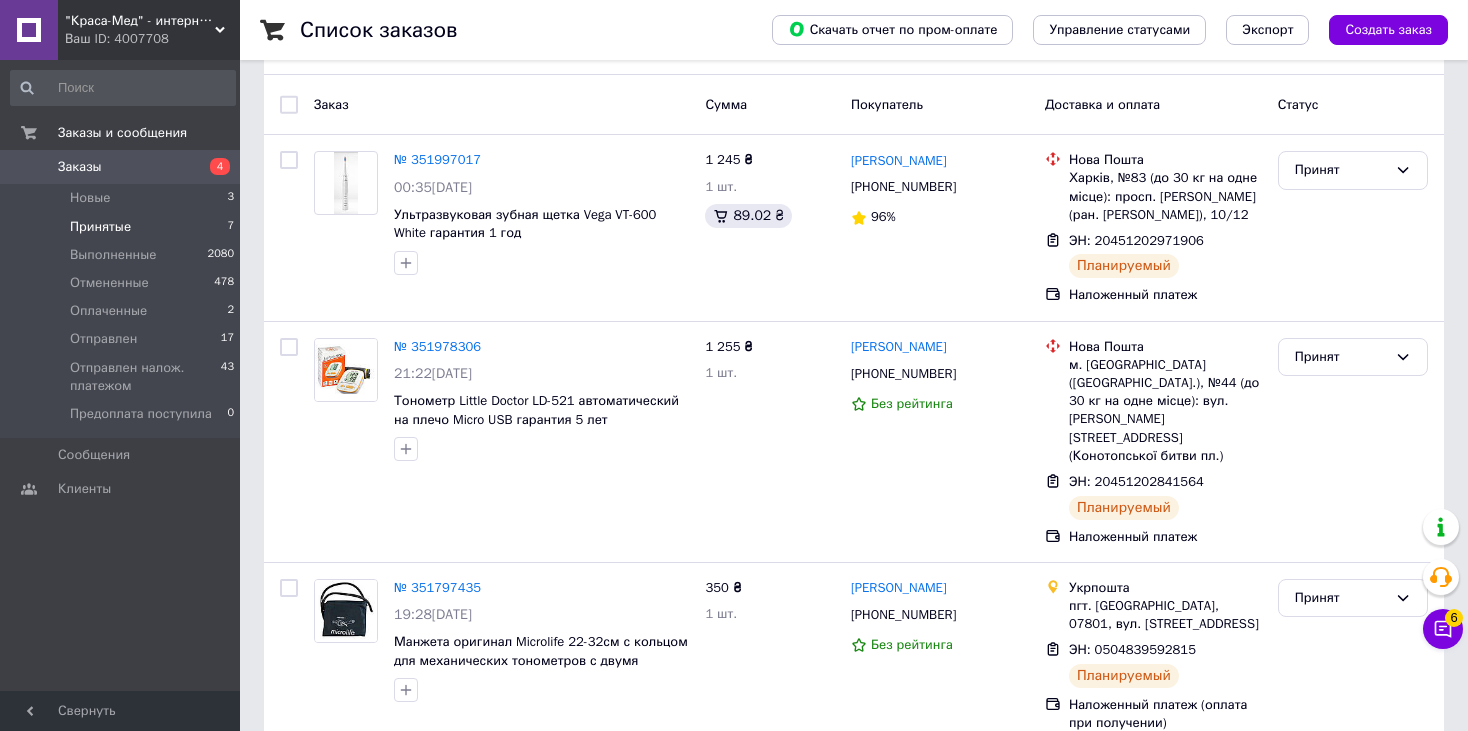 scroll, scrollTop: 200, scrollLeft: 0, axis: vertical 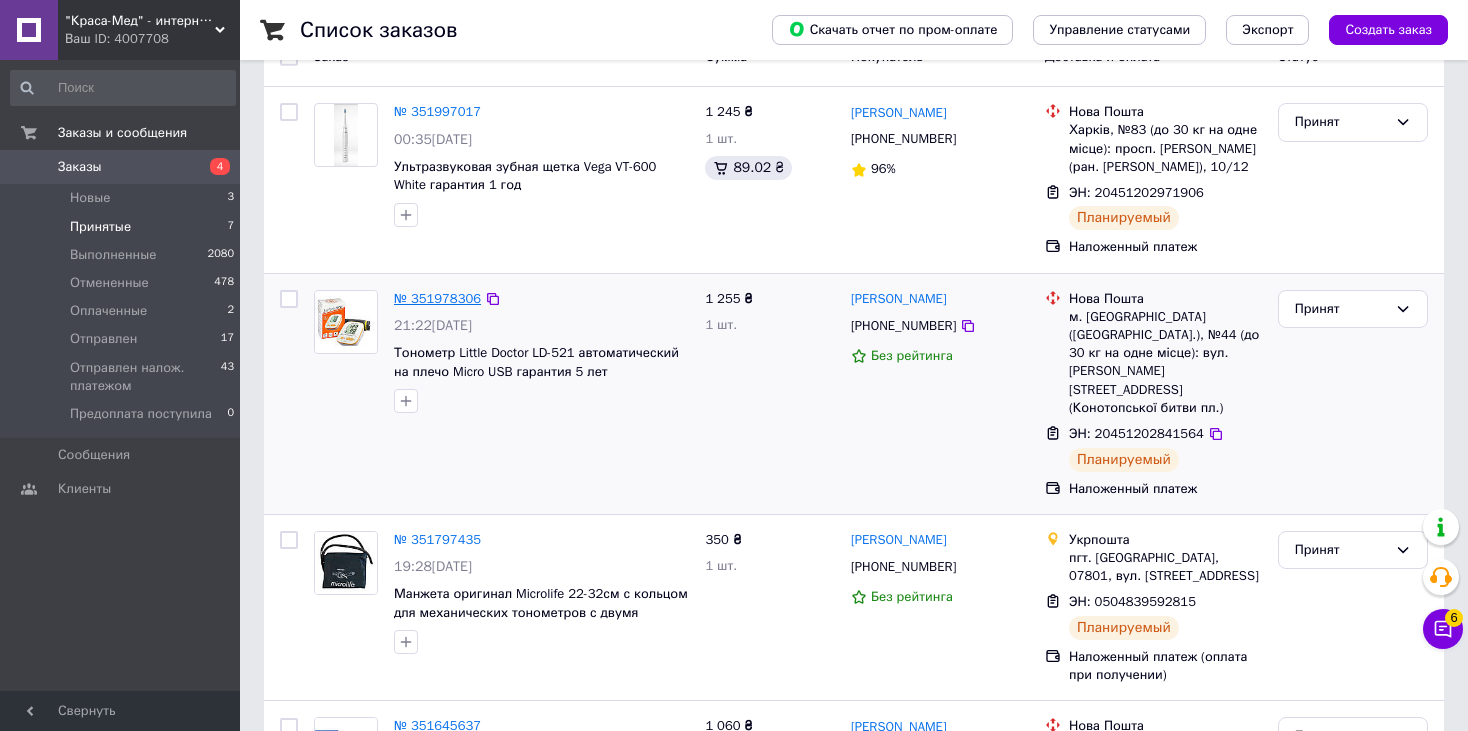 click on "№ 351978306" at bounding box center [437, 298] 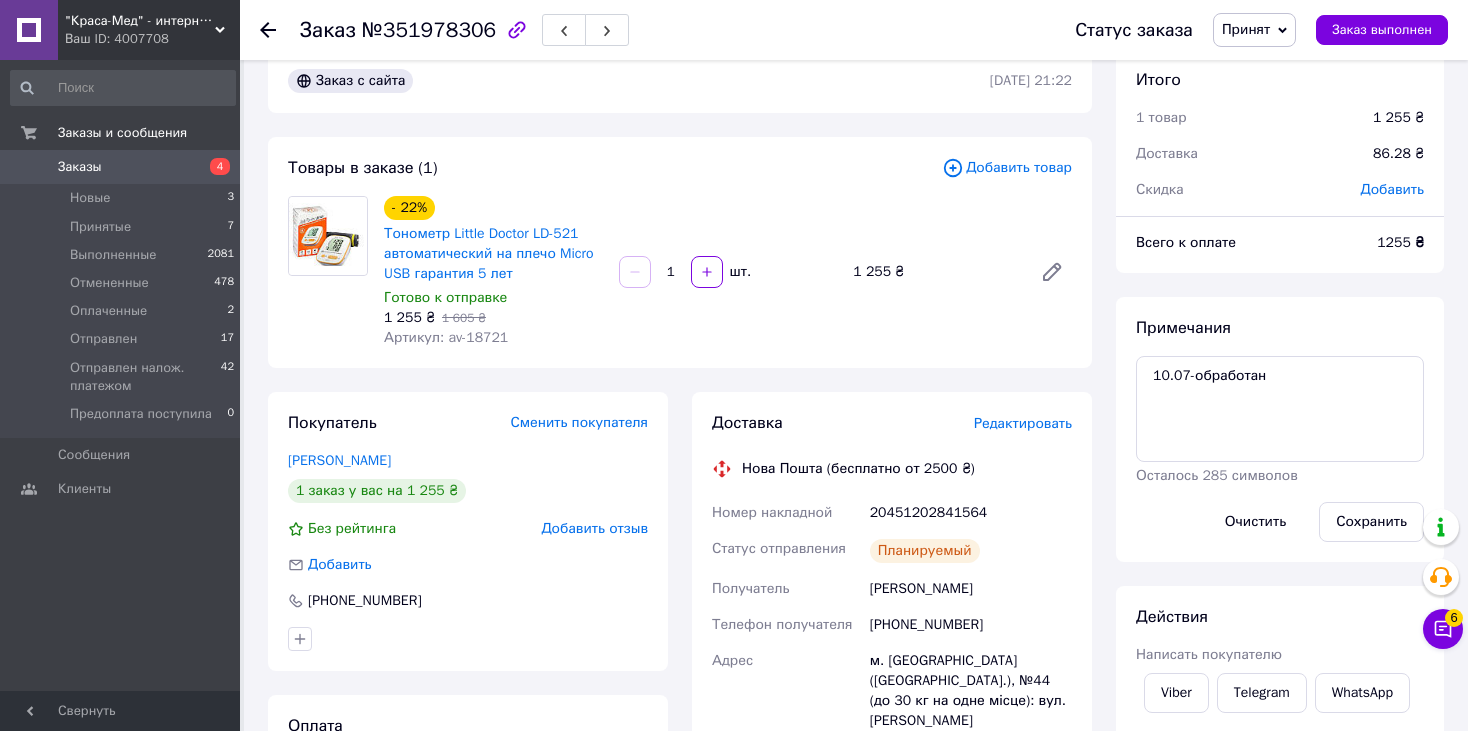 scroll, scrollTop: 0, scrollLeft: 0, axis: both 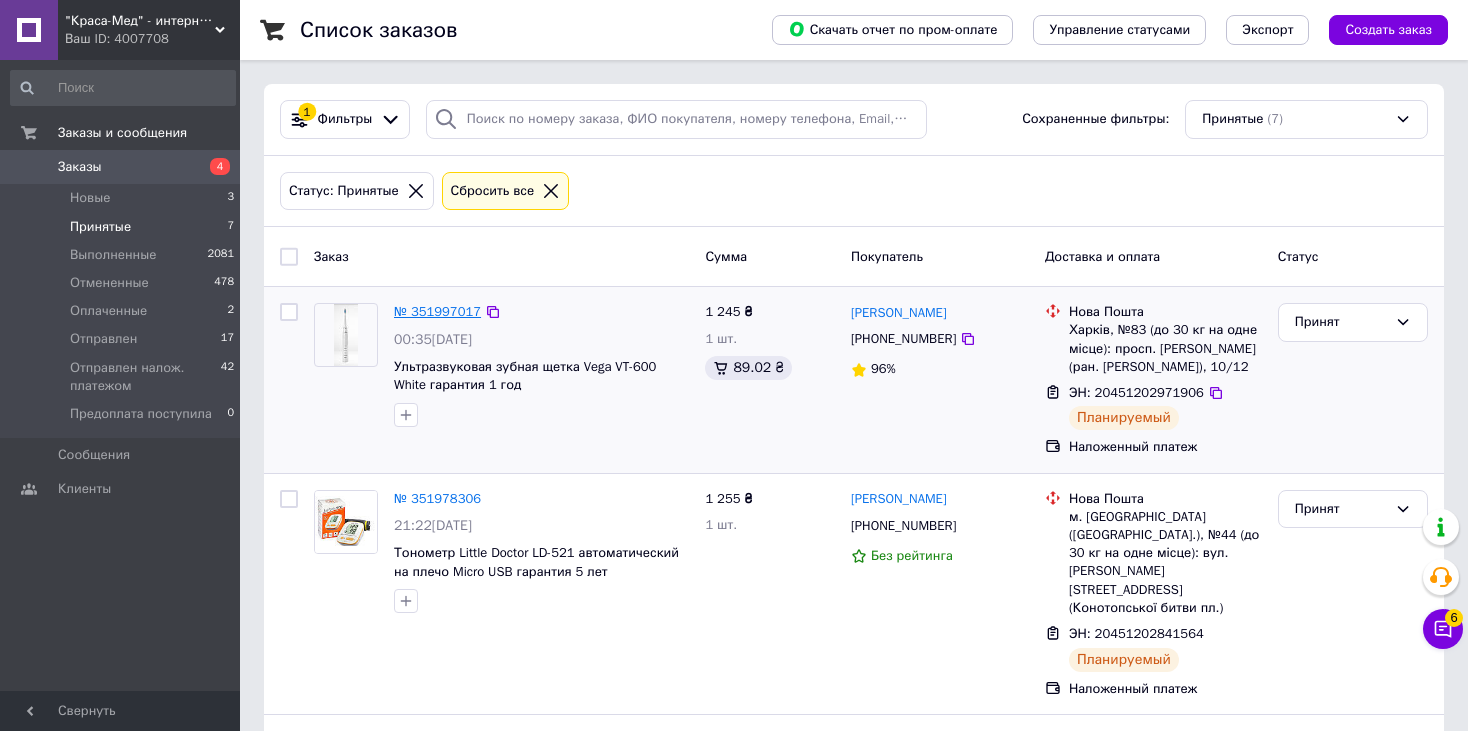 click on "№ 351997017" at bounding box center [437, 311] 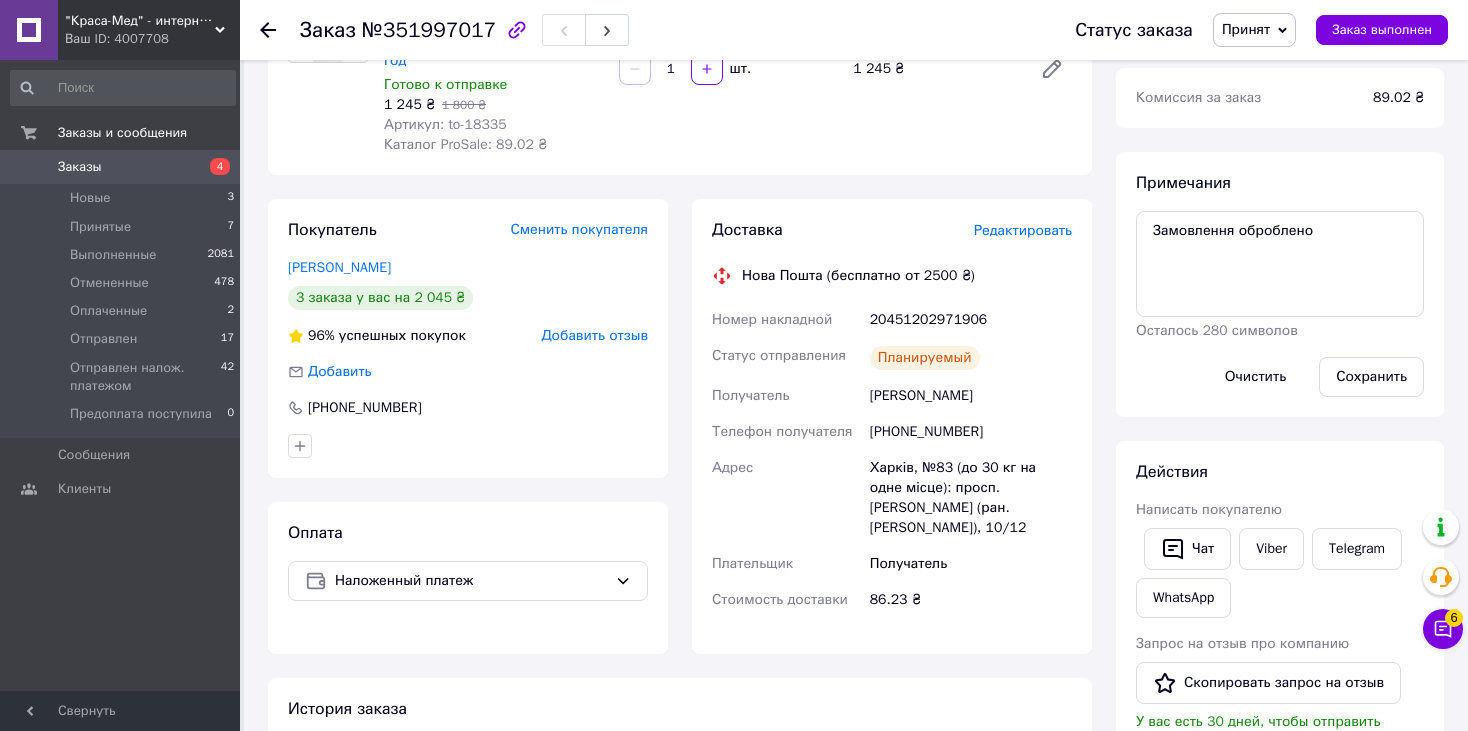 scroll, scrollTop: 100, scrollLeft: 0, axis: vertical 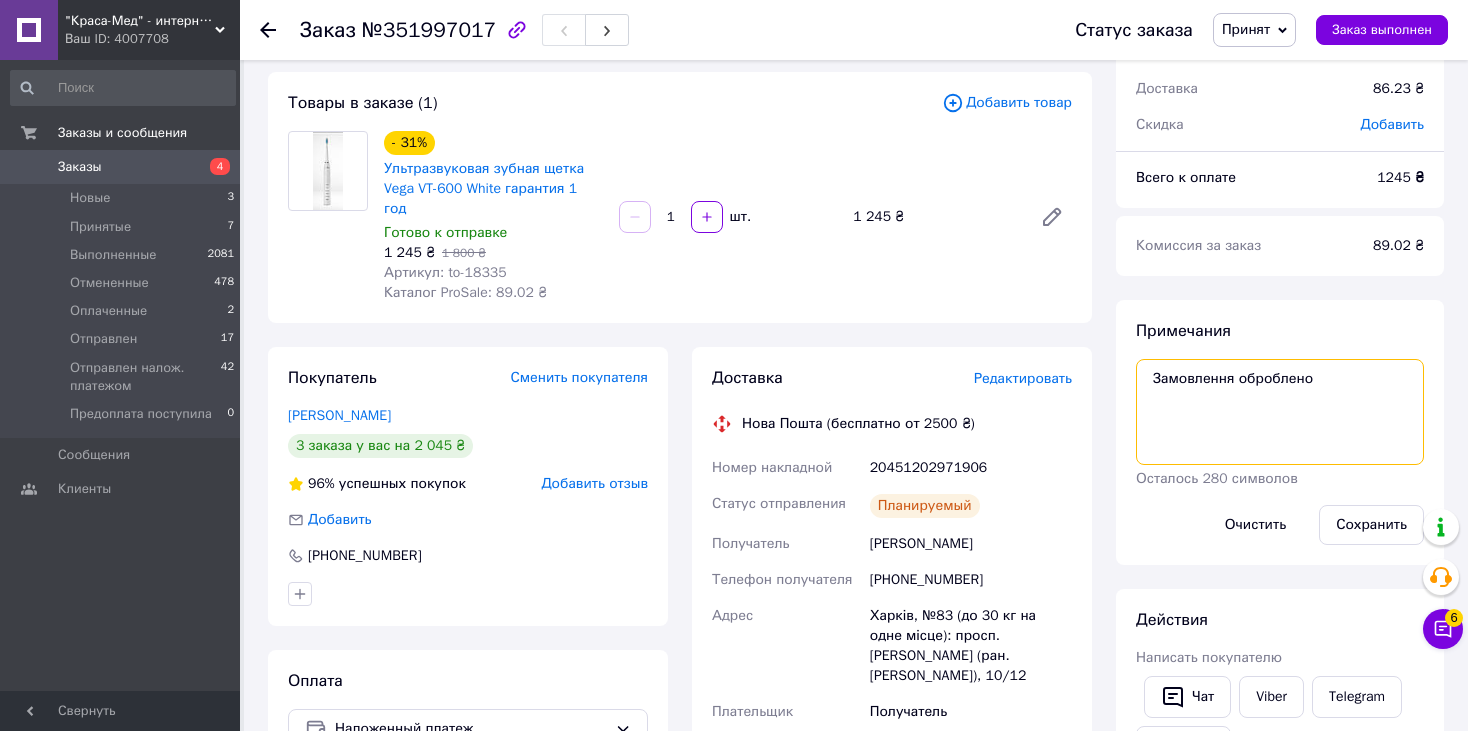 click on "Замовлення оброблено" at bounding box center (1280, 412) 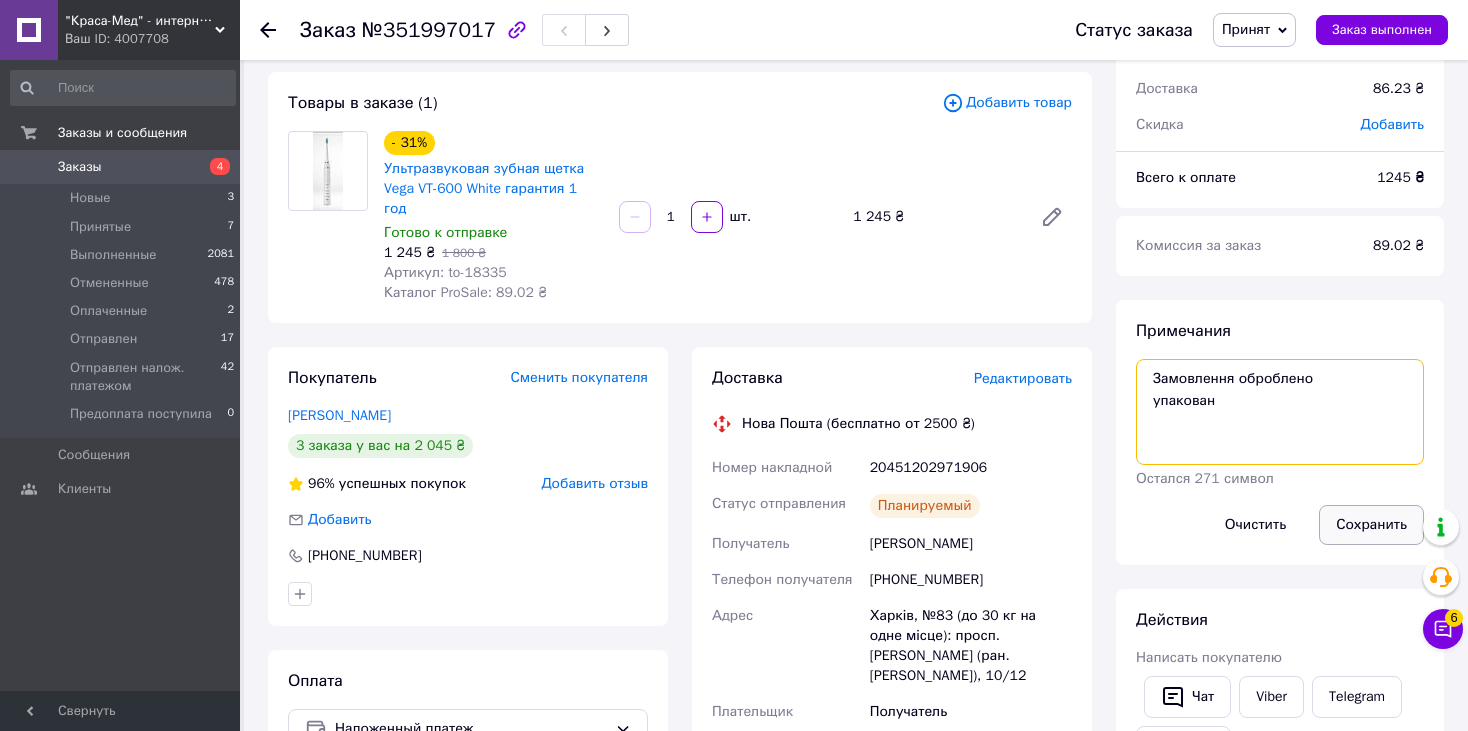 type on "Замовлення оброблено
упакован" 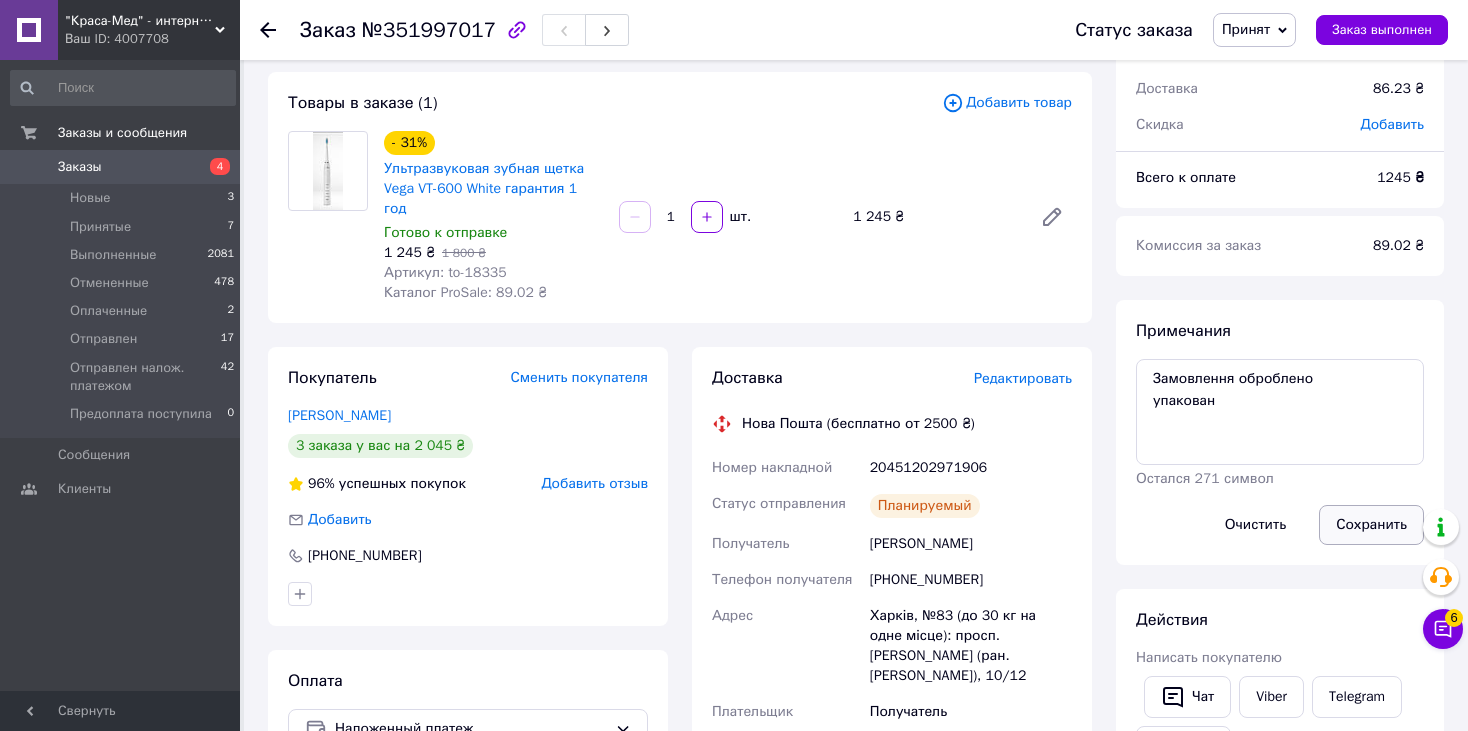 click on "Сохранить" at bounding box center (1371, 525) 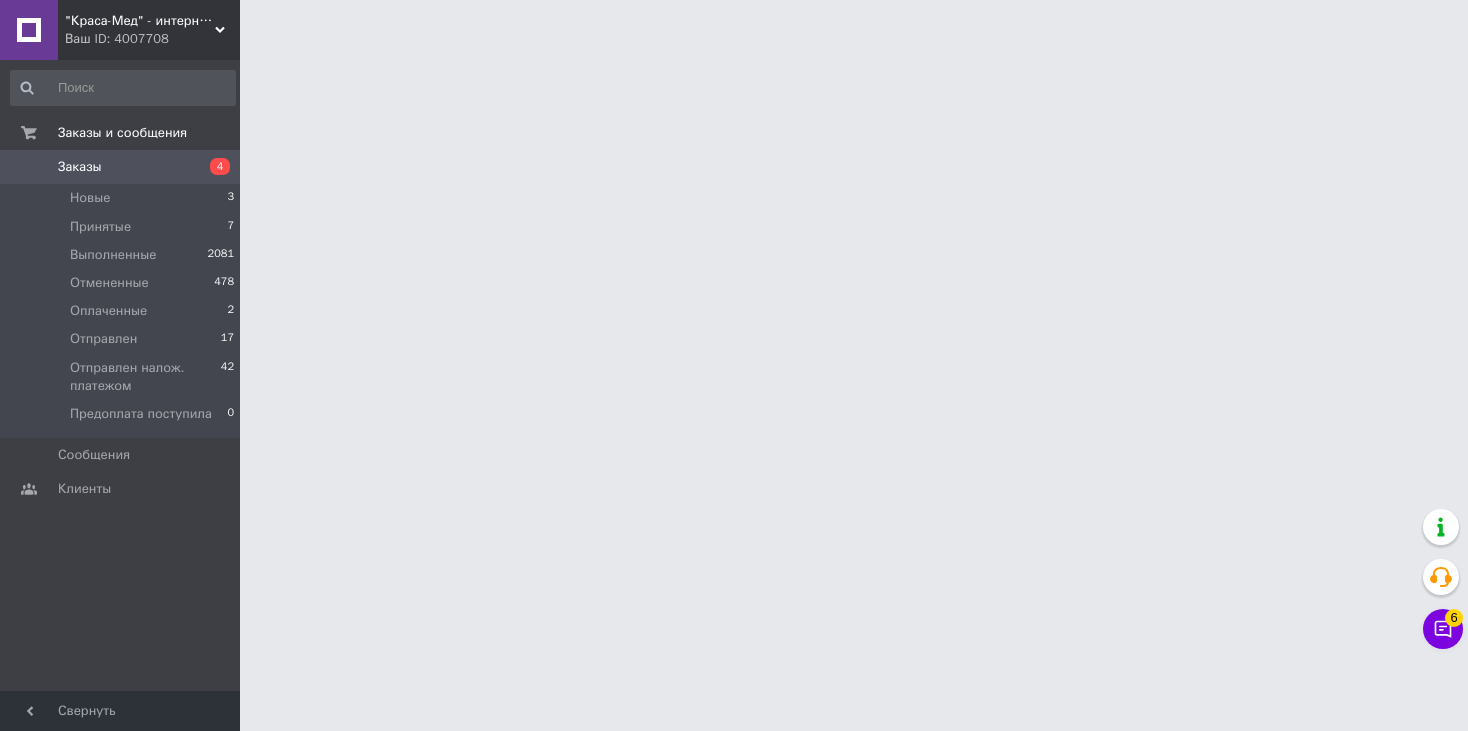 scroll, scrollTop: 0, scrollLeft: 0, axis: both 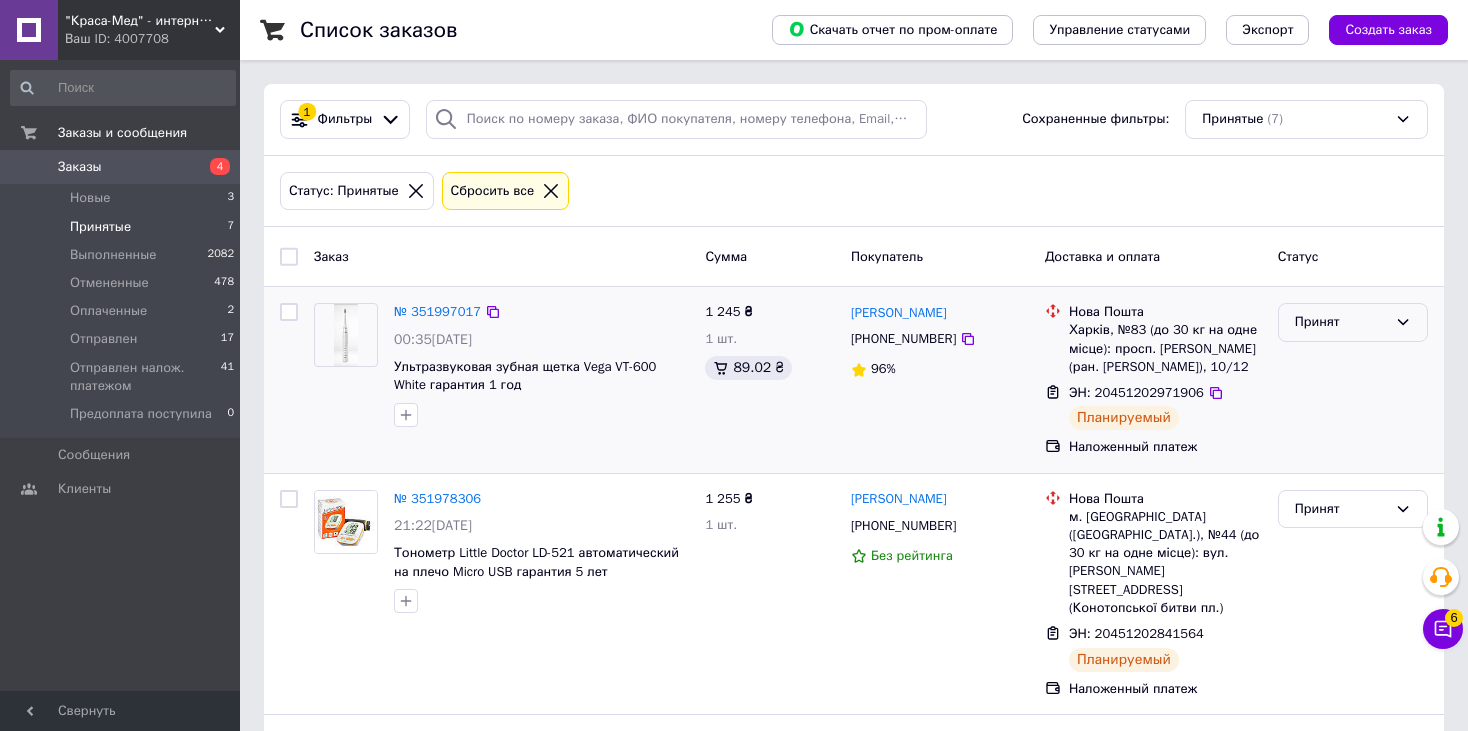 click 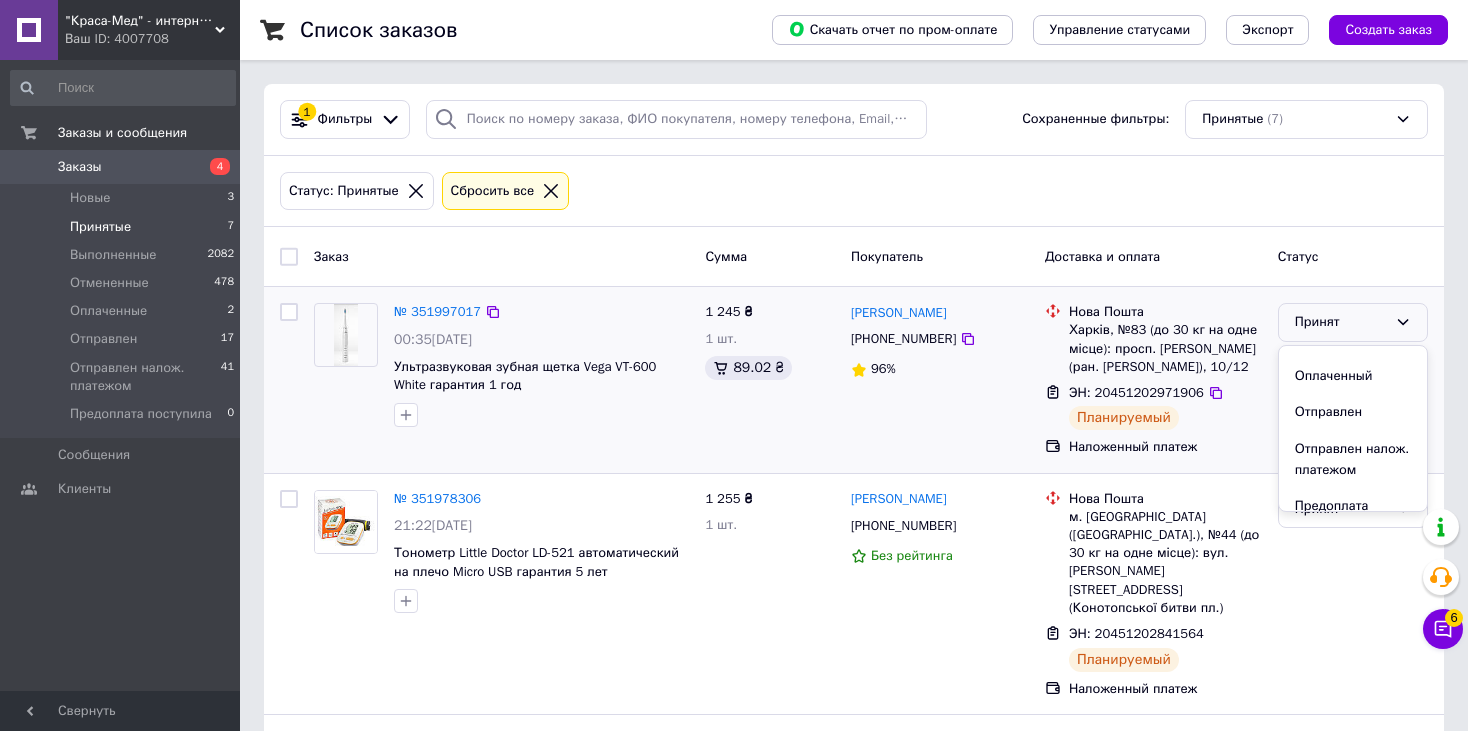scroll, scrollTop: 95, scrollLeft: 0, axis: vertical 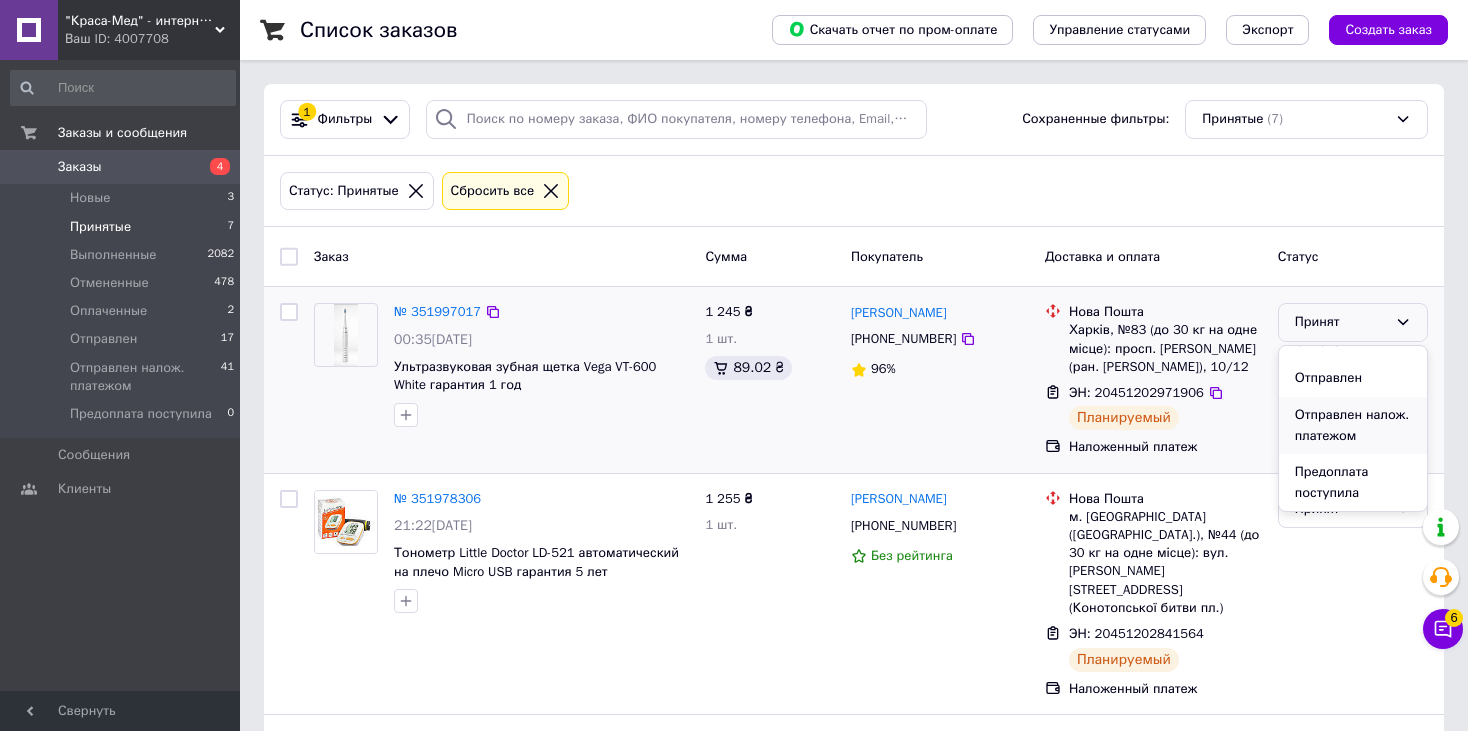 click on "Отправлен налож. платежом" at bounding box center [1353, 425] 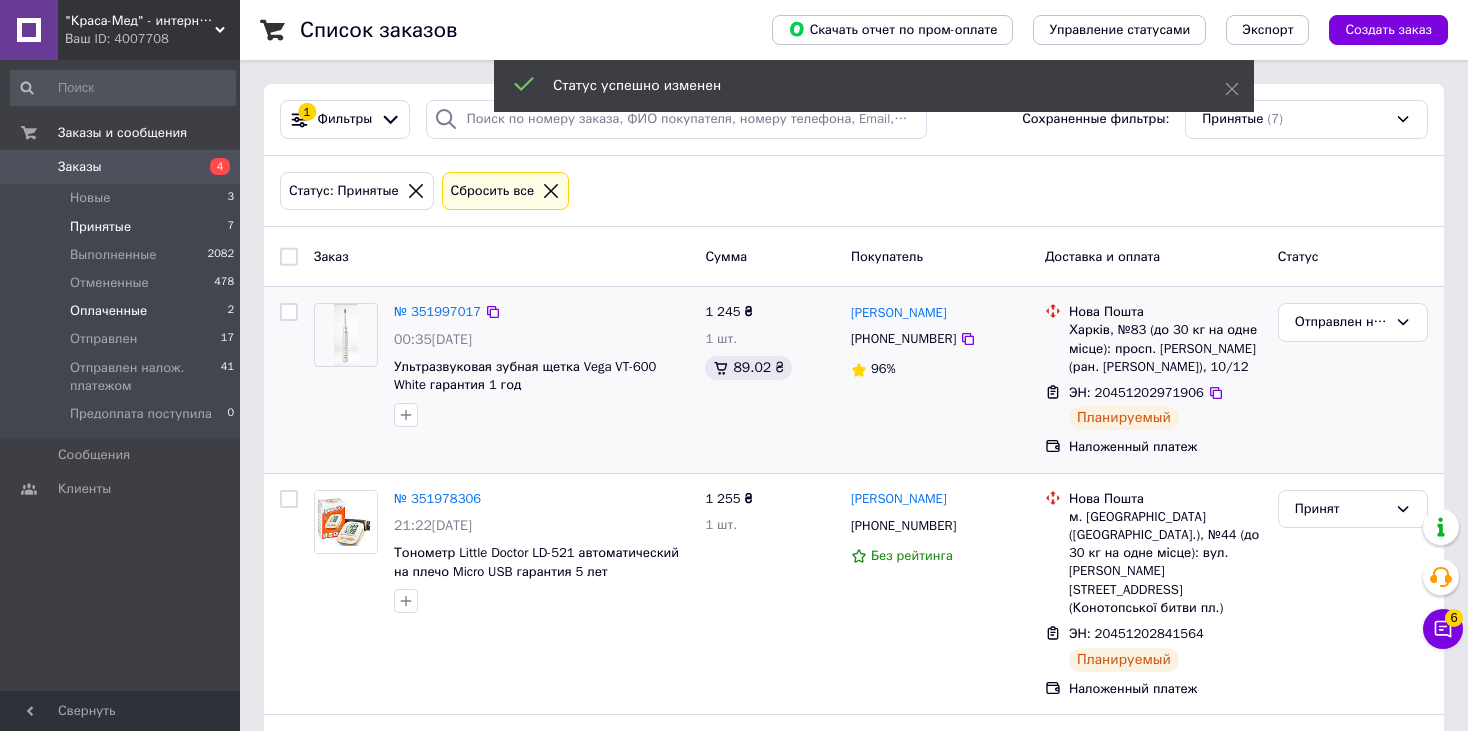 click on "Оплаченные" at bounding box center (108, 311) 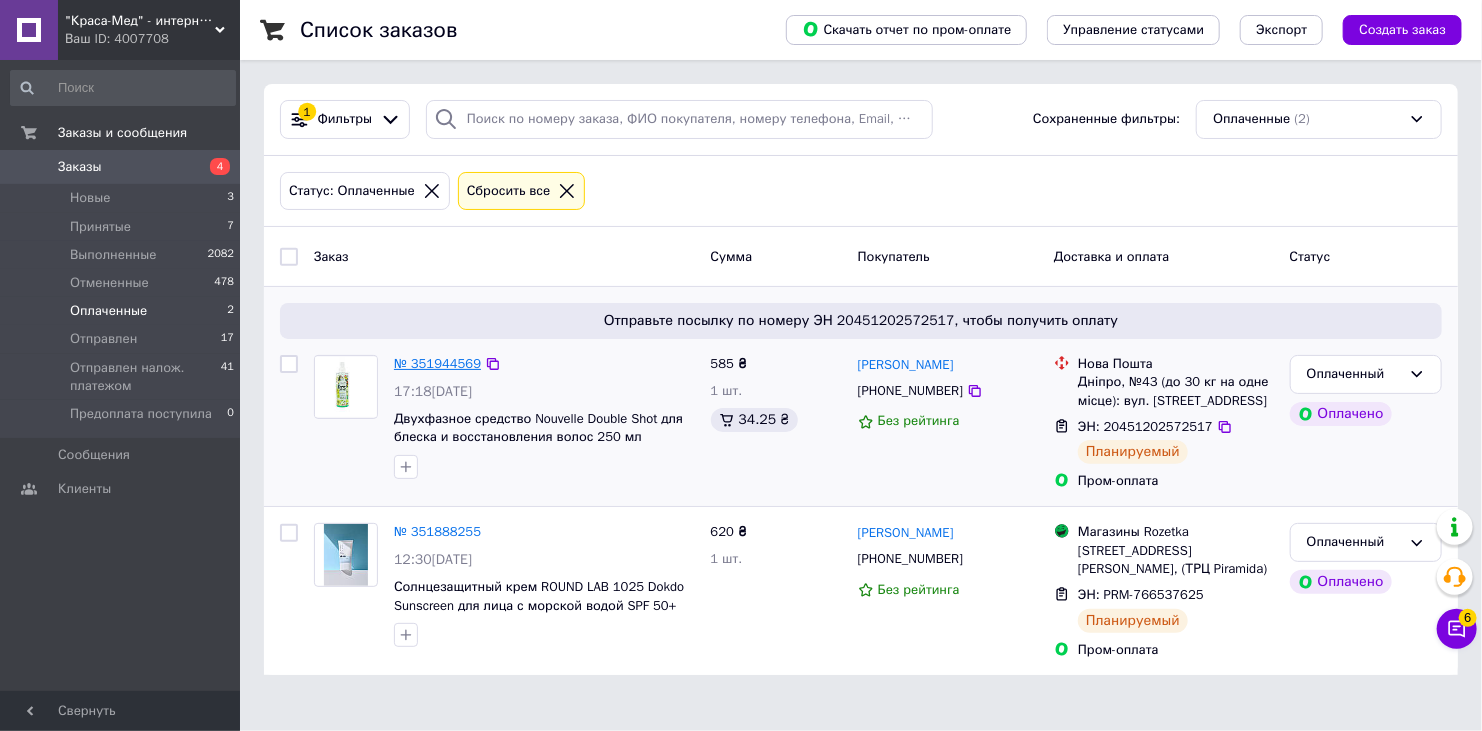 click on "№ 351944569" at bounding box center [437, 363] 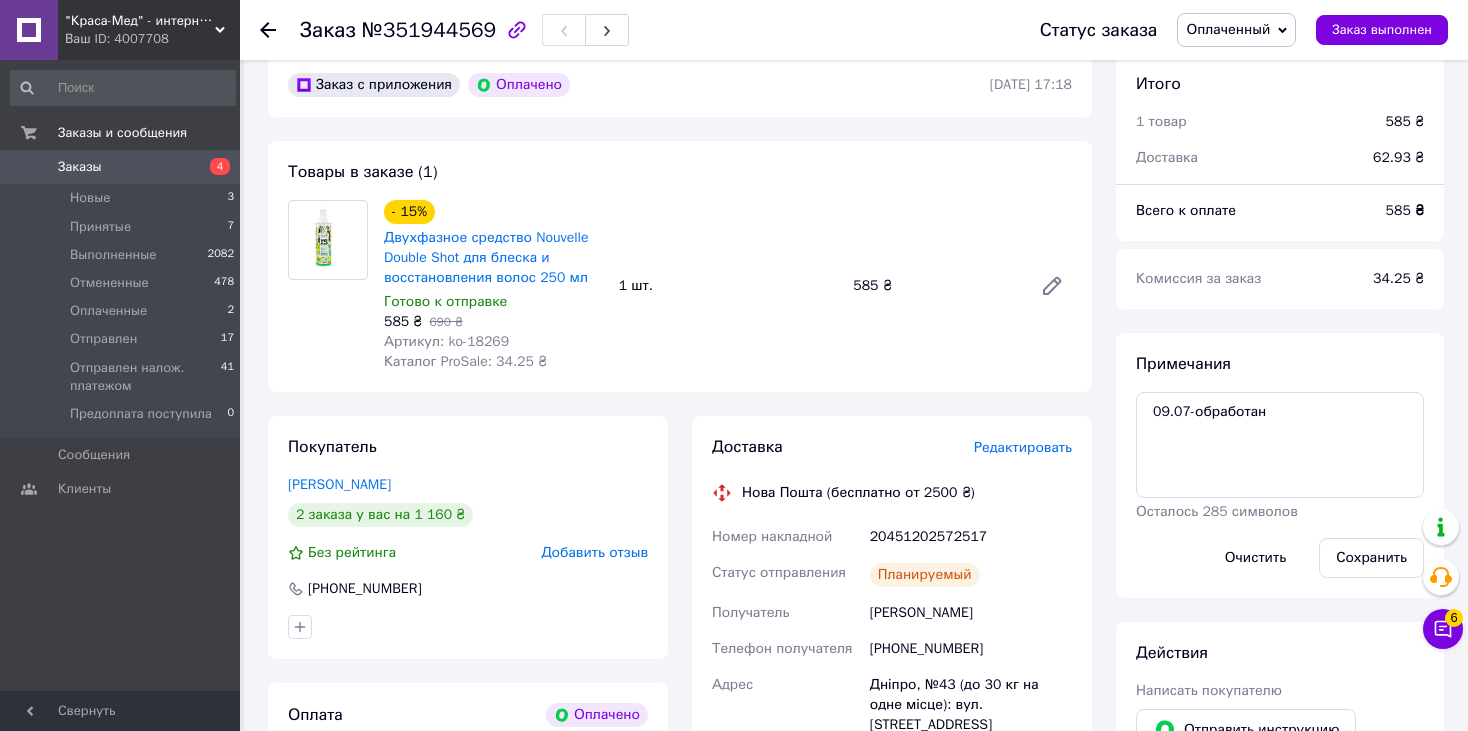 scroll, scrollTop: 600, scrollLeft: 0, axis: vertical 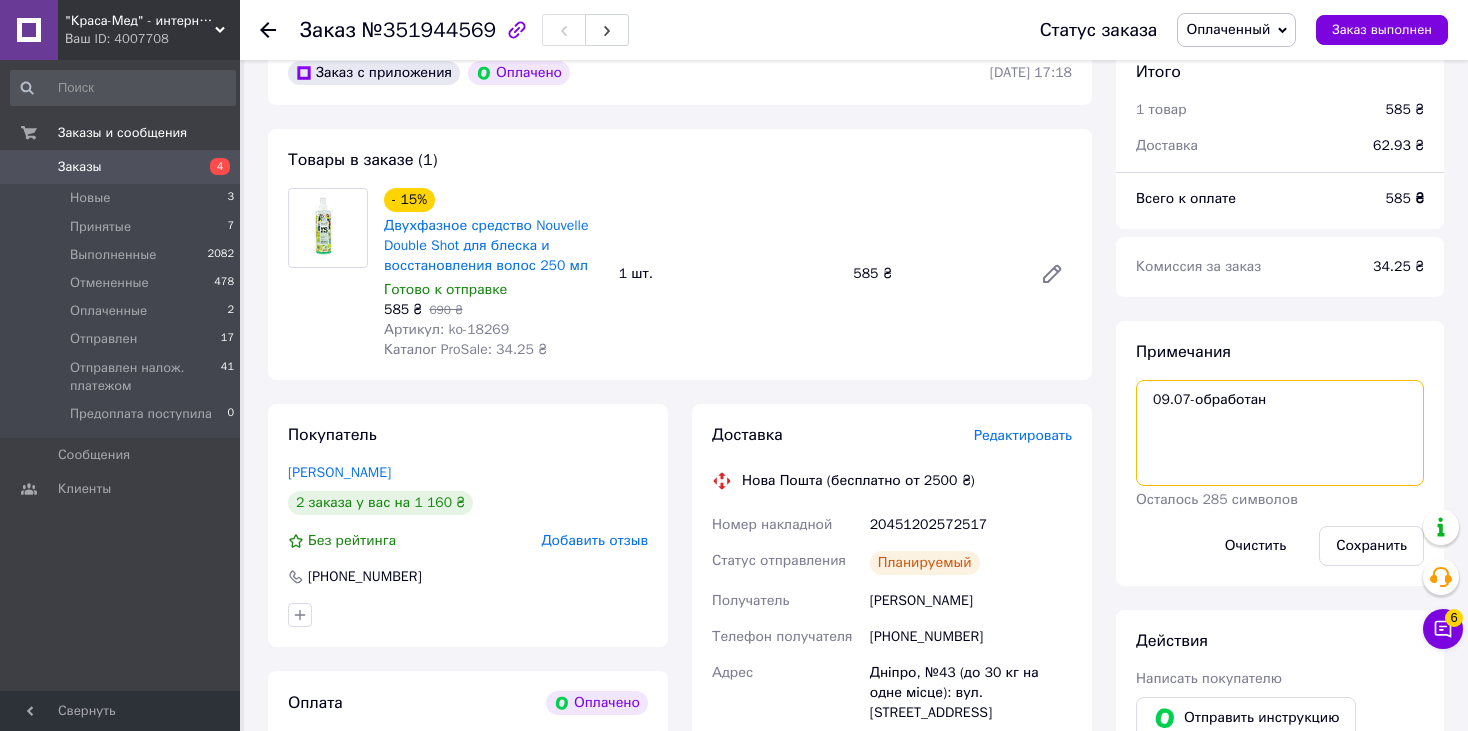 click on "09.07-обработан" at bounding box center (1280, 433) 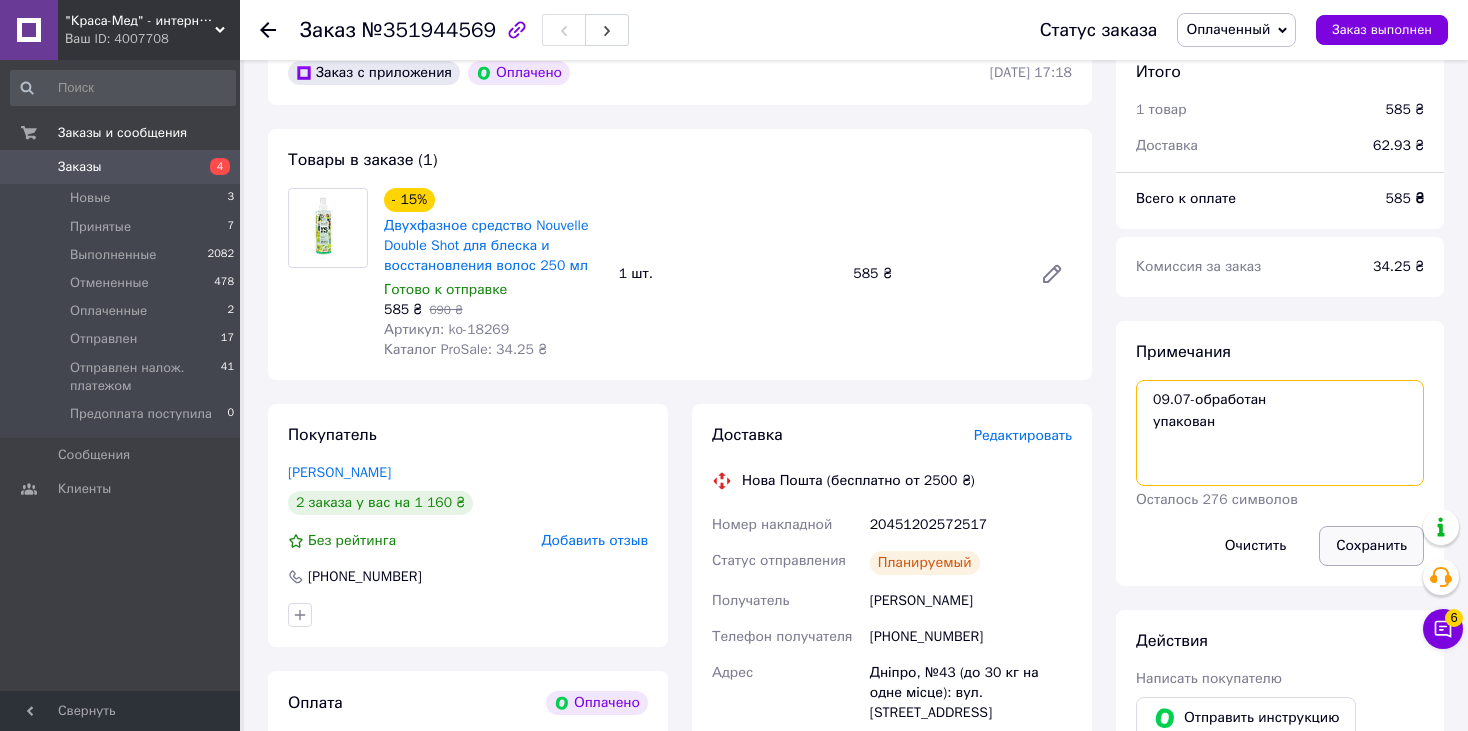 type on "09.07-обработан
упакован" 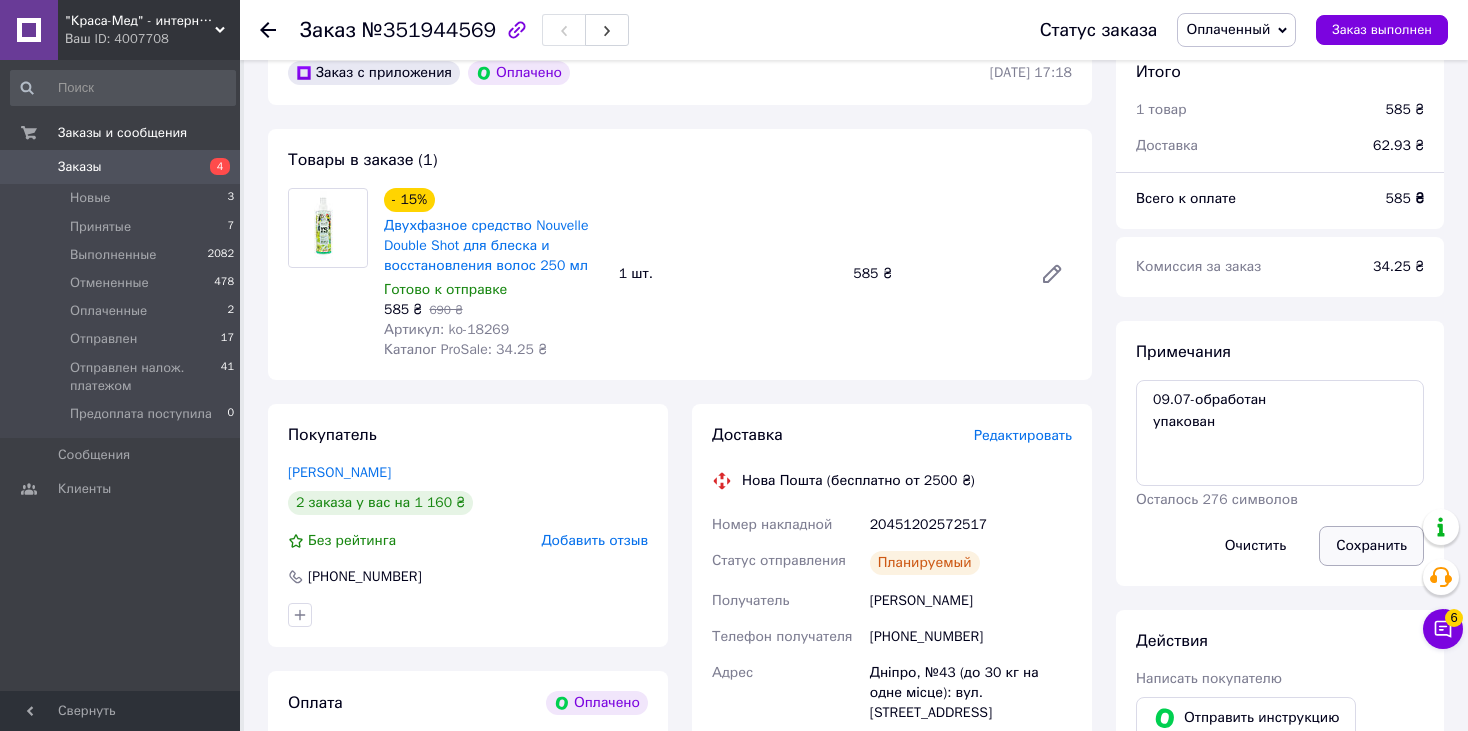 click on "Сохранить" at bounding box center [1371, 546] 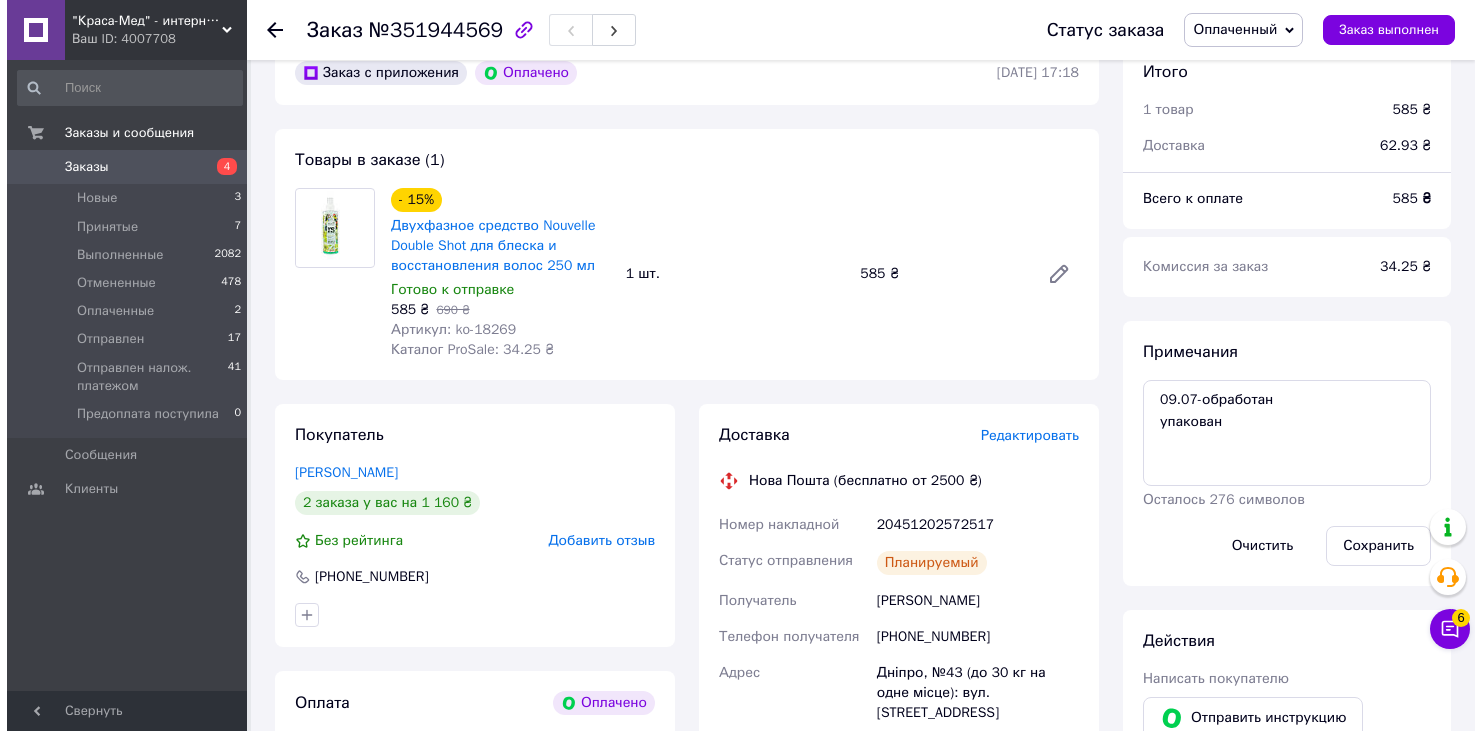 scroll, scrollTop: 0, scrollLeft: 0, axis: both 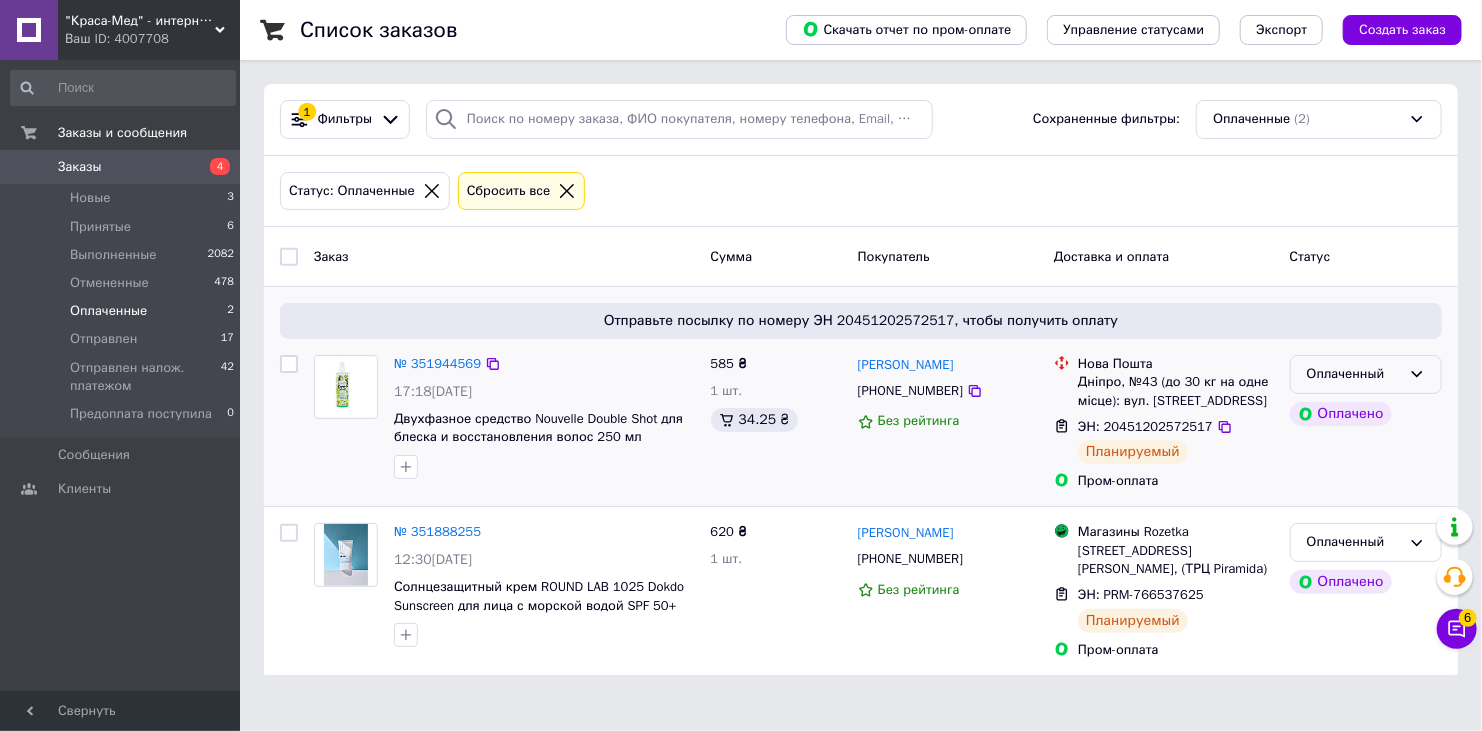 click on "Оплаченный" at bounding box center (1366, 374) 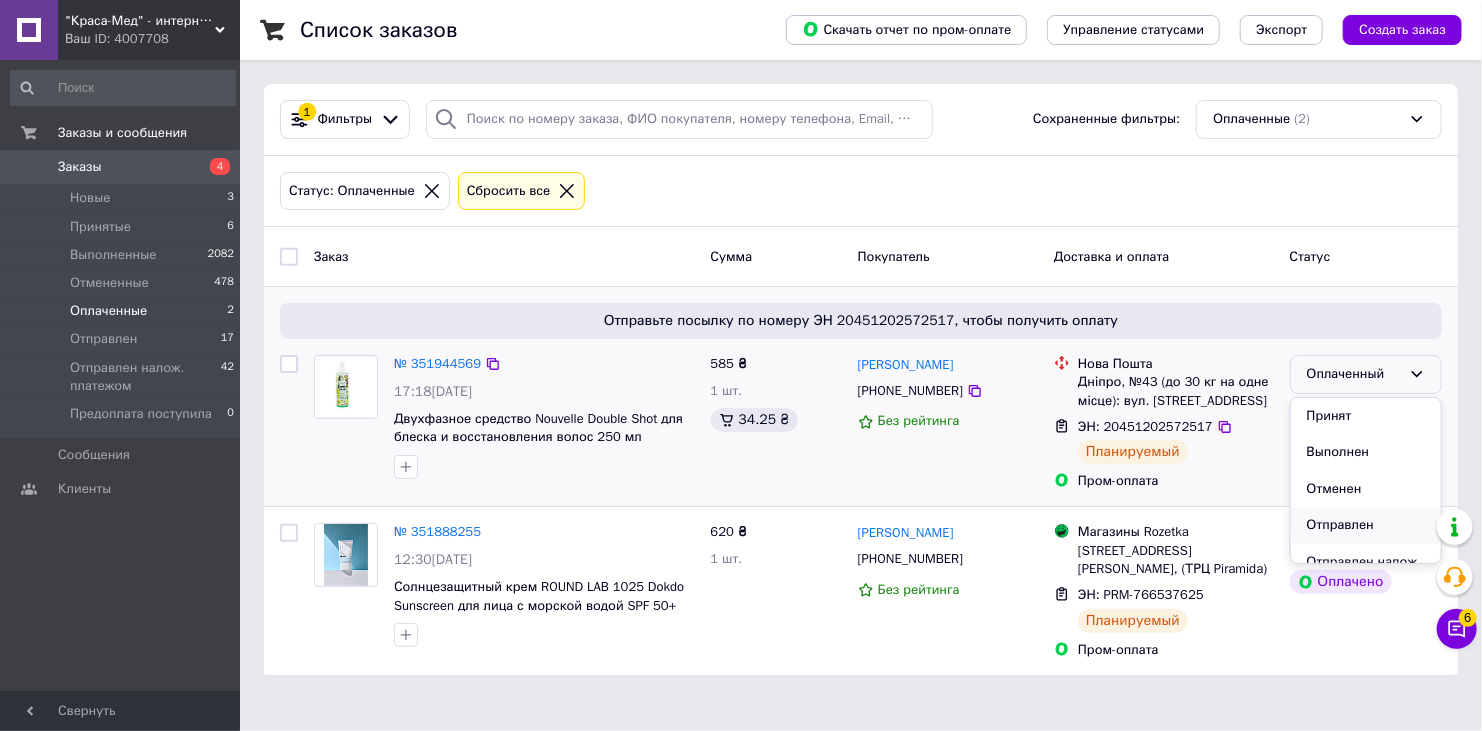 click on "Отправлен" at bounding box center (1366, 525) 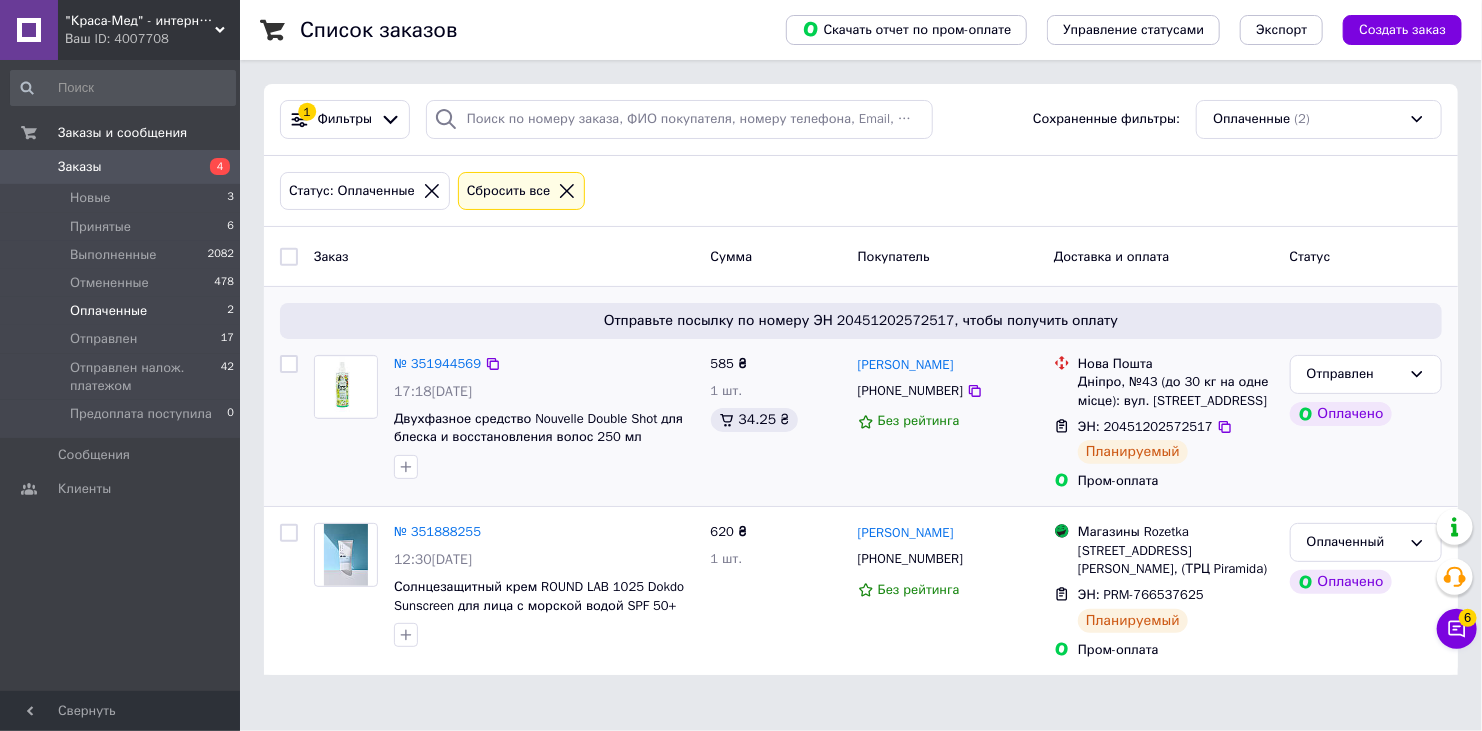 click on "Заказы" at bounding box center (80, 167) 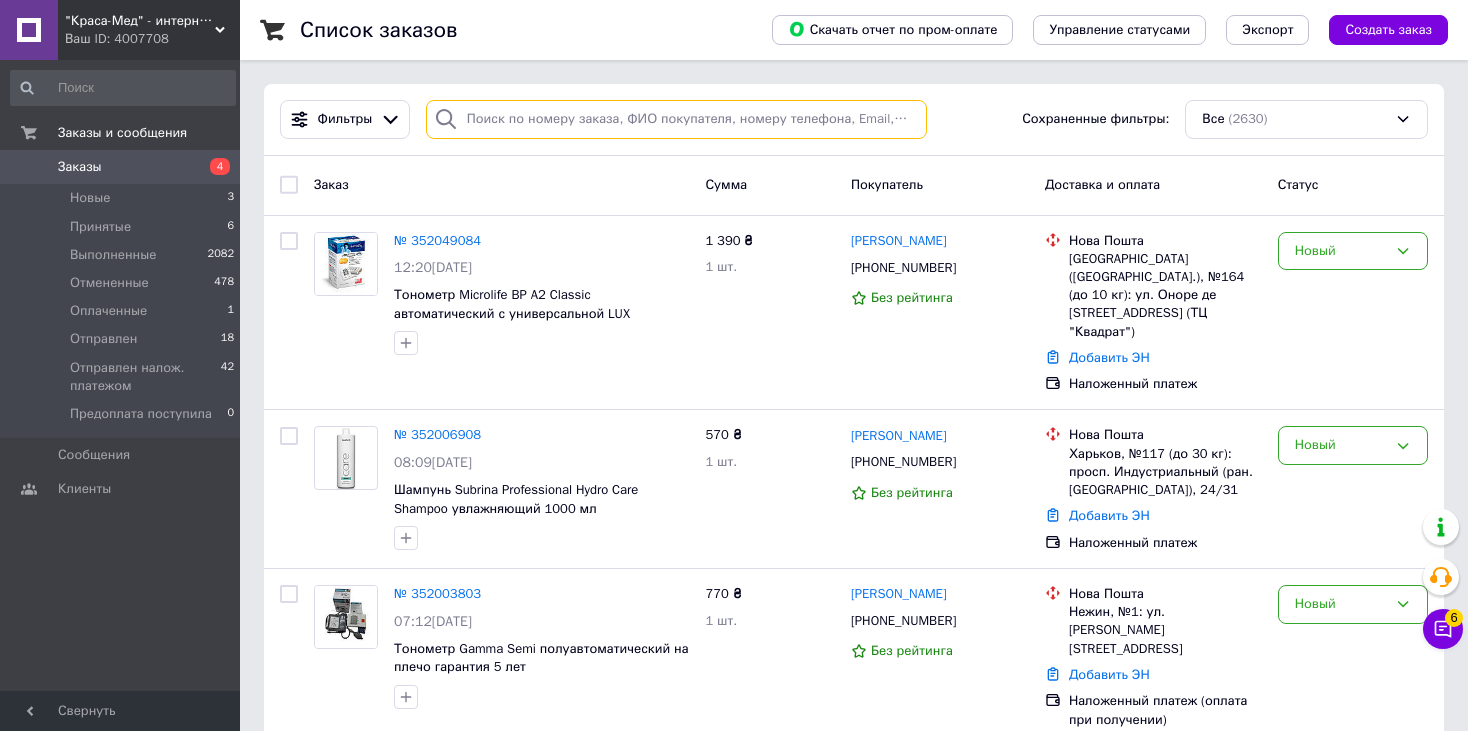 click at bounding box center (676, 119) 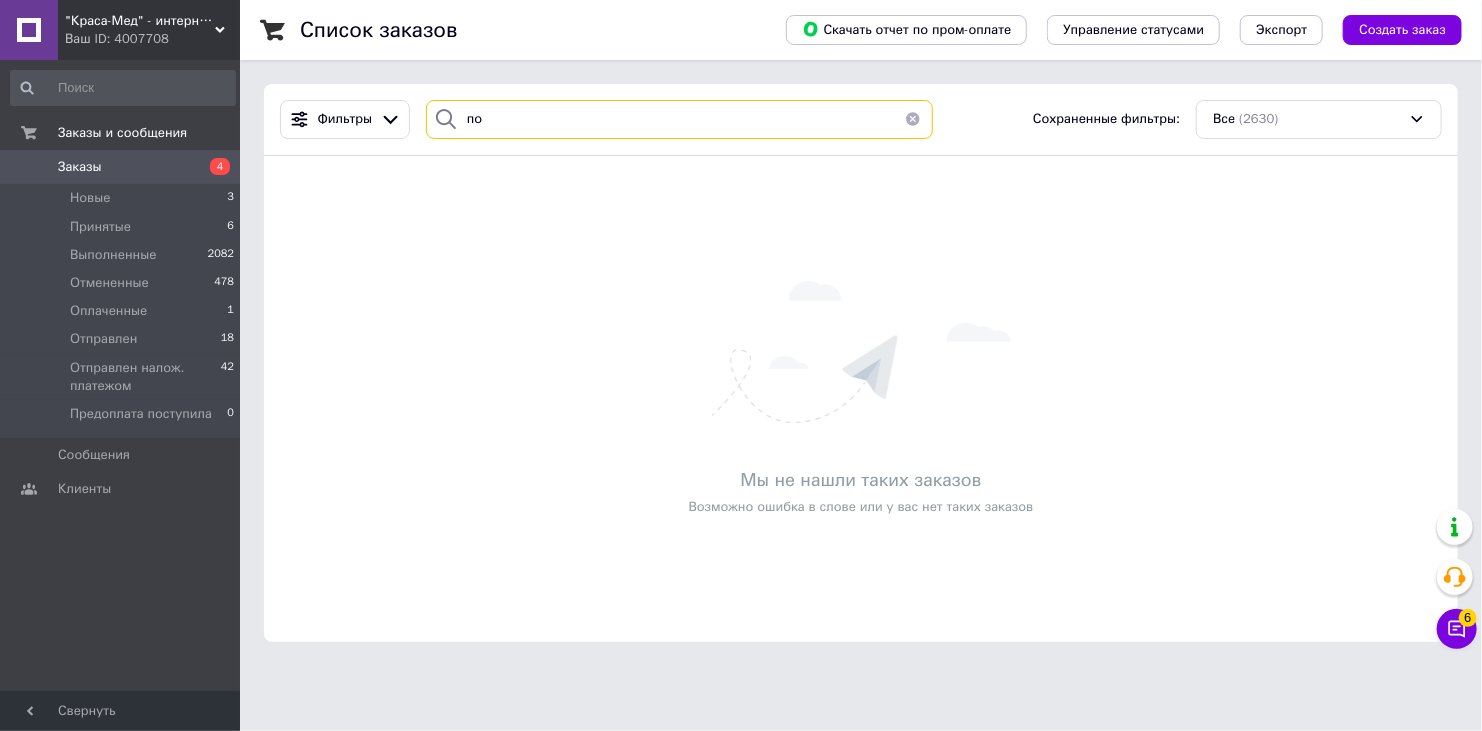 type on "п" 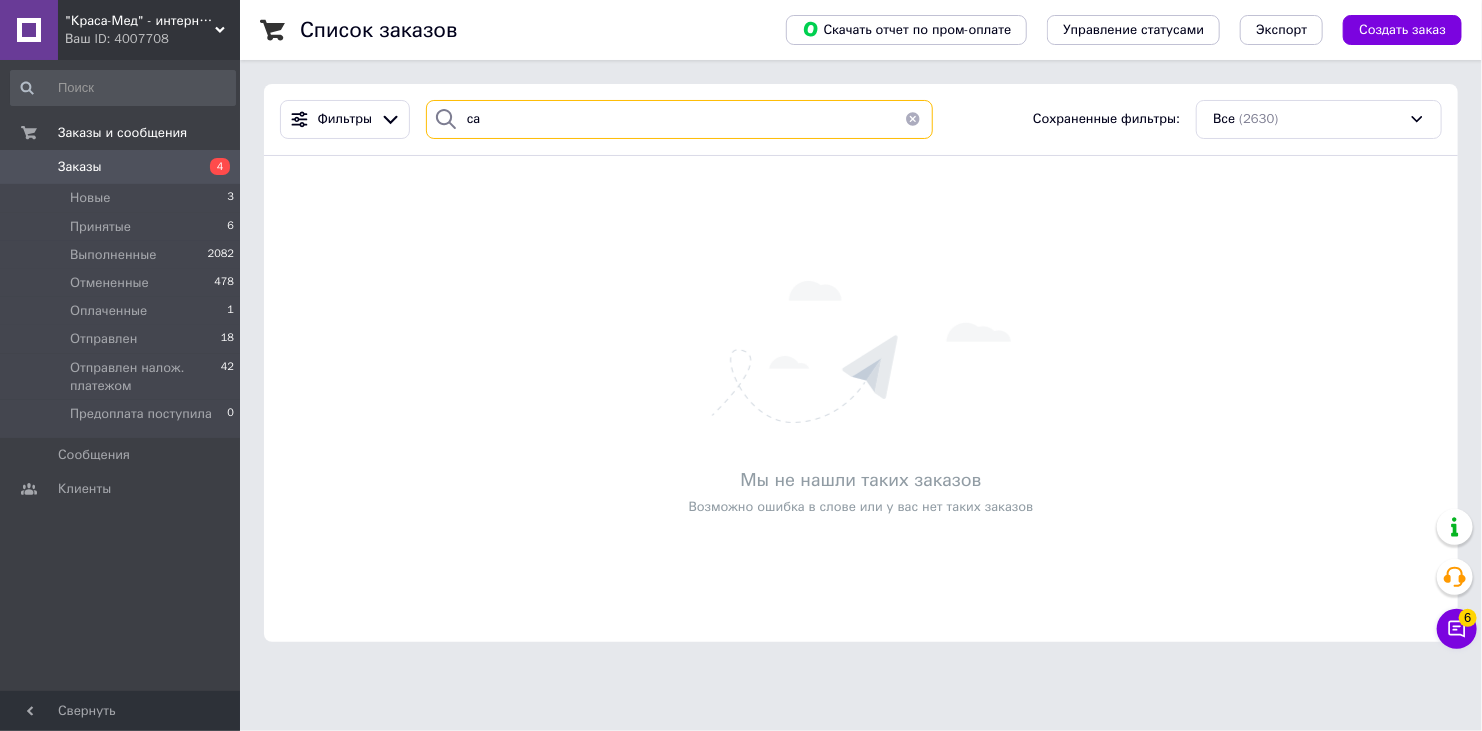 type on "с" 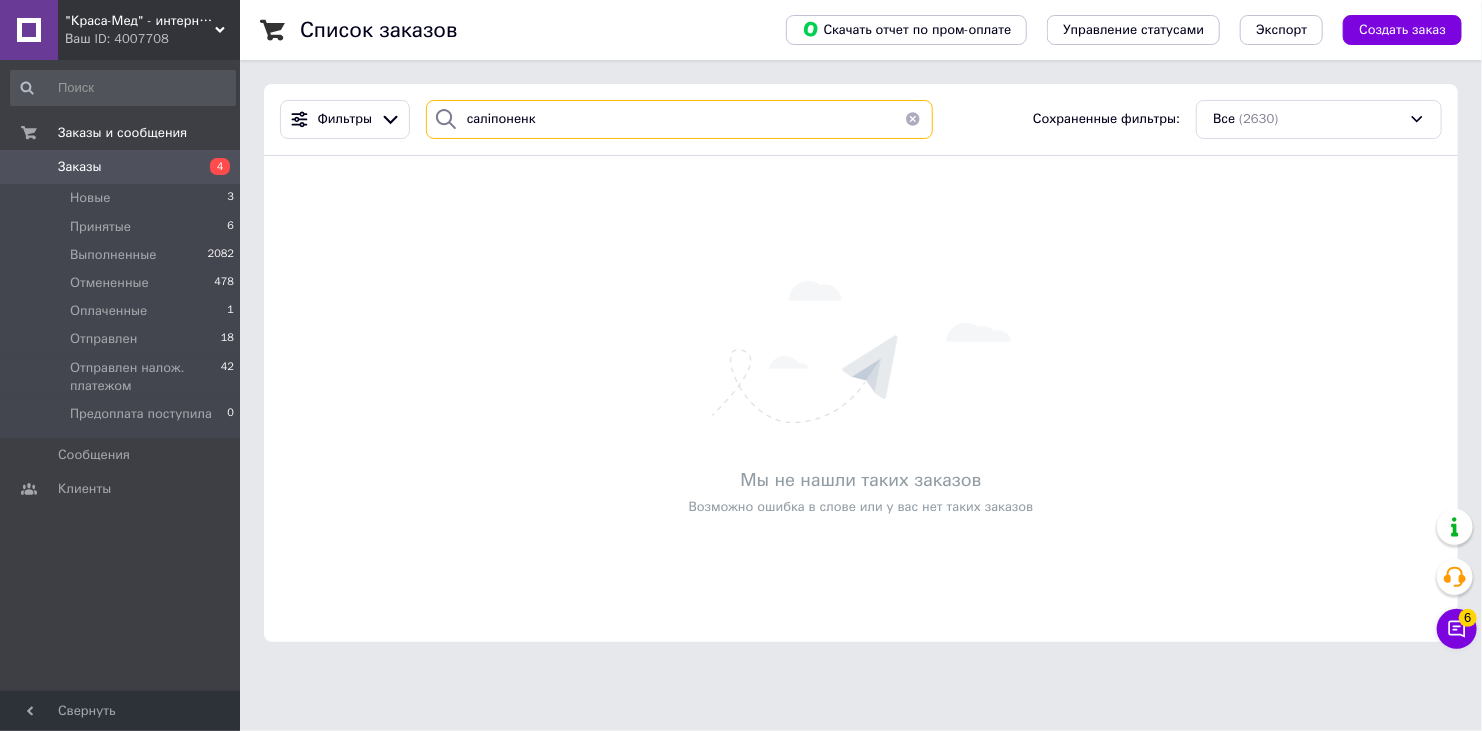 type on "саліпоненко" 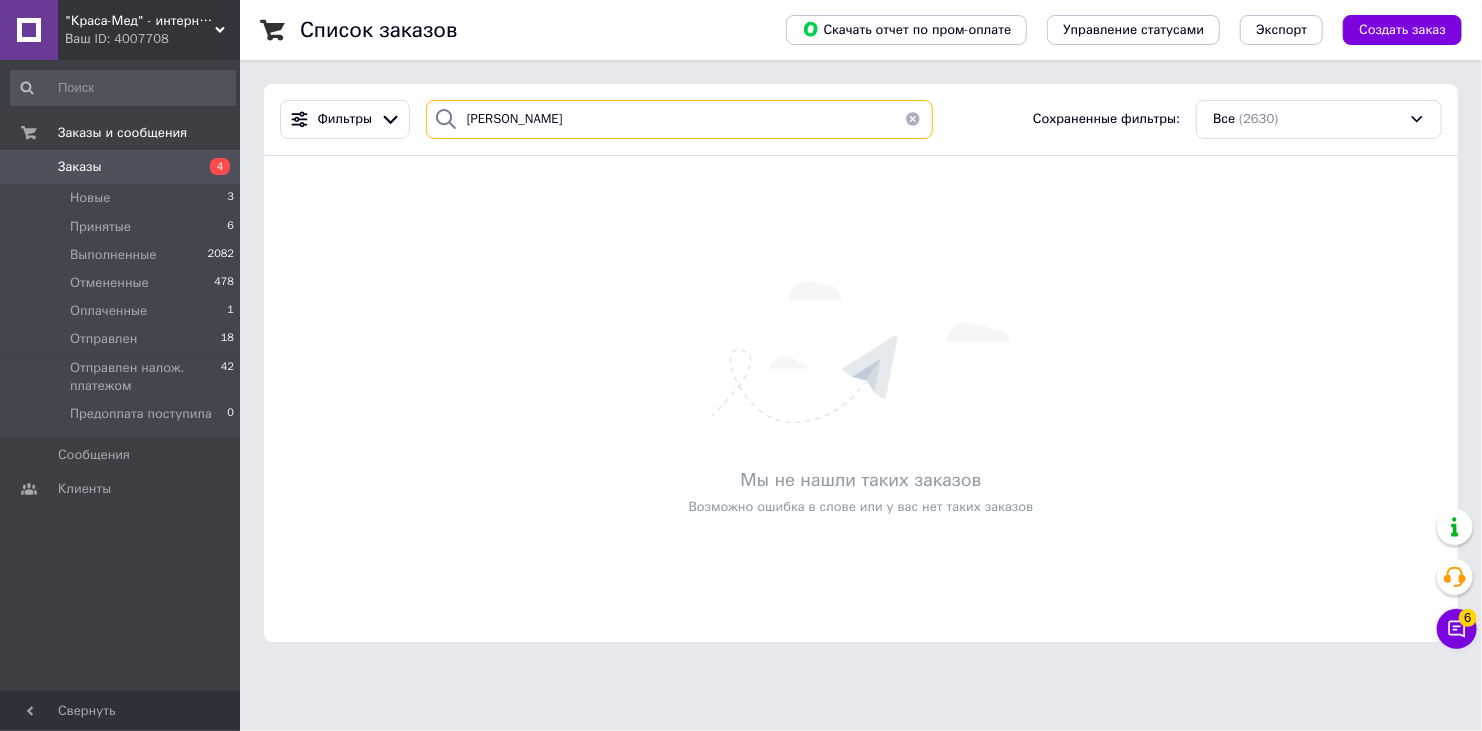drag, startPoint x: 601, startPoint y: 118, endPoint x: 439, endPoint y: 128, distance: 162.30835 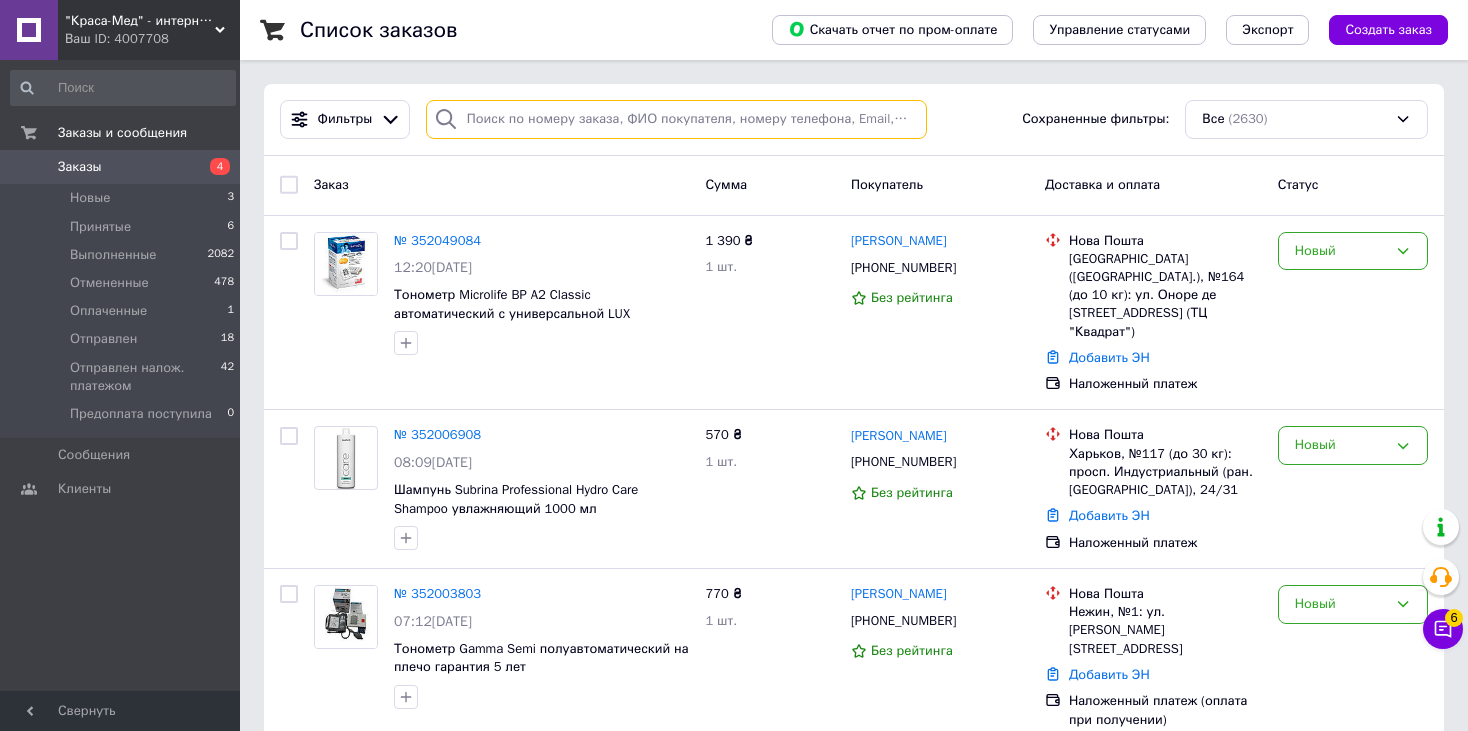 click at bounding box center (676, 119) 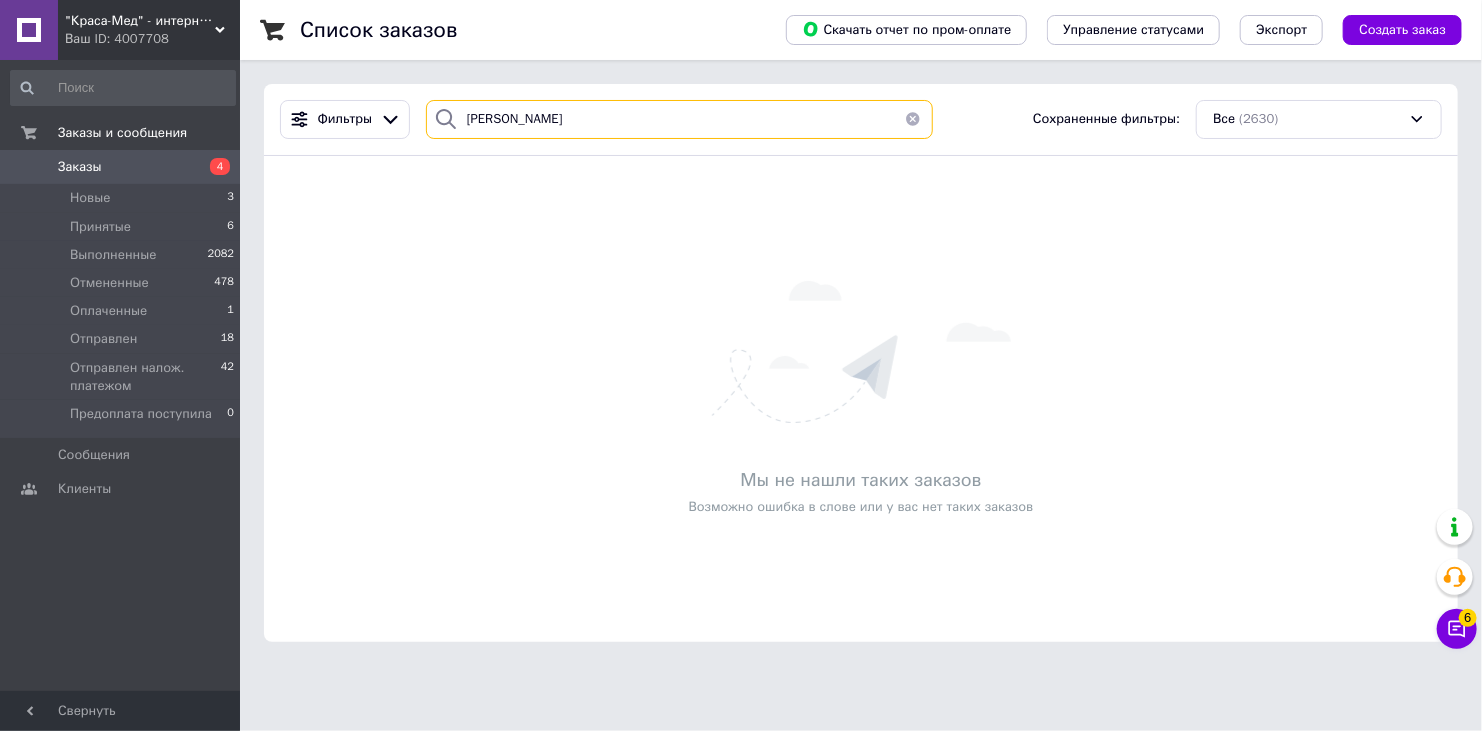 type on "саліпоненко" 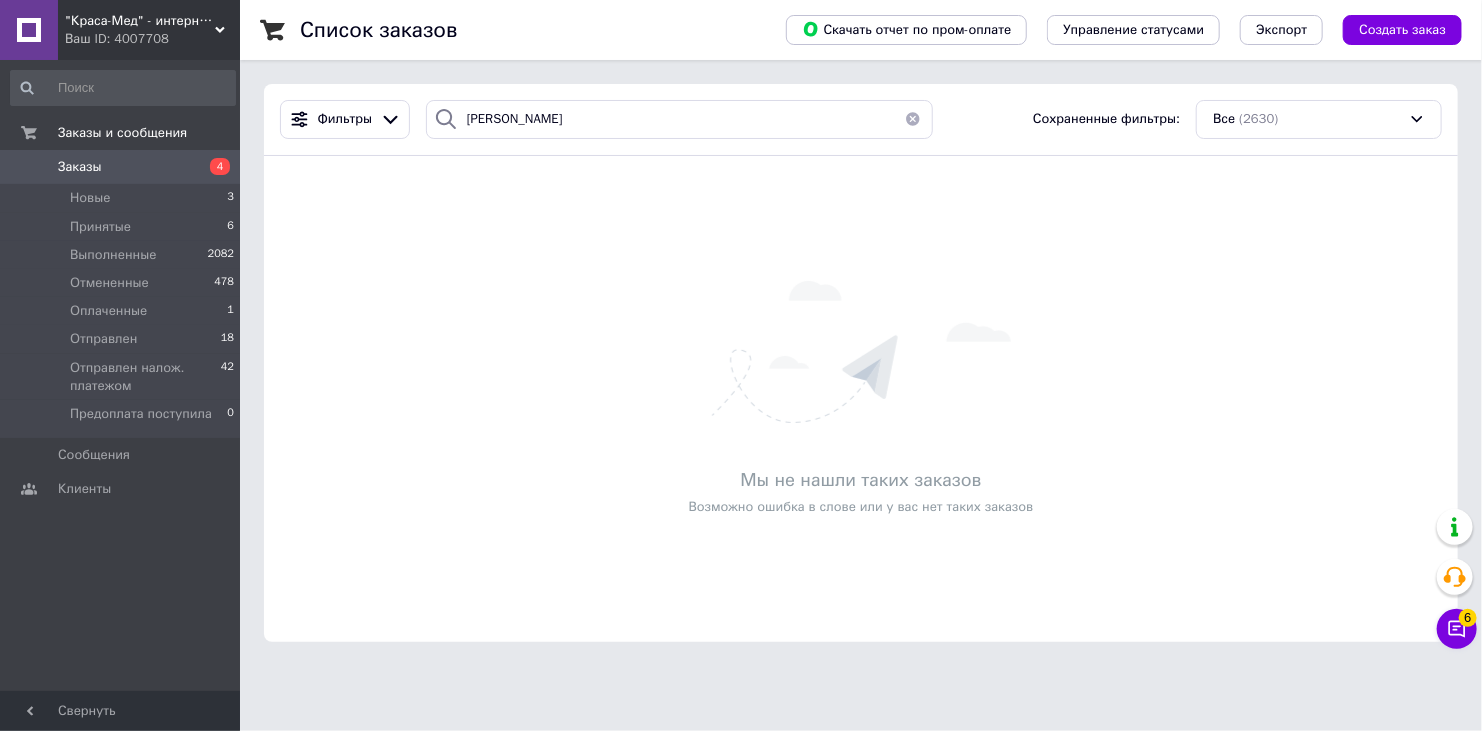 click on ""Краса-Мед" - интернет-магазин товаров для ухода за красотой и здоровьем. Ваш ID: 4007708" at bounding box center (149, 30) 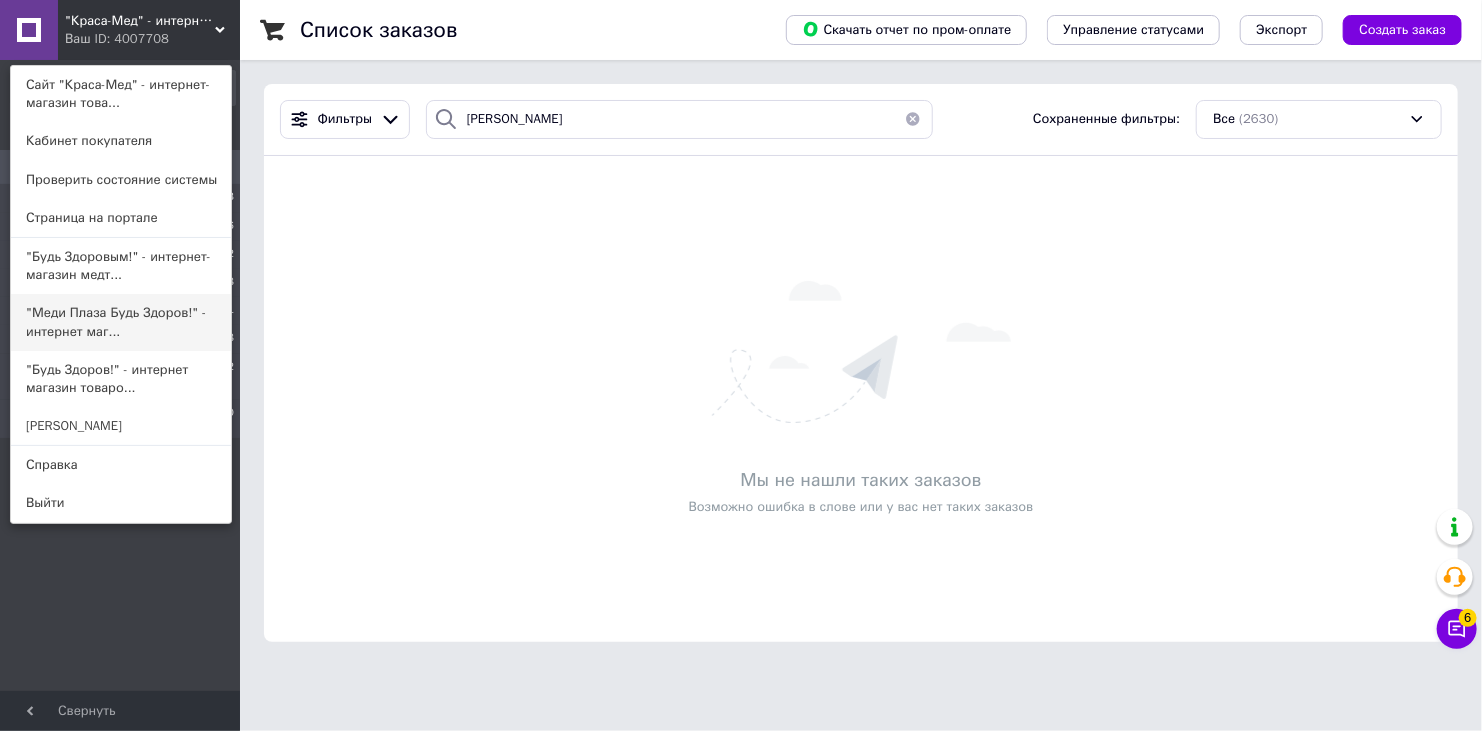 click on ""Меди Плаза Будь Здоров!" - интернет маг..." at bounding box center (121, 322) 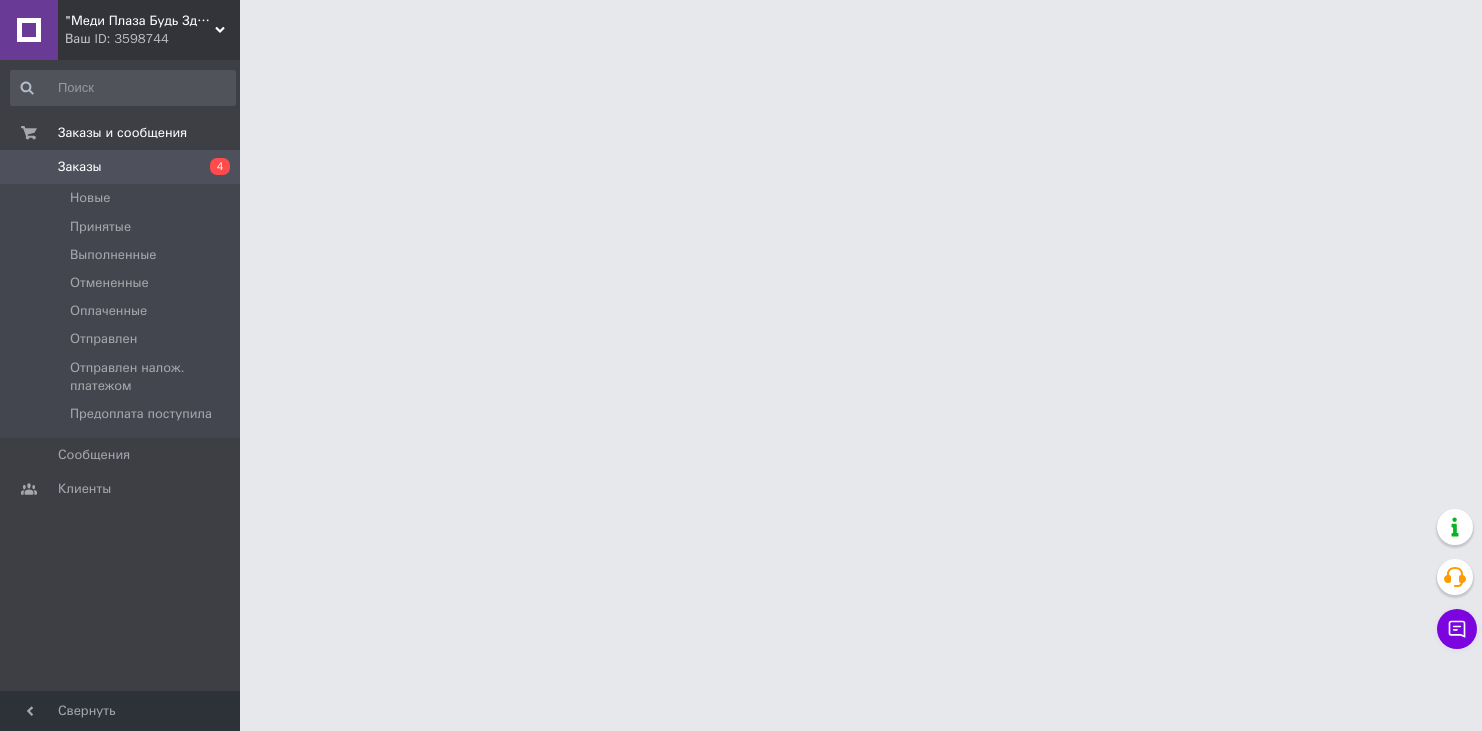 scroll, scrollTop: 0, scrollLeft: 0, axis: both 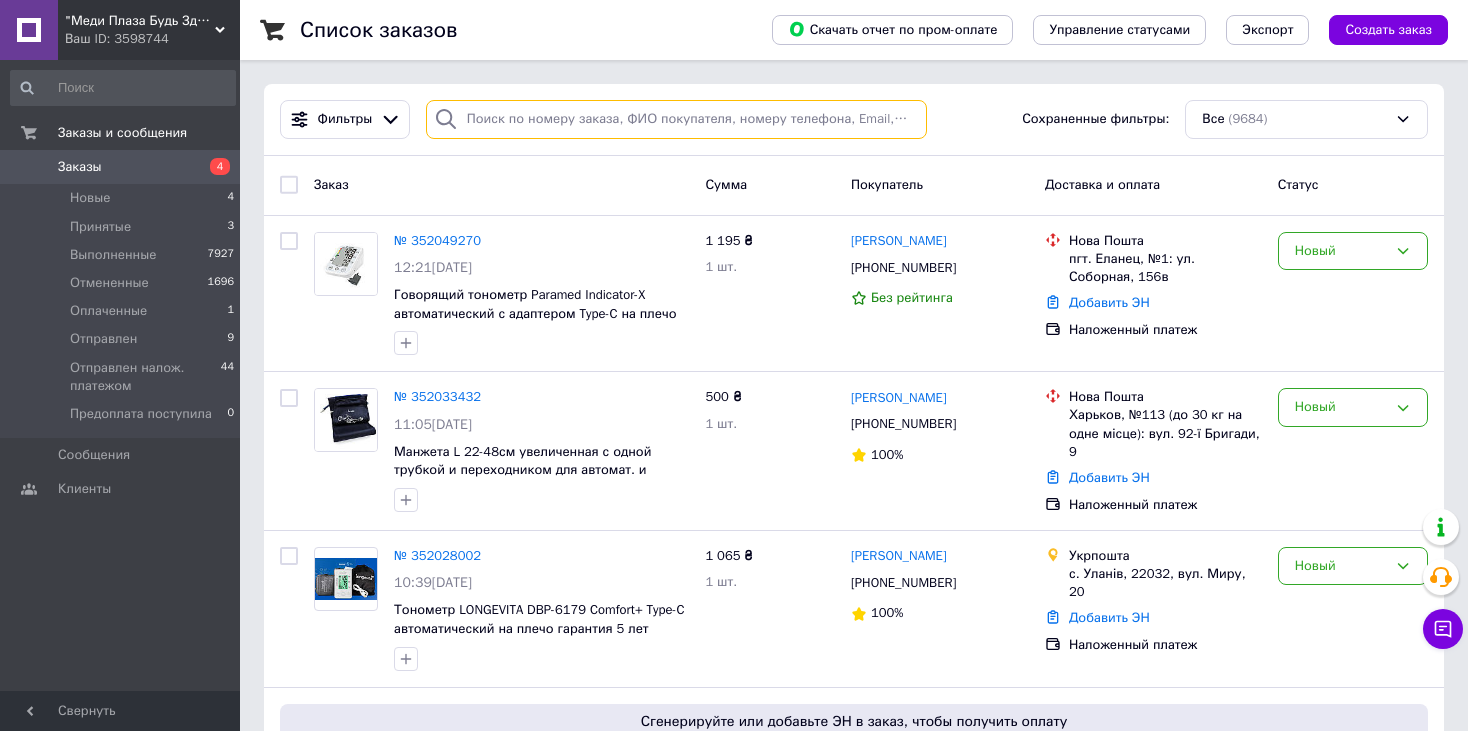 click at bounding box center (676, 119) 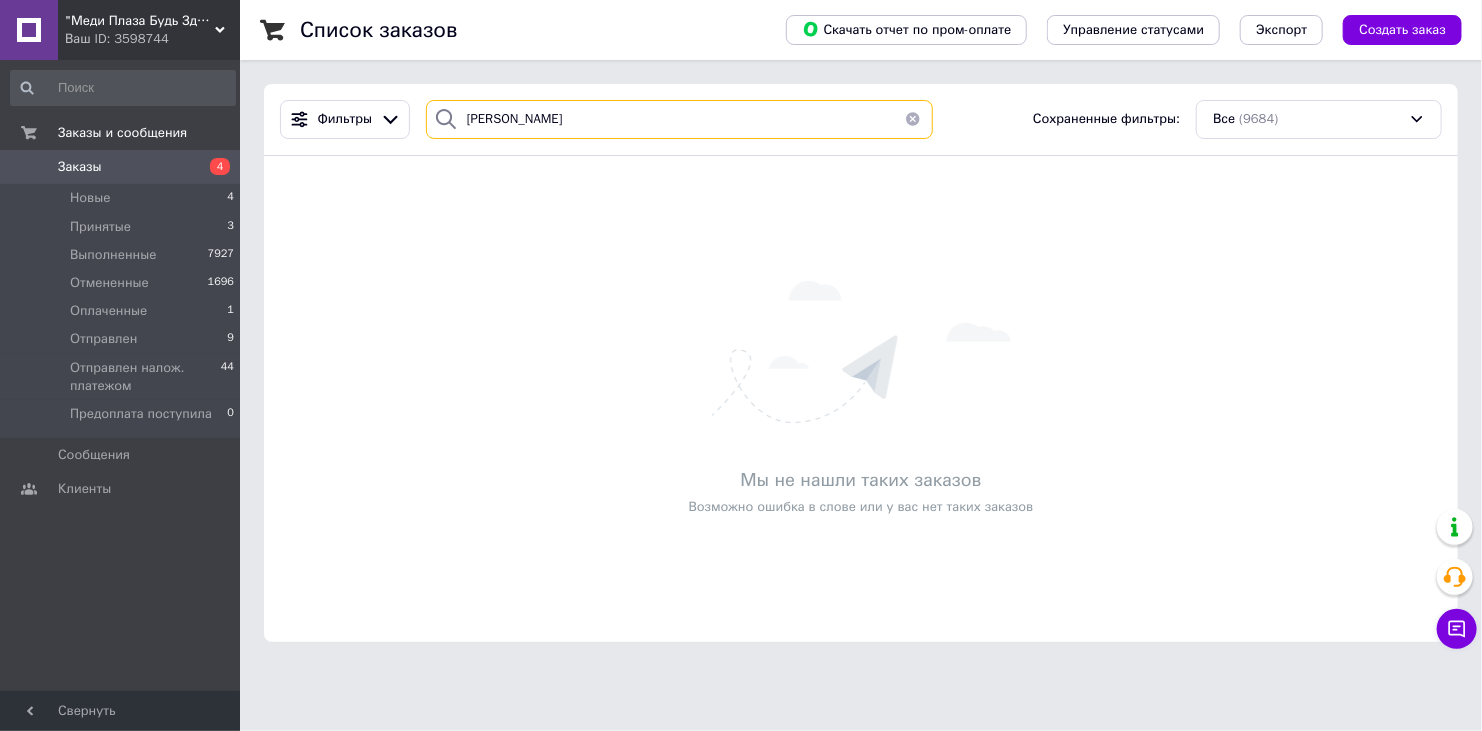 click on "[PERSON_NAME]" at bounding box center [680, 119] 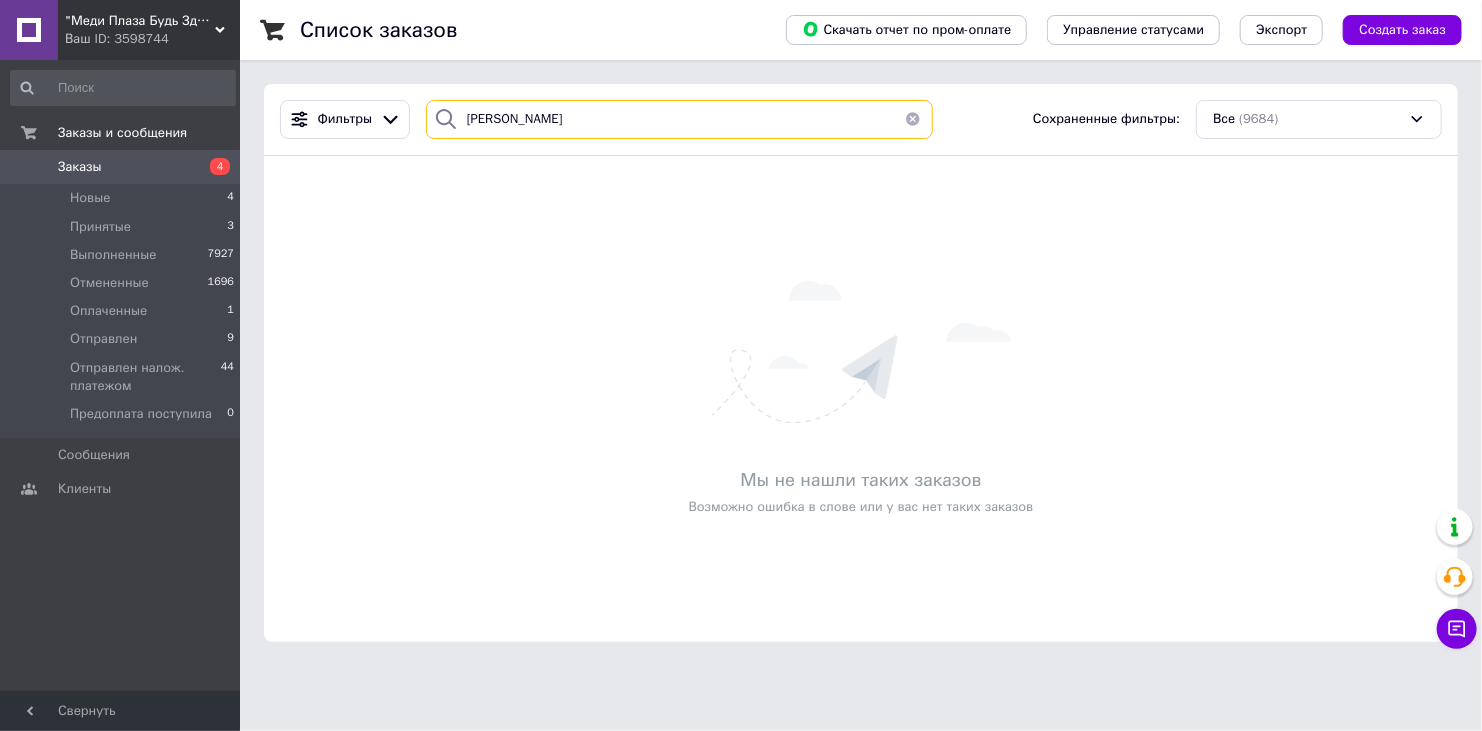 type on "[PERSON_NAME]" 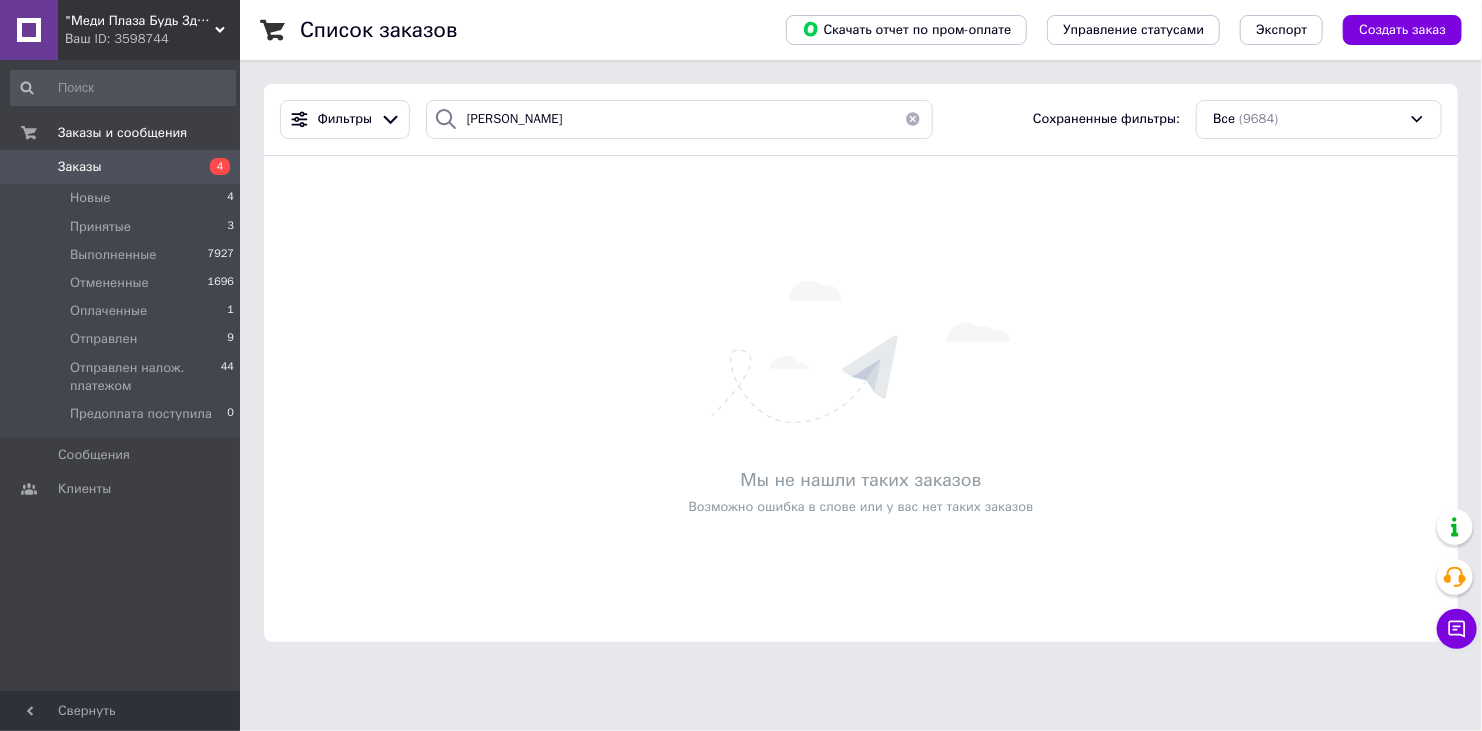 click 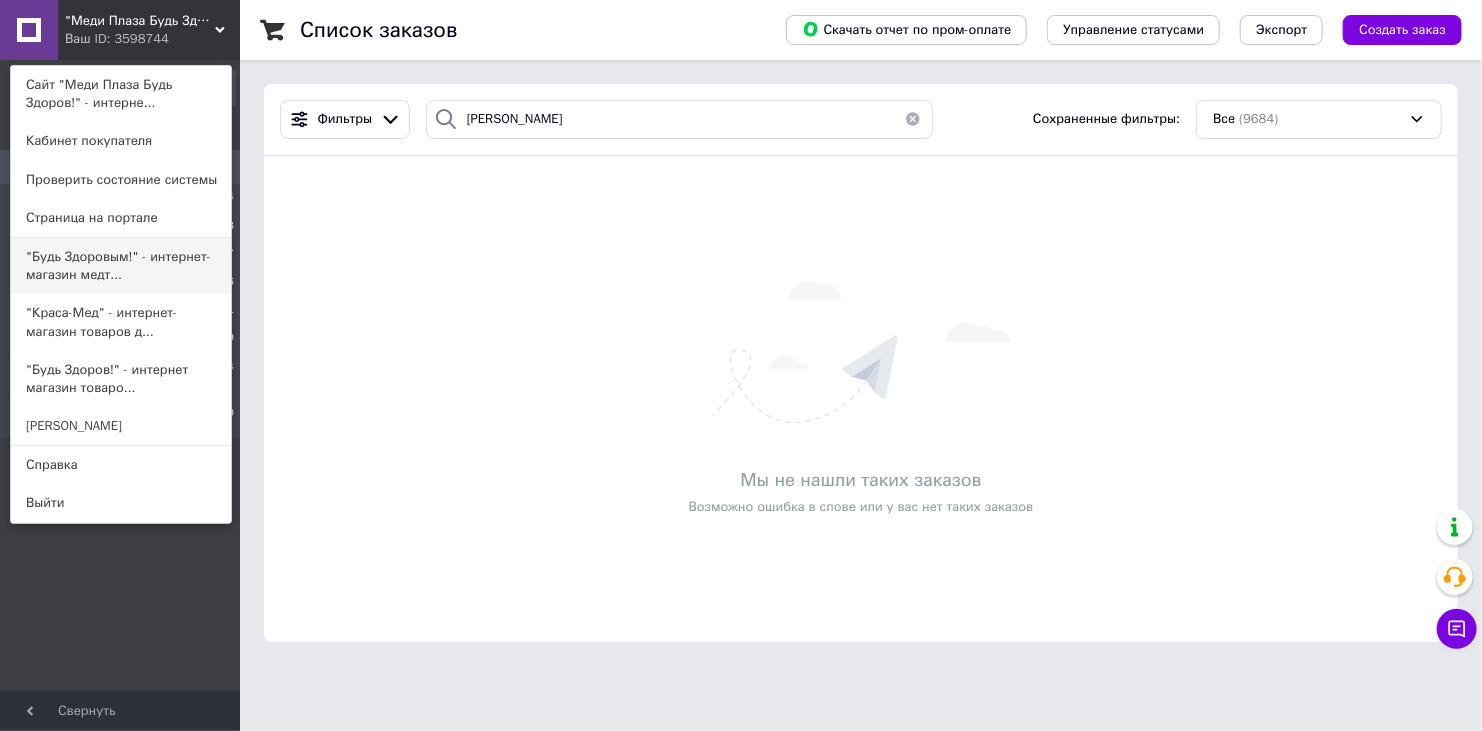 click on ""Будь Здоровым!" - интернет-магазин медт..." at bounding box center [121, 266] 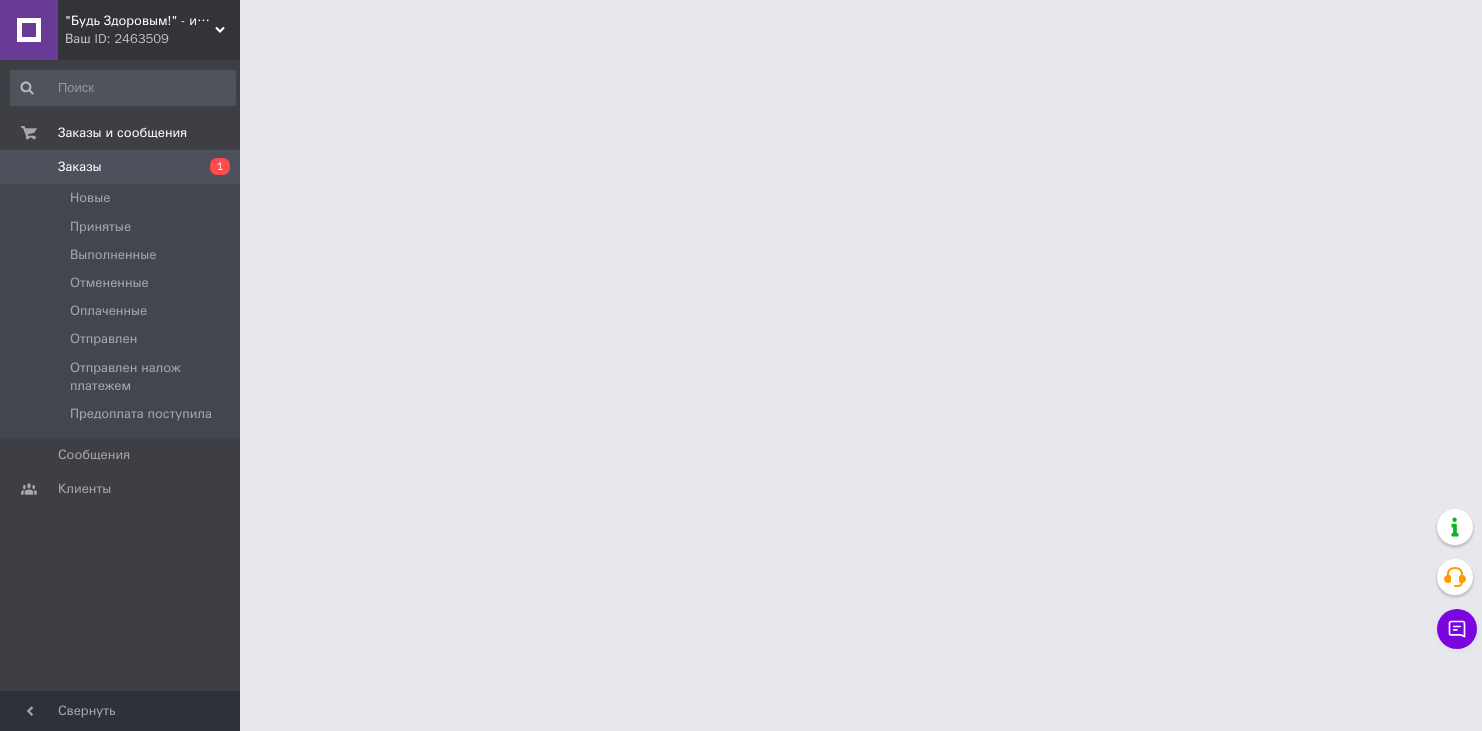 scroll, scrollTop: 0, scrollLeft: 0, axis: both 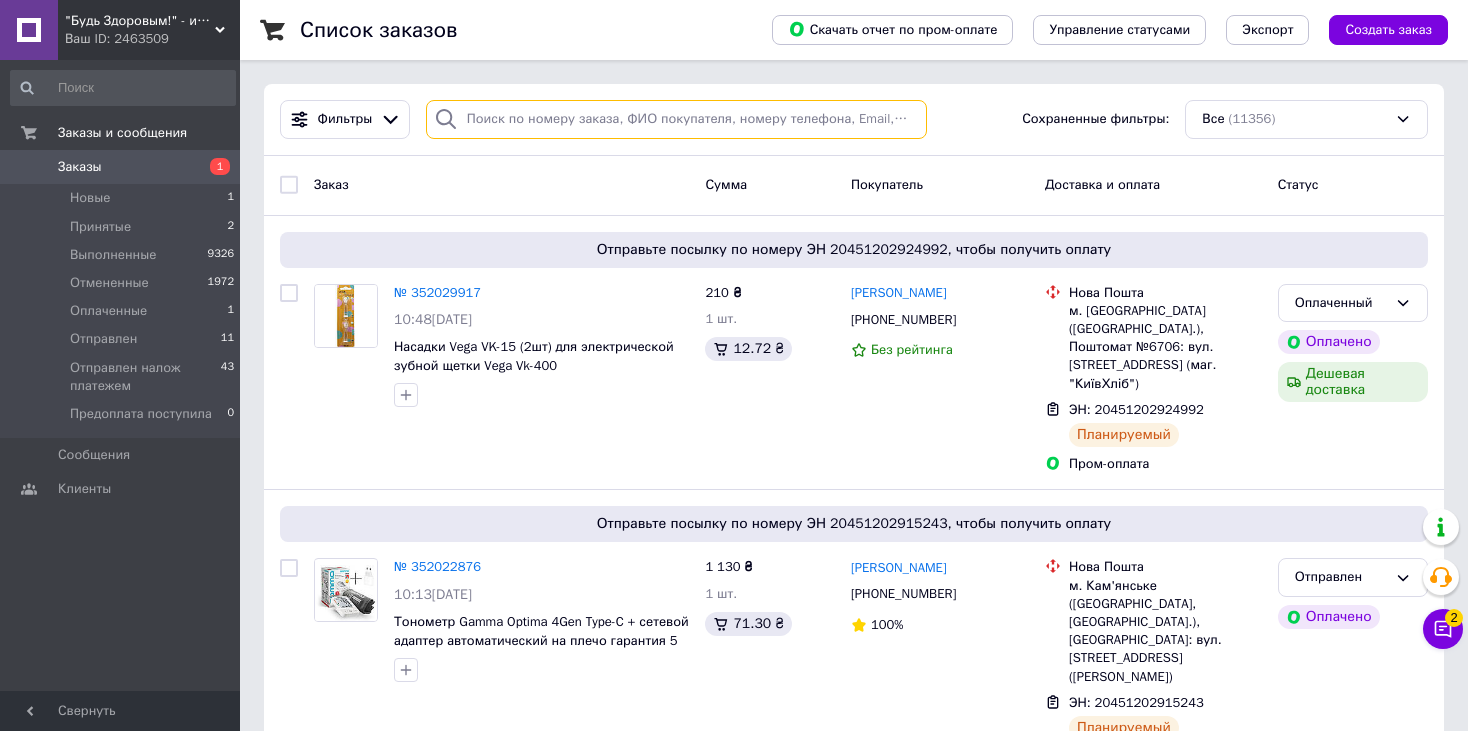 click at bounding box center (676, 119) 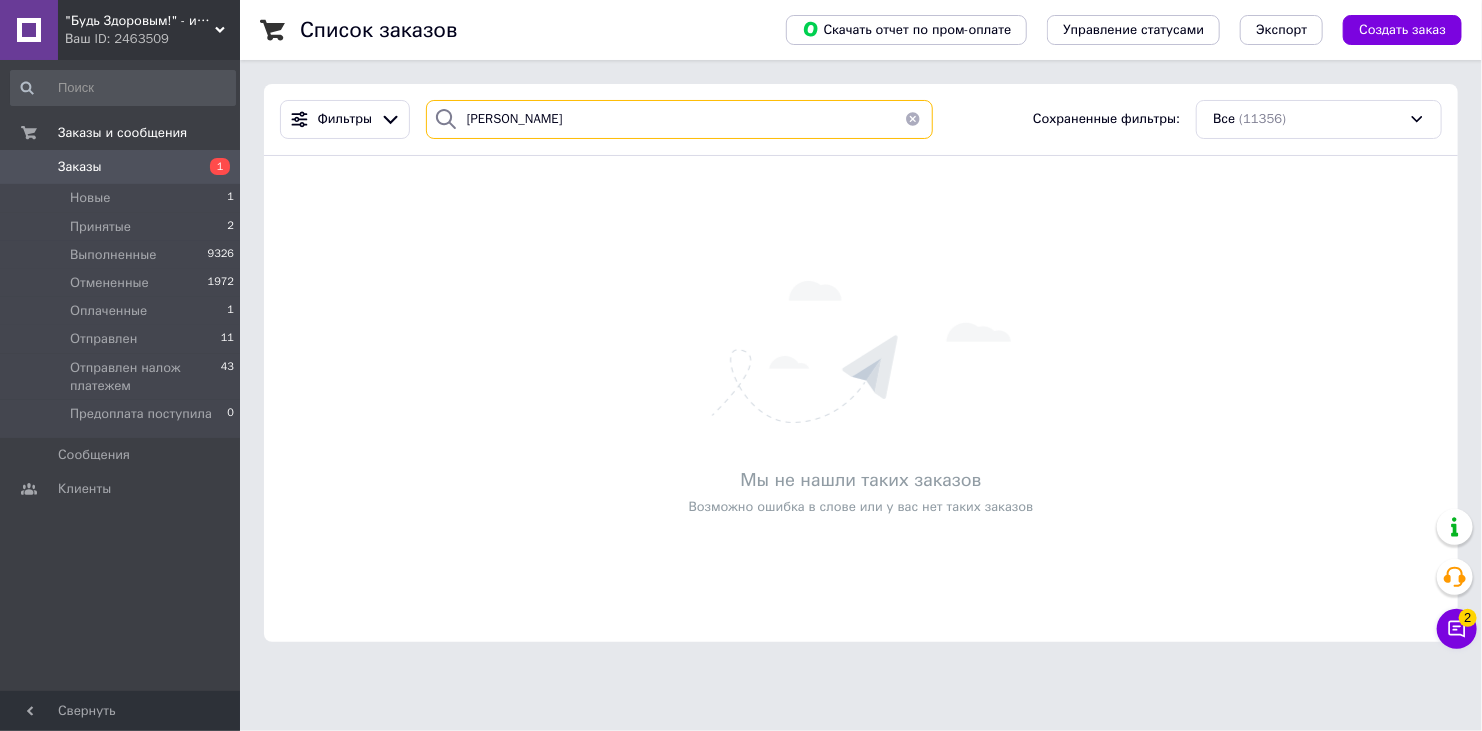 drag, startPoint x: 553, startPoint y: 114, endPoint x: 415, endPoint y: 112, distance: 138.0145 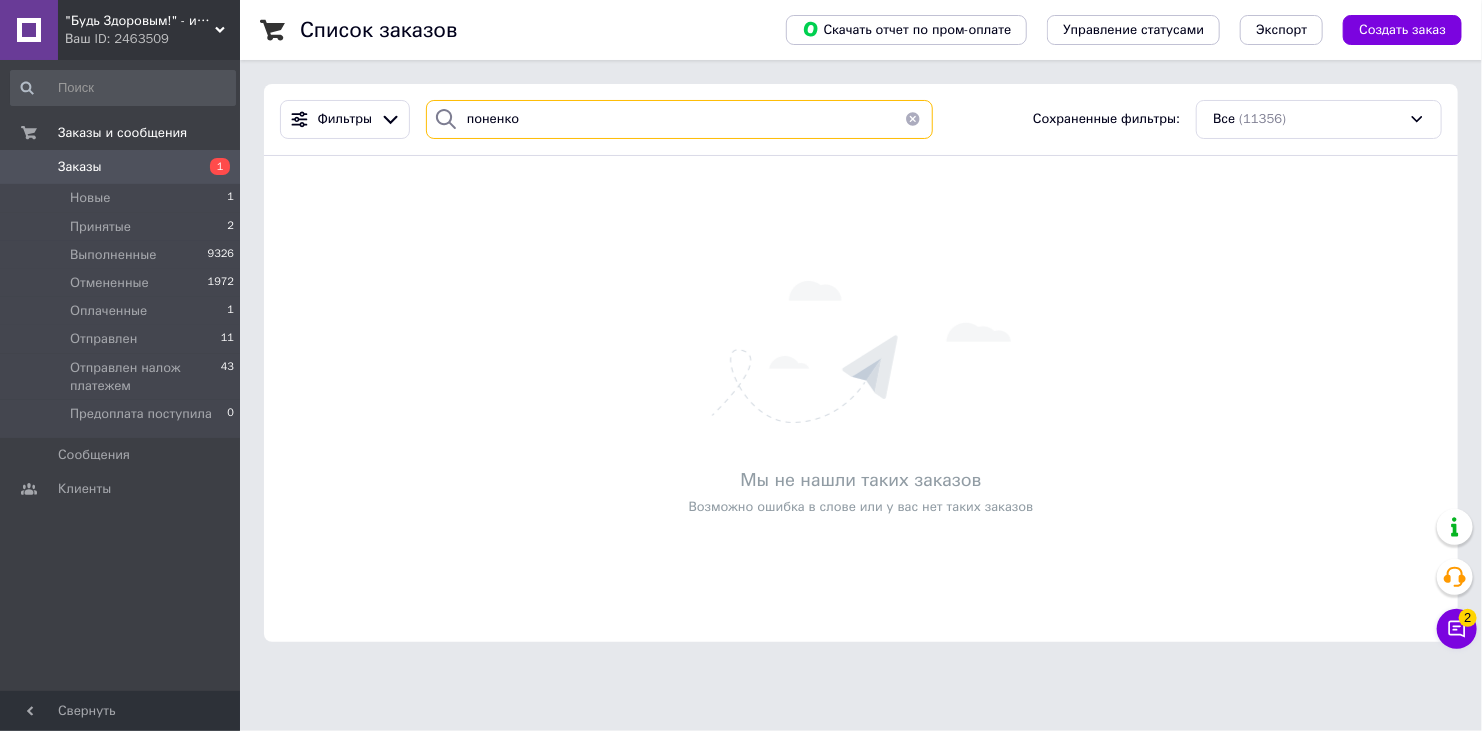 type on "поненко" 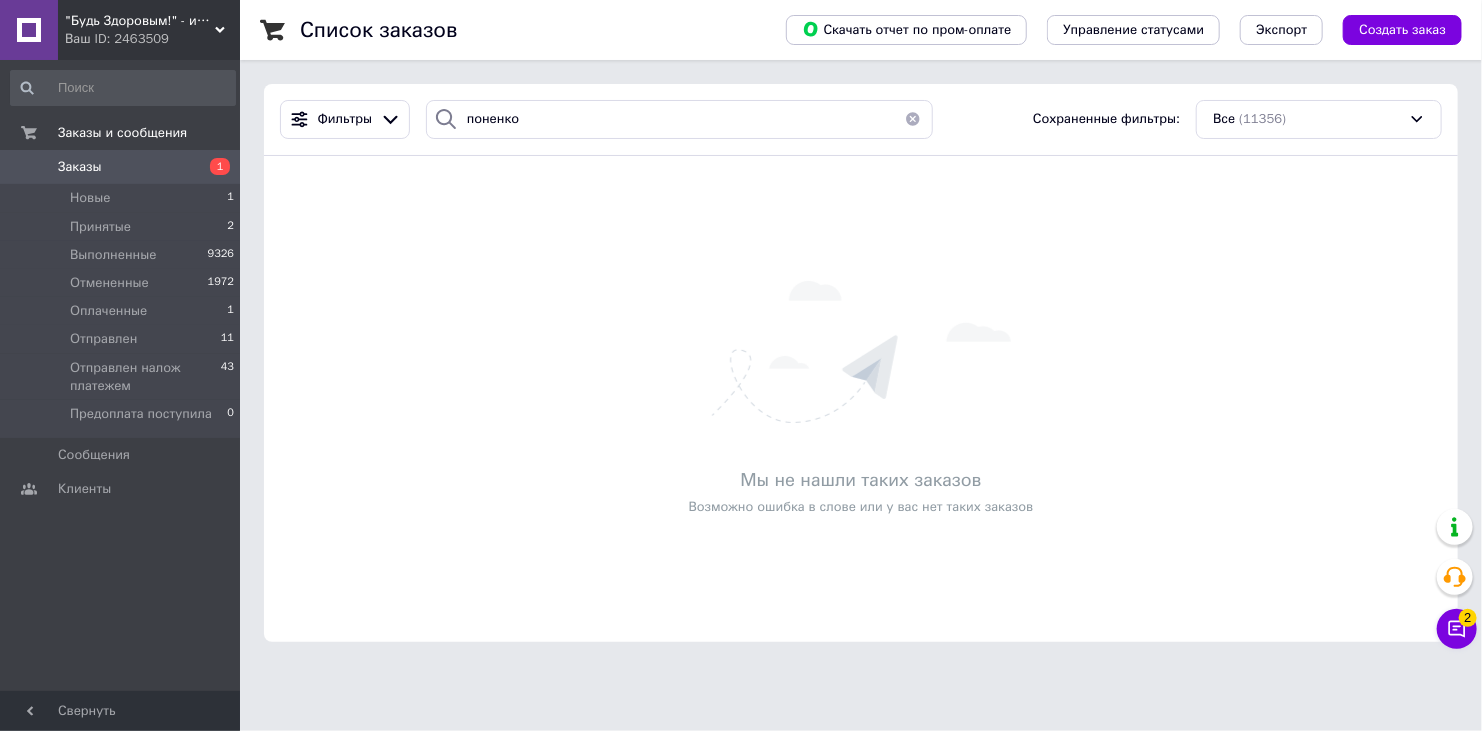 click at bounding box center [913, 119] 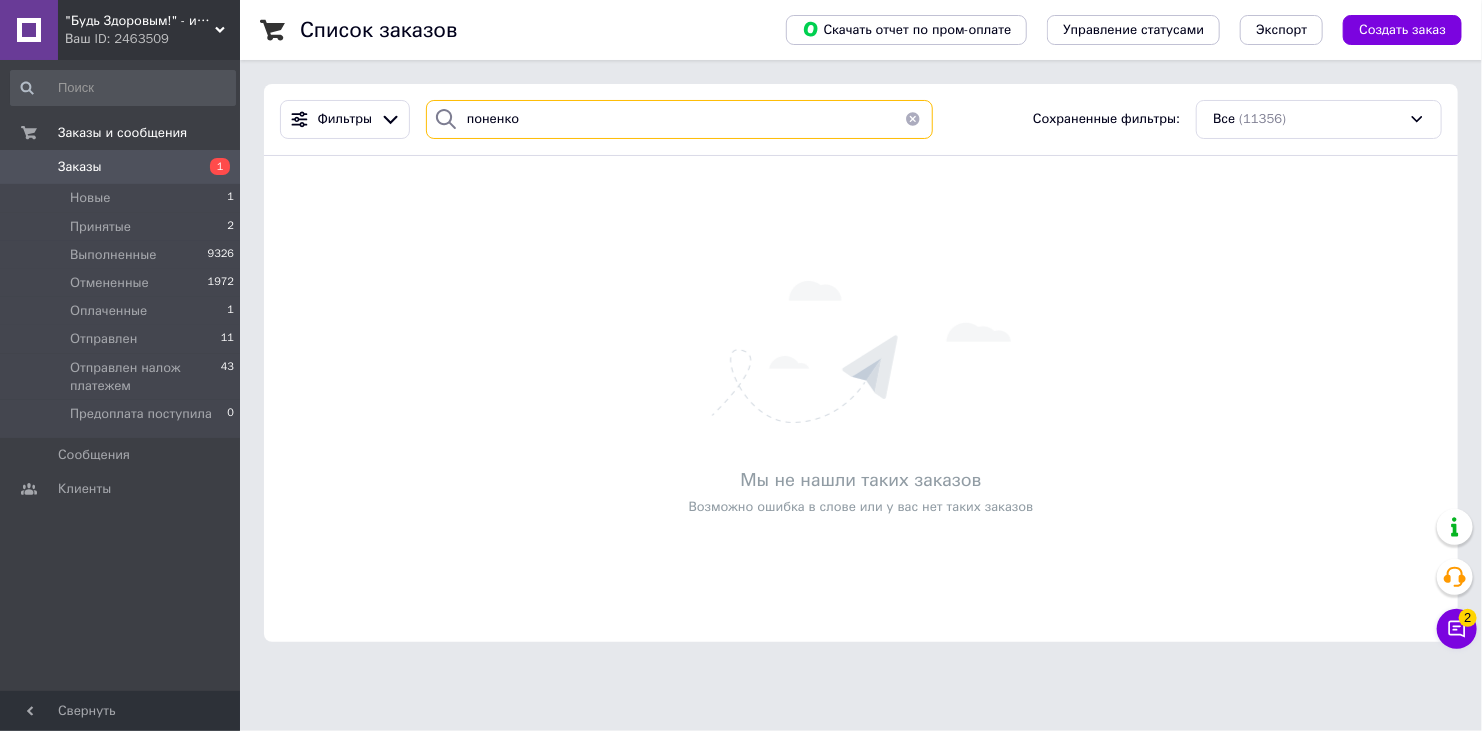 drag, startPoint x: 690, startPoint y: 132, endPoint x: 428, endPoint y: 120, distance: 262.27466 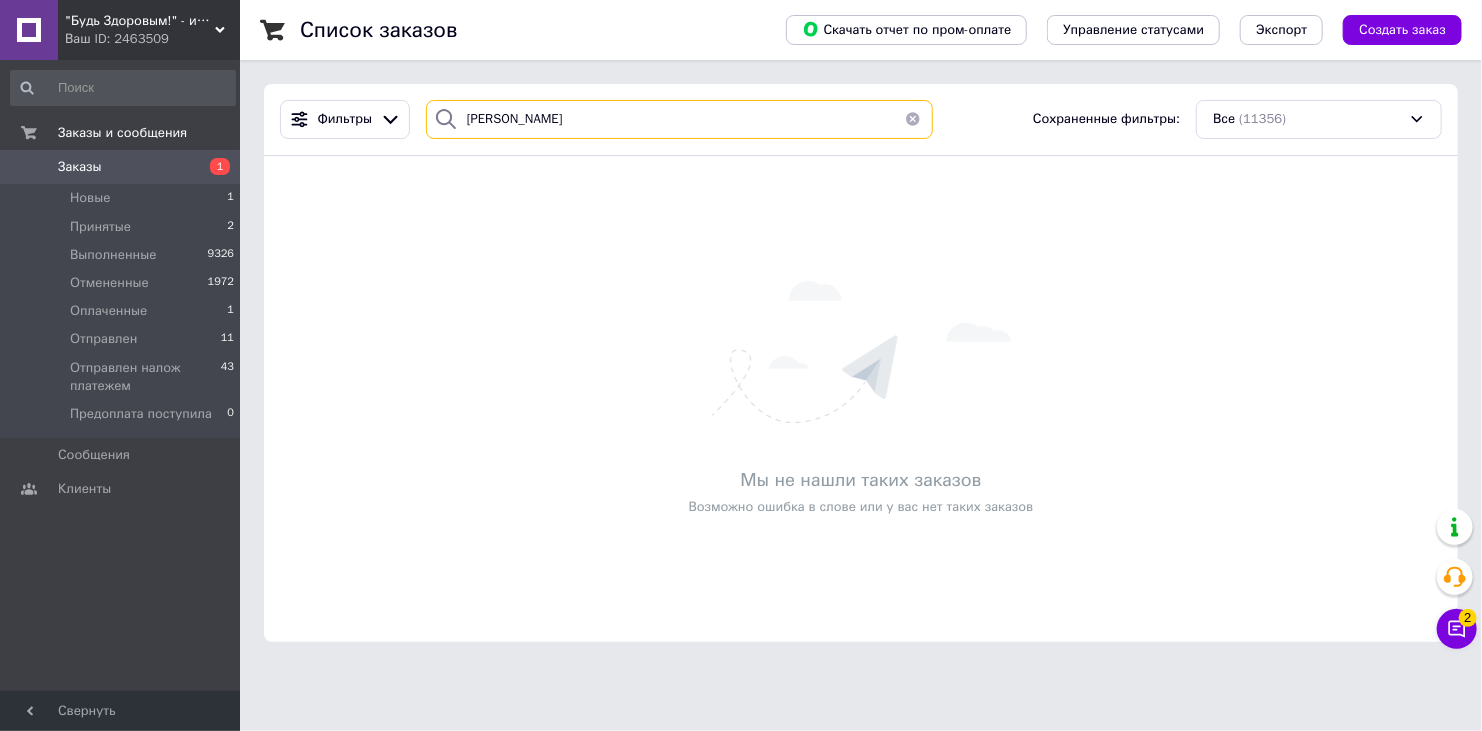 click on "саліпоненко" at bounding box center (680, 119) 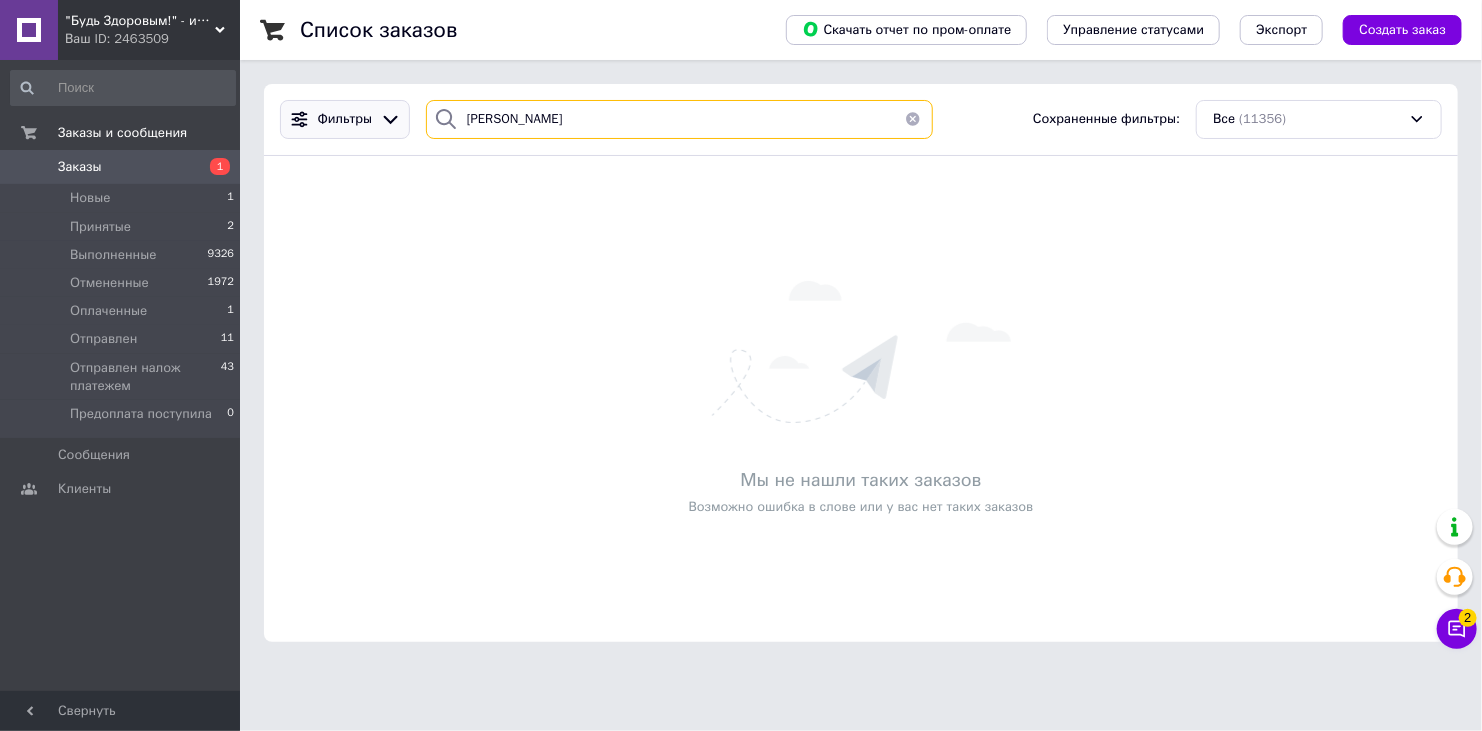 drag, startPoint x: 572, startPoint y: 119, endPoint x: 401, endPoint y: 108, distance: 171.35344 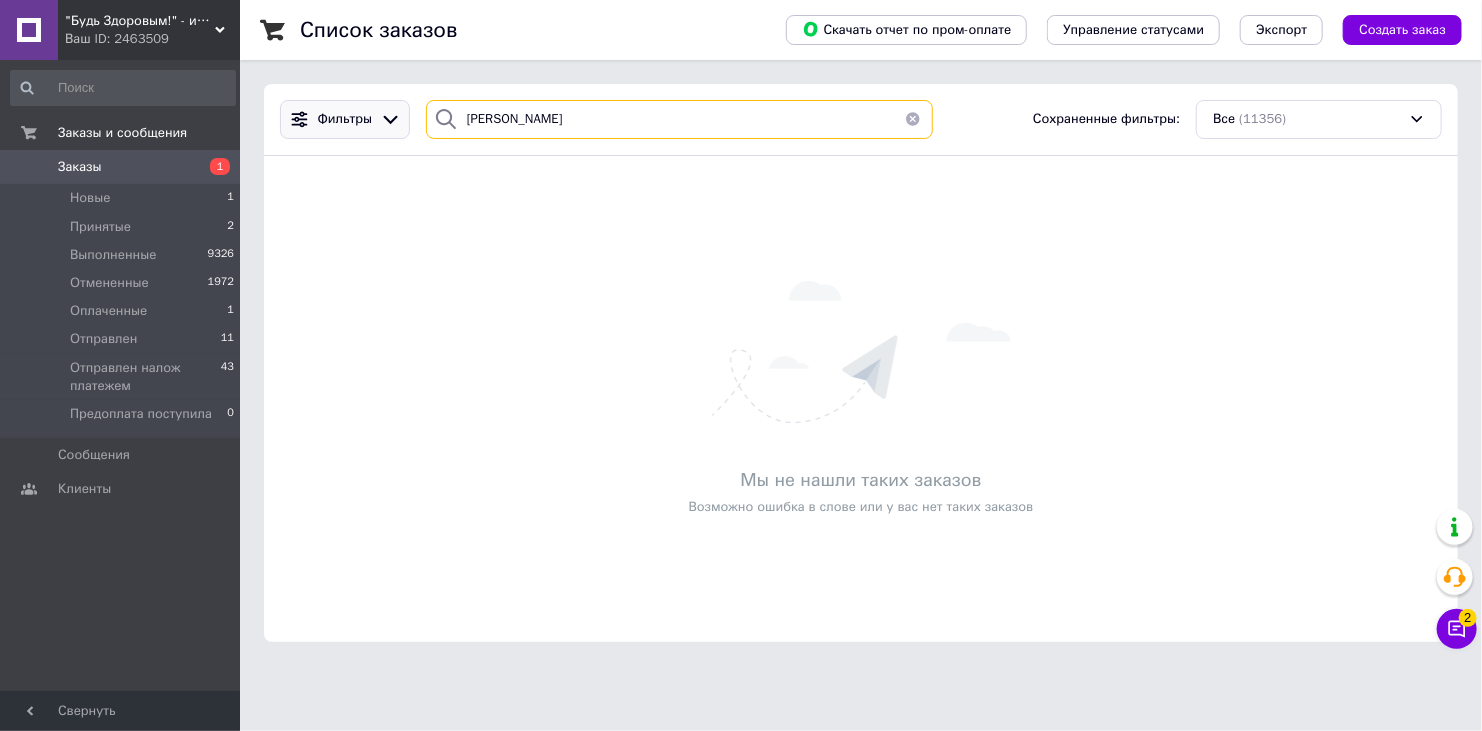 type on "[PERSON_NAME]" 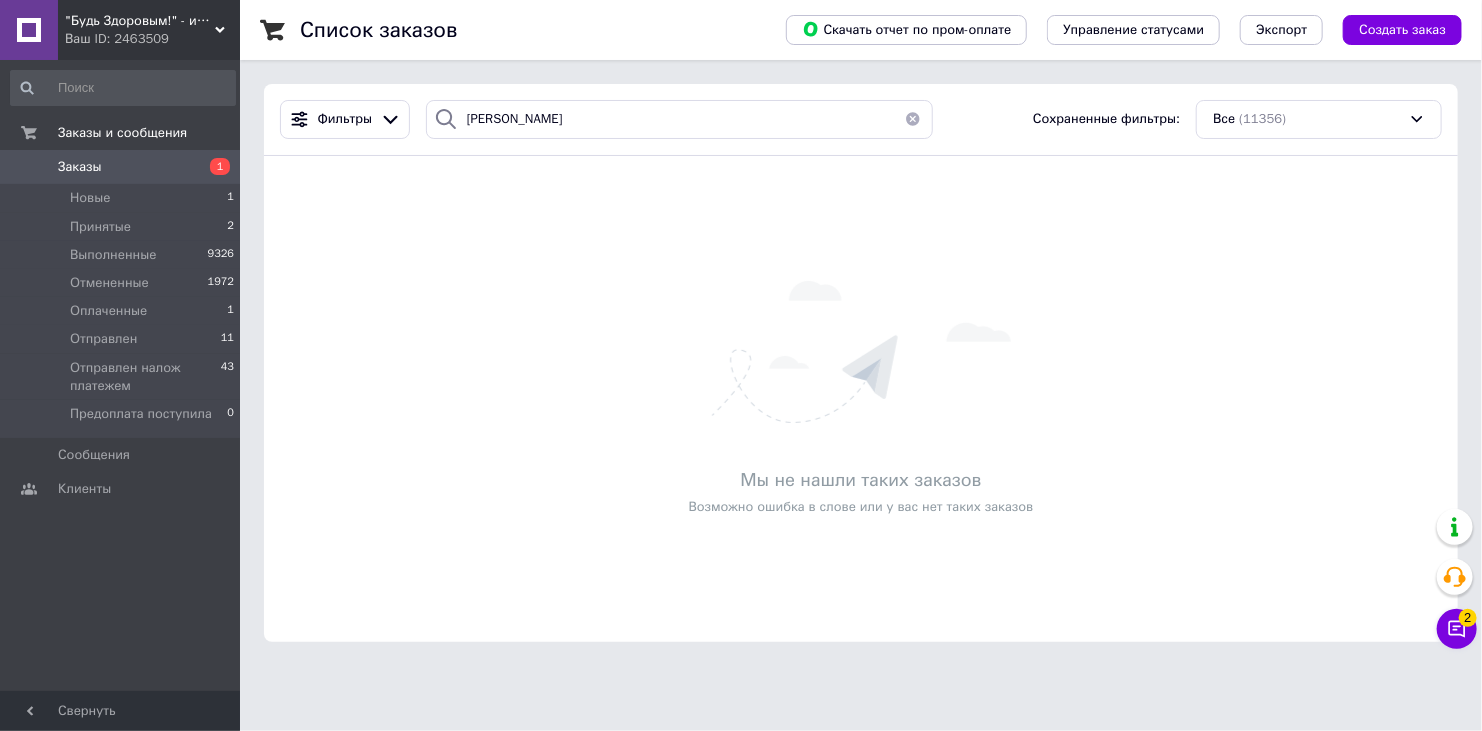 click at bounding box center (913, 119) 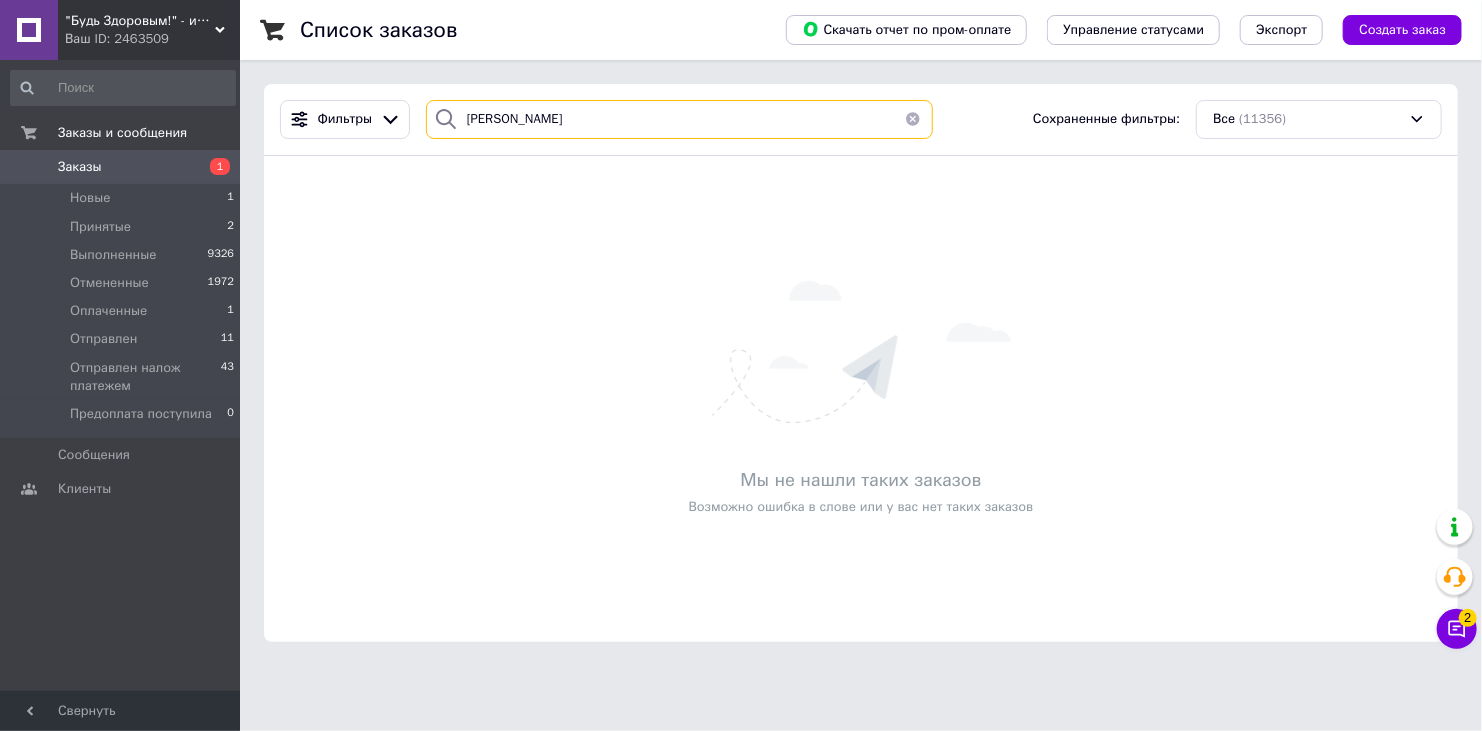 type on "[PERSON_NAME]" 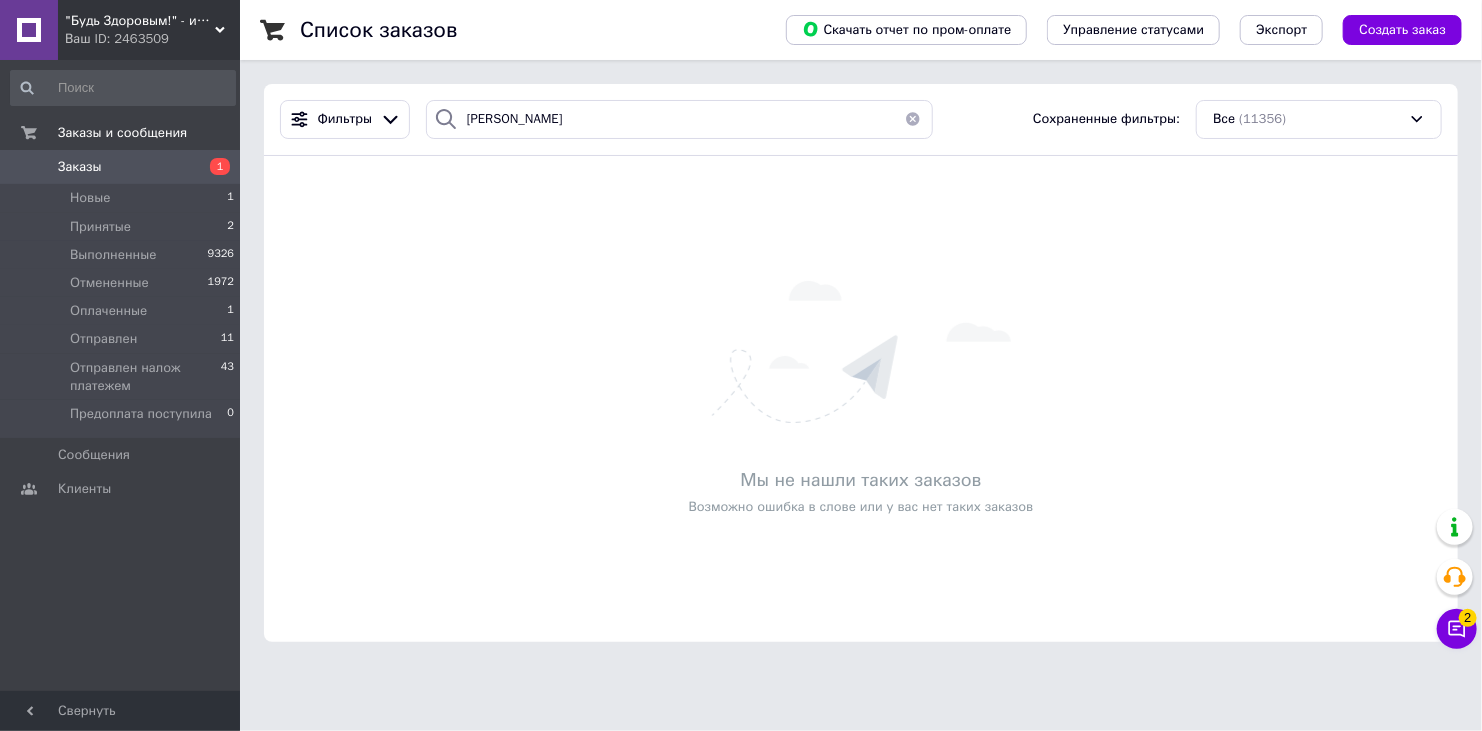 click 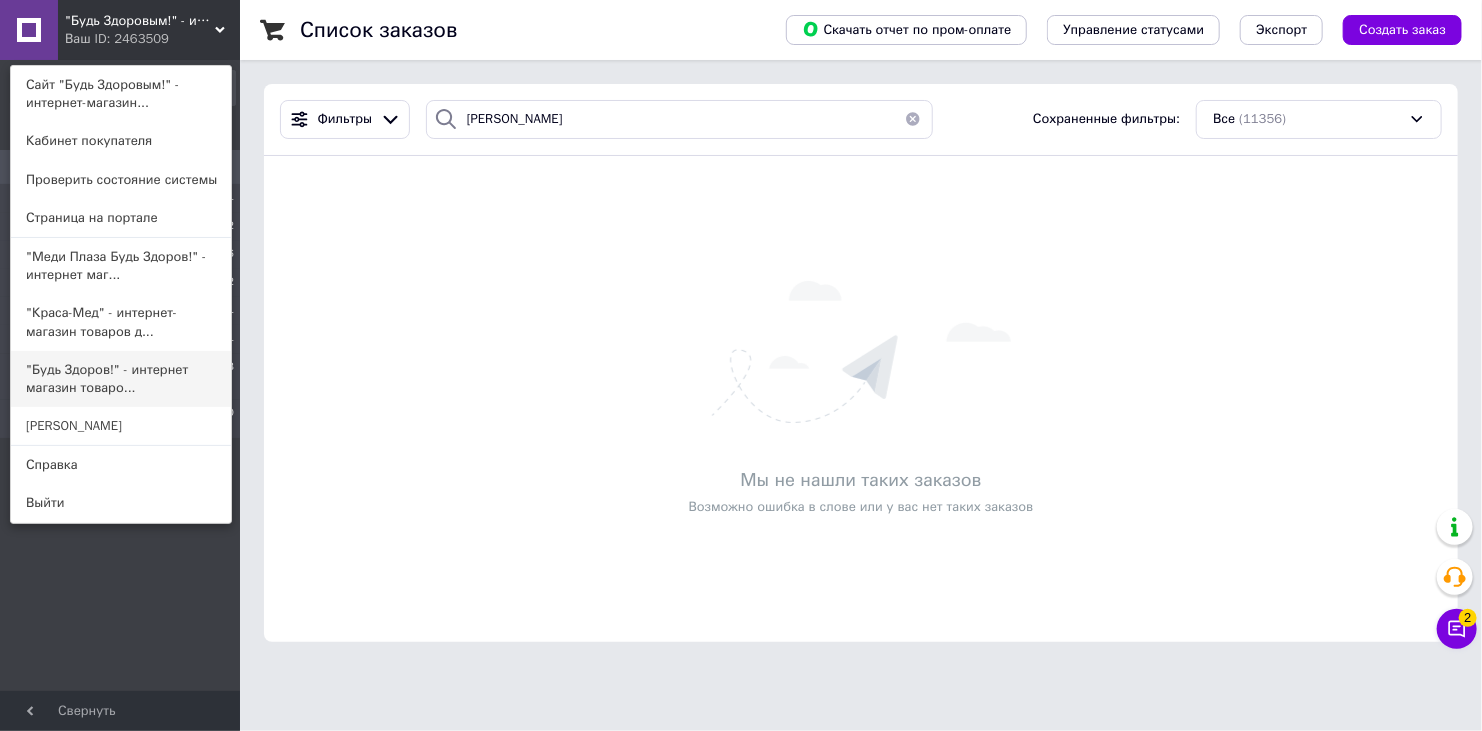 click on ""Будь Здоров!" - интернет магазин товаро..." at bounding box center [121, 379] 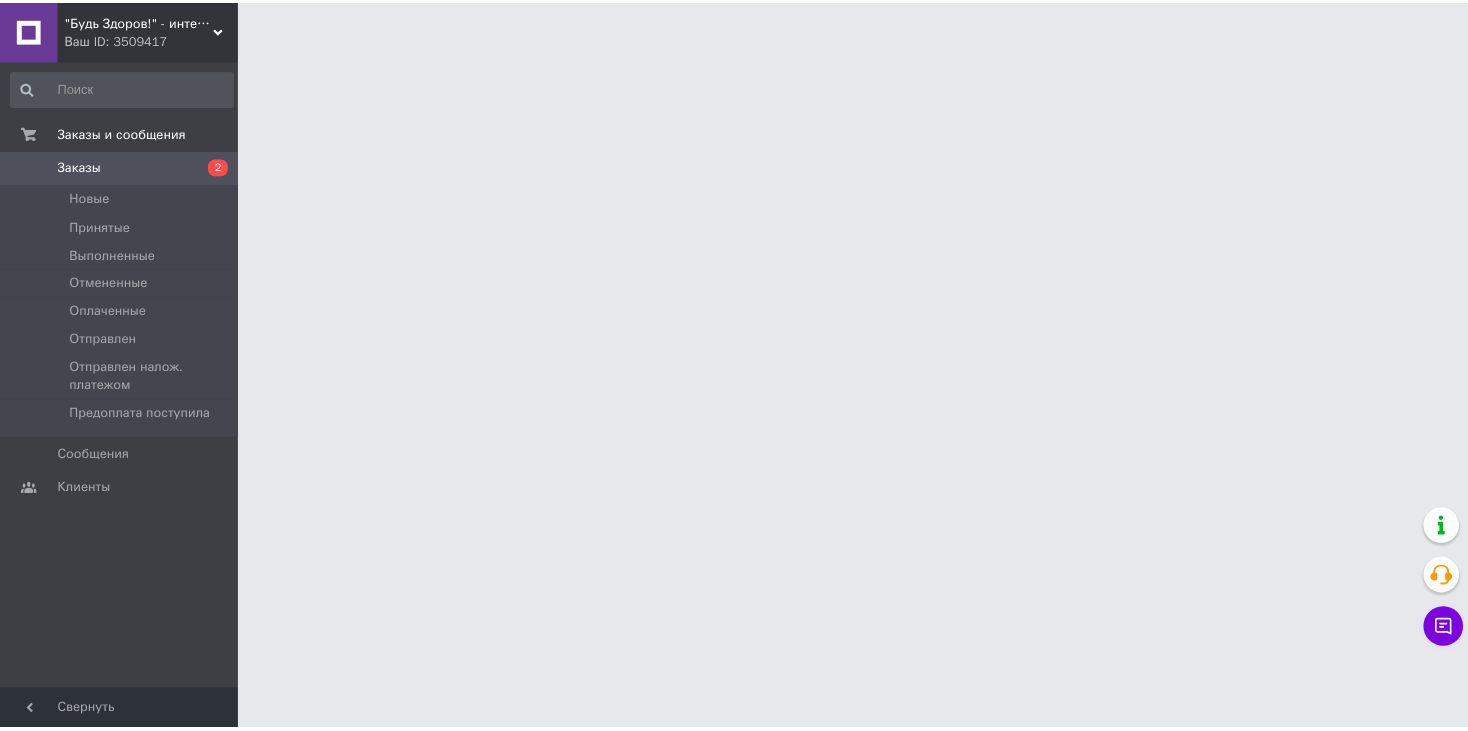 scroll, scrollTop: 0, scrollLeft: 0, axis: both 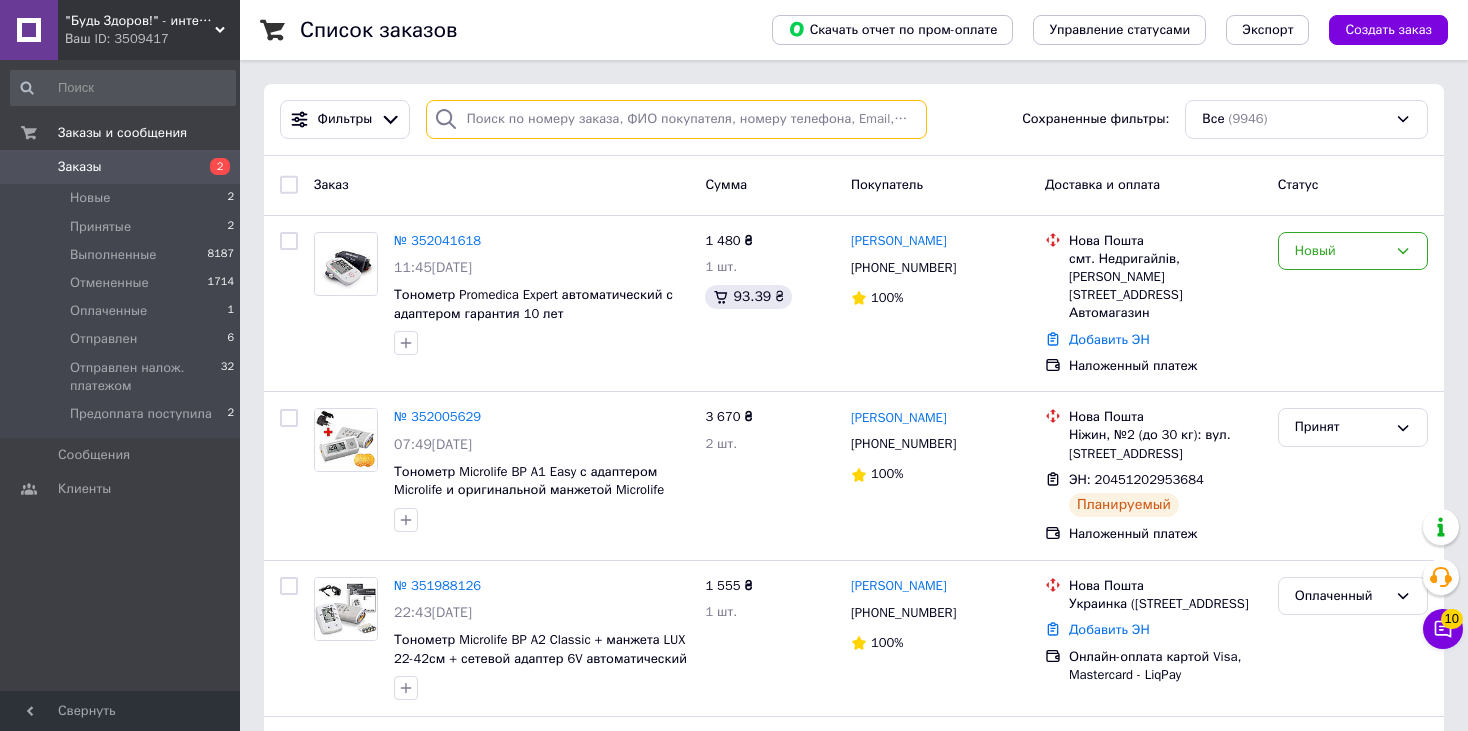 click at bounding box center [676, 119] 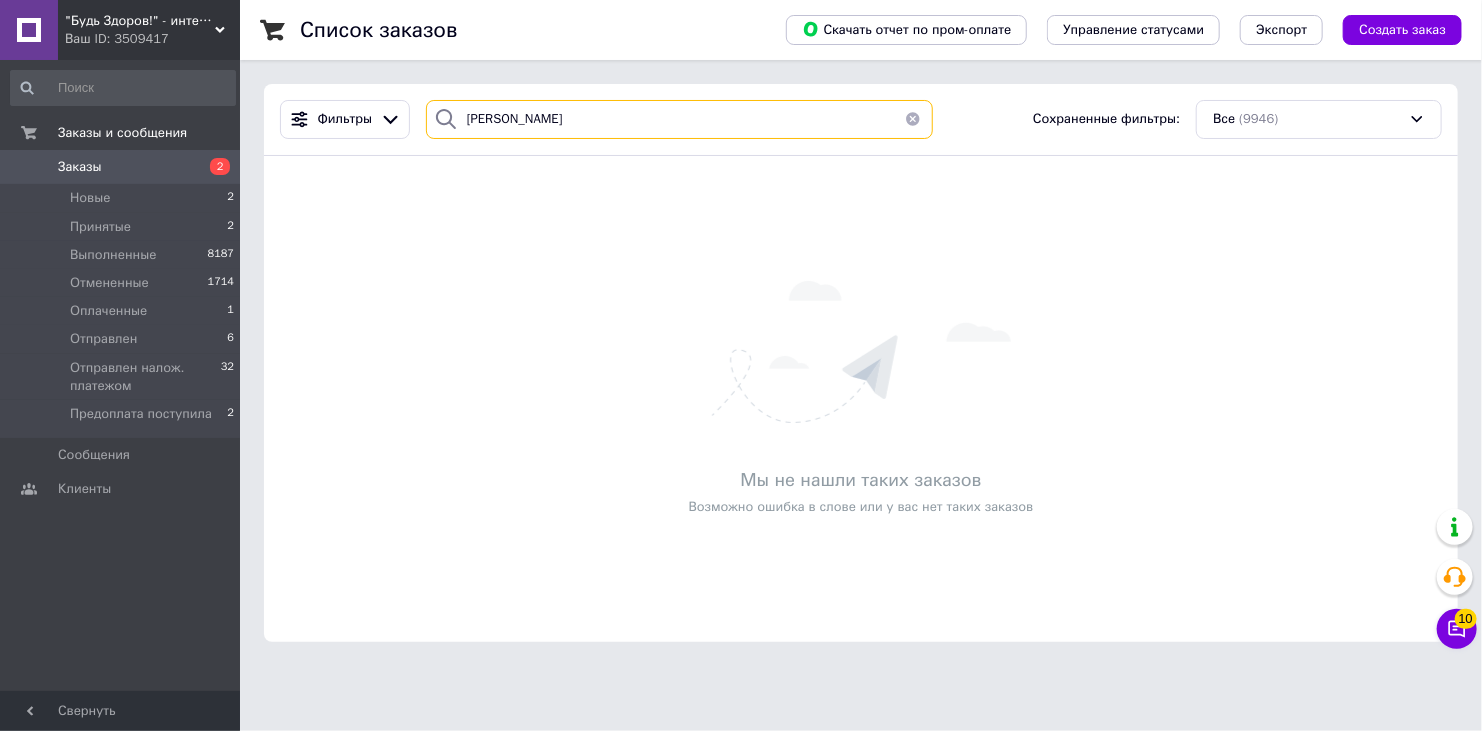 click on "[PERSON_NAME]" at bounding box center [680, 119] 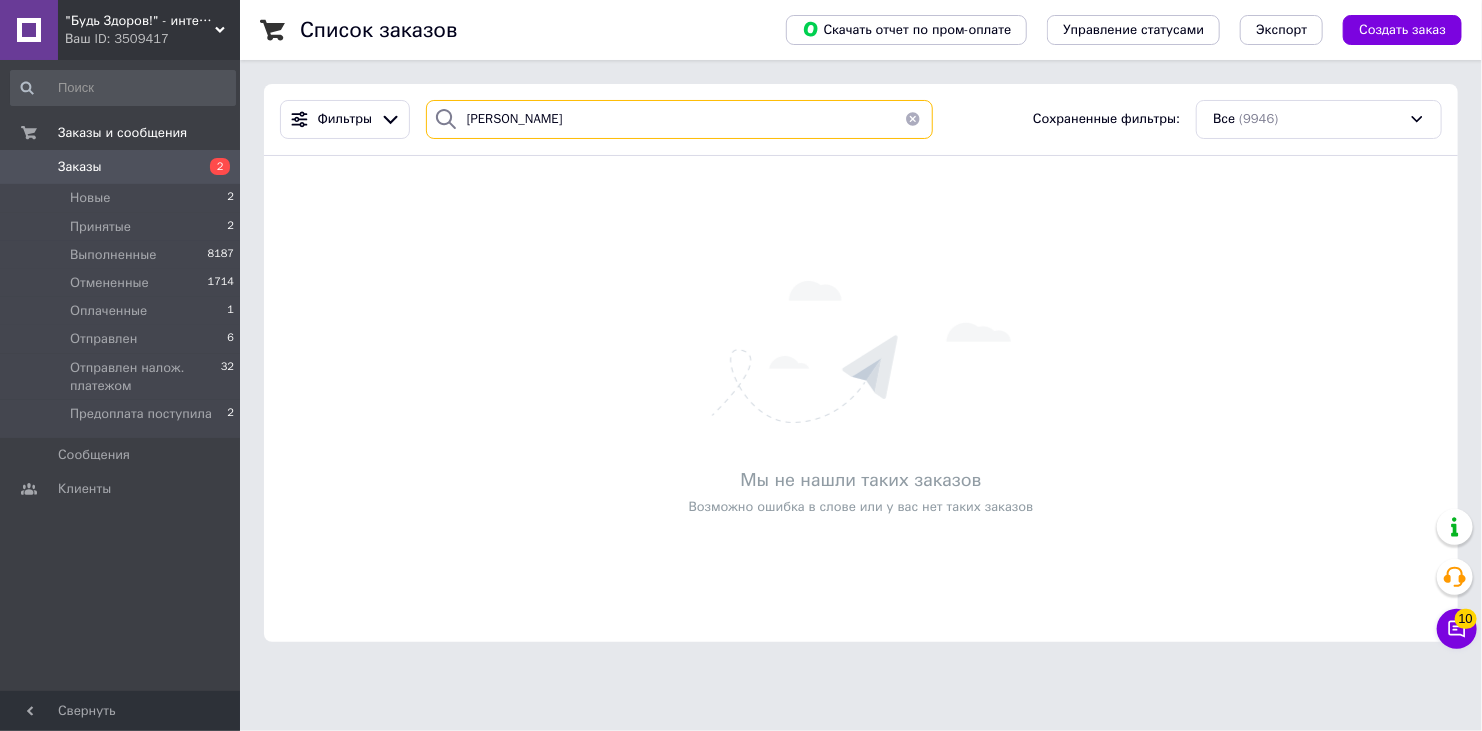 type on "[PERSON_NAME]" 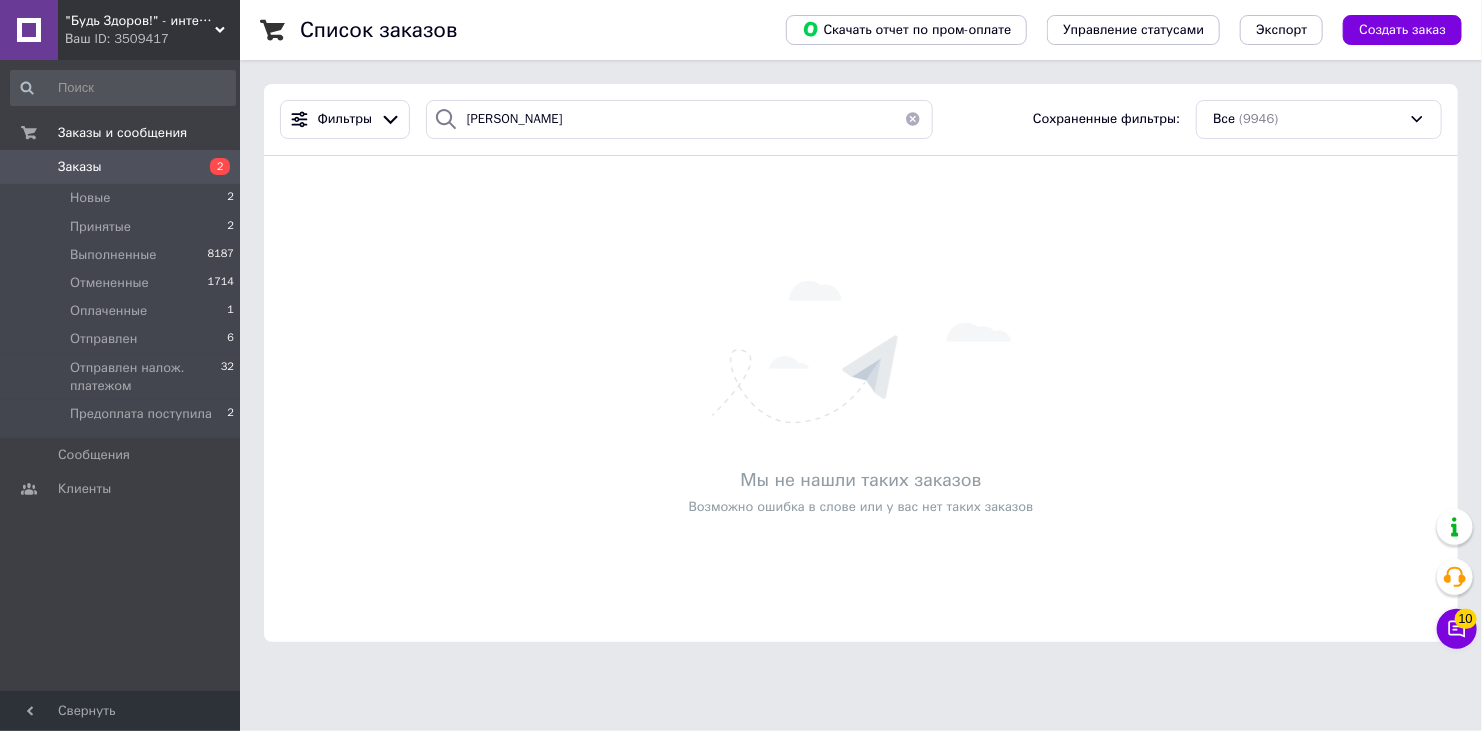 click at bounding box center (913, 119) 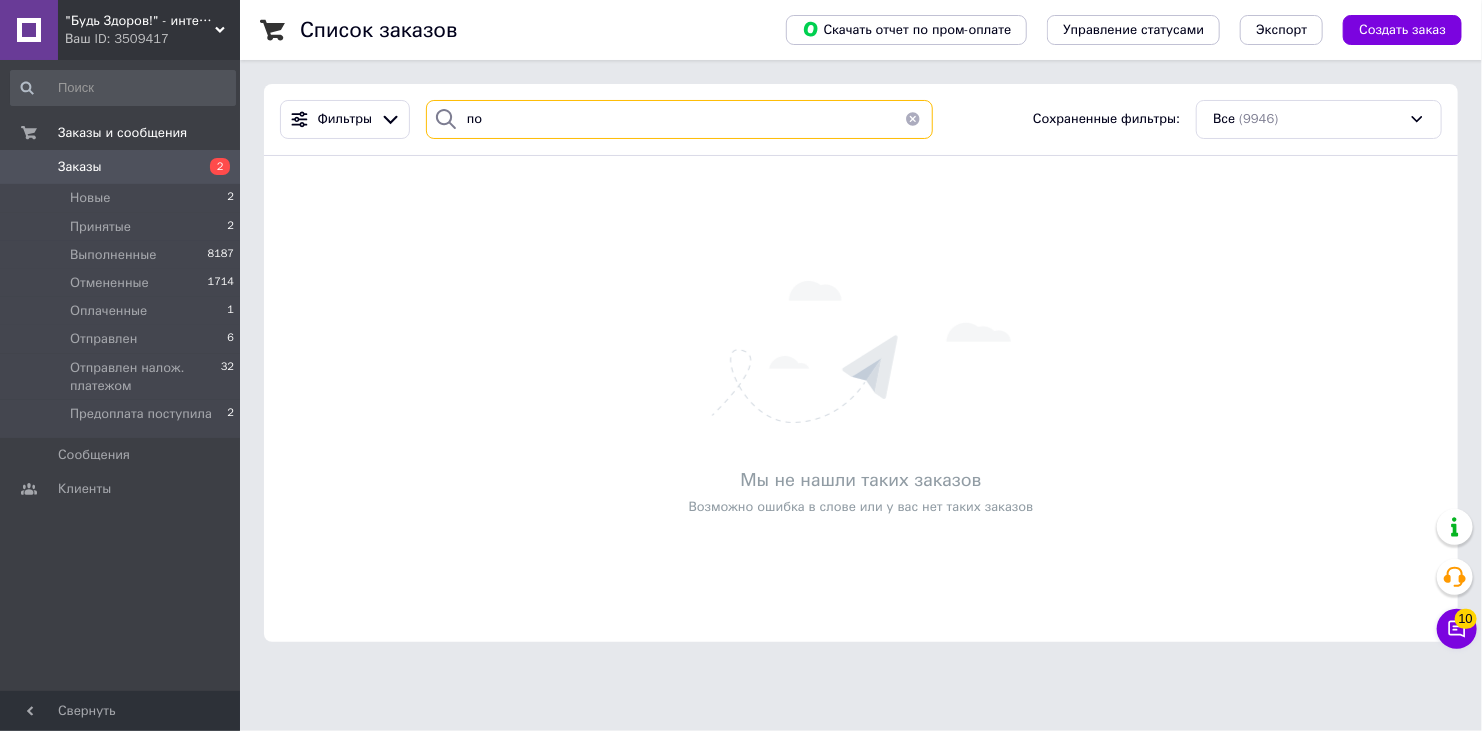 type on "п" 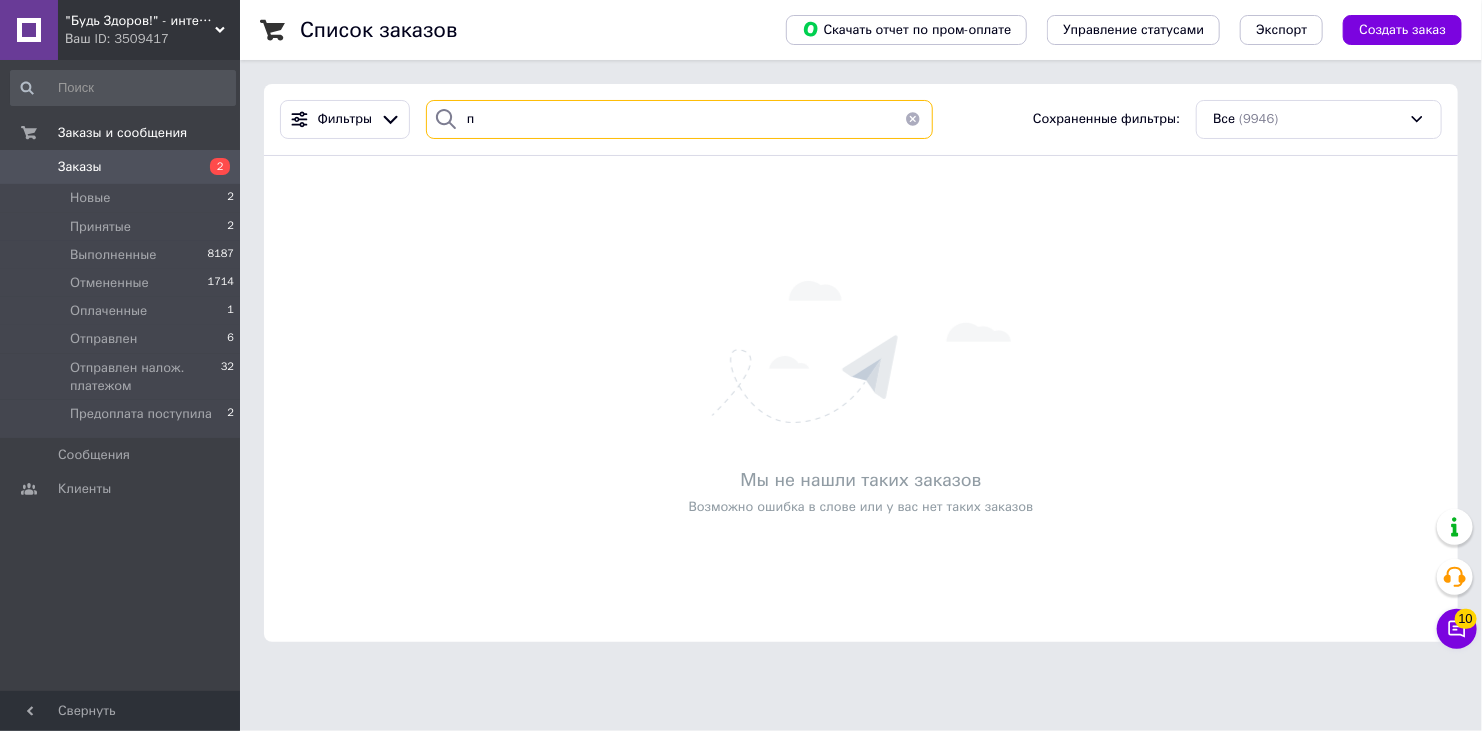 type 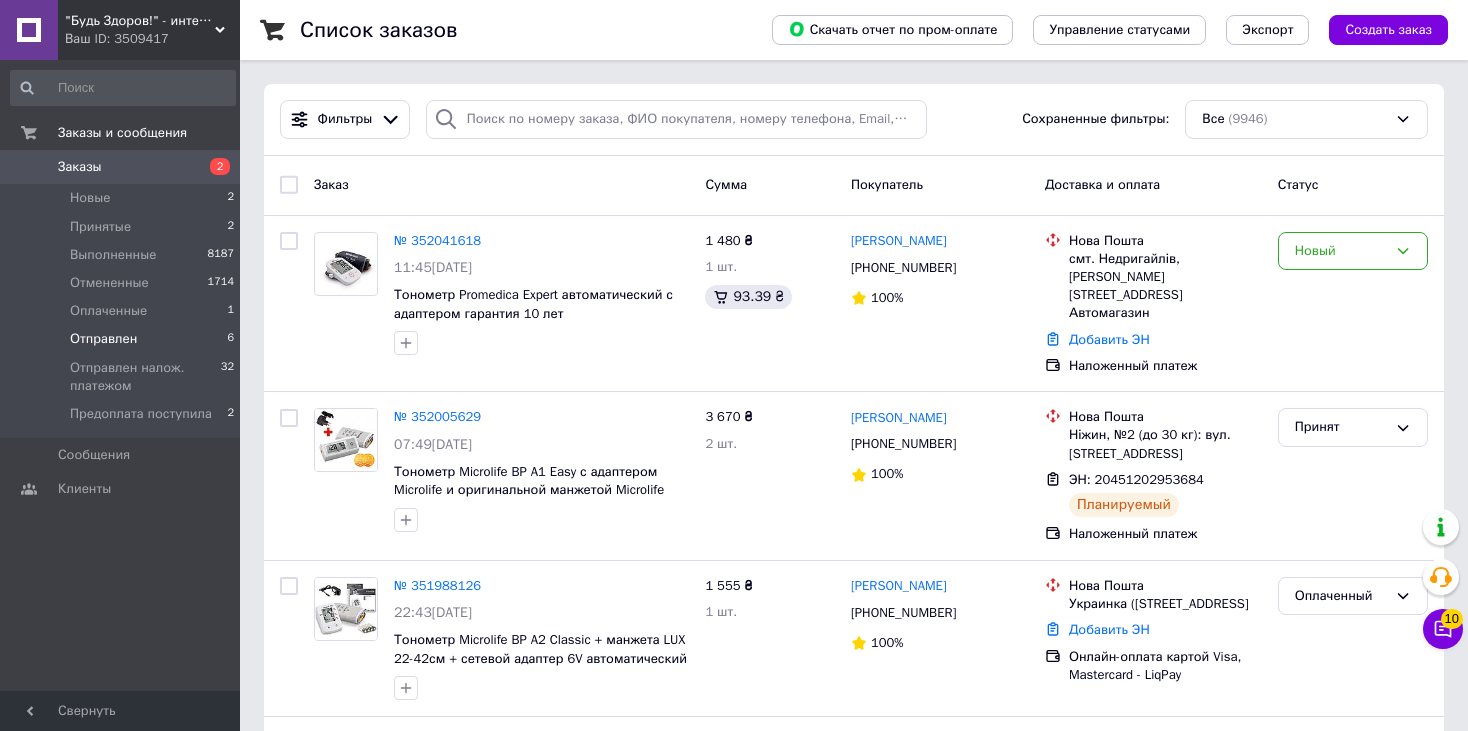 click on "Отправлен" at bounding box center (103, 339) 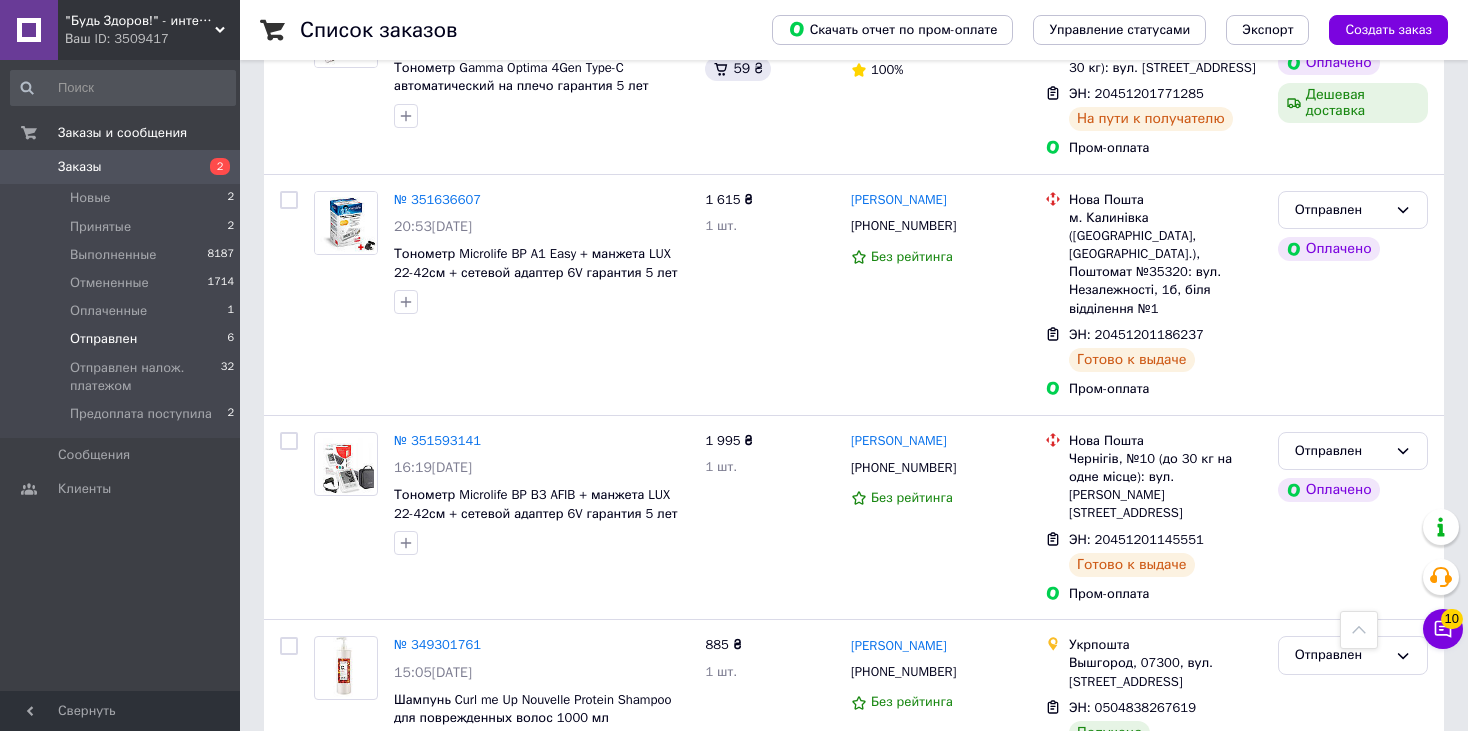 scroll, scrollTop: 678, scrollLeft: 0, axis: vertical 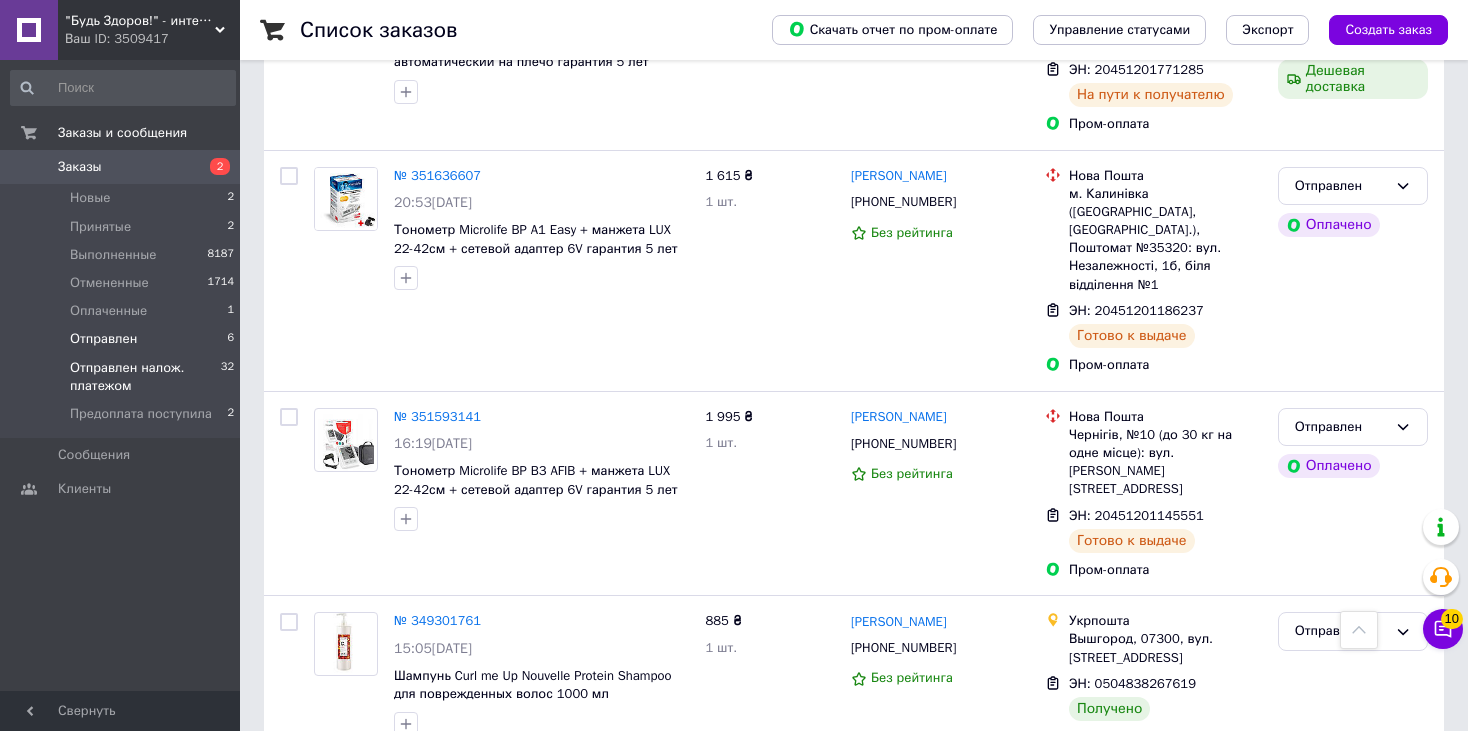 click on "Отправлен налож. платежом" at bounding box center [145, 377] 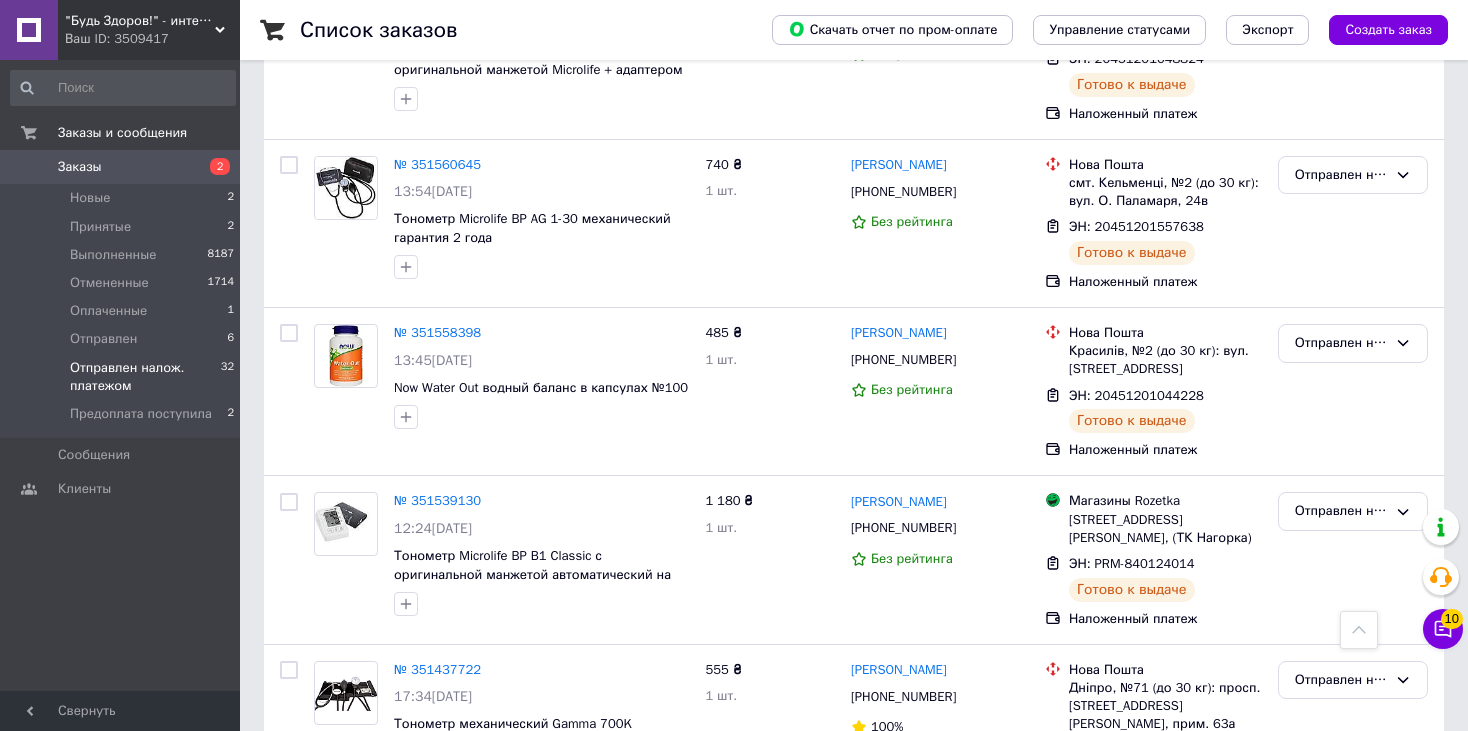 scroll, scrollTop: 1600, scrollLeft: 0, axis: vertical 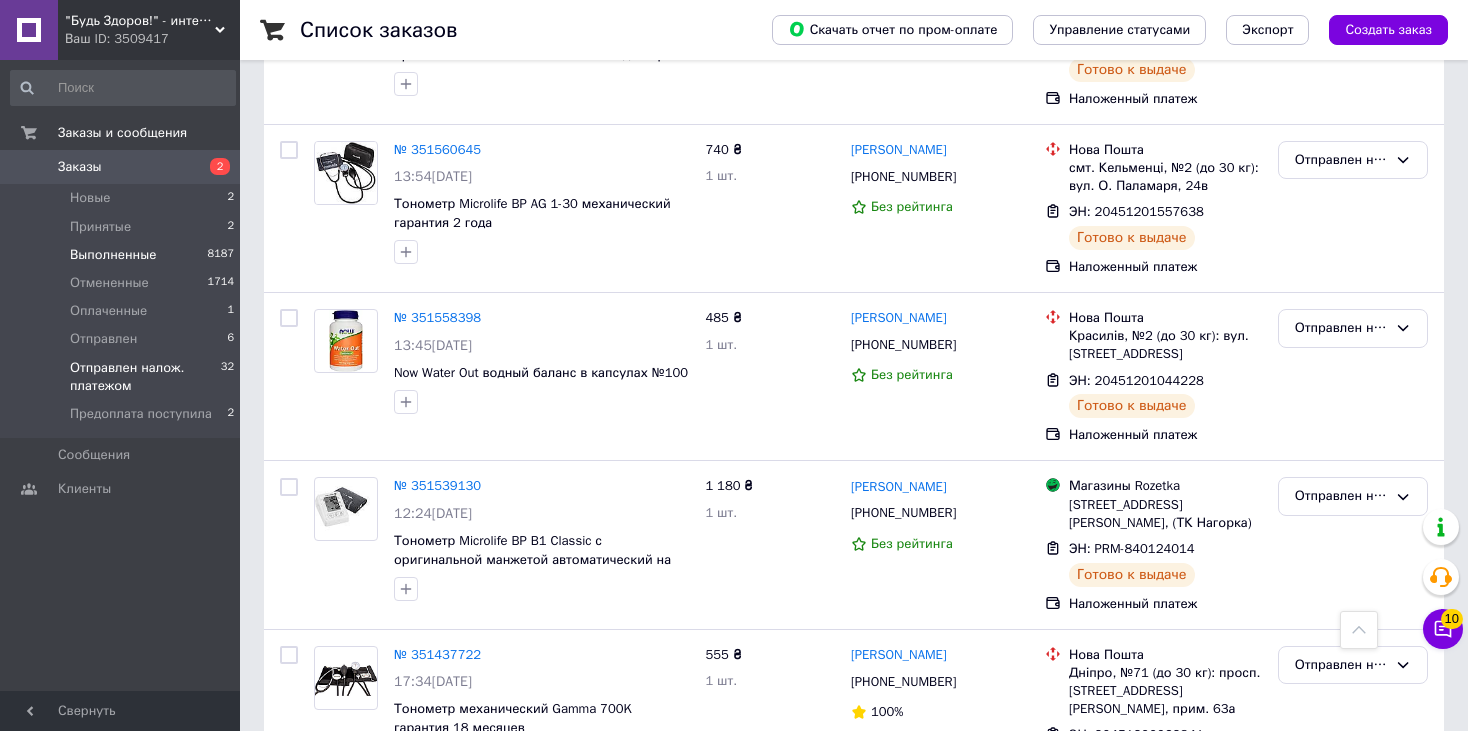 click on "Выполненные" at bounding box center [113, 255] 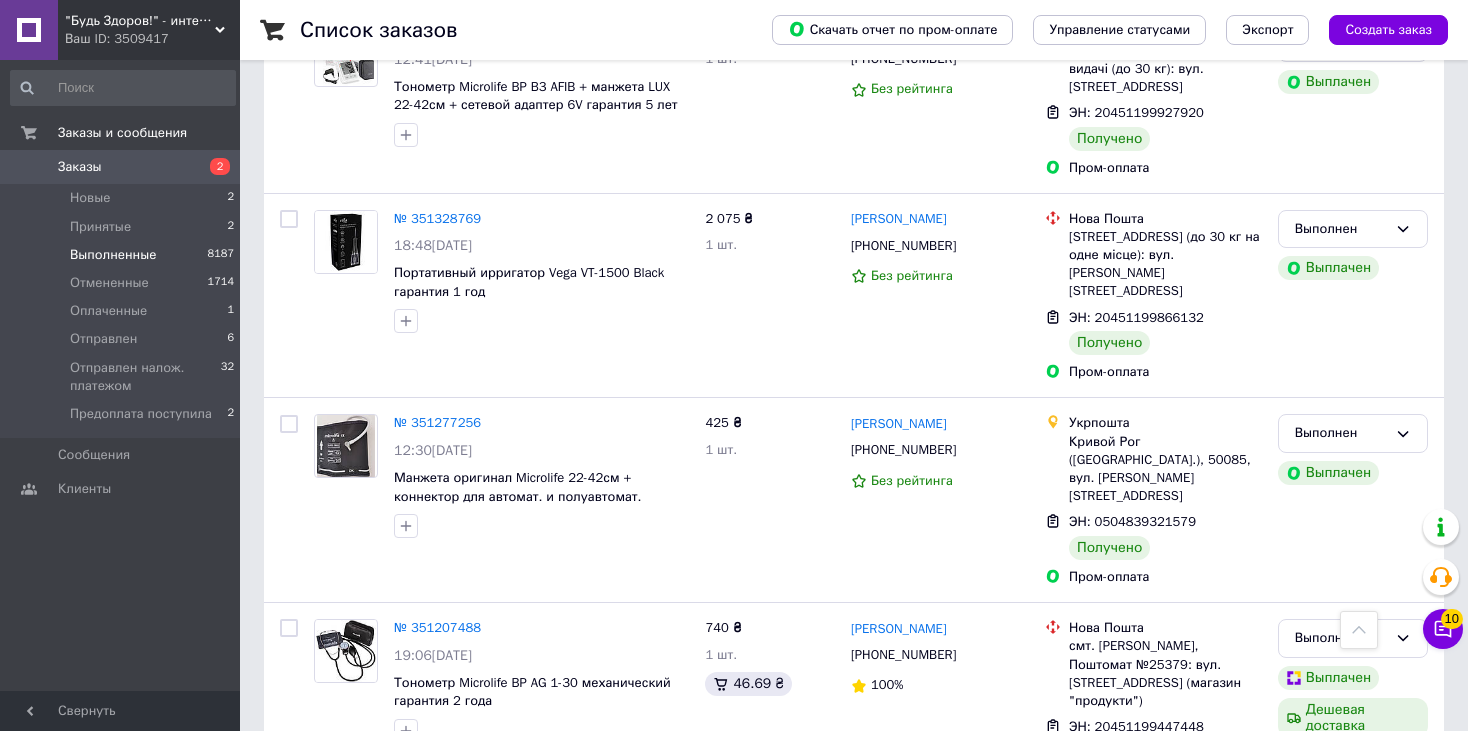 scroll, scrollTop: 1900, scrollLeft: 0, axis: vertical 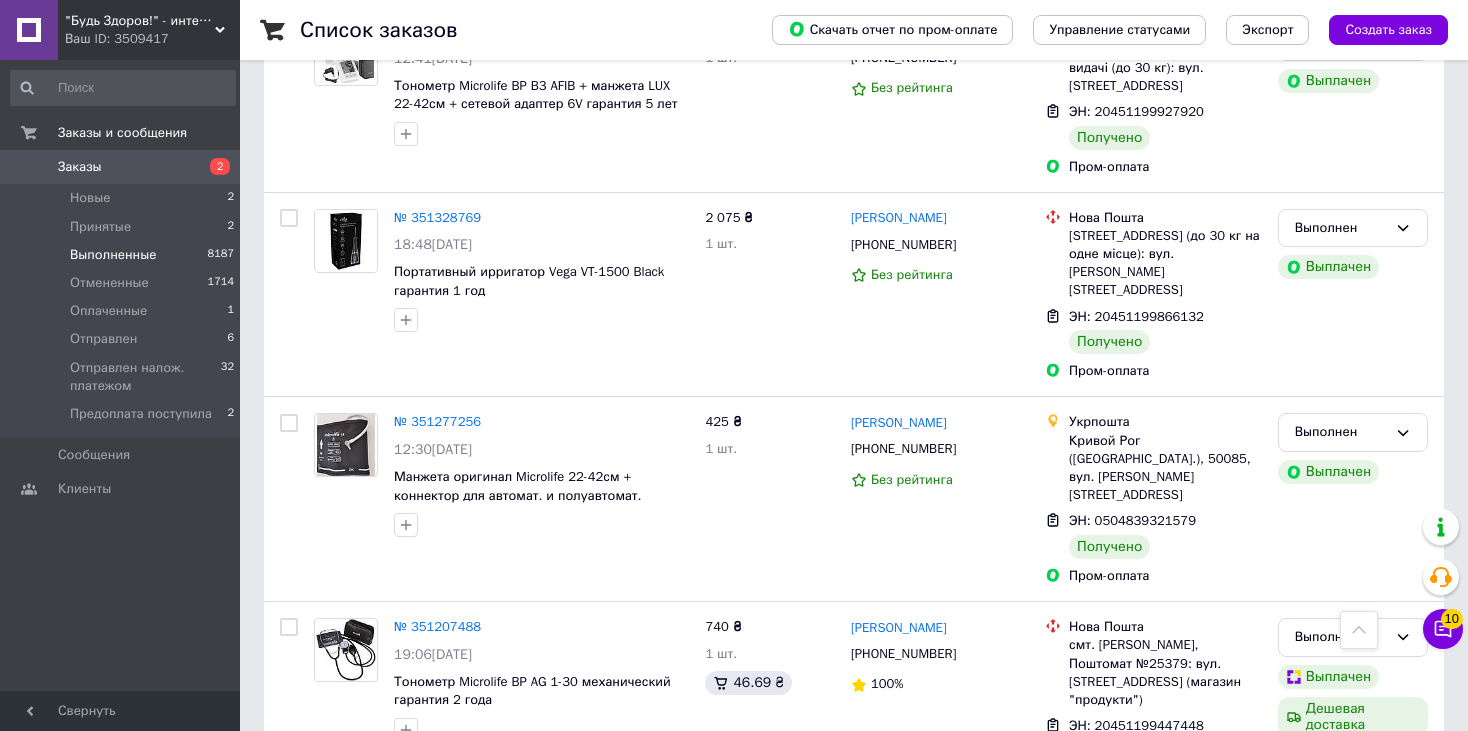 click on ""Будь Здоров!" - интернет магазин товаров для здоровья Ваш ID: 3509417" at bounding box center [149, 30] 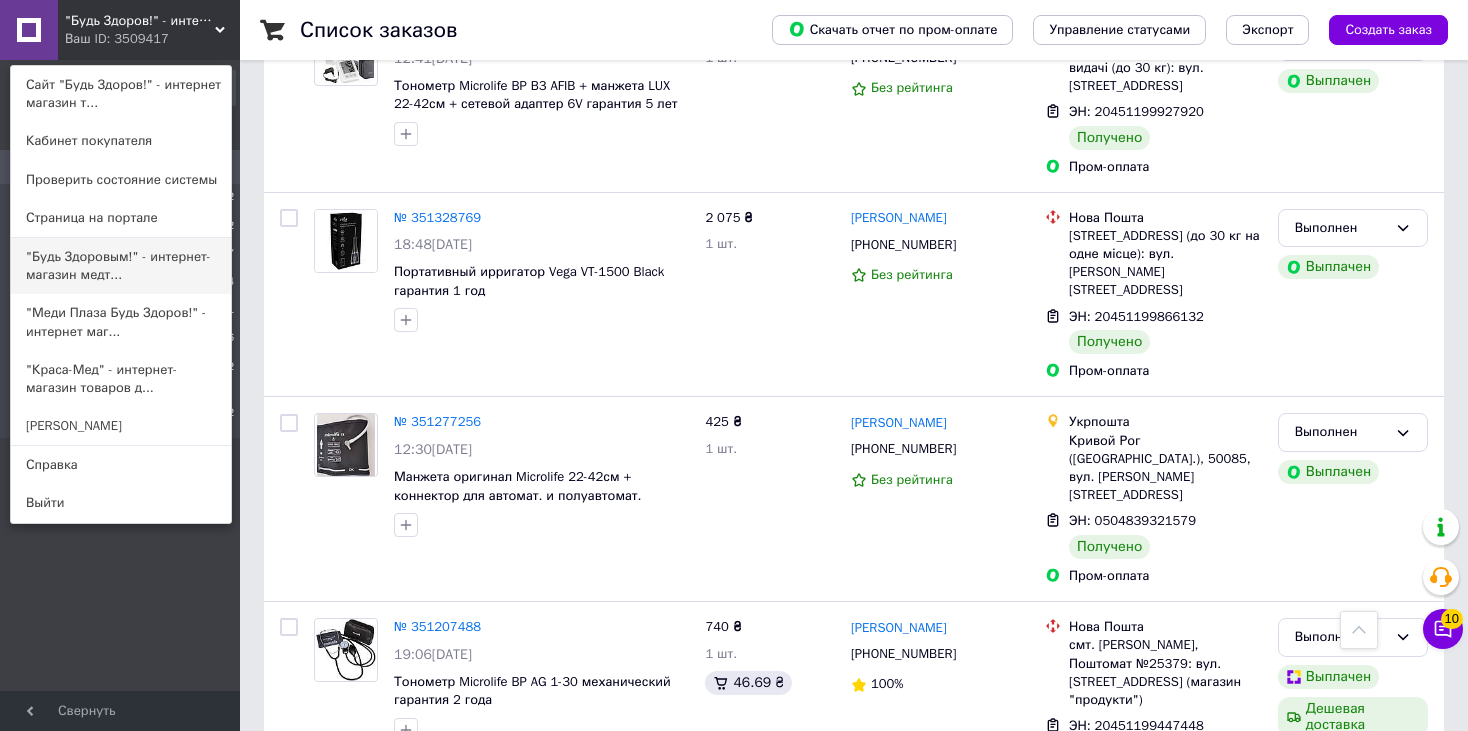 click on ""Будь Здоровым!" - интернет-магазин медт..." at bounding box center [121, 266] 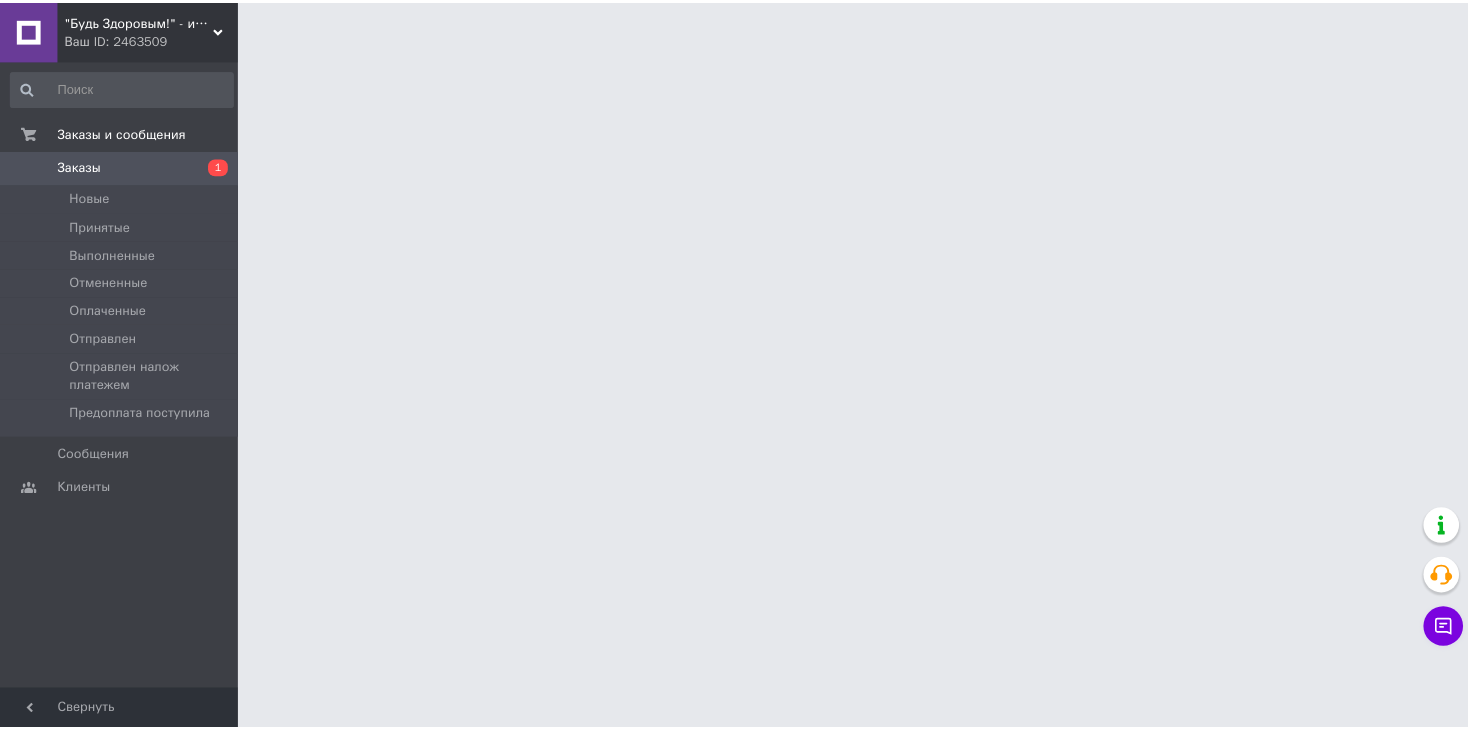 scroll, scrollTop: 0, scrollLeft: 0, axis: both 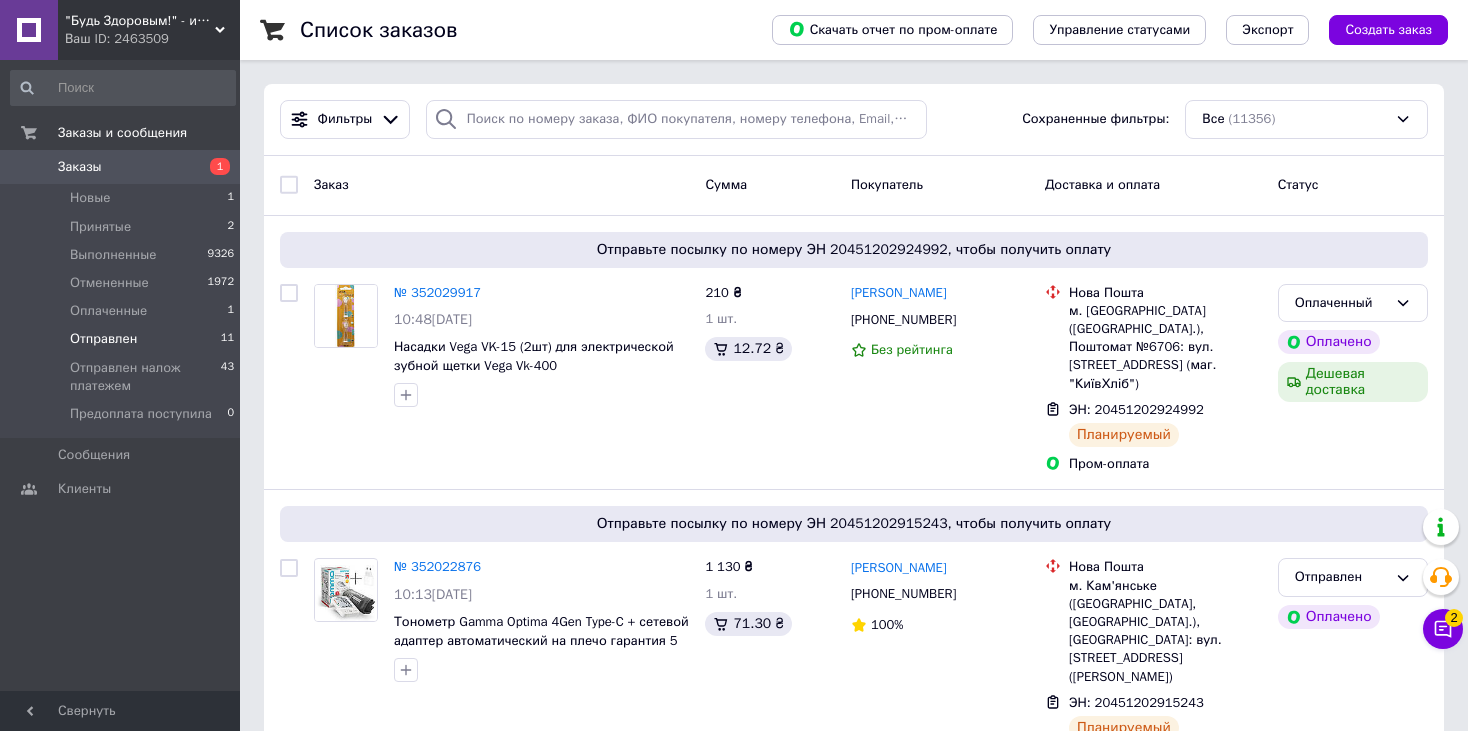 click on "Отправлен" at bounding box center (103, 339) 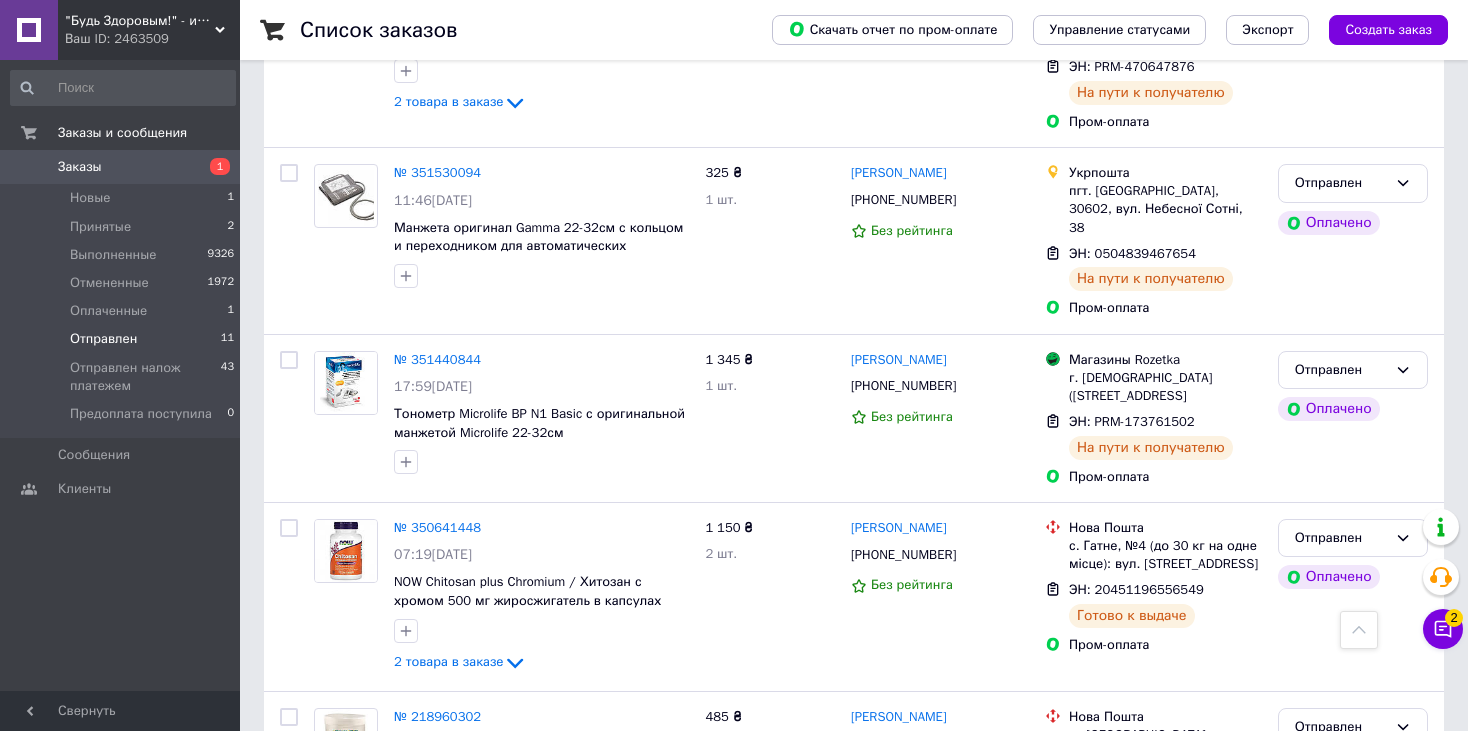 scroll, scrollTop: 1500, scrollLeft: 0, axis: vertical 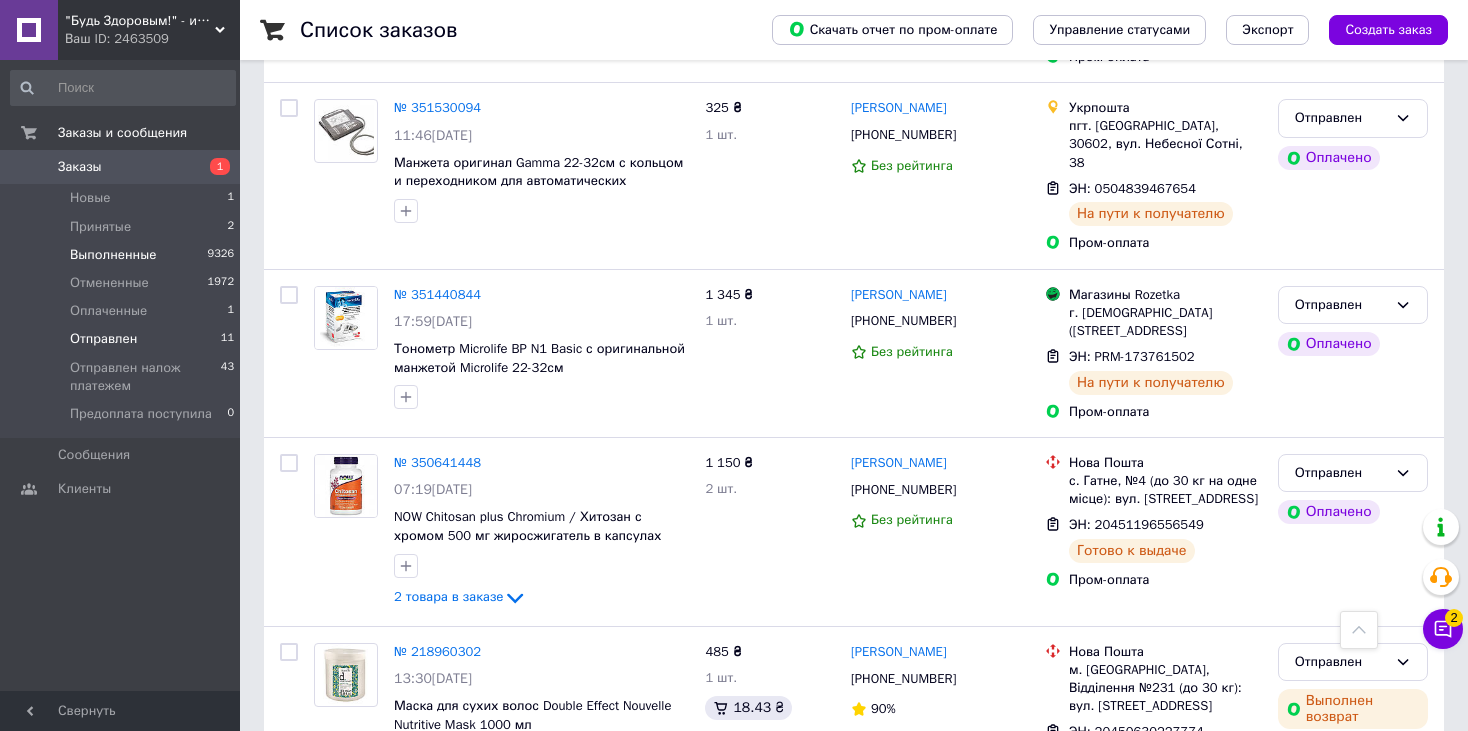 click on "Выполненные" at bounding box center [113, 255] 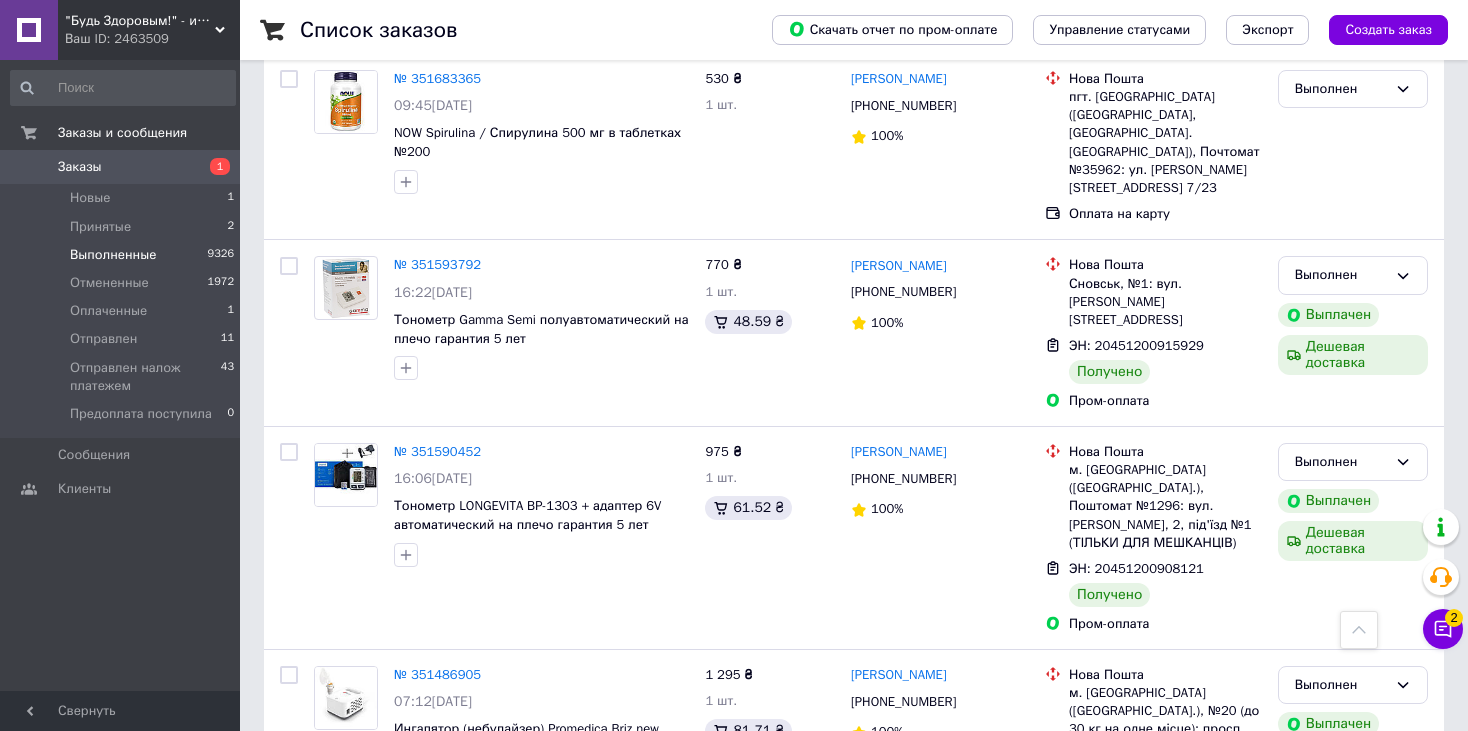scroll, scrollTop: 300, scrollLeft: 0, axis: vertical 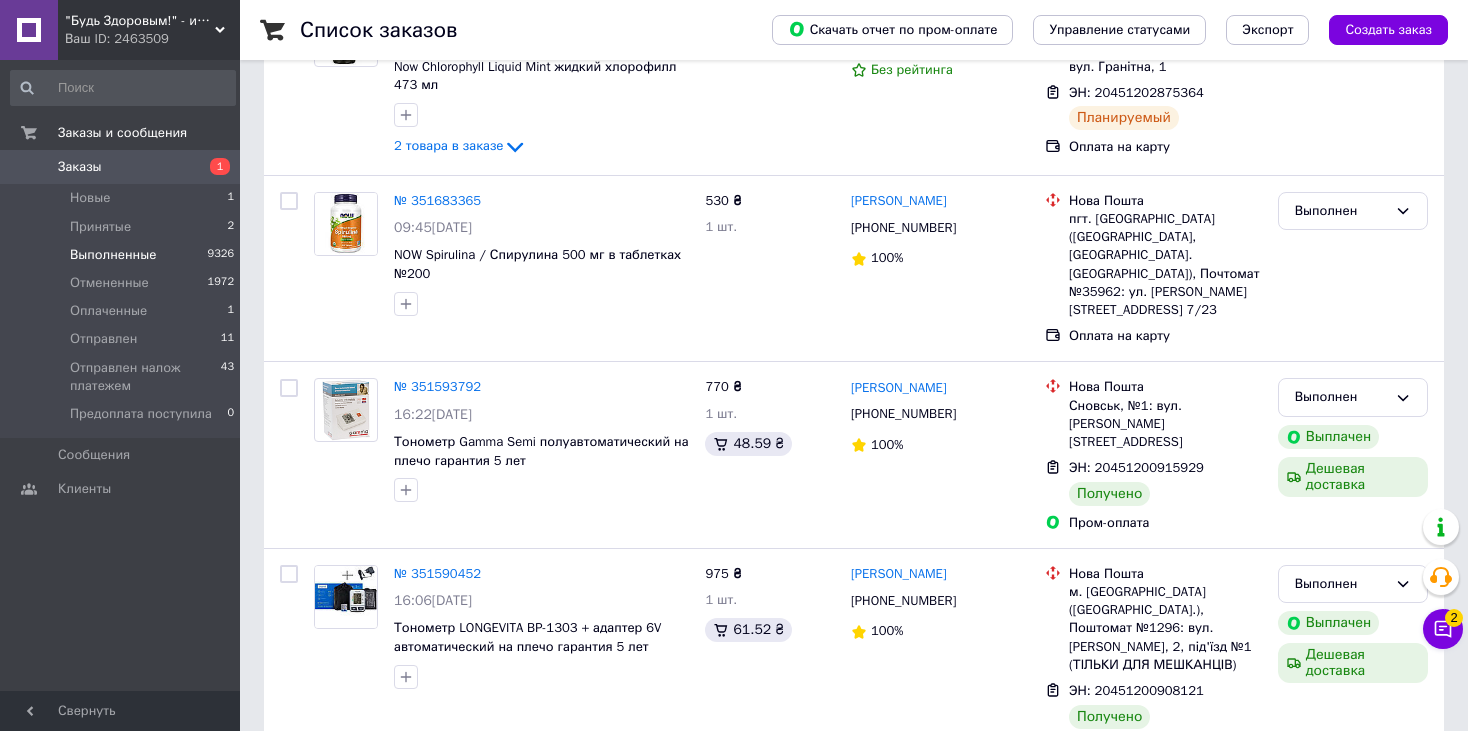 click 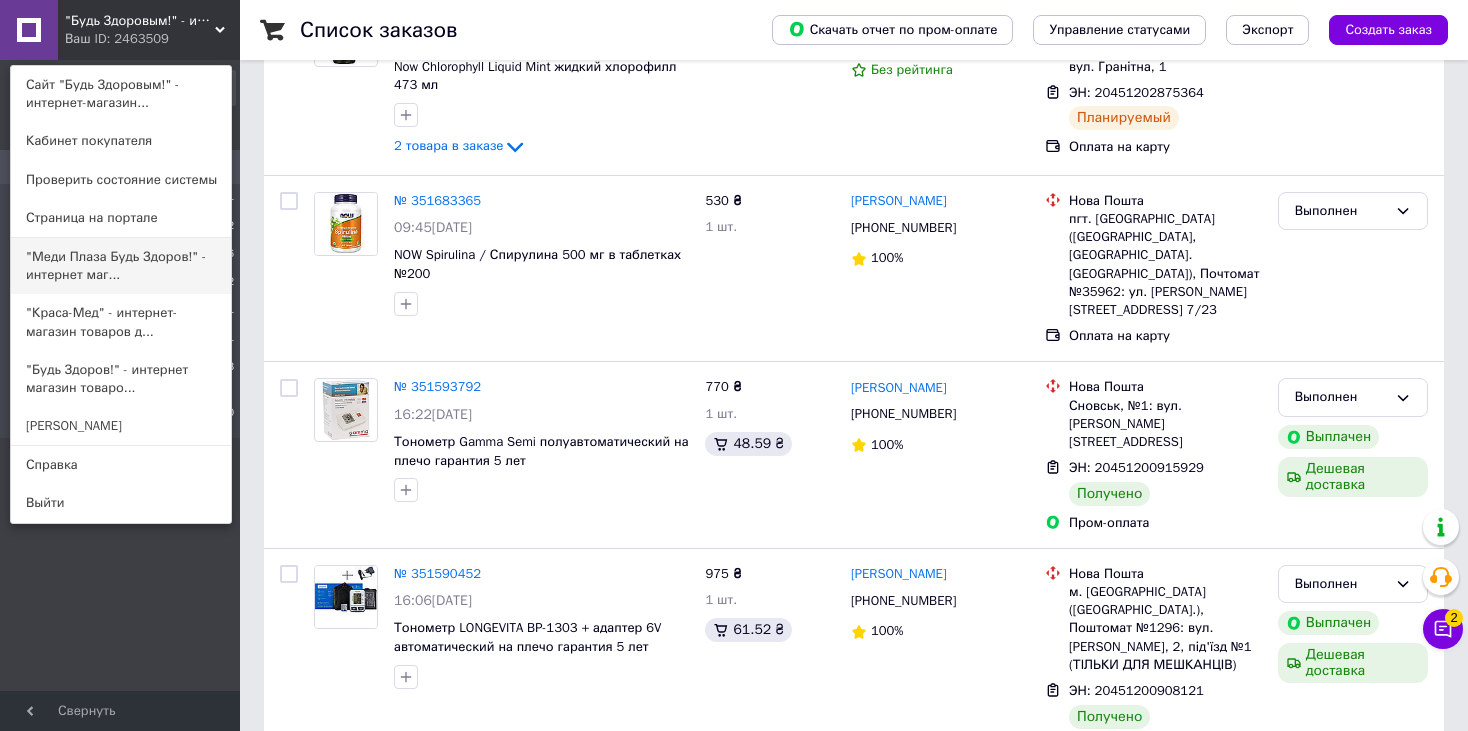 click on ""Меди Плаза Будь Здоров!" - интернет маг..." at bounding box center (121, 266) 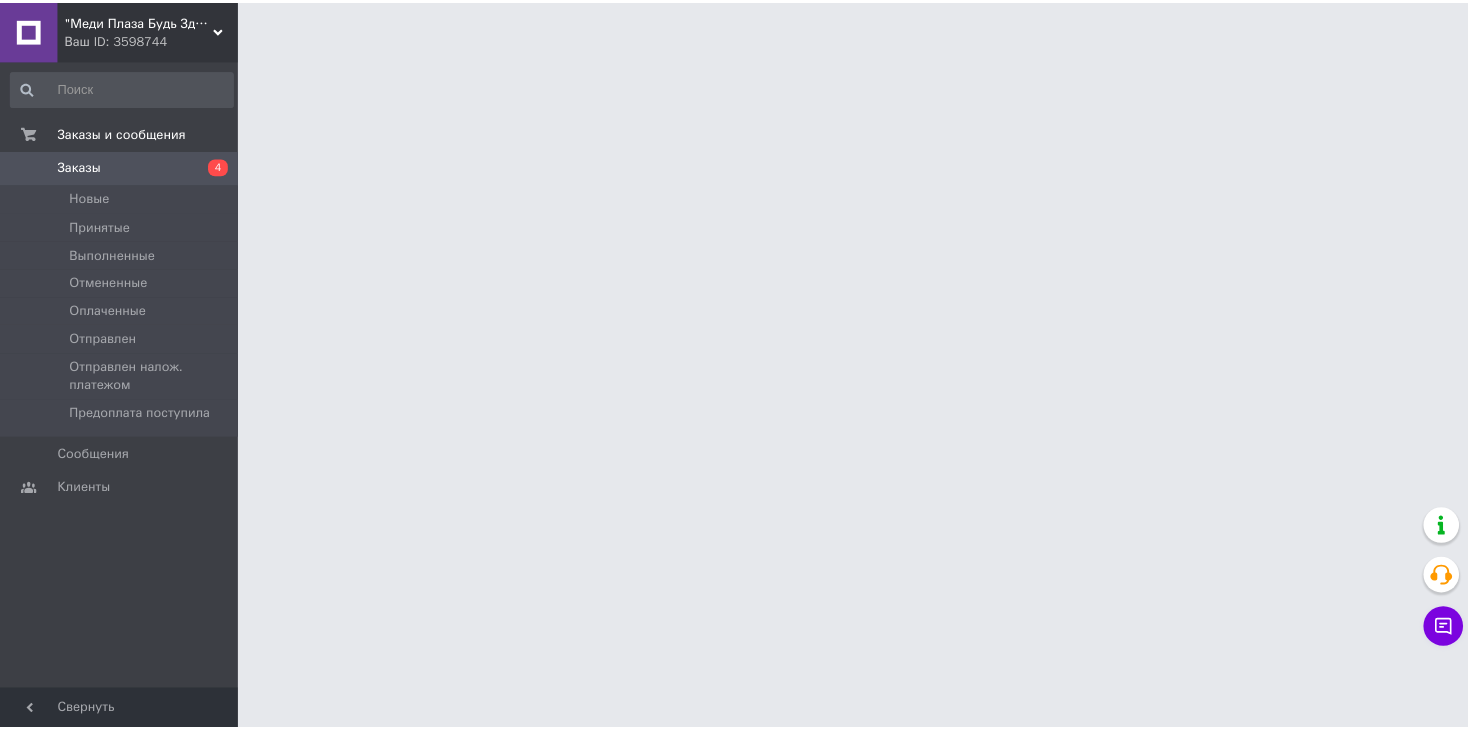 scroll, scrollTop: 0, scrollLeft: 0, axis: both 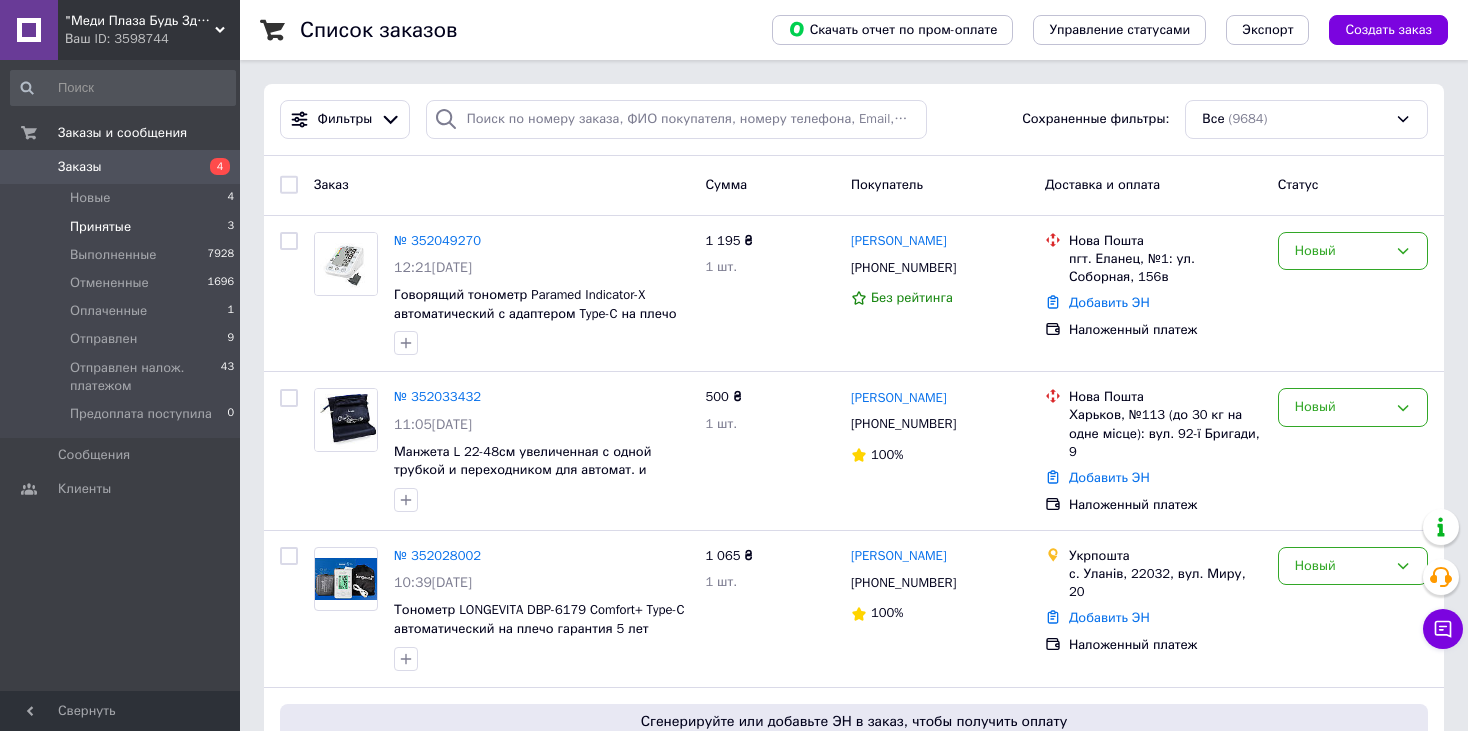 click on "Принятые" at bounding box center (100, 227) 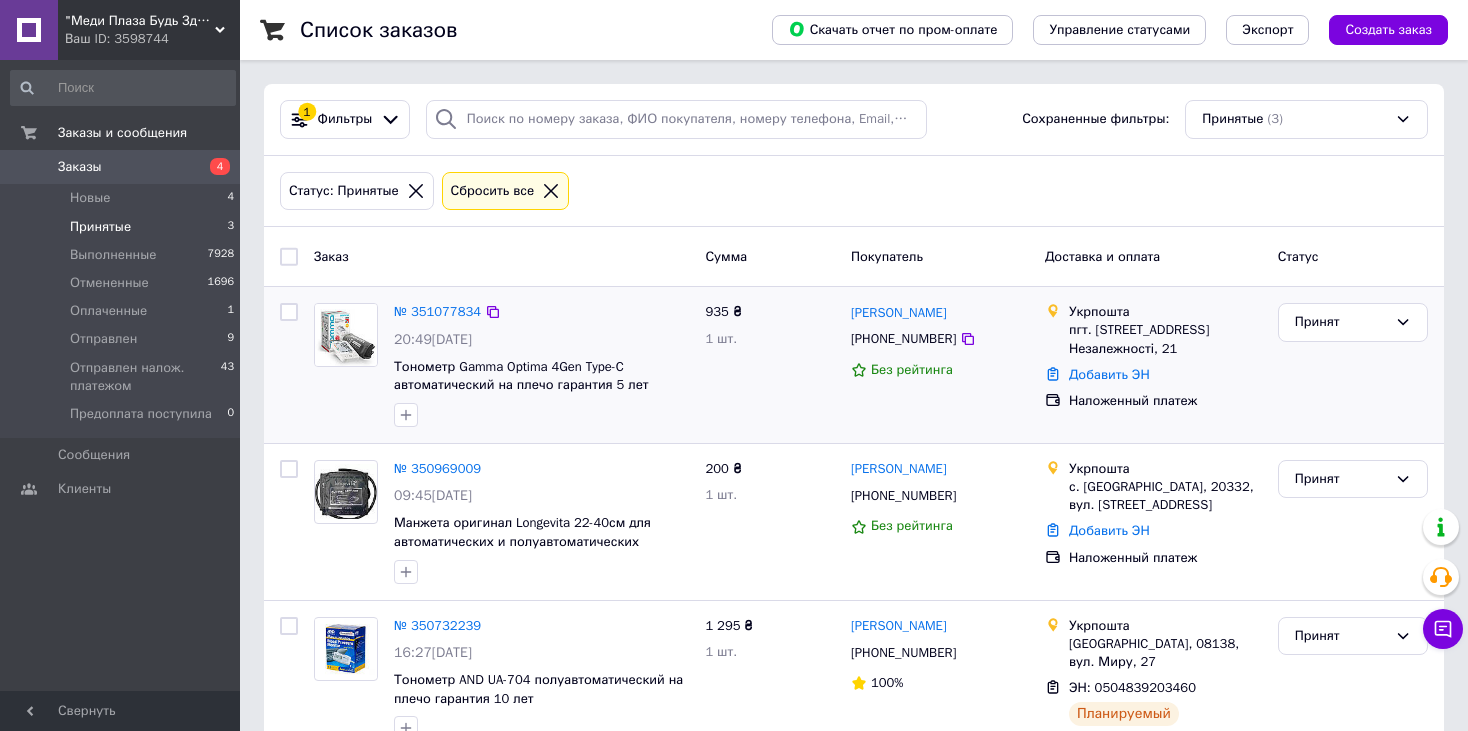 scroll, scrollTop: 59, scrollLeft: 0, axis: vertical 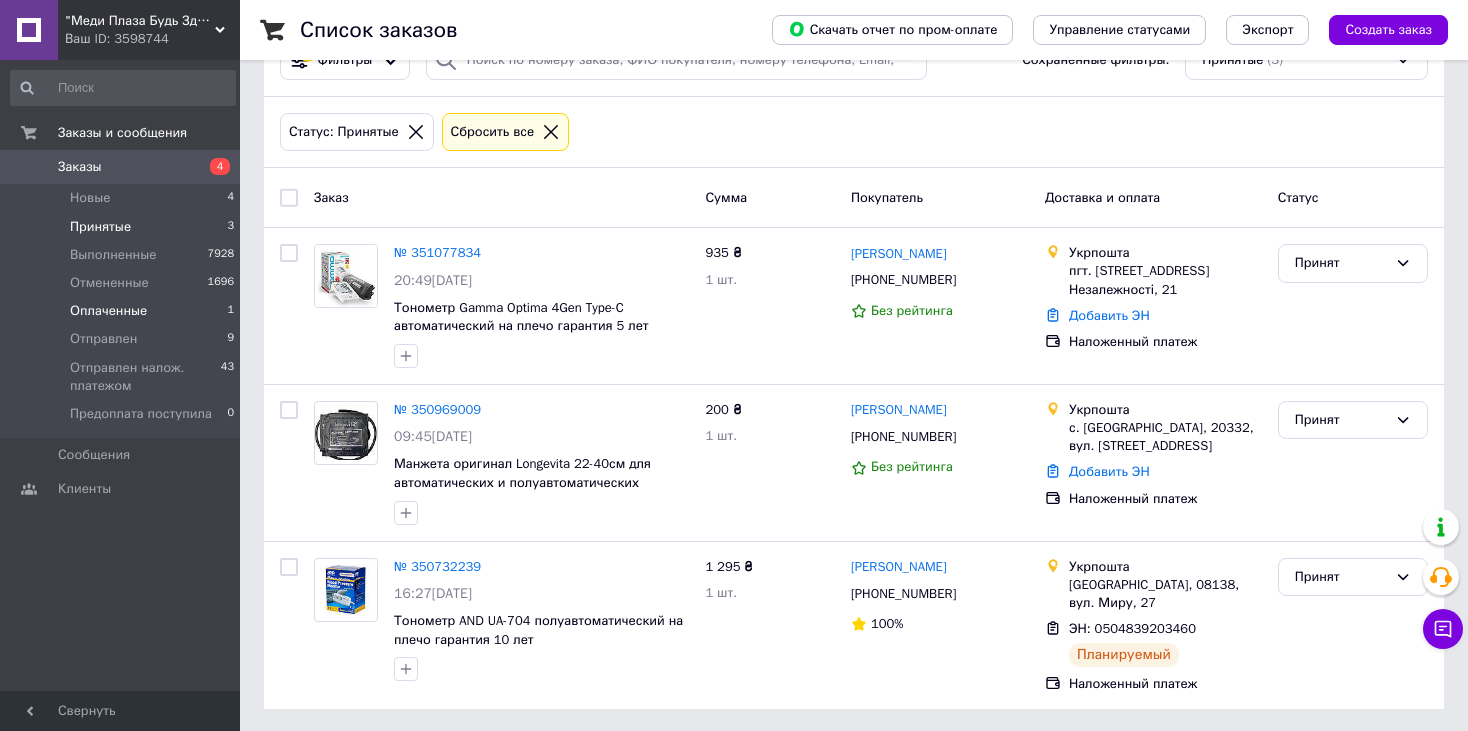 click on "Оплаченные" at bounding box center (108, 311) 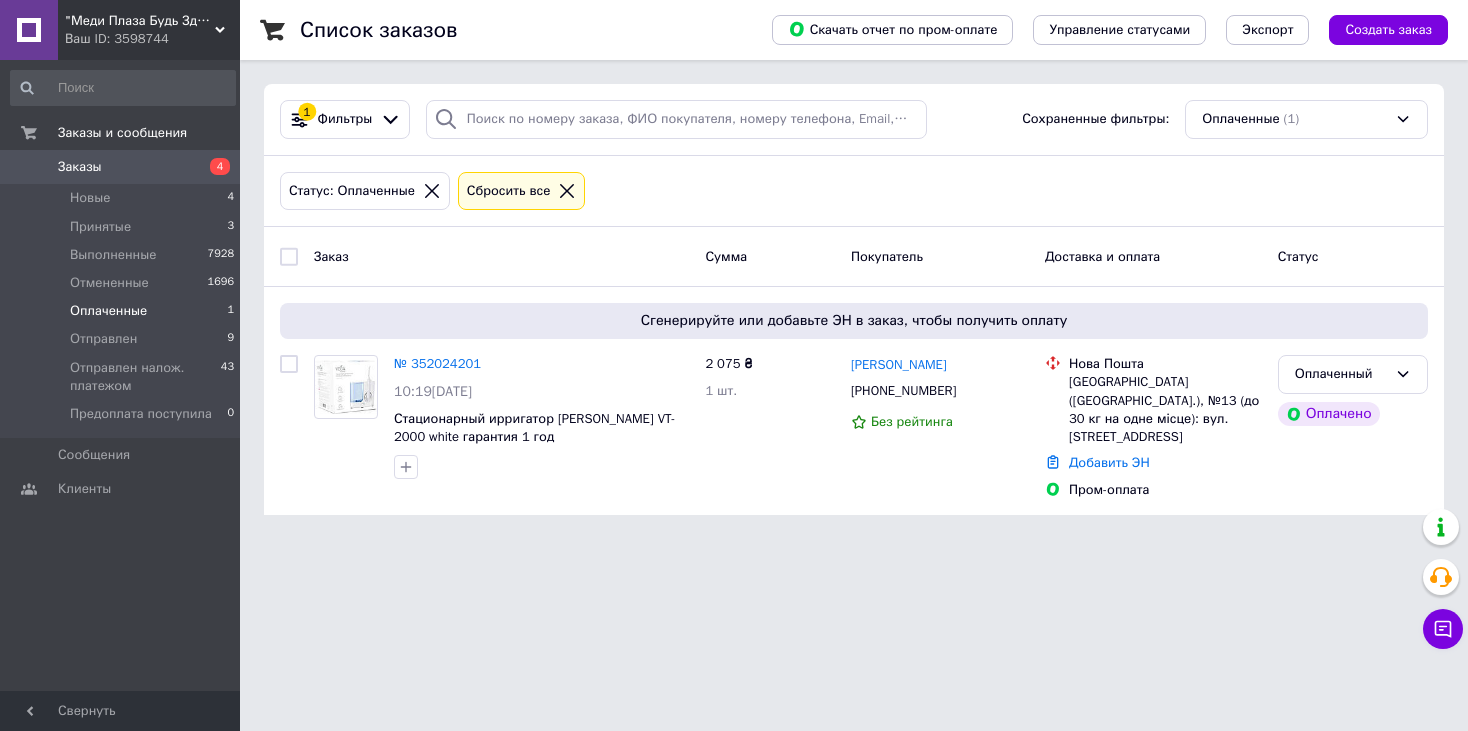 scroll, scrollTop: 0, scrollLeft: 0, axis: both 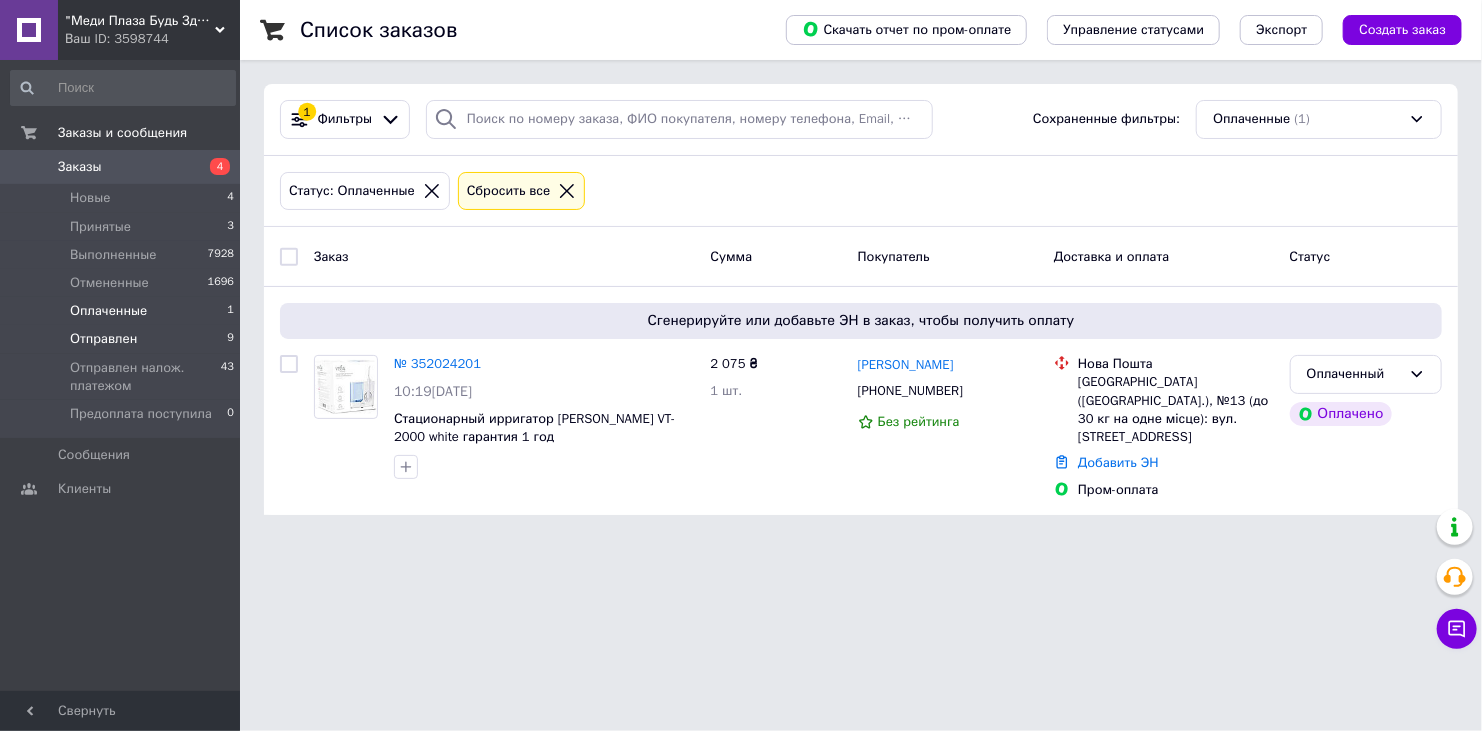 click on "Отправлен" at bounding box center [103, 339] 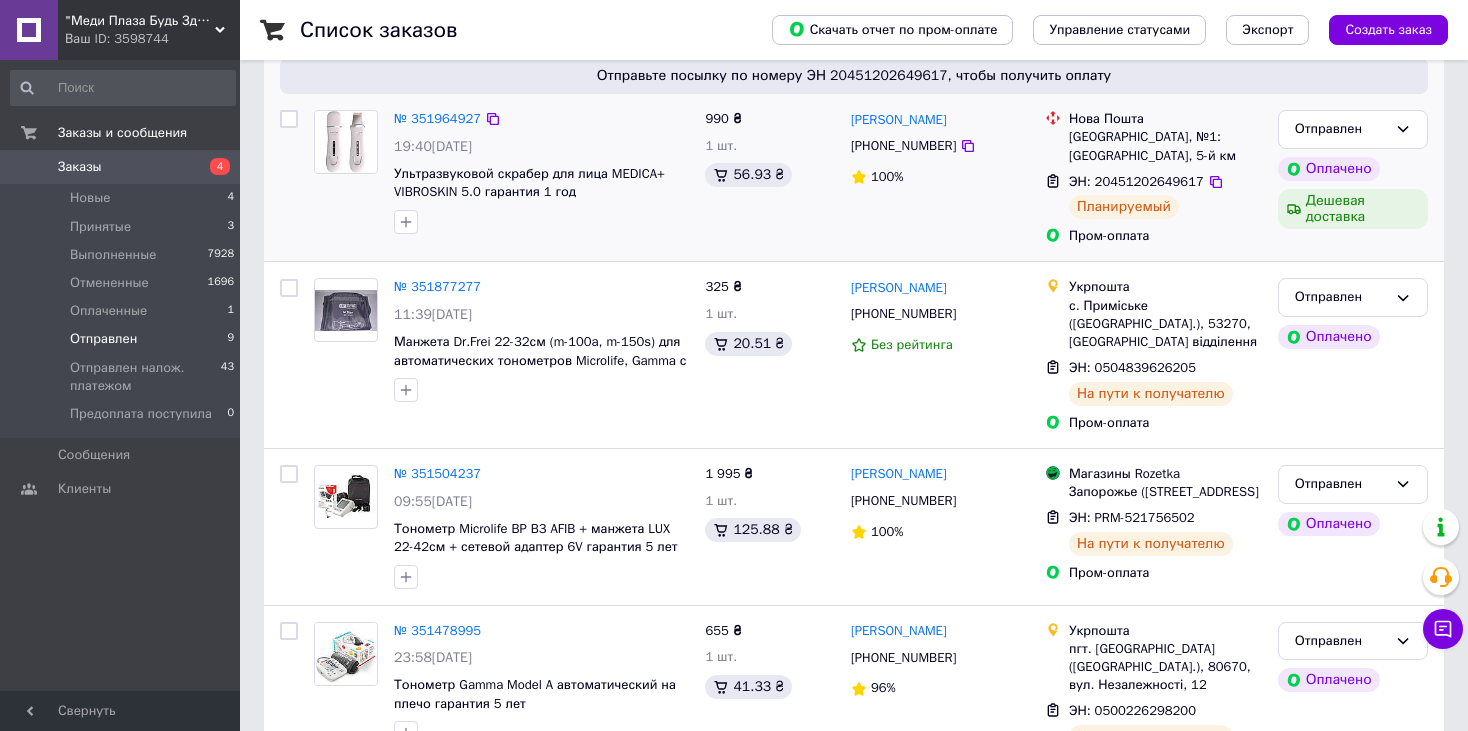 scroll, scrollTop: 300, scrollLeft: 0, axis: vertical 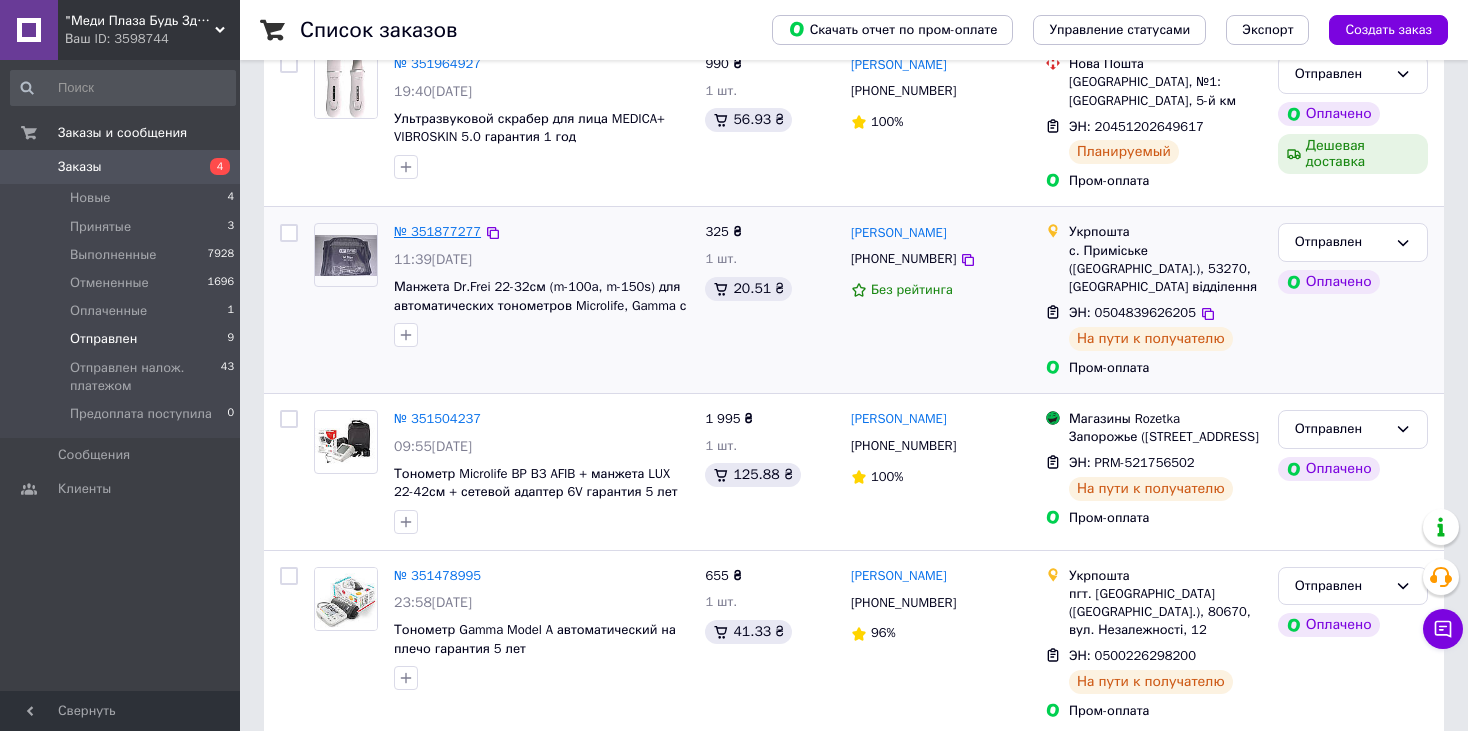 click on "№ 351877277" at bounding box center [437, 231] 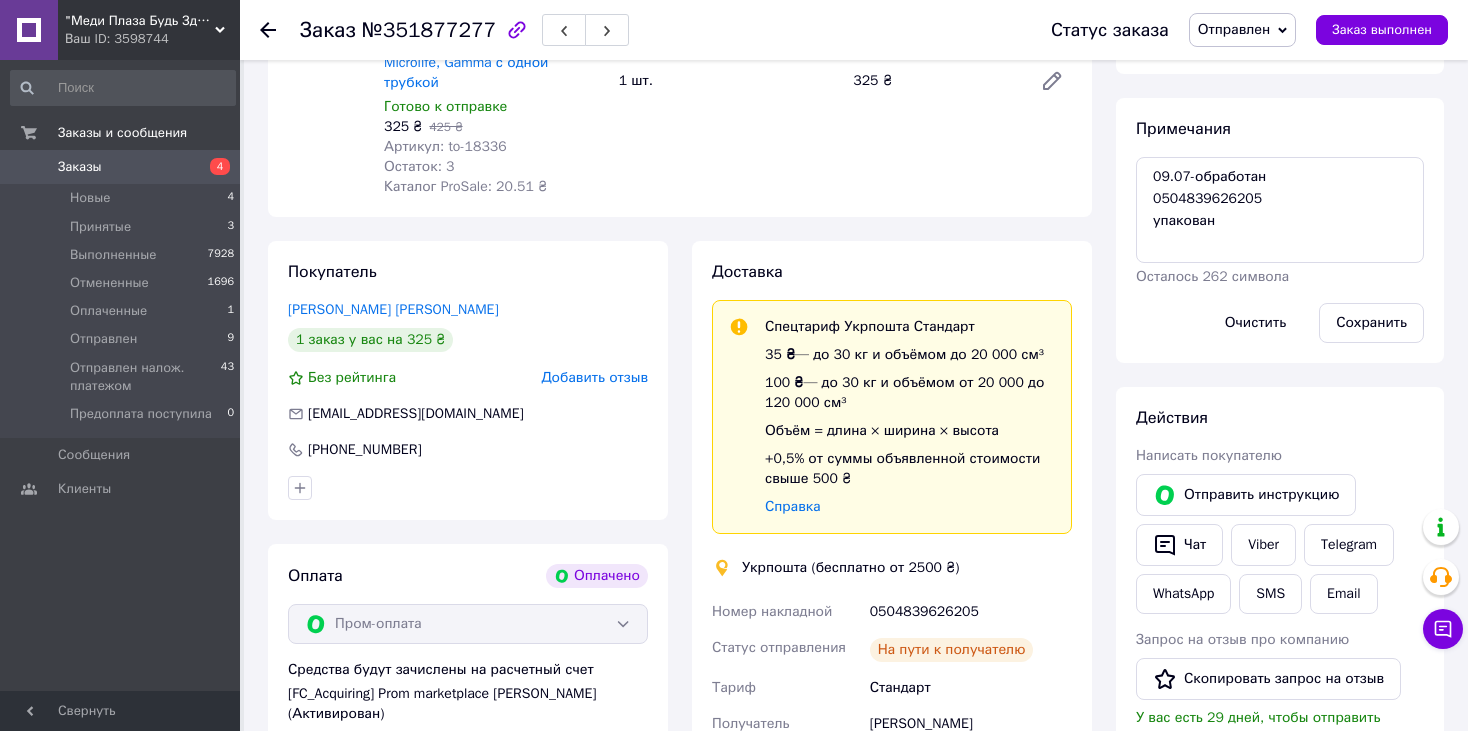 scroll, scrollTop: 700, scrollLeft: 0, axis: vertical 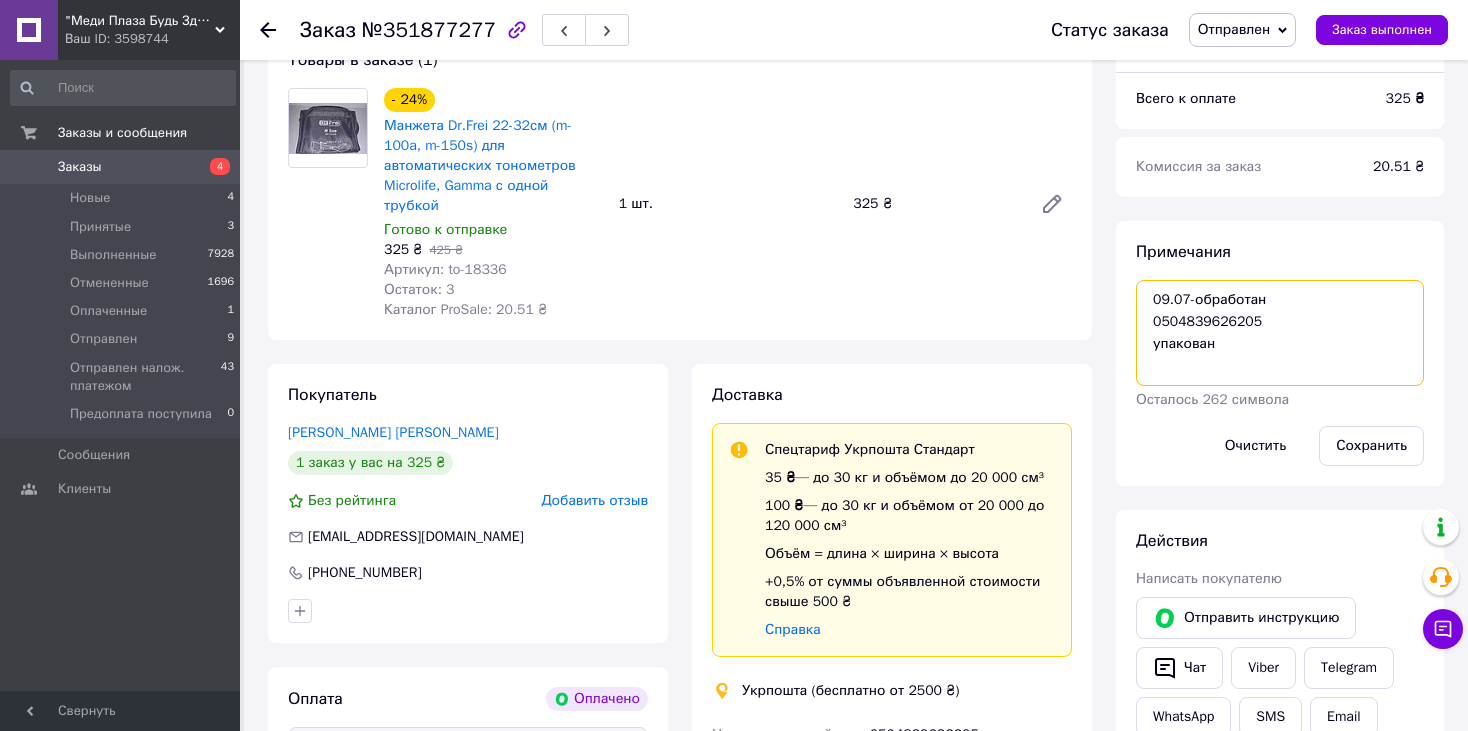 drag, startPoint x: 1256, startPoint y: 329, endPoint x: 1113, endPoint y: 329, distance: 143 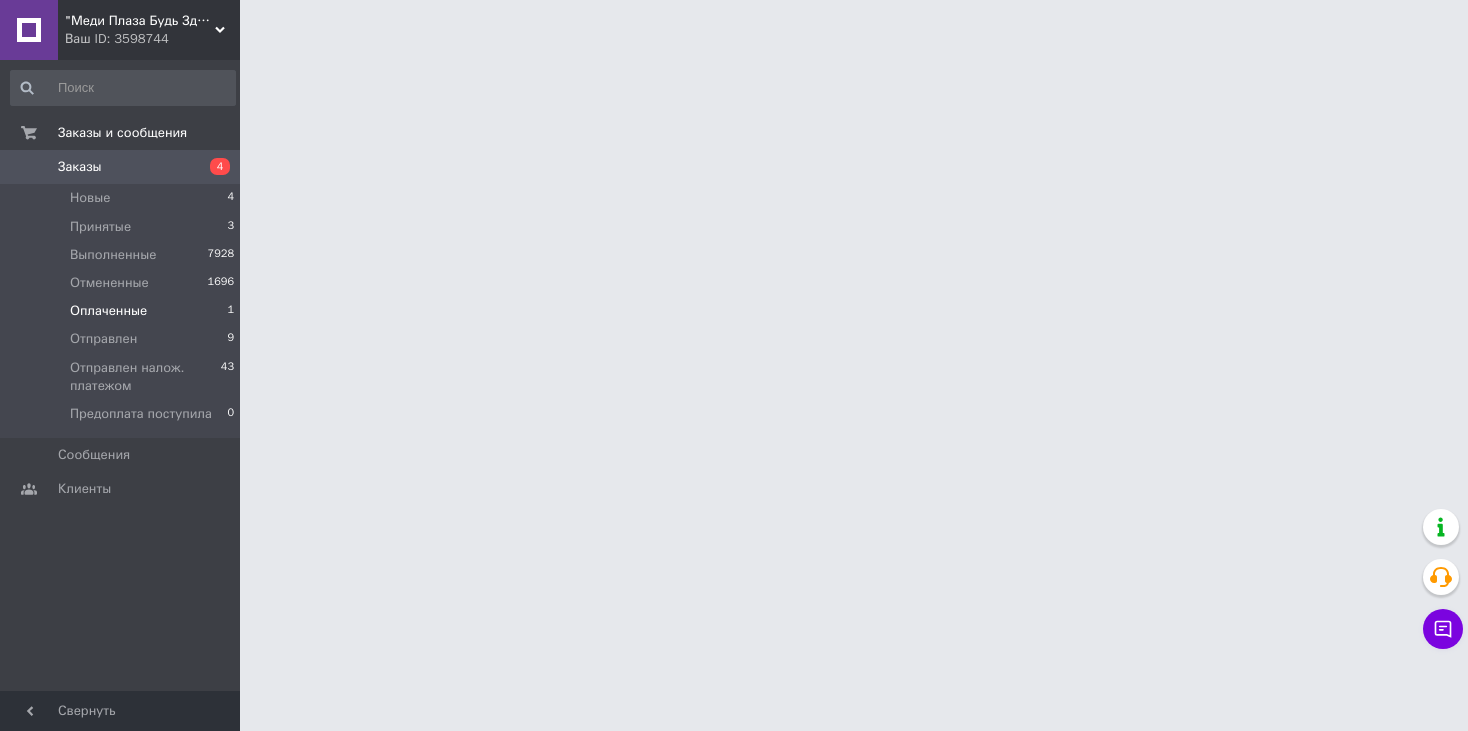 scroll, scrollTop: 0, scrollLeft: 0, axis: both 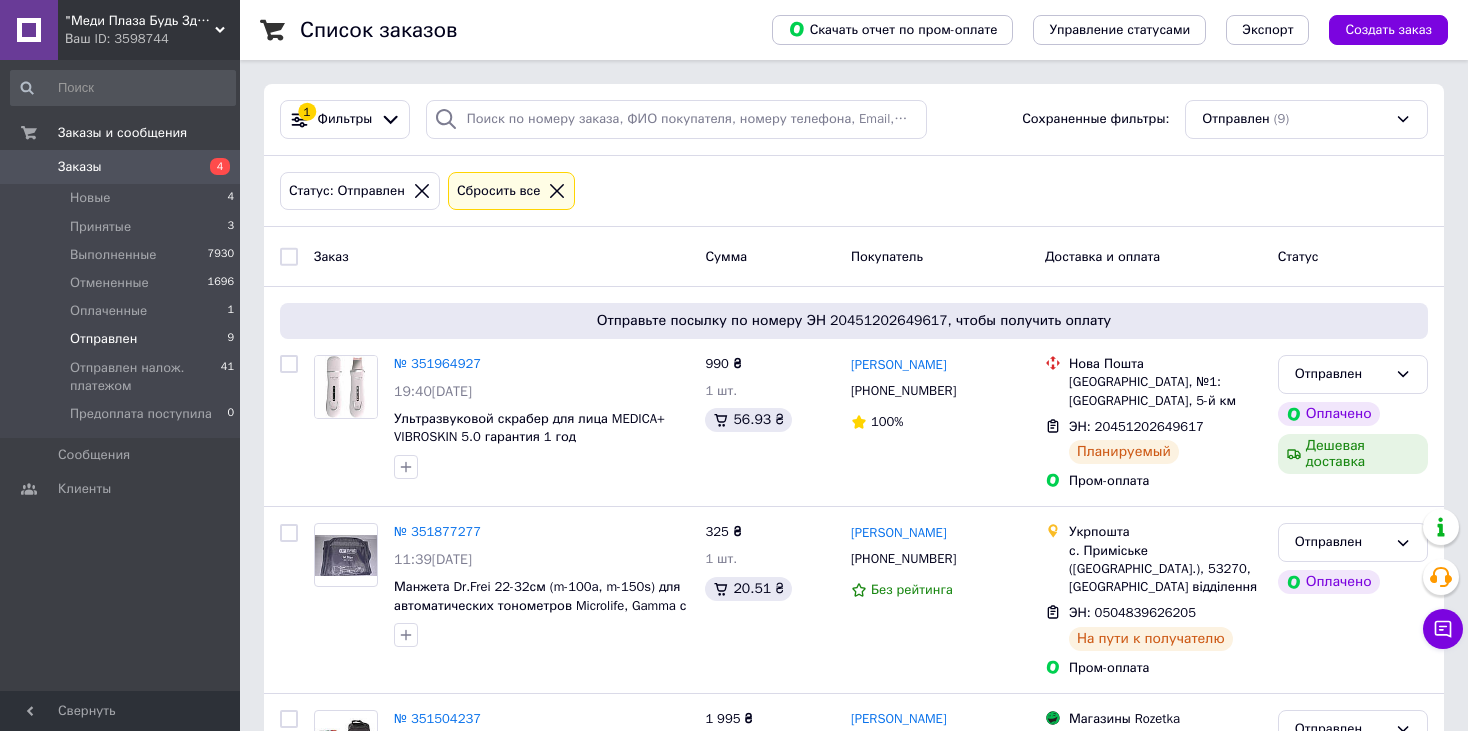click 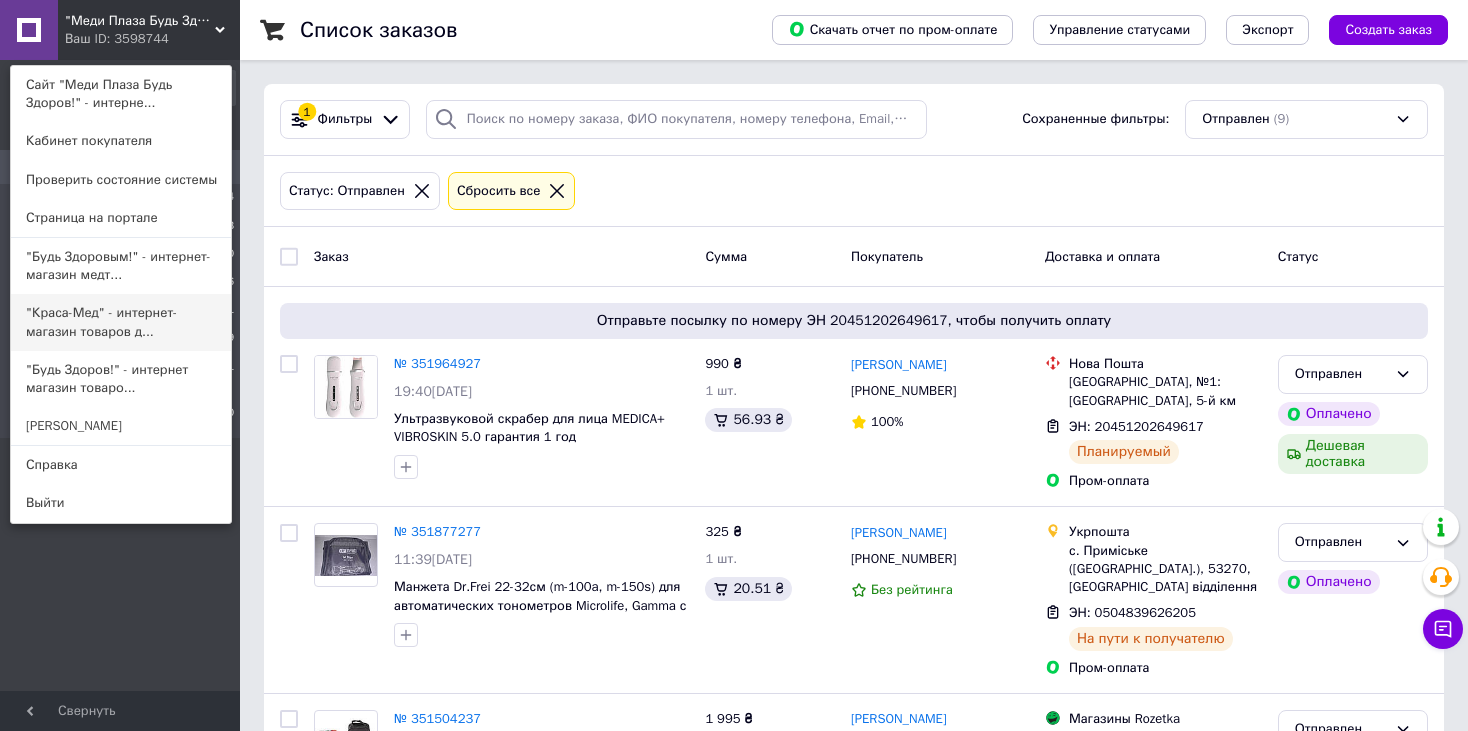 click on ""Краса-Мед" - интернет-магазин товаров д..." at bounding box center (121, 322) 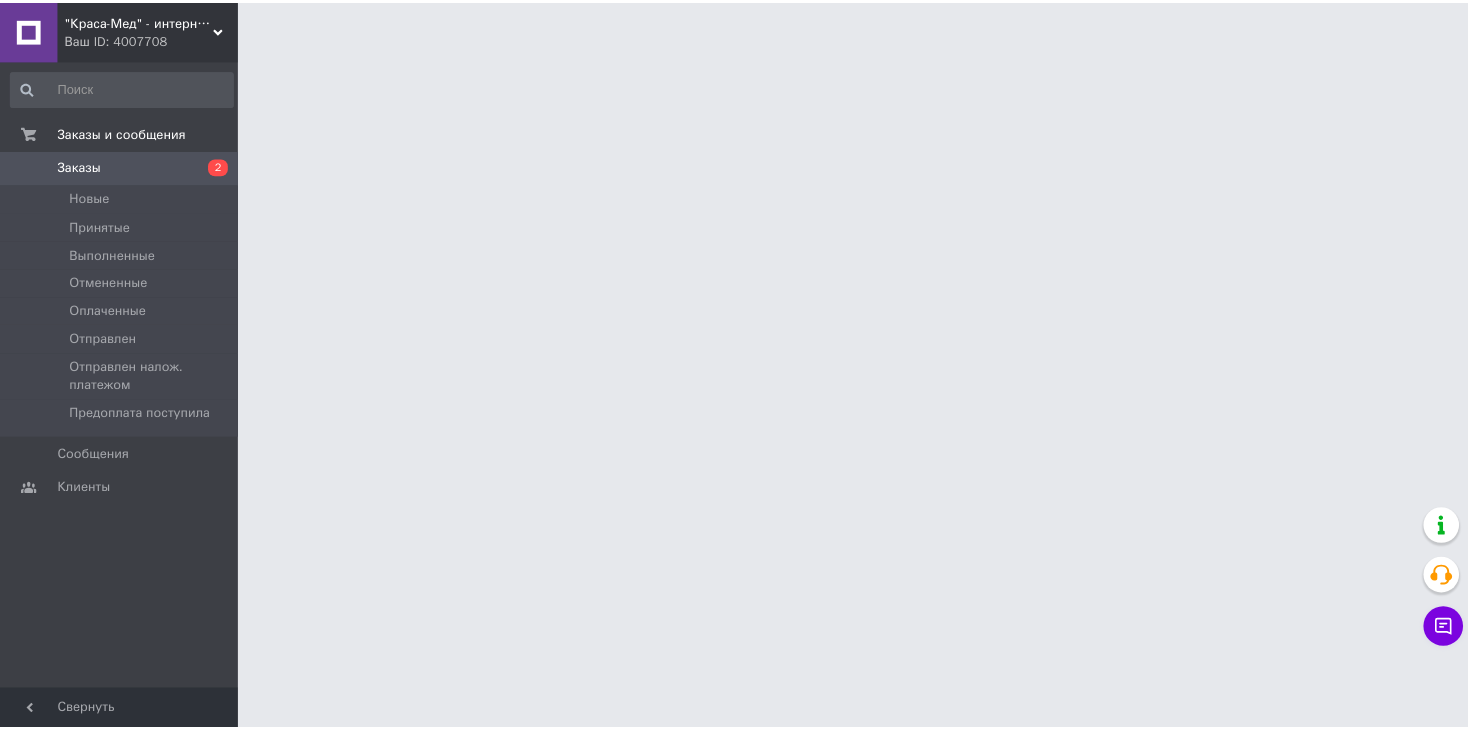 scroll, scrollTop: 0, scrollLeft: 0, axis: both 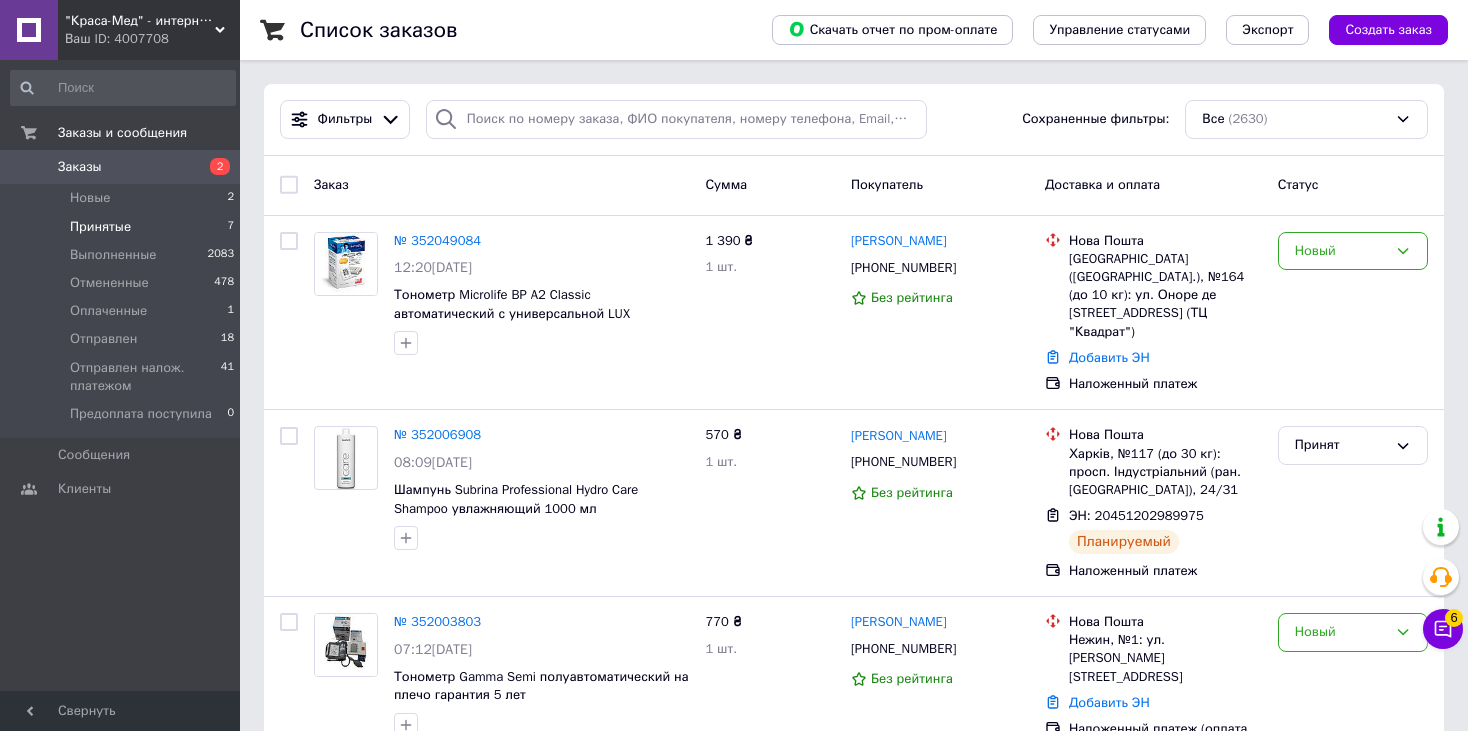 click on "Принятые" at bounding box center (100, 227) 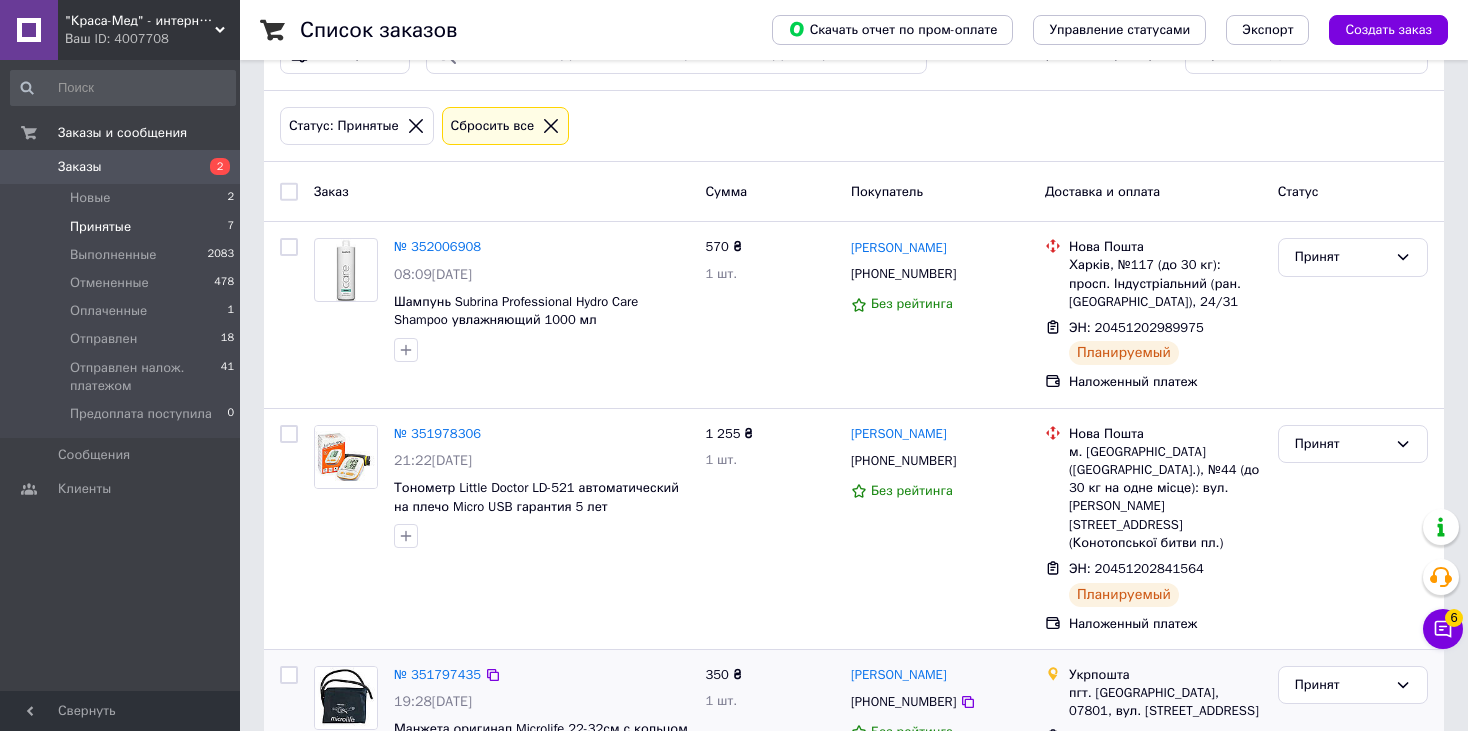 scroll, scrollTop: 100, scrollLeft: 0, axis: vertical 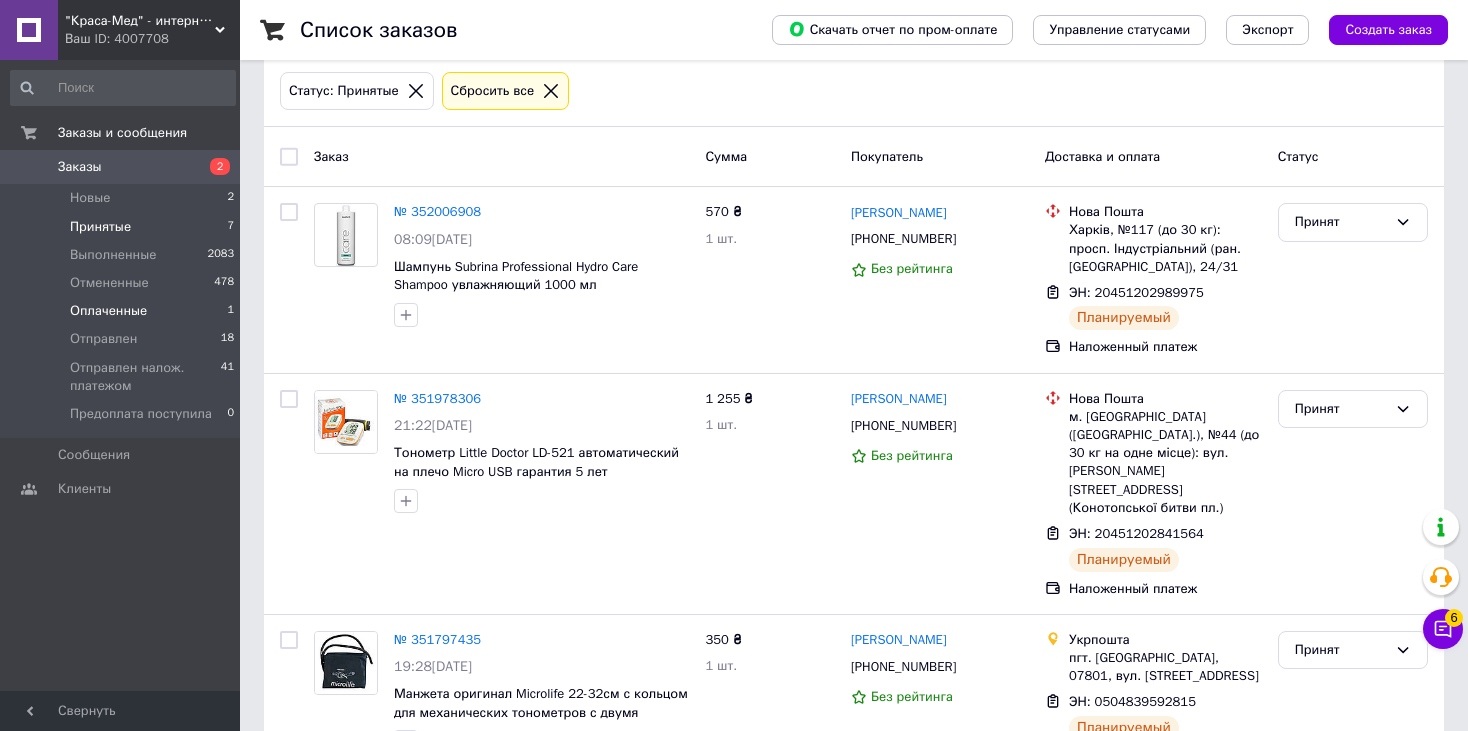 click on "Оплаченные" at bounding box center (108, 311) 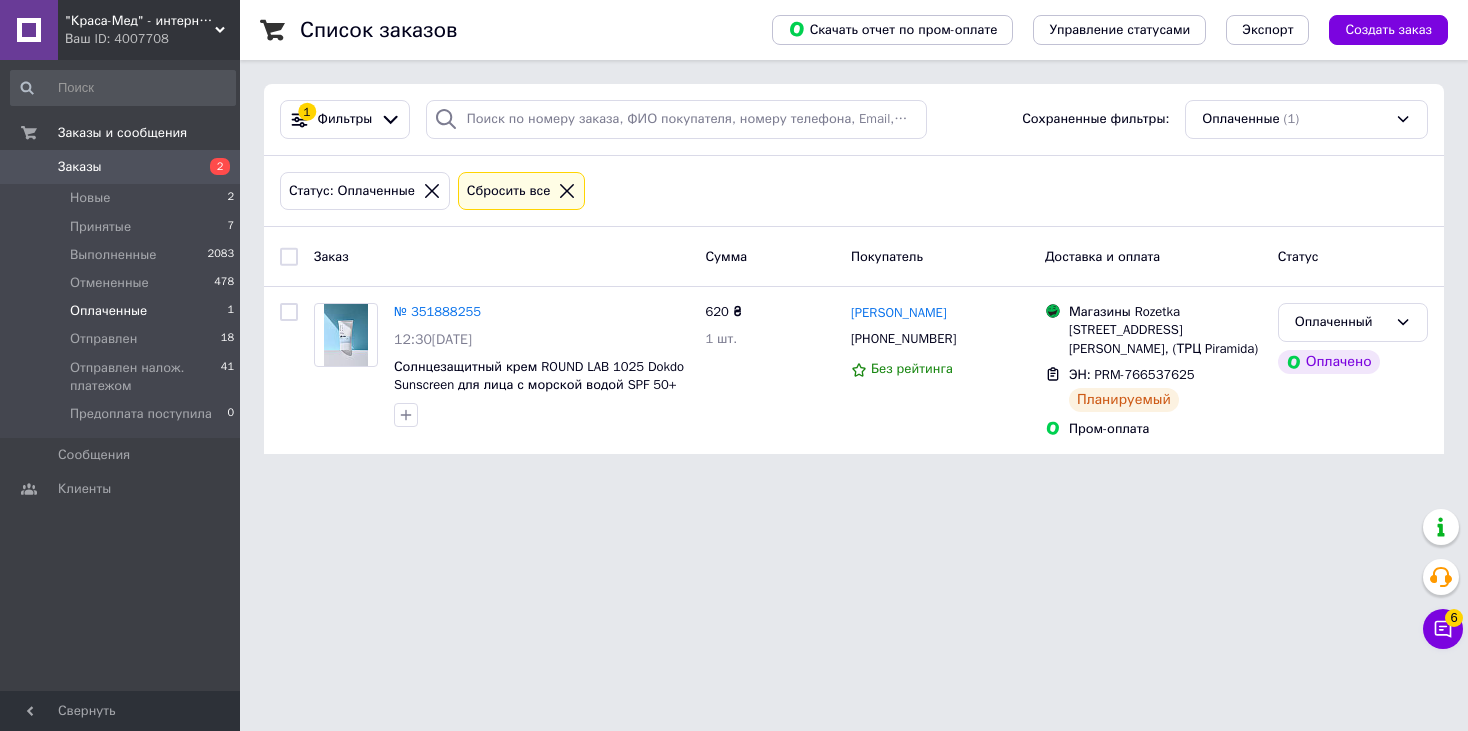 scroll, scrollTop: 0, scrollLeft: 0, axis: both 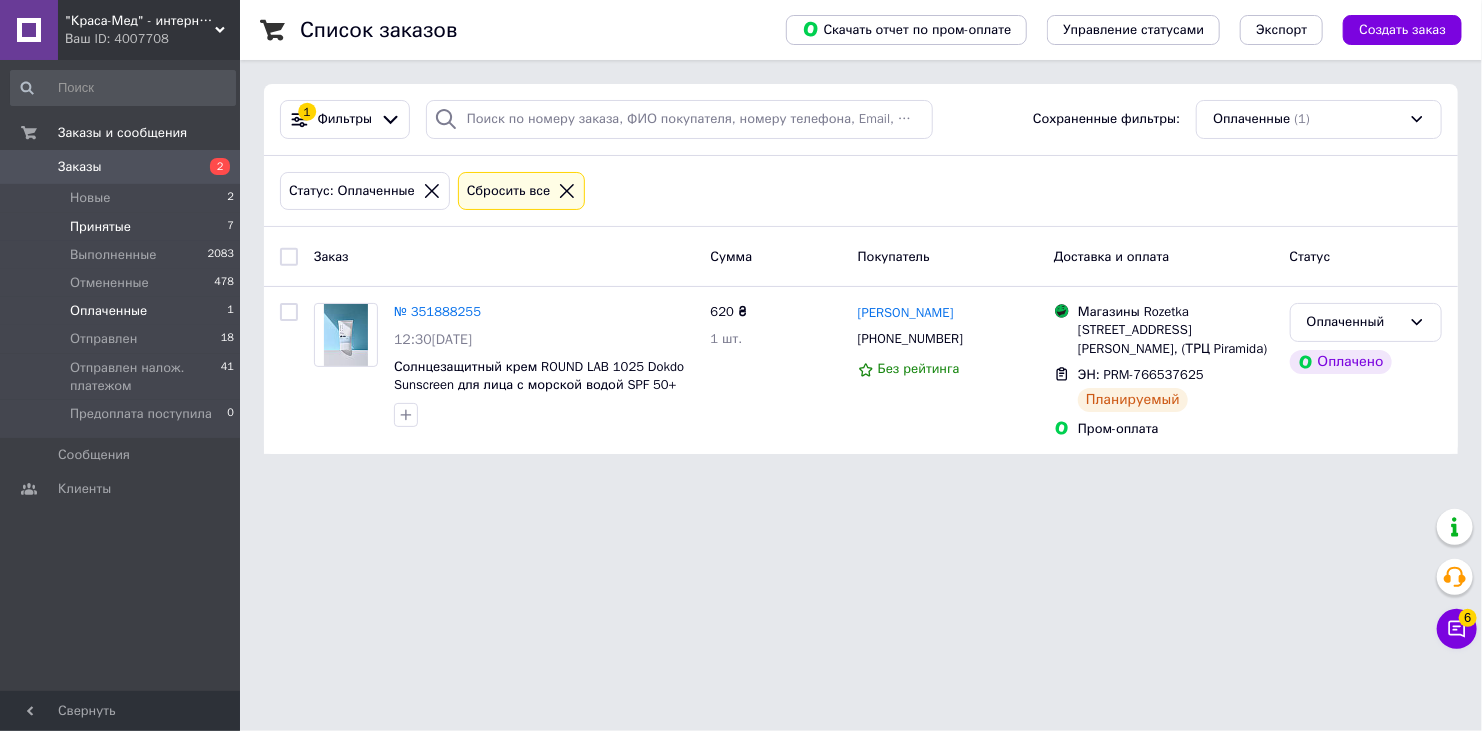 click on "Принятые" at bounding box center [100, 227] 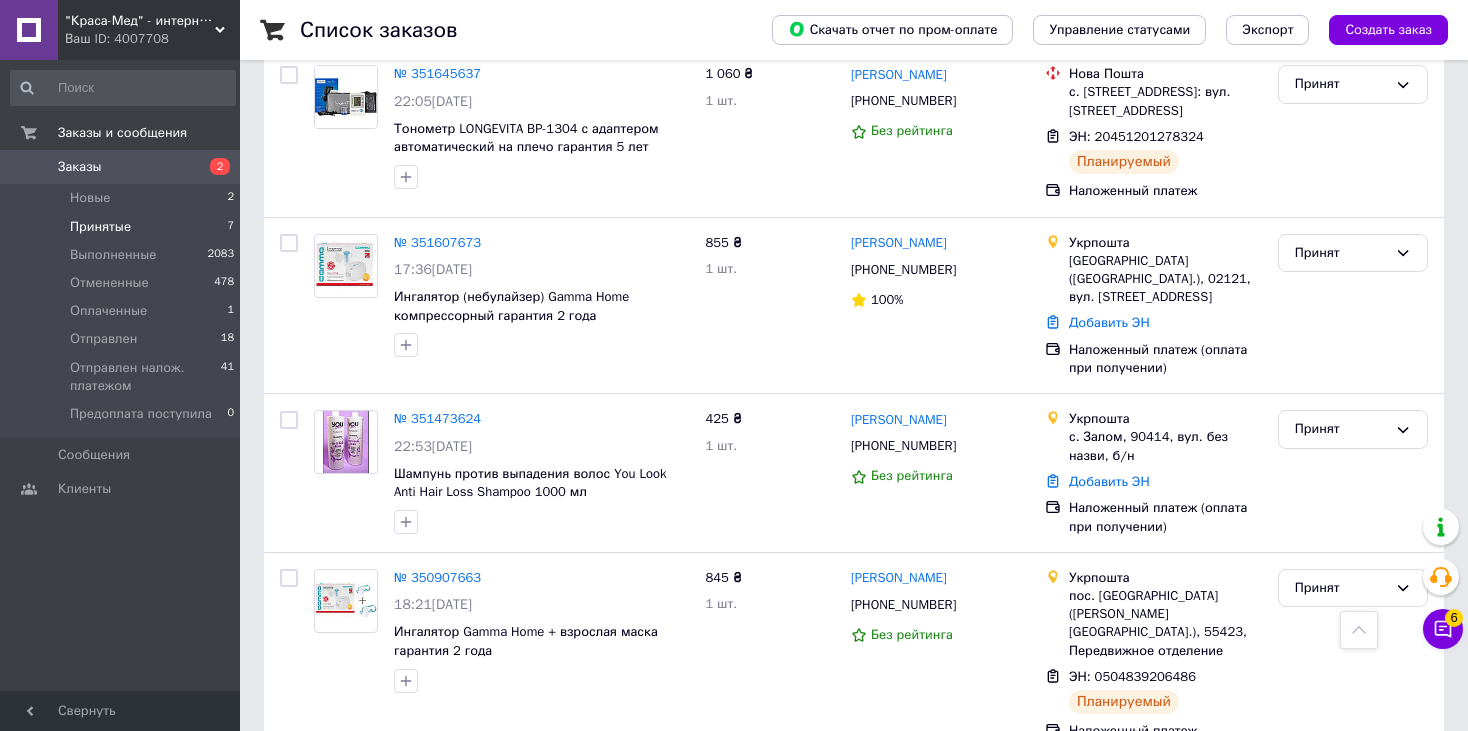 scroll, scrollTop: 863, scrollLeft: 0, axis: vertical 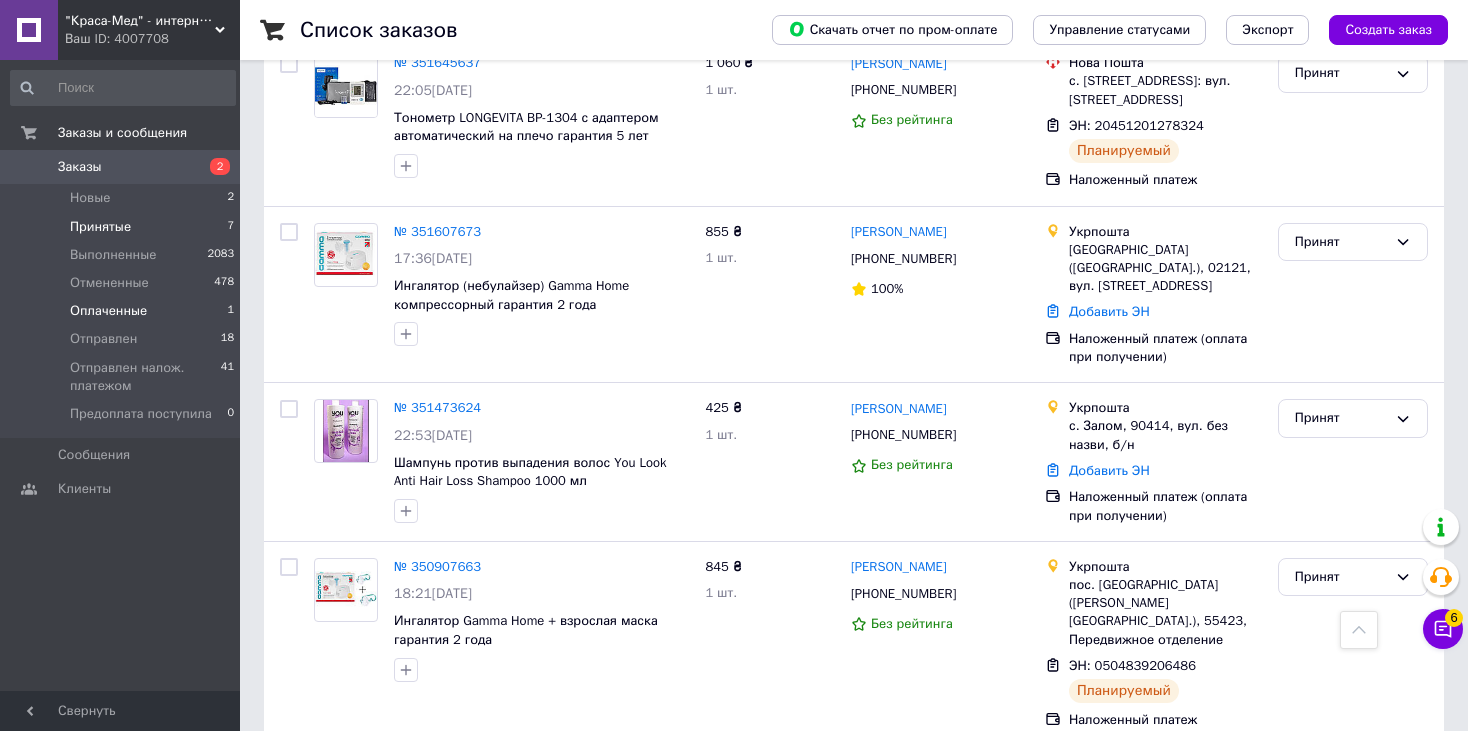 click on "Оплаченные" at bounding box center (108, 311) 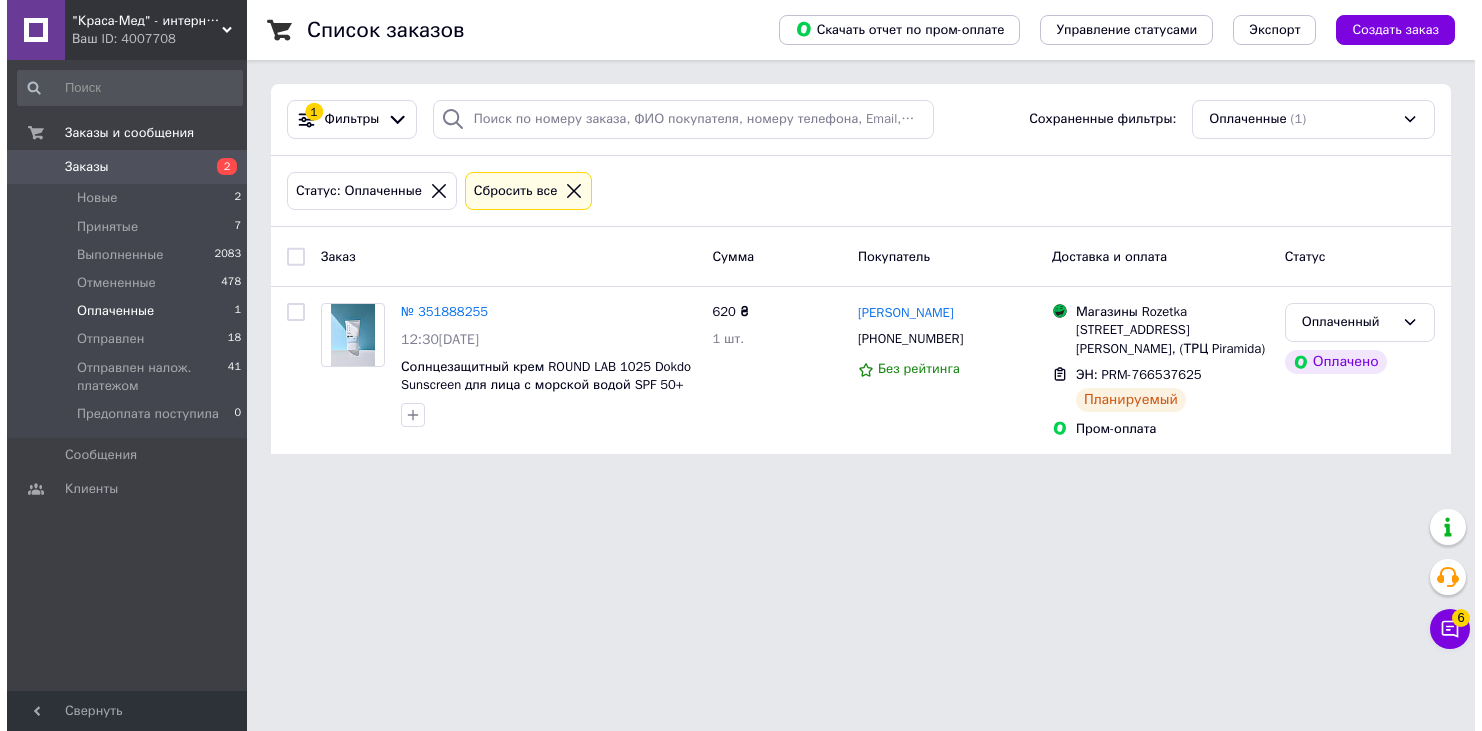 scroll, scrollTop: 0, scrollLeft: 0, axis: both 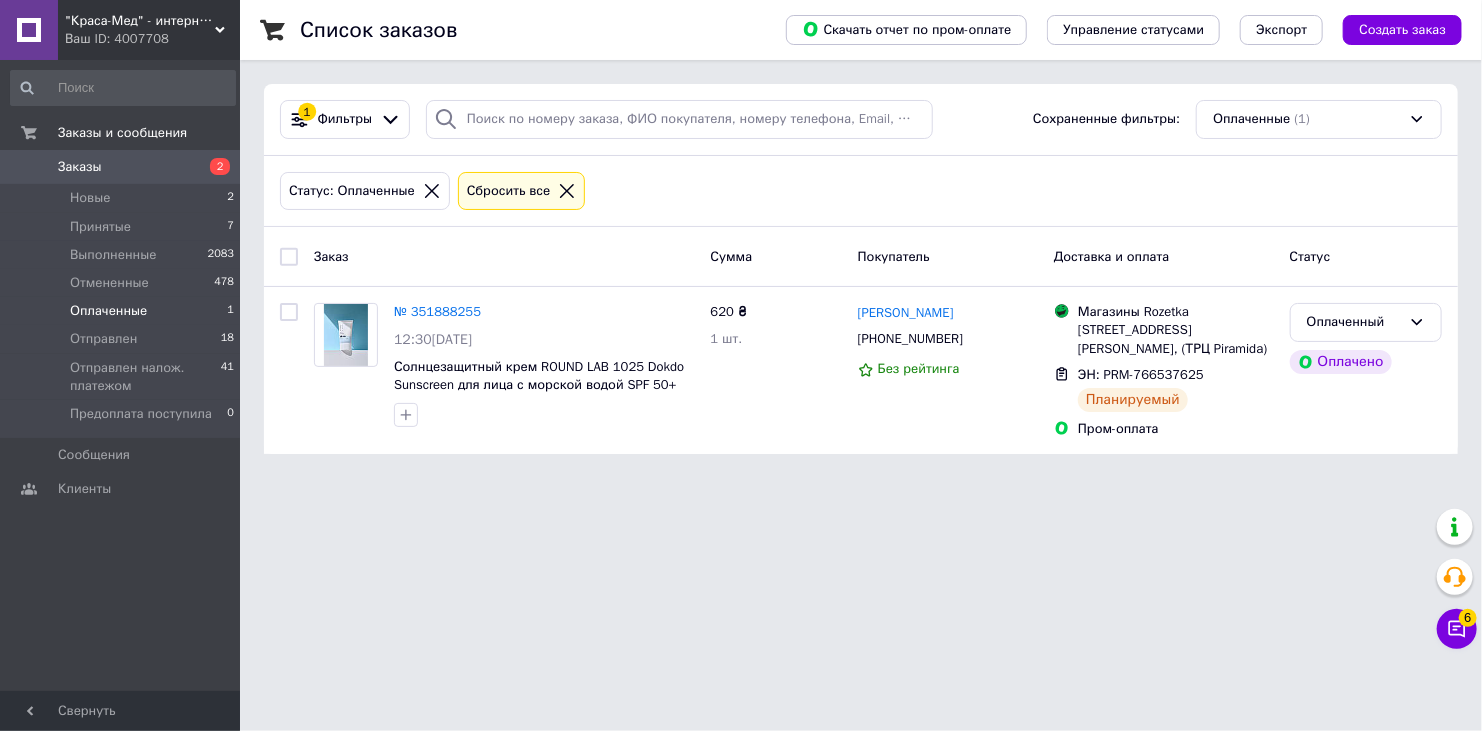 click on ""Краса-Мед" - интернет-магазин товаров для ухода за красотой и здоровьем. Ваш ID: 4007708" at bounding box center [149, 30] 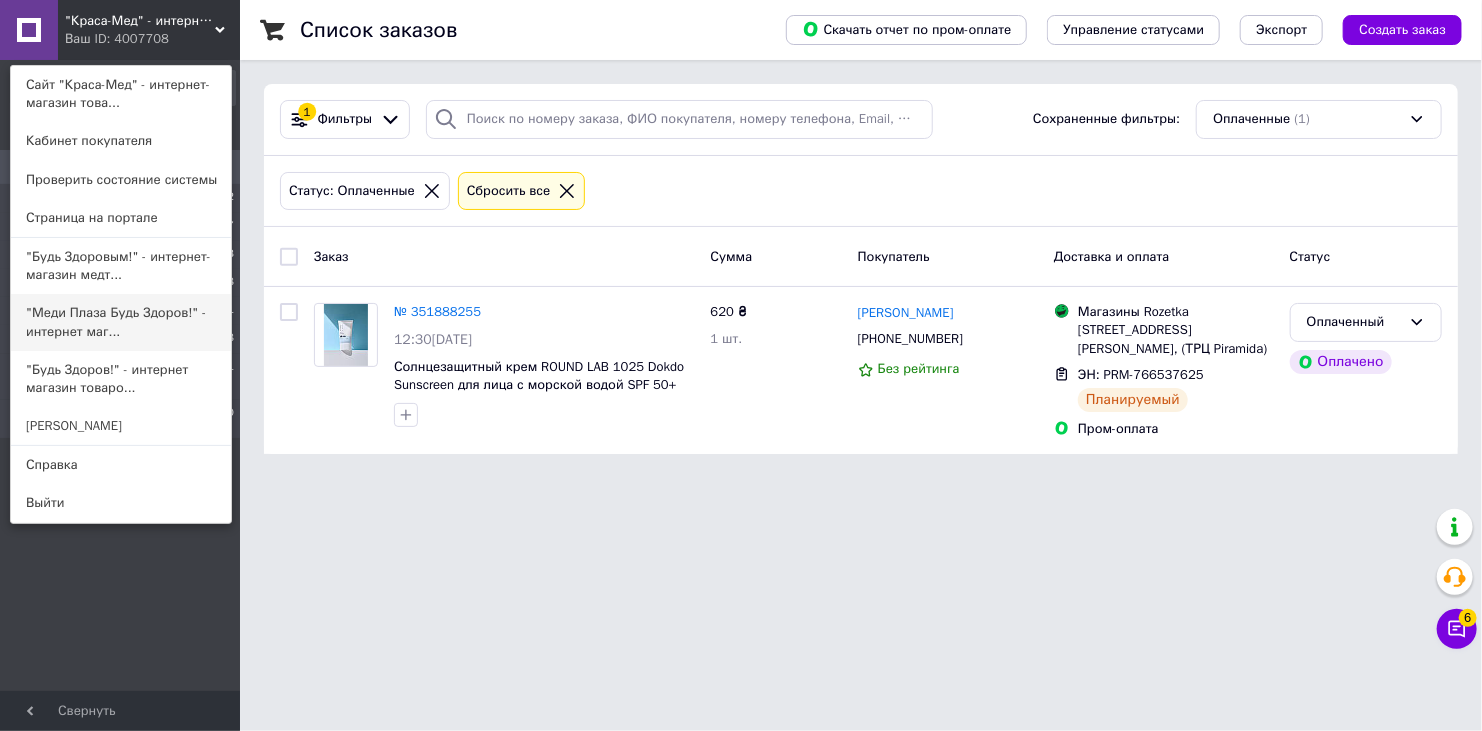 click on ""Меди Плаза Будь Здоров!" - интернет маг..." at bounding box center [121, 322] 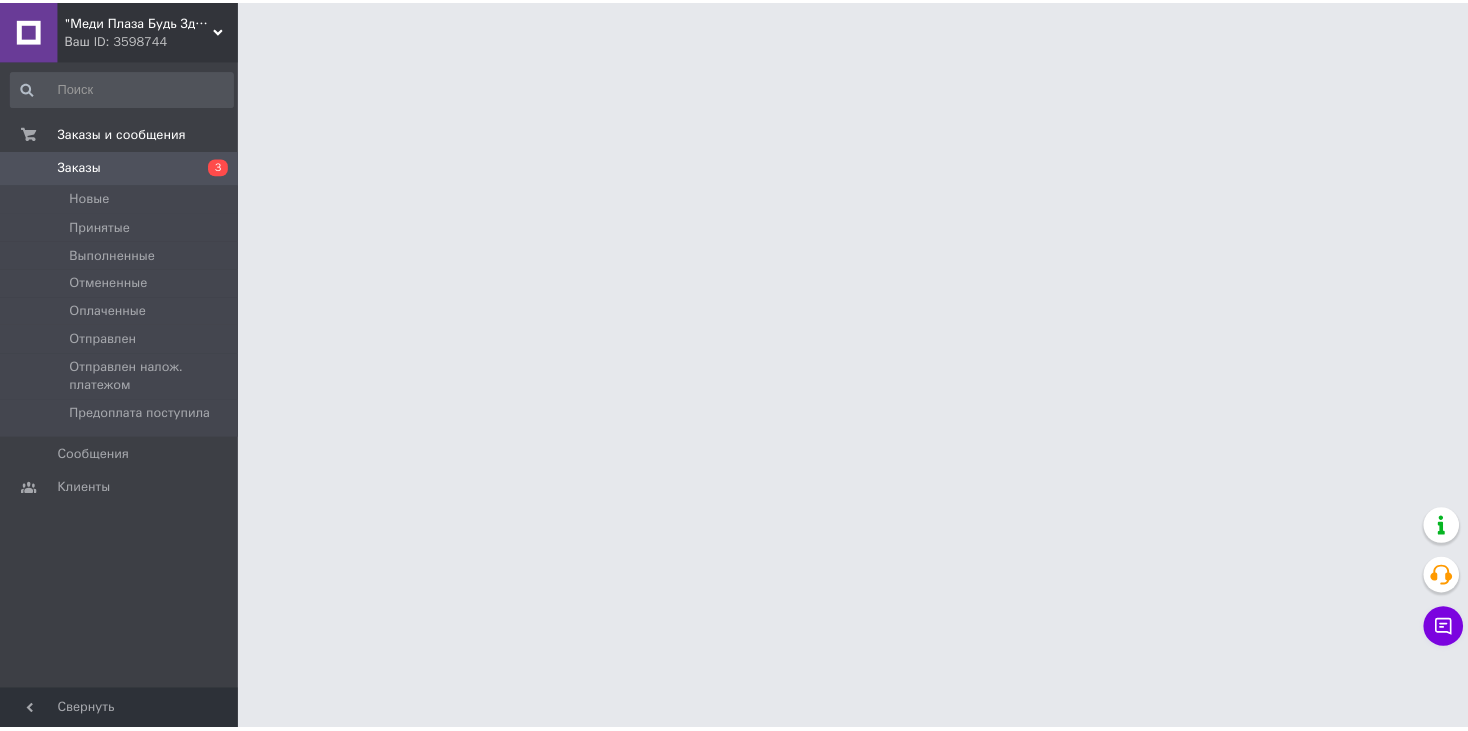 scroll, scrollTop: 0, scrollLeft: 0, axis: both 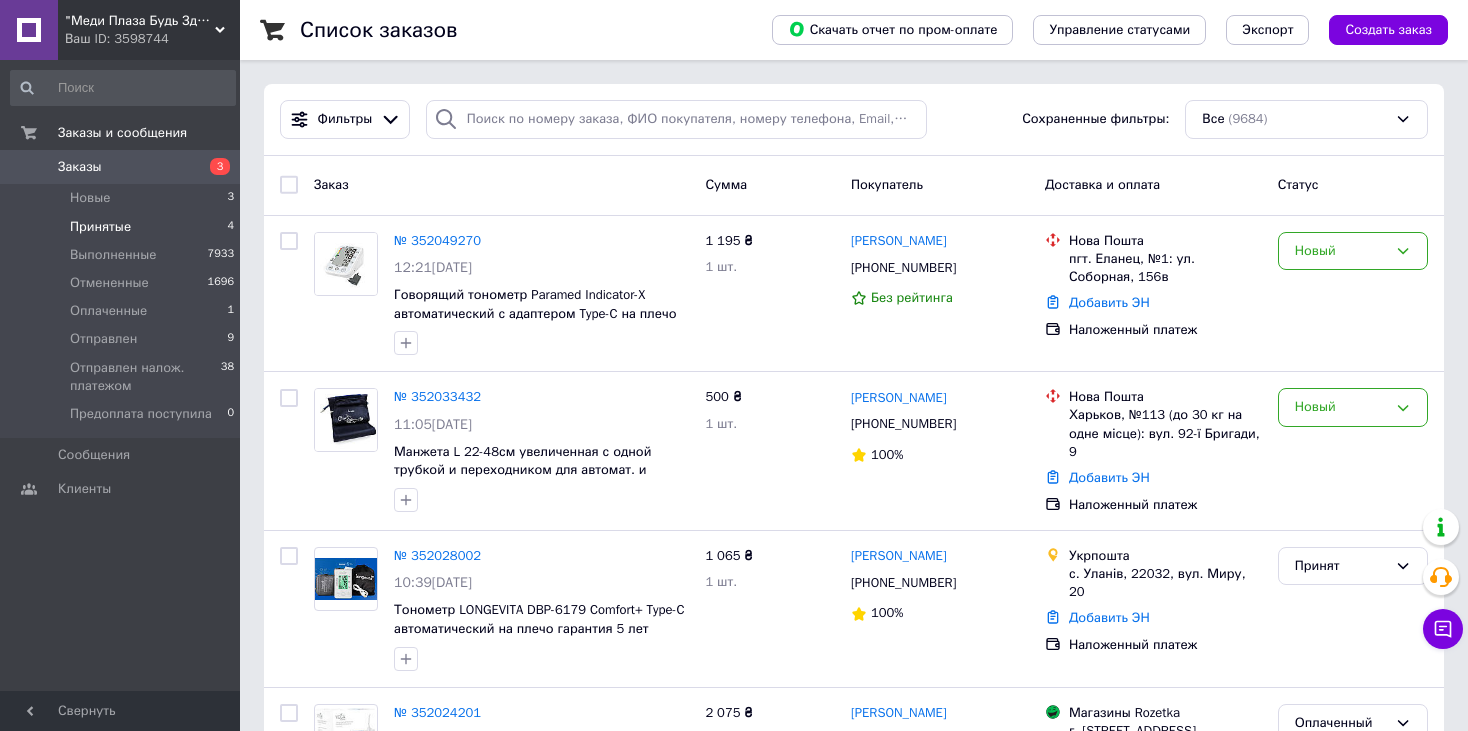 click on "Принятые" at bounding box center (100, 227) 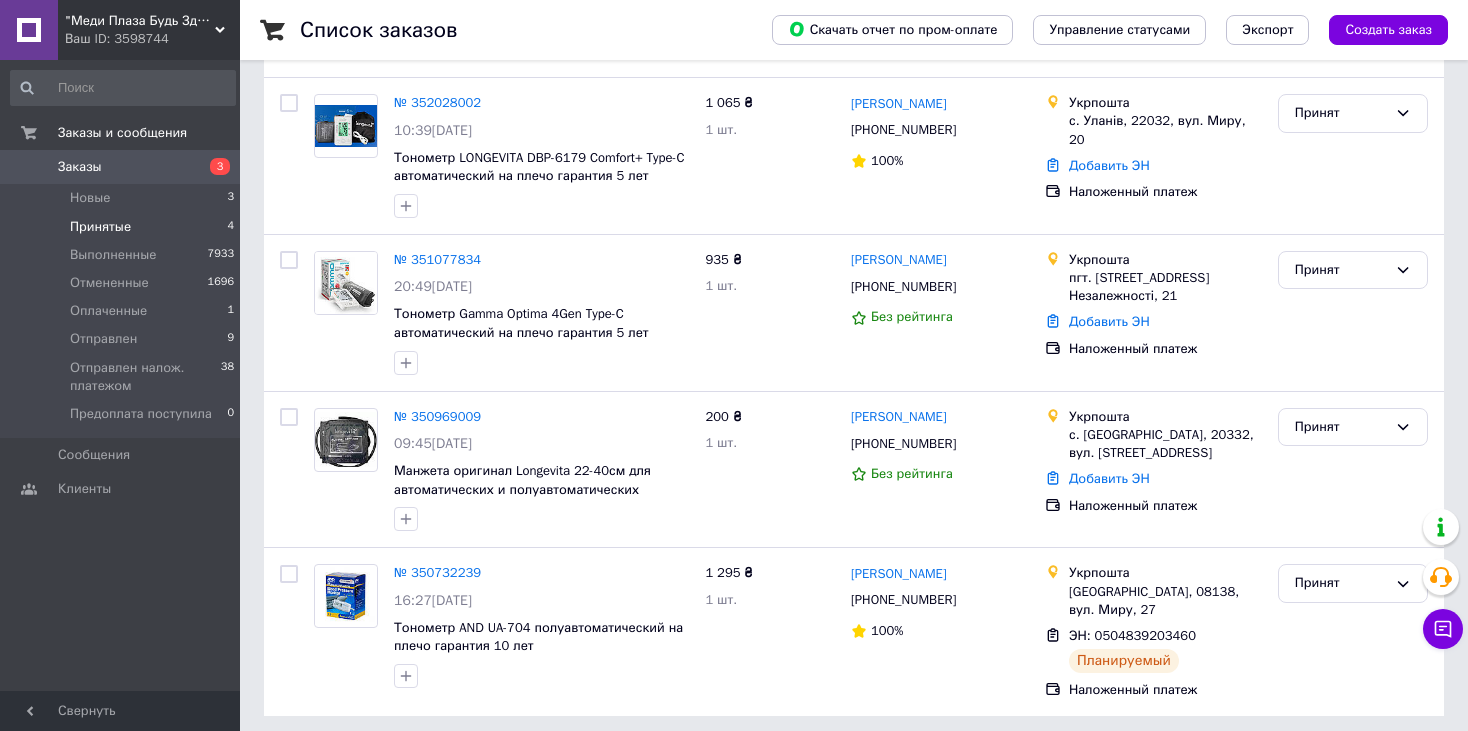 scroll, scrollTop: 216, scrollLeft: 0, axis: vertical 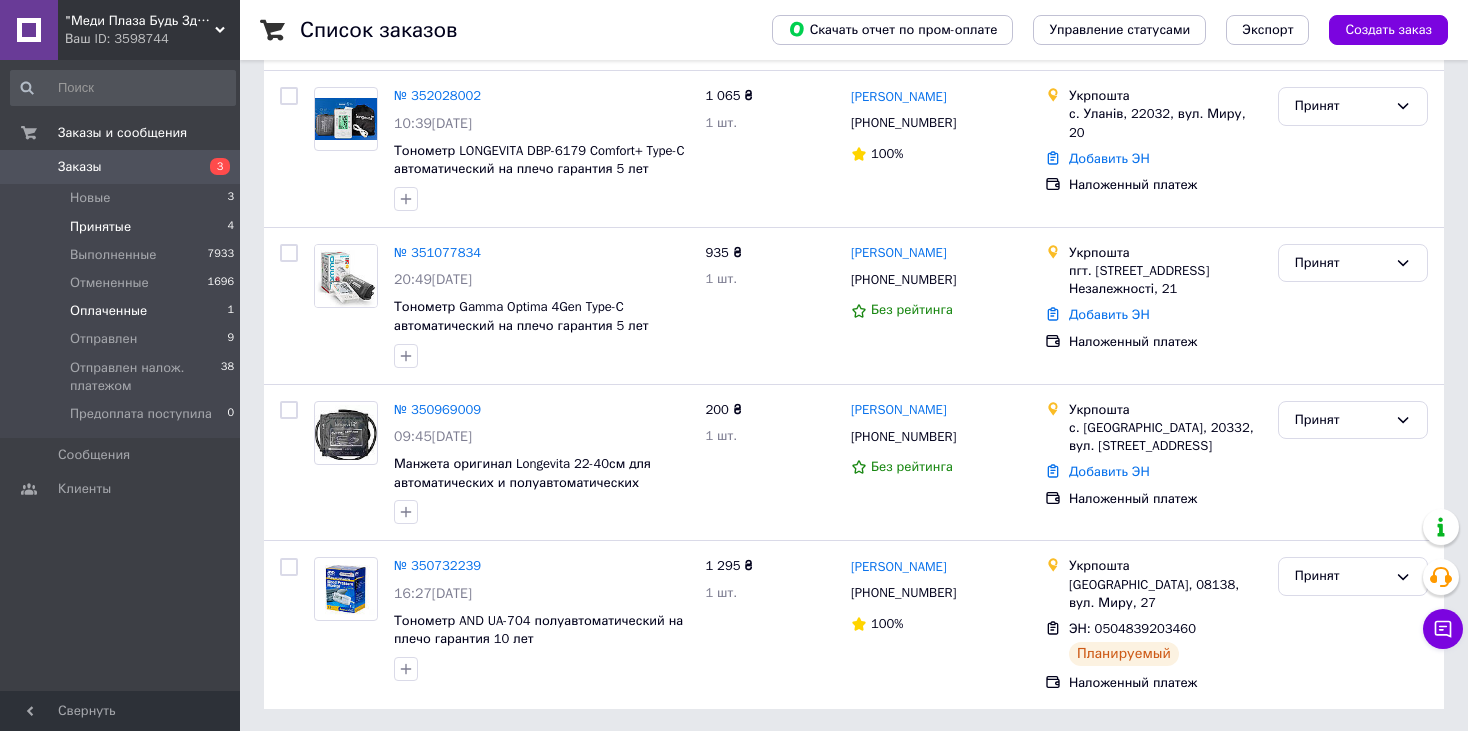 click on "Оплаченные" at bounding box center (108, 311) 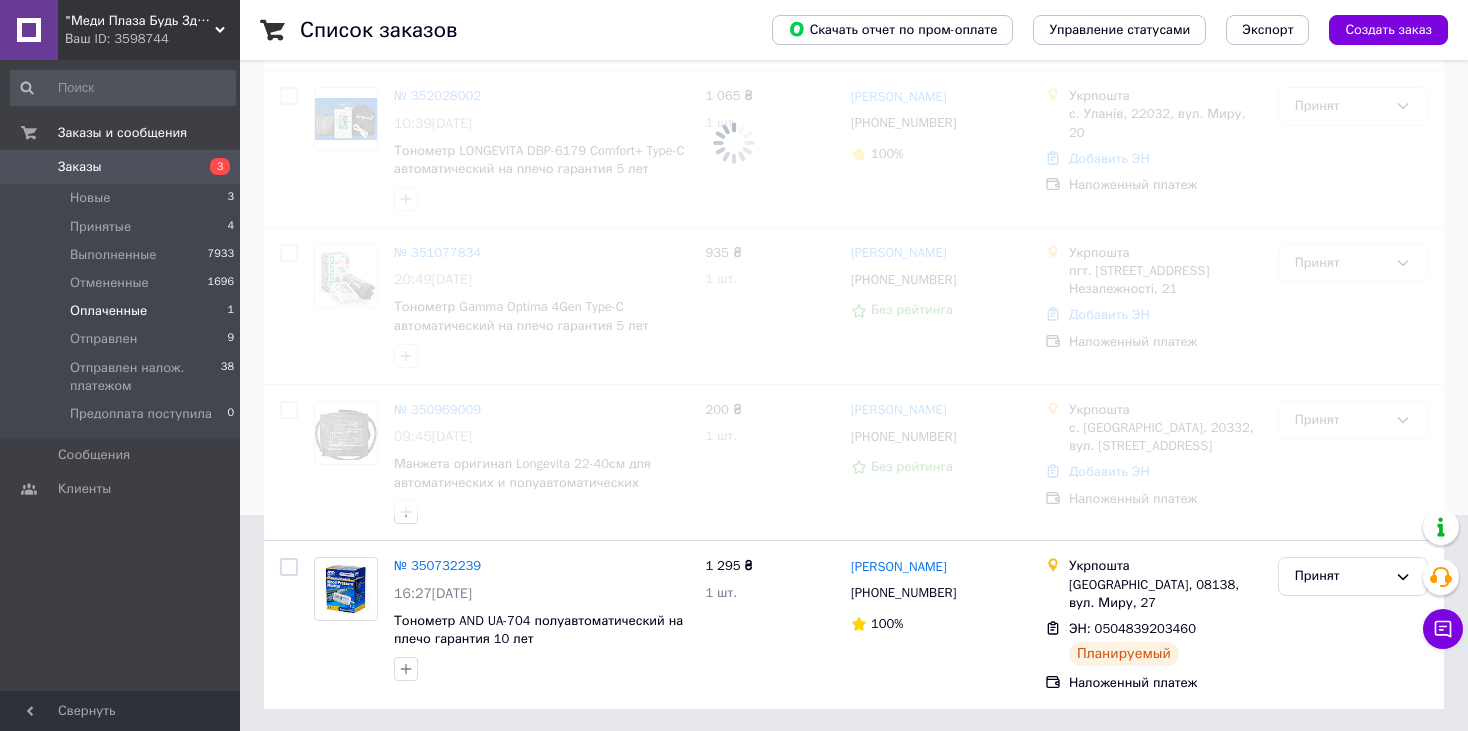 scroll, scrollTop: 0, scrollLeft: 0, axis: both 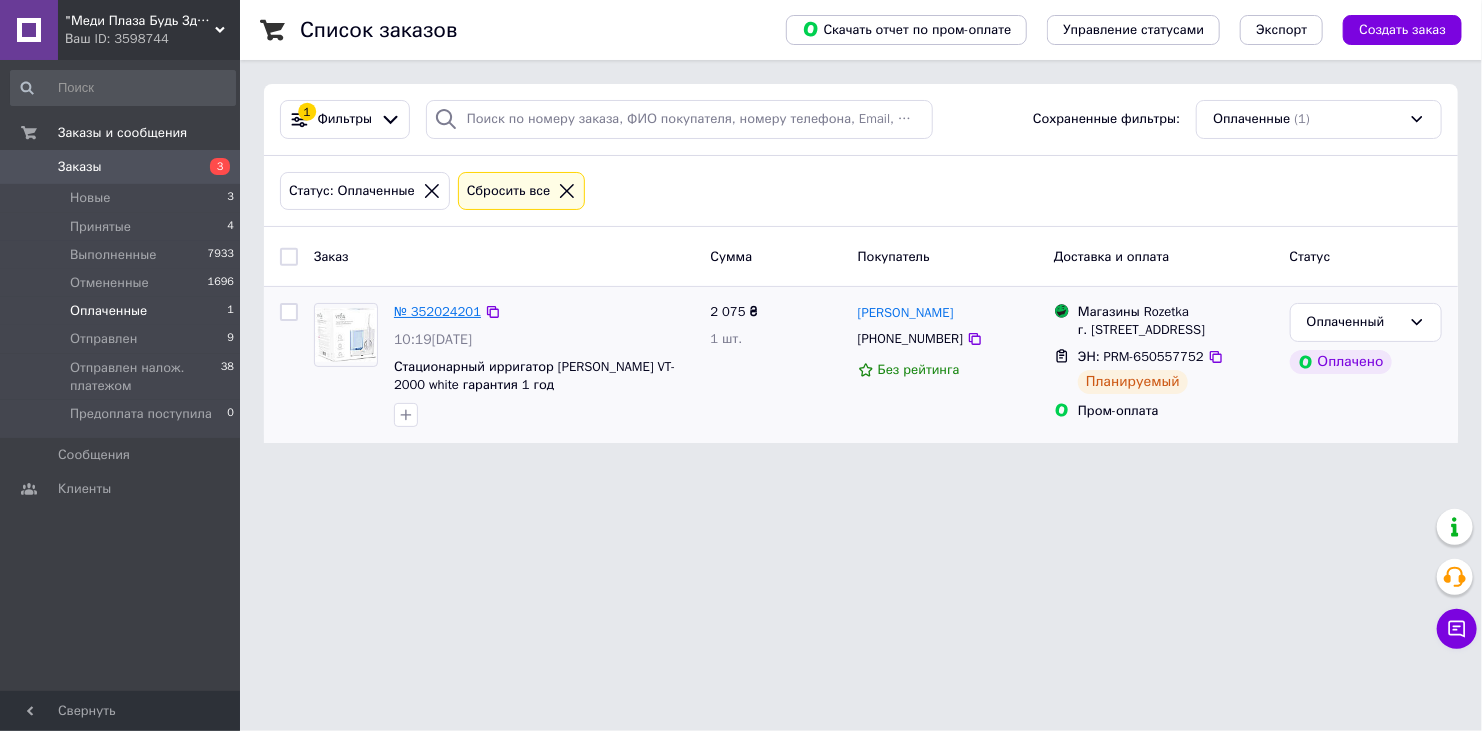 click on "№ 352024201" at bounding box center [437, 311] 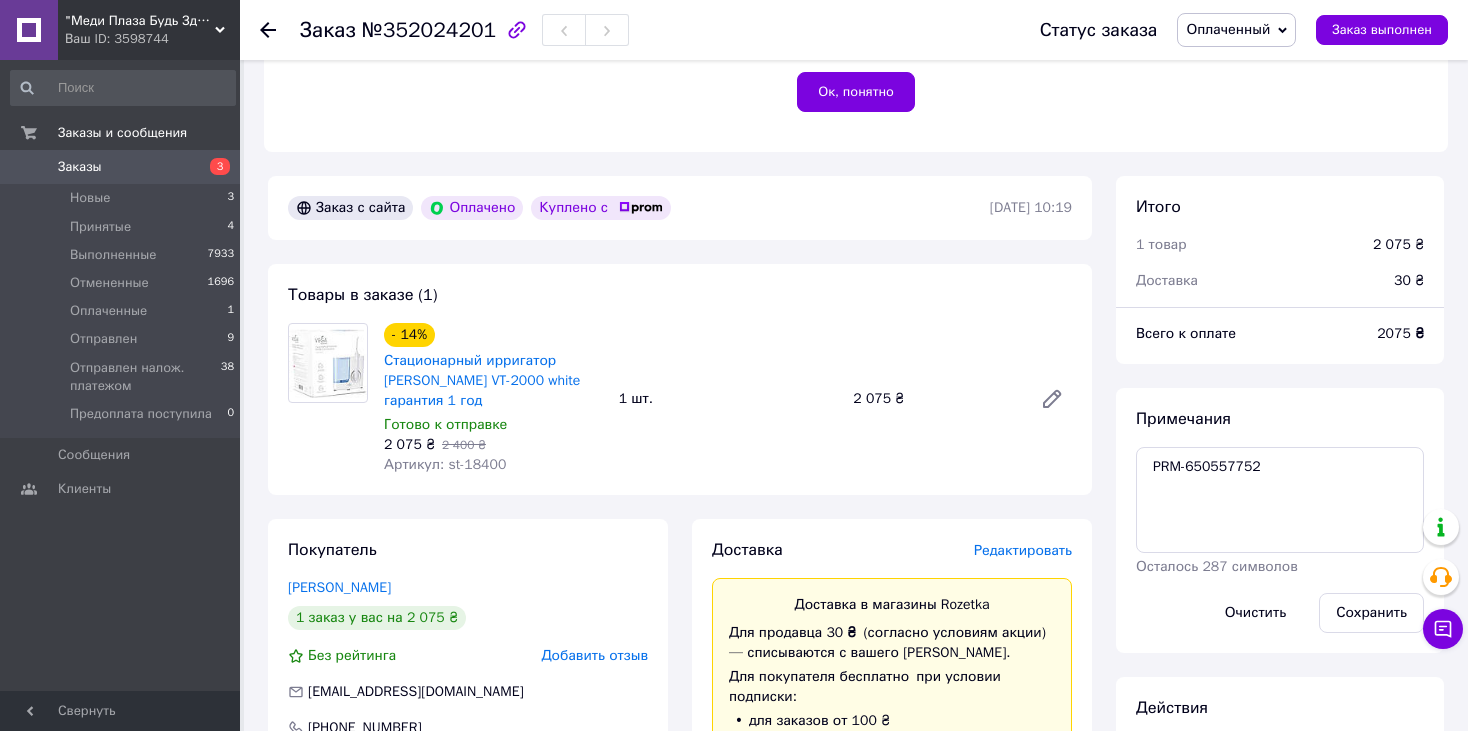 scroll, scrollTop: 600, scrollLeft: 0, axis: vertical 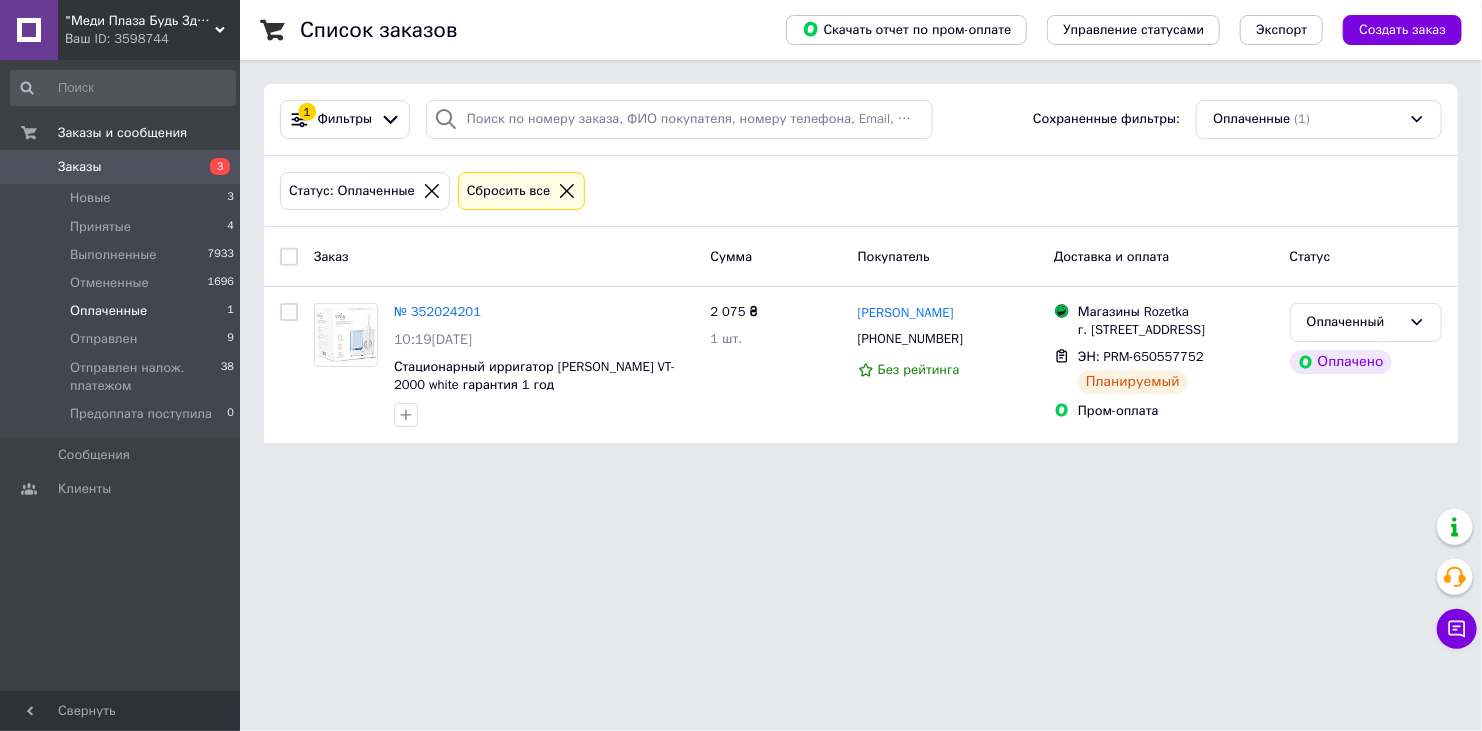 click 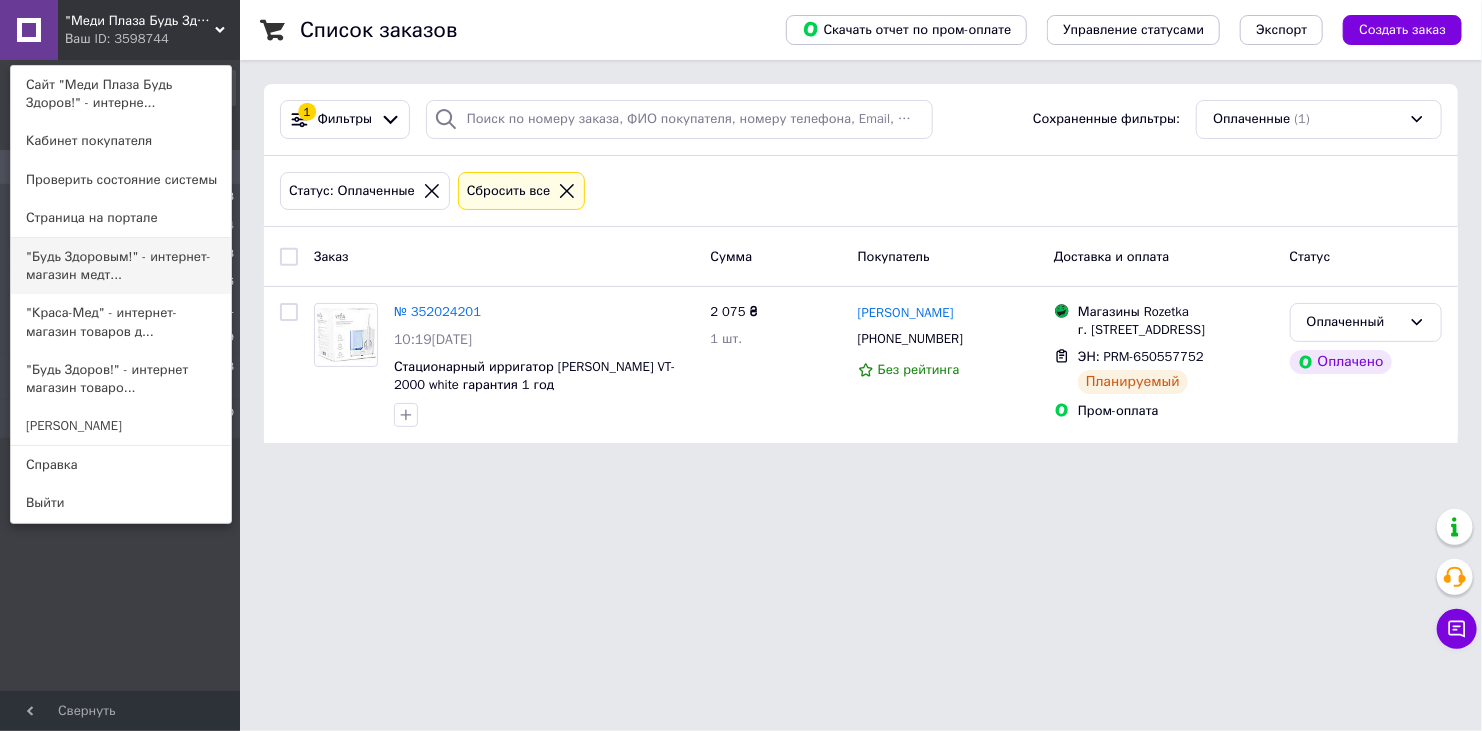 click on ""Будь Здоровым!" - интернет-магазин медт..." at bounding box center (121, 266) 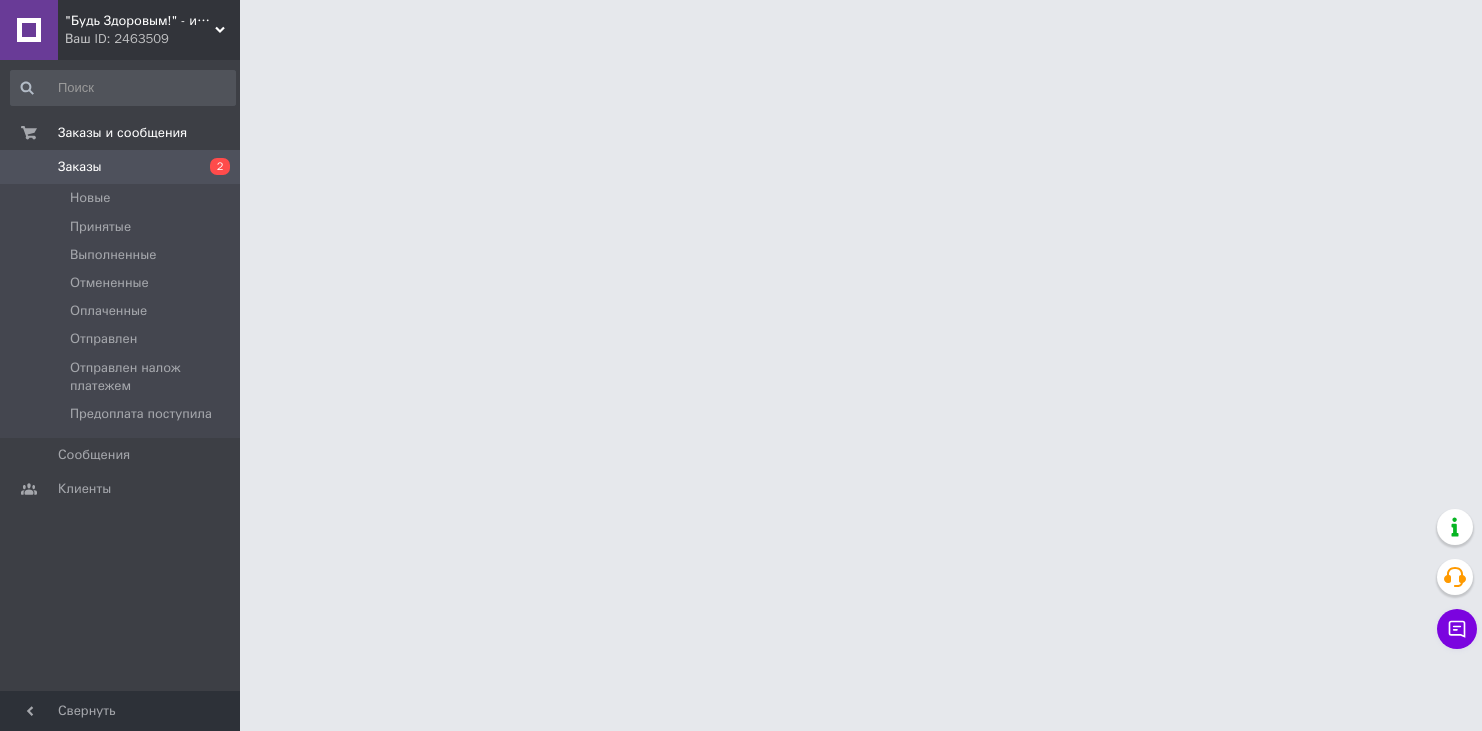 scroll, scrollTop: 0, scrollLeft: 0, axis: both 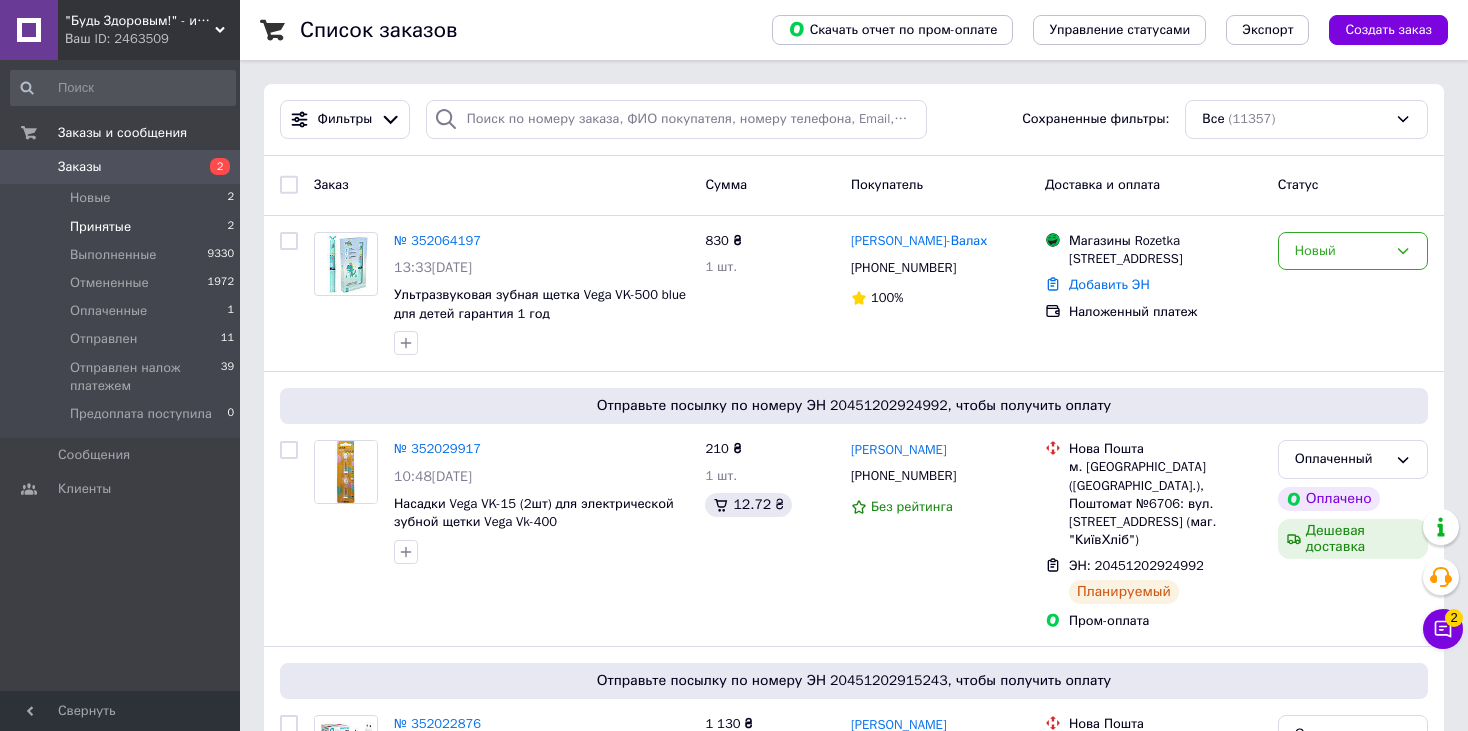 click on "Принятые" at bounding box center [100, 227] 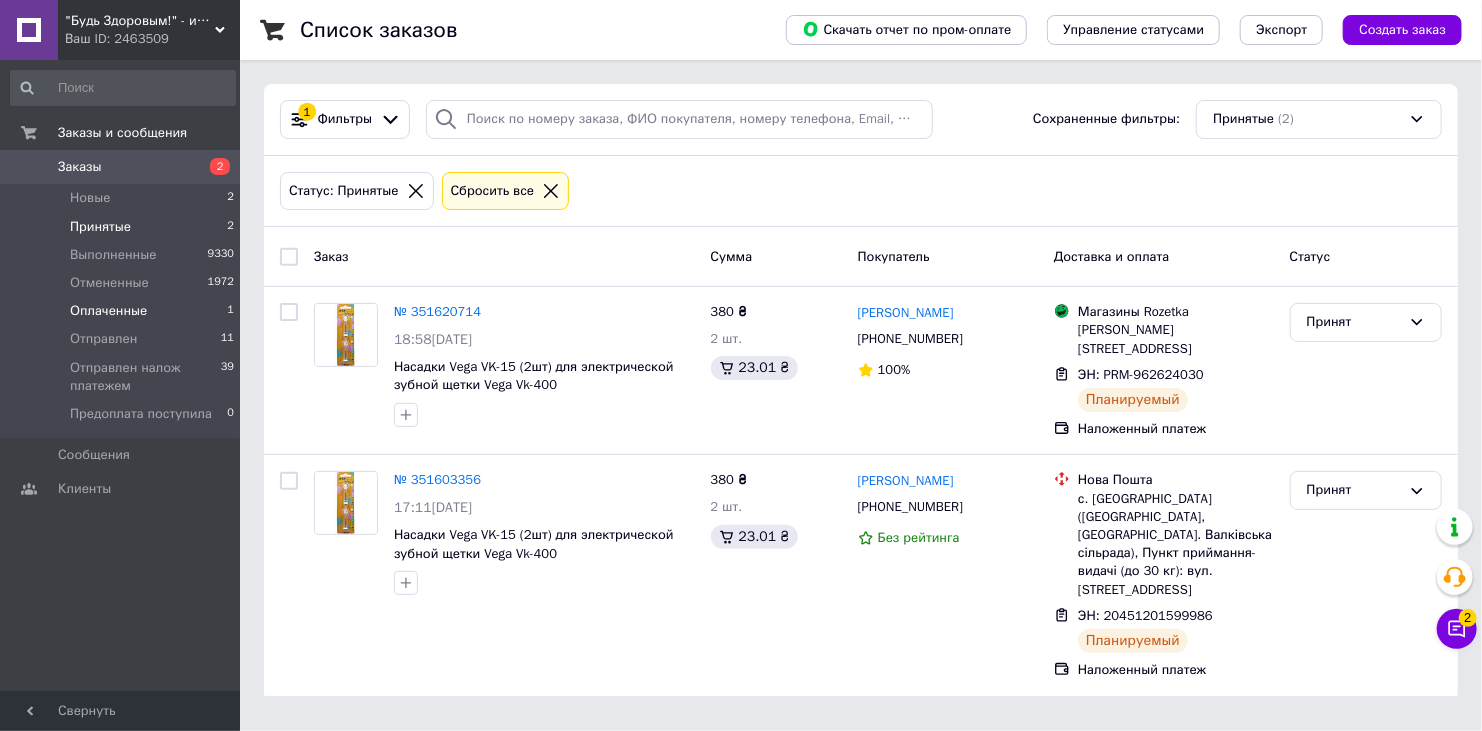 click on "Оплаченные" at bounding box center (108, 311) 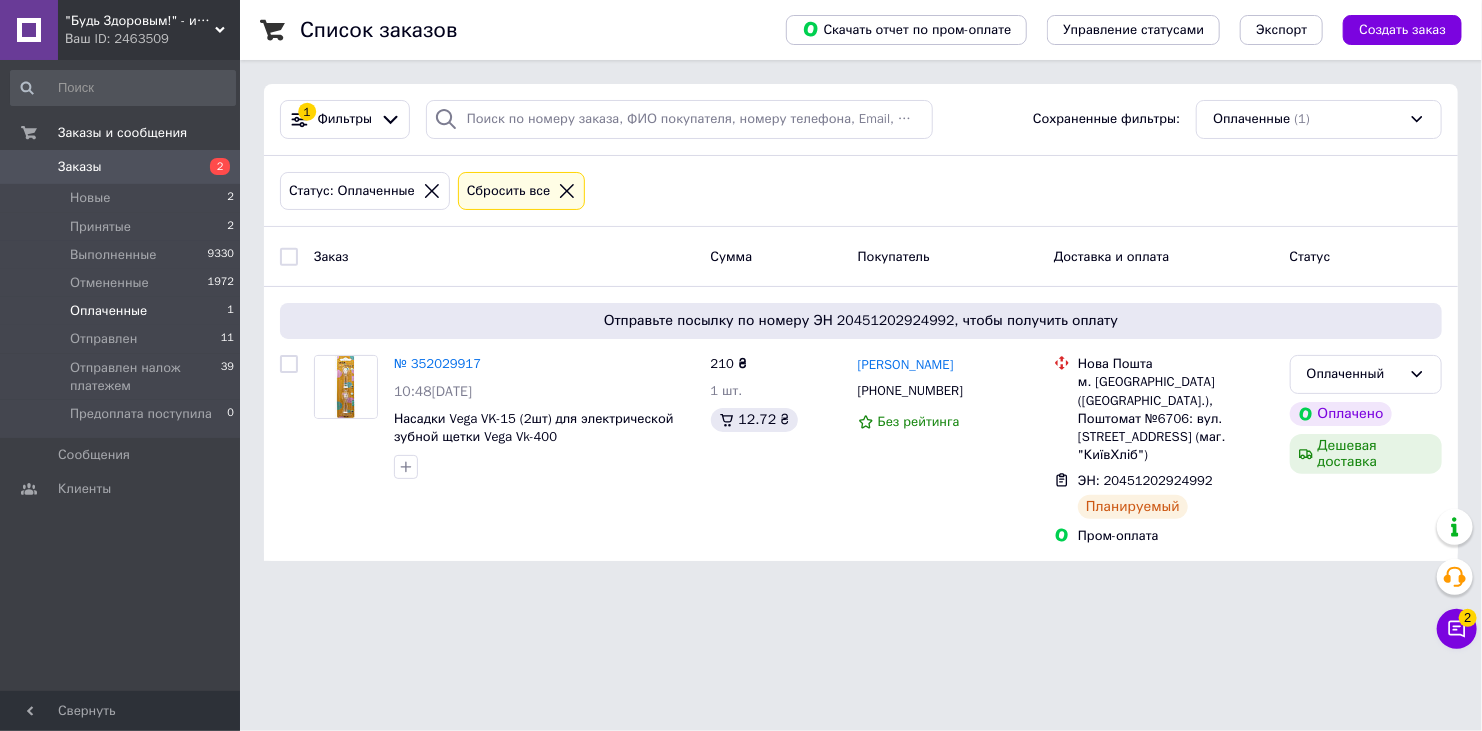 click 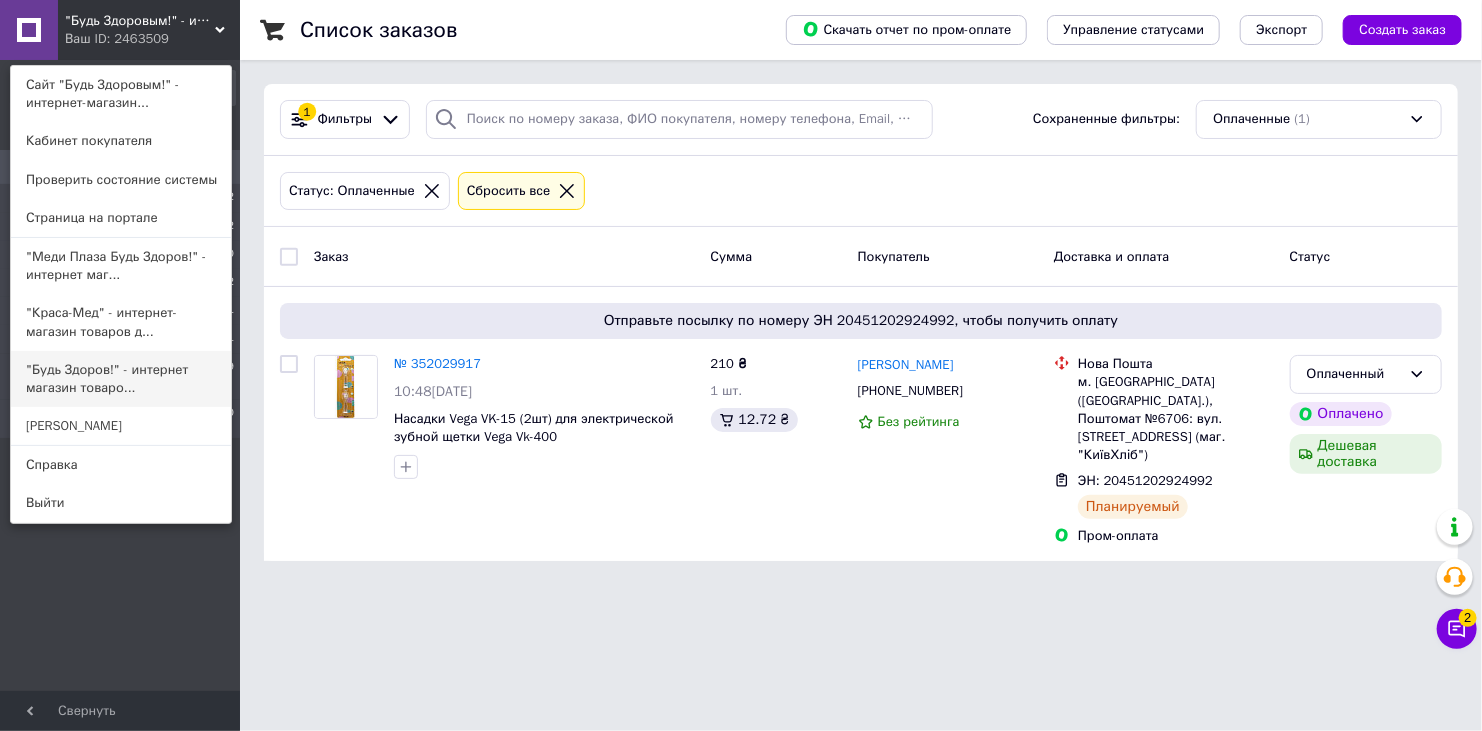 click on ""Будь Здоров!" - интернет магазин товаро..." at bounding box center (121, 379) 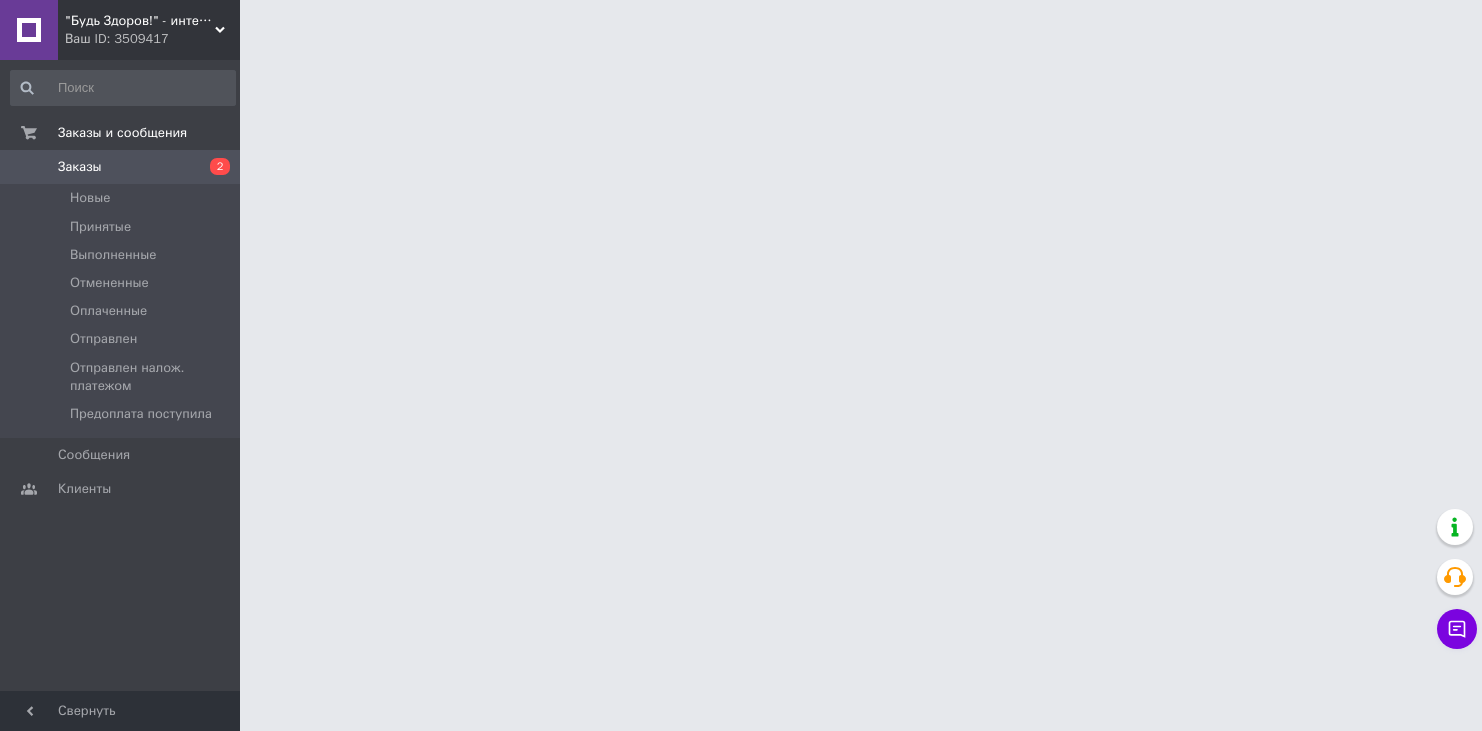 scroll, scrollTop: 0, scrollLeft: 0, axis: both 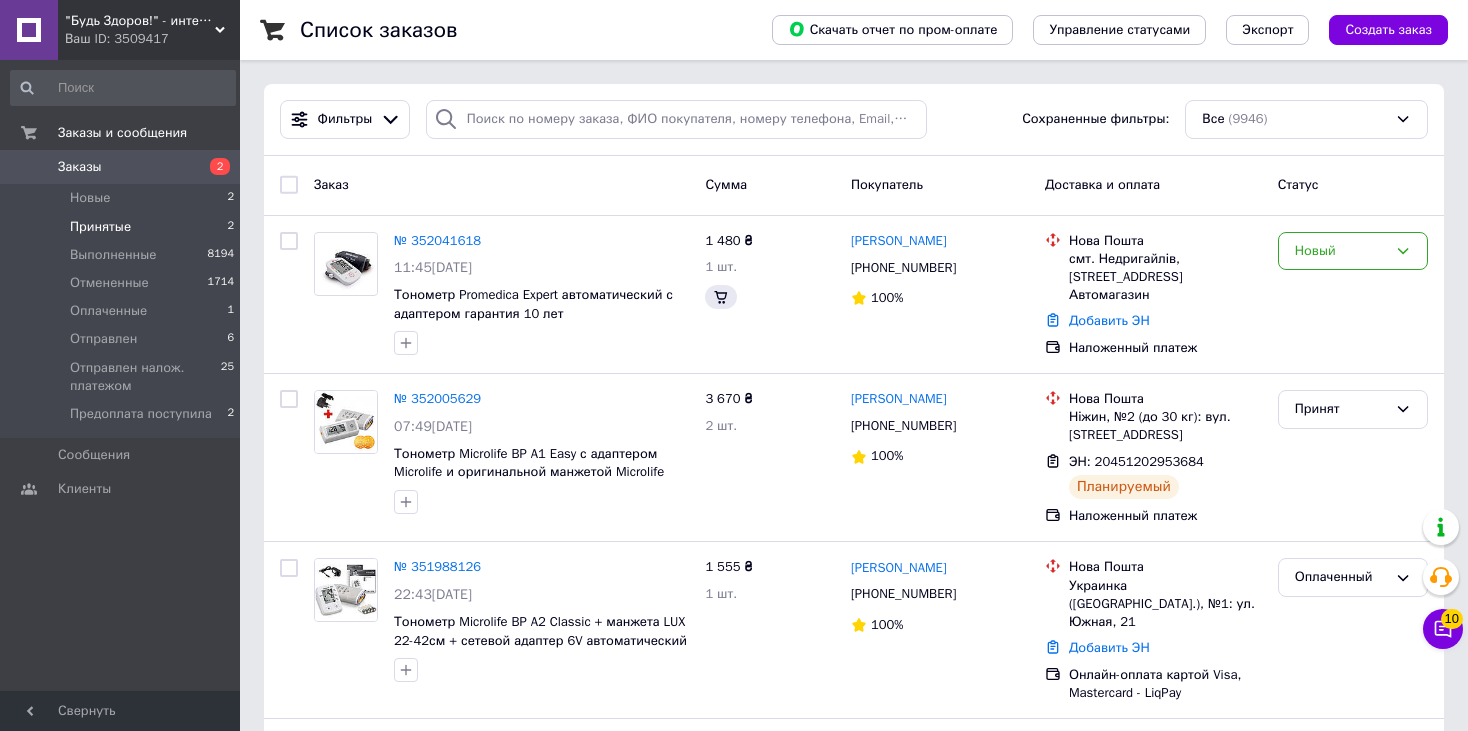 click on "Принятые" at bounding box center [100, 227] 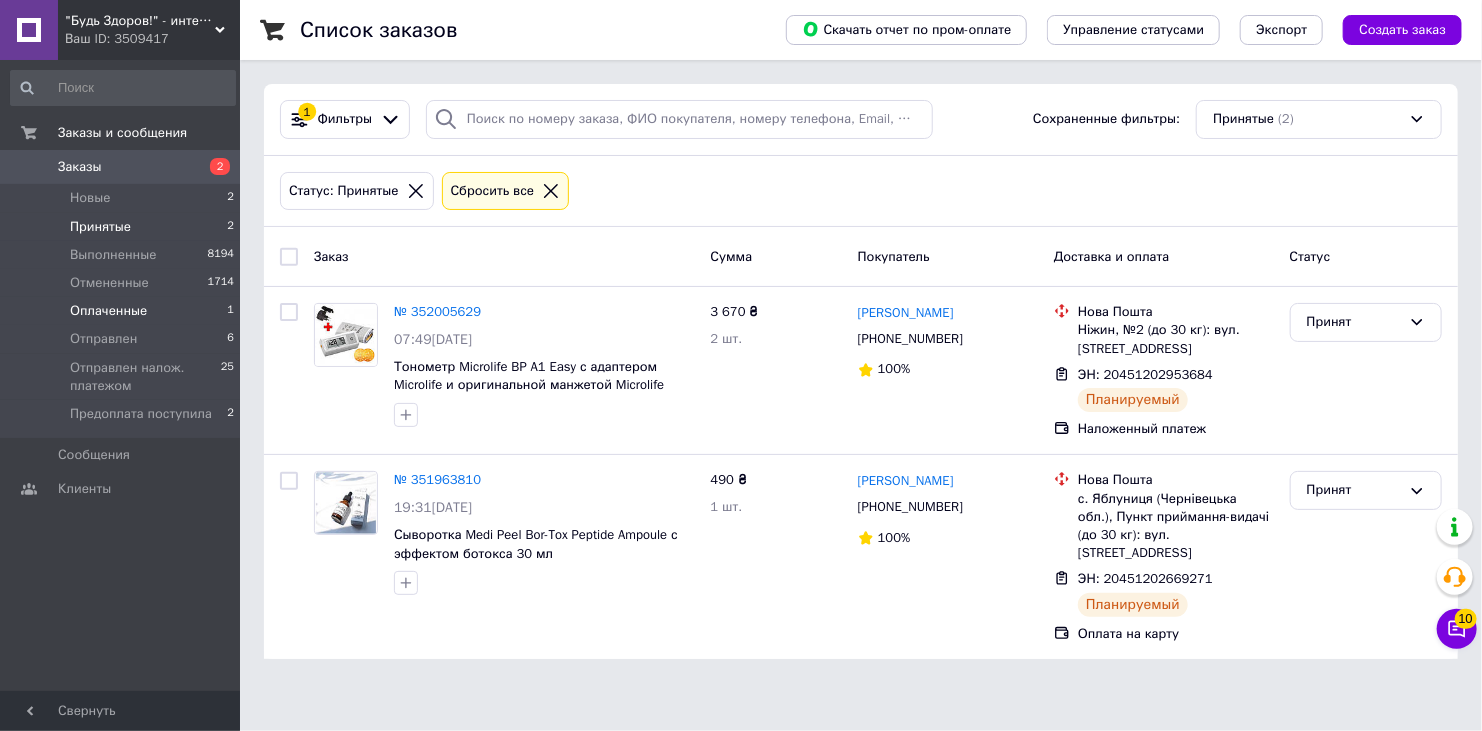 click on "Оплаченные" at bounding box center [108, 311] 